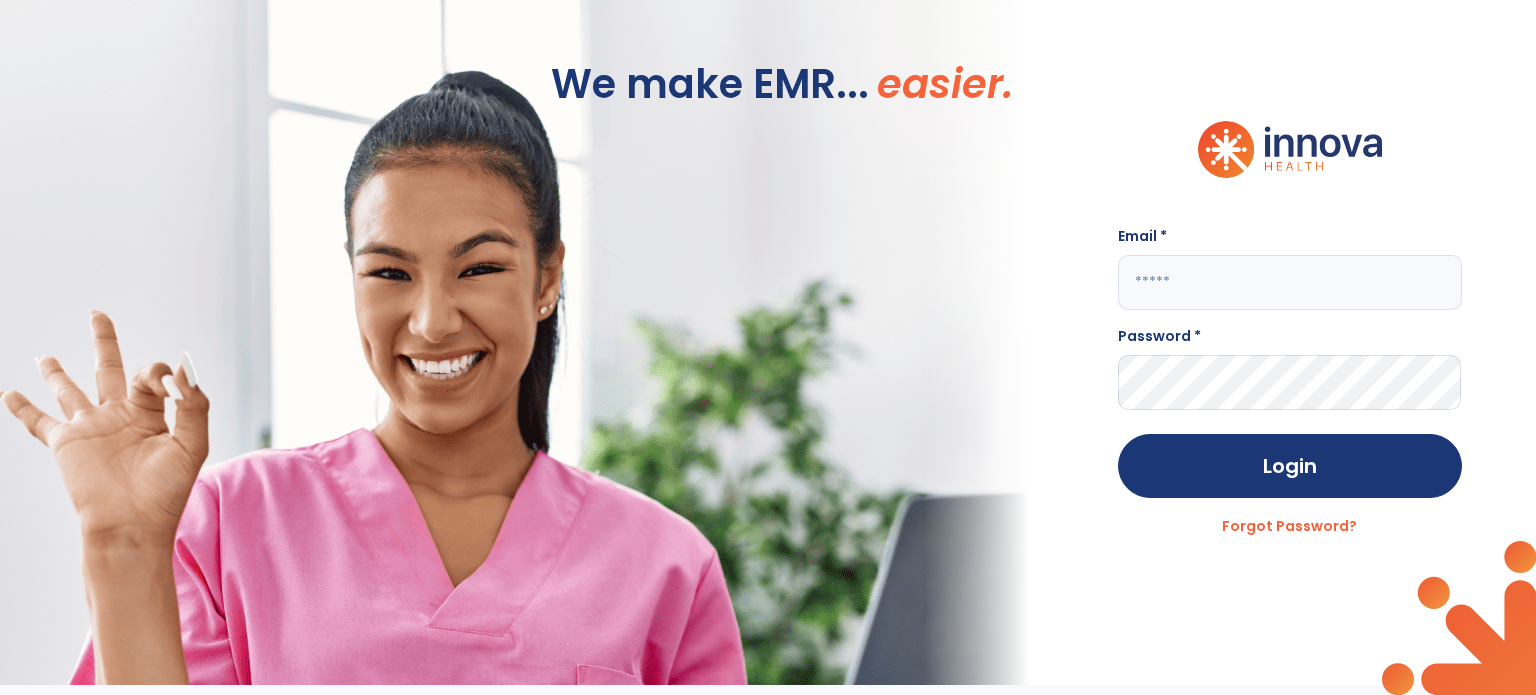 scroll, scrollTop: 0, scrollLeft: 0, axis: both 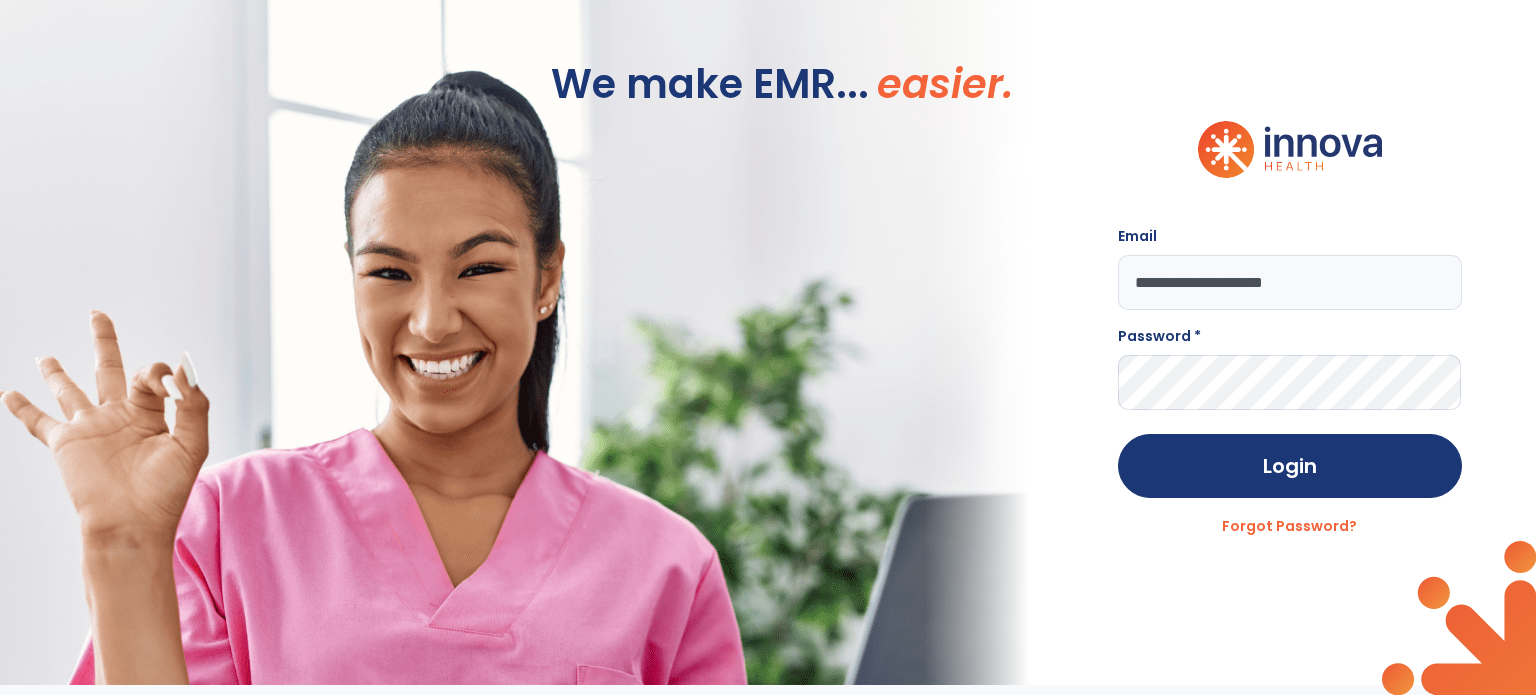 type on "**********" 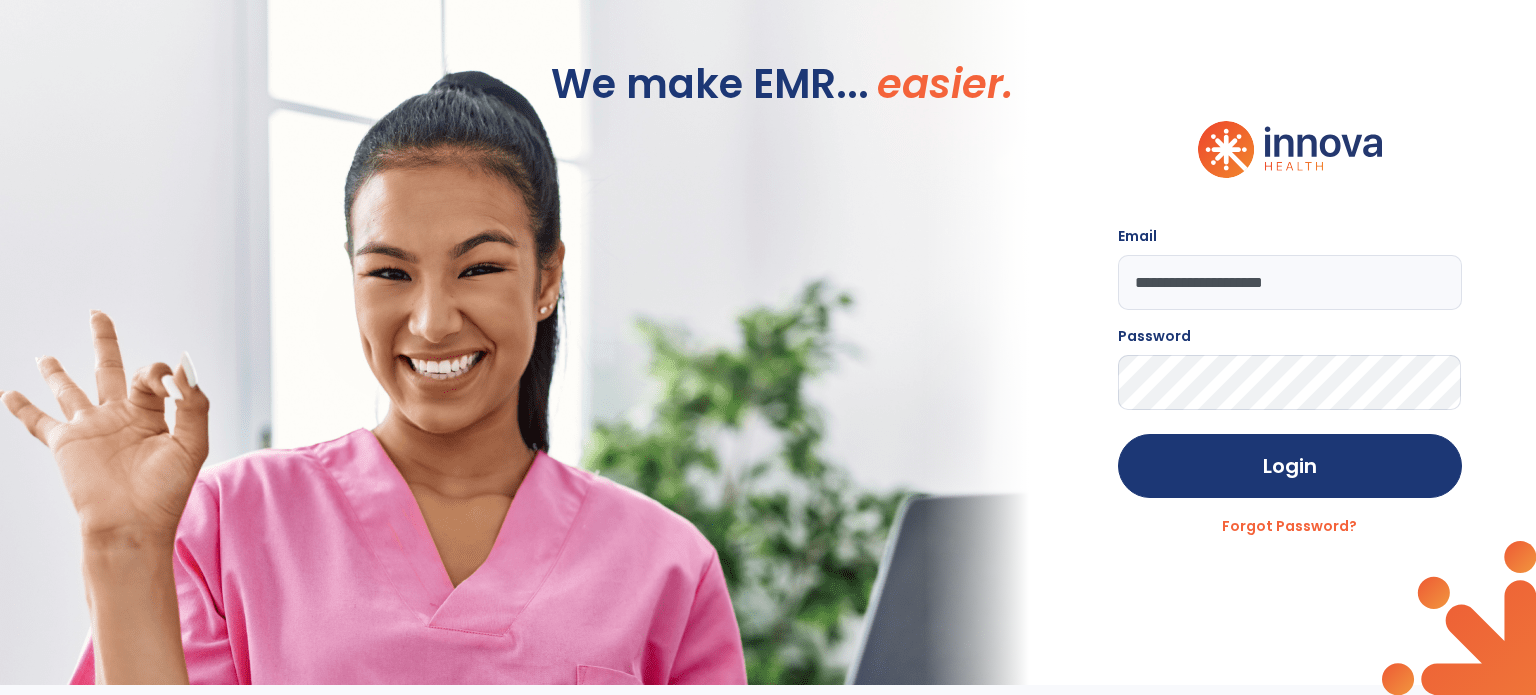 click on "Login" 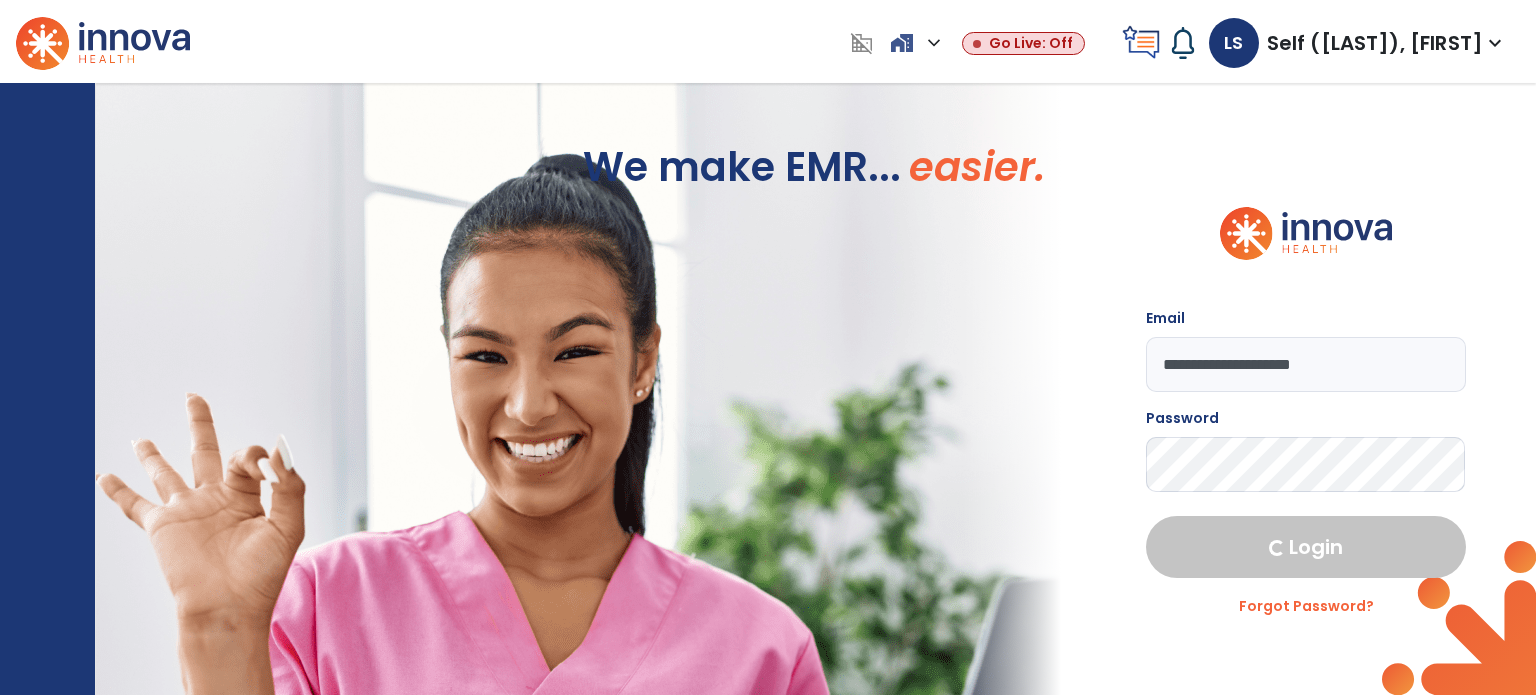 select on "****" 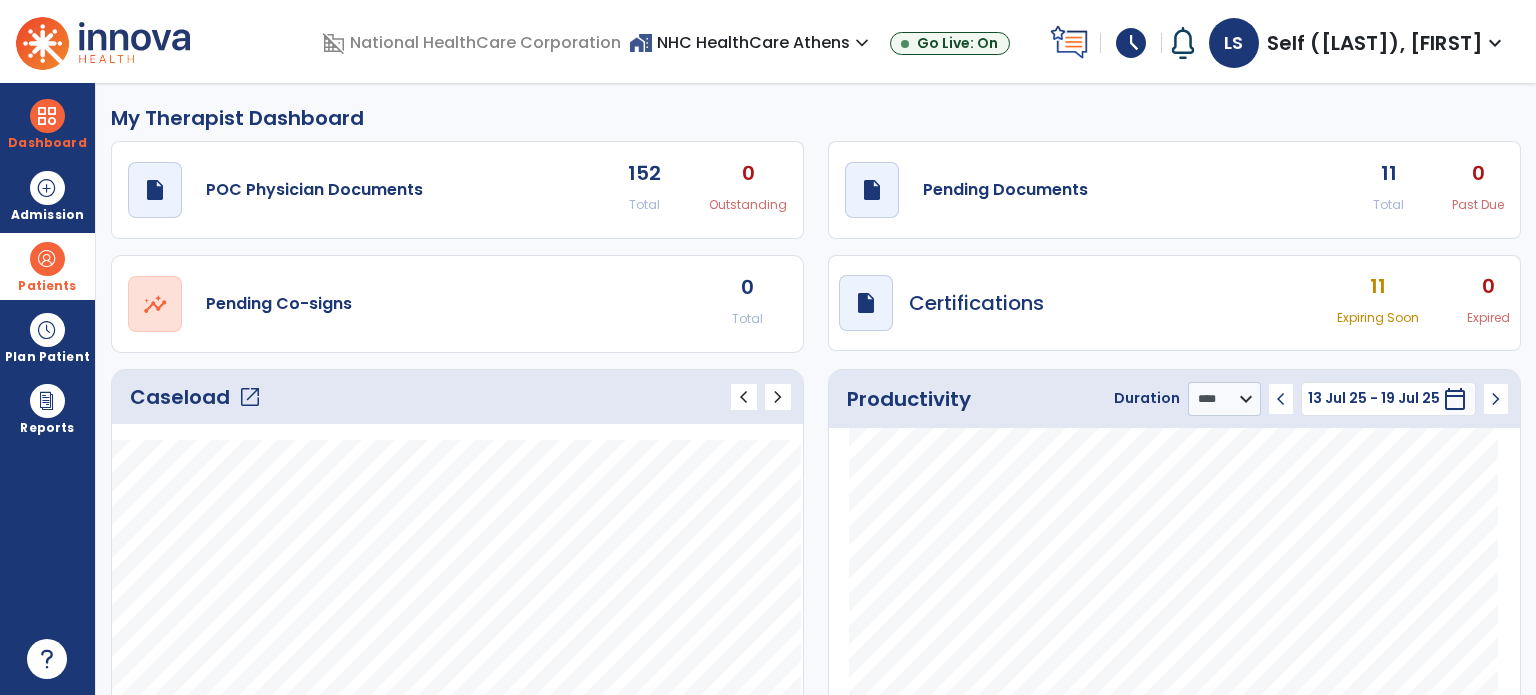 click on "Patients" at bounding box center (47, 266) 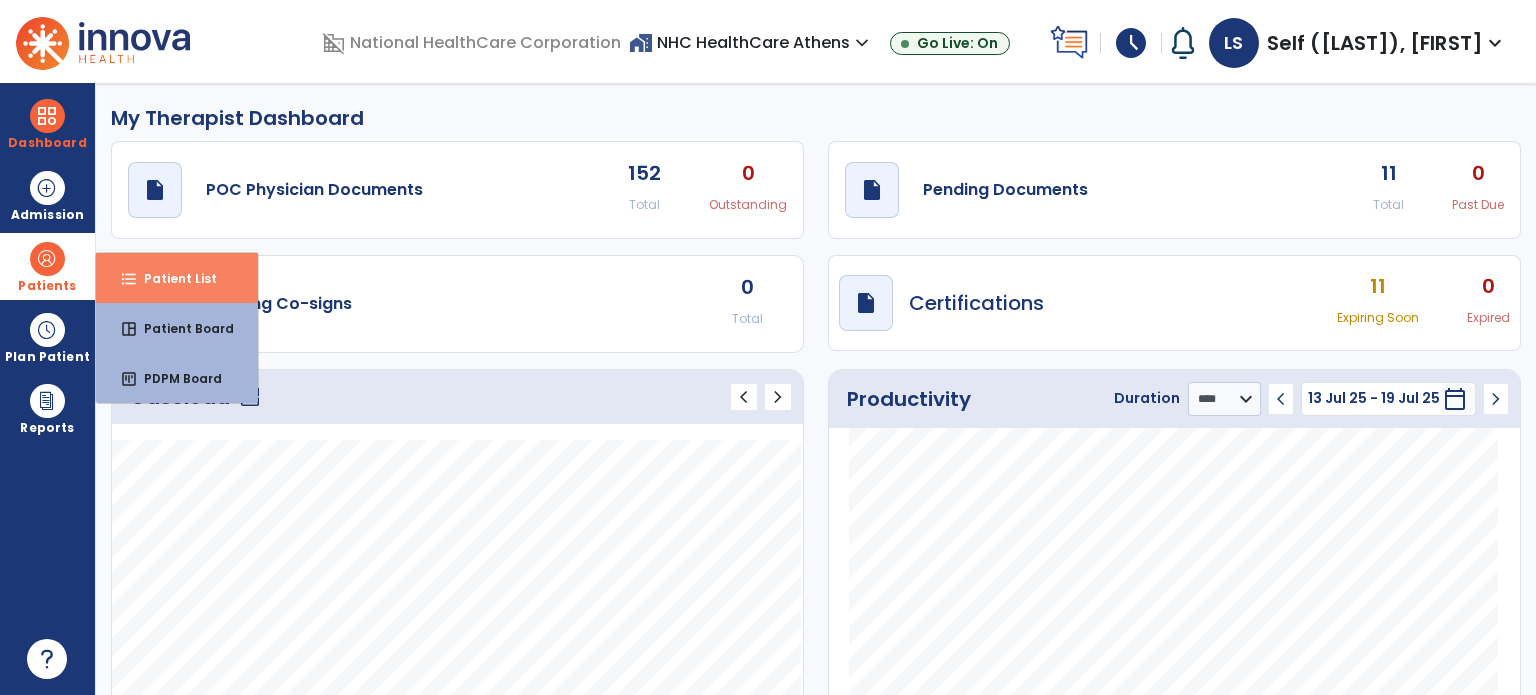 click on "Patient List" at bounding box center (172, 278) 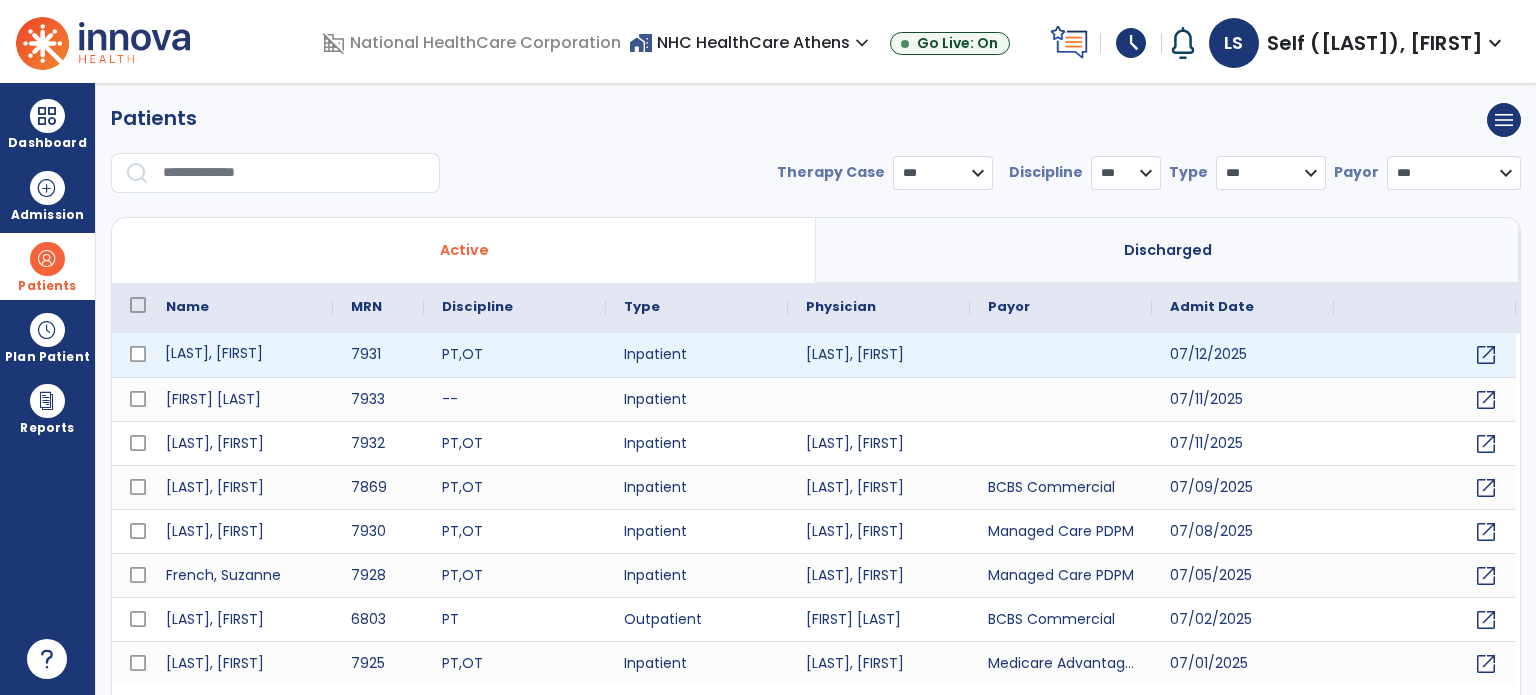 click on "[LAST], [FIRST]" at bounding box center (240, 355) 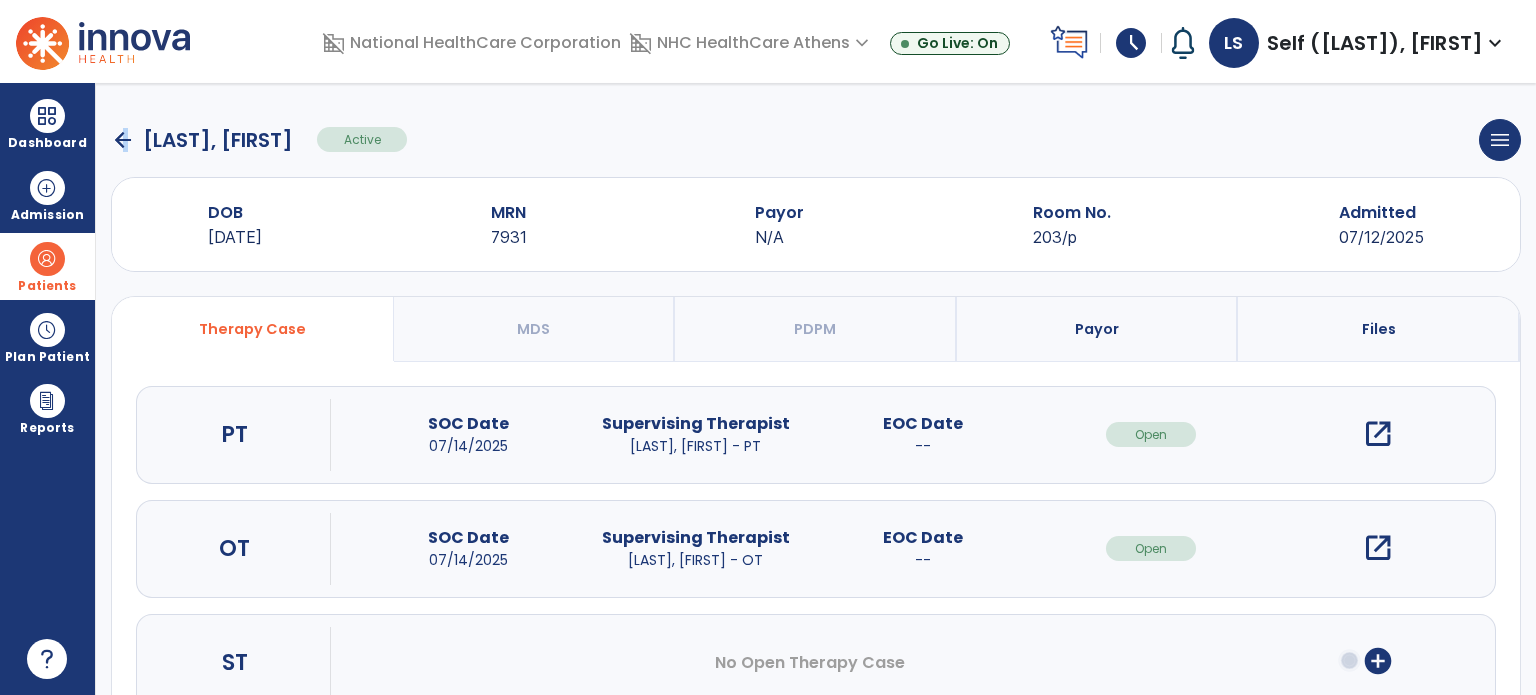click on "arrow_back" 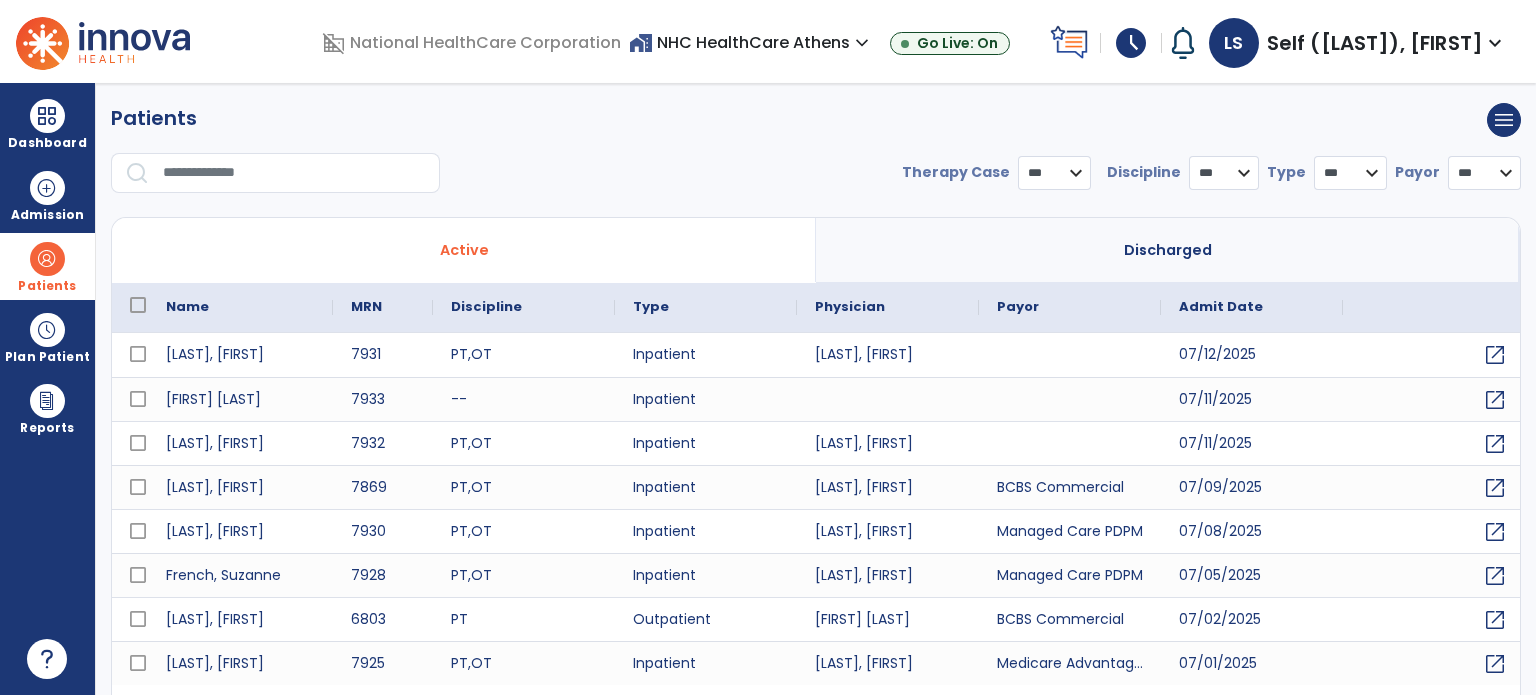 select on "***" 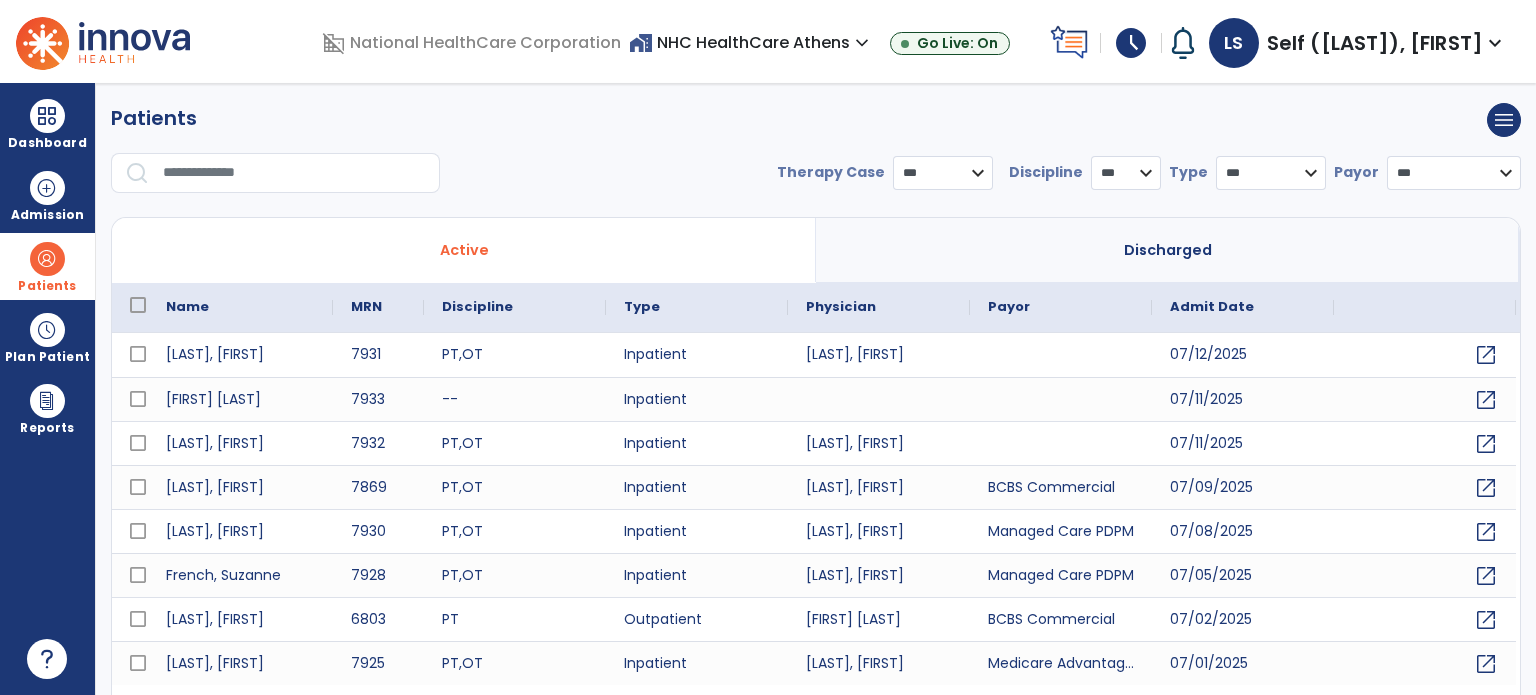 click at bounding box center (294, 173) 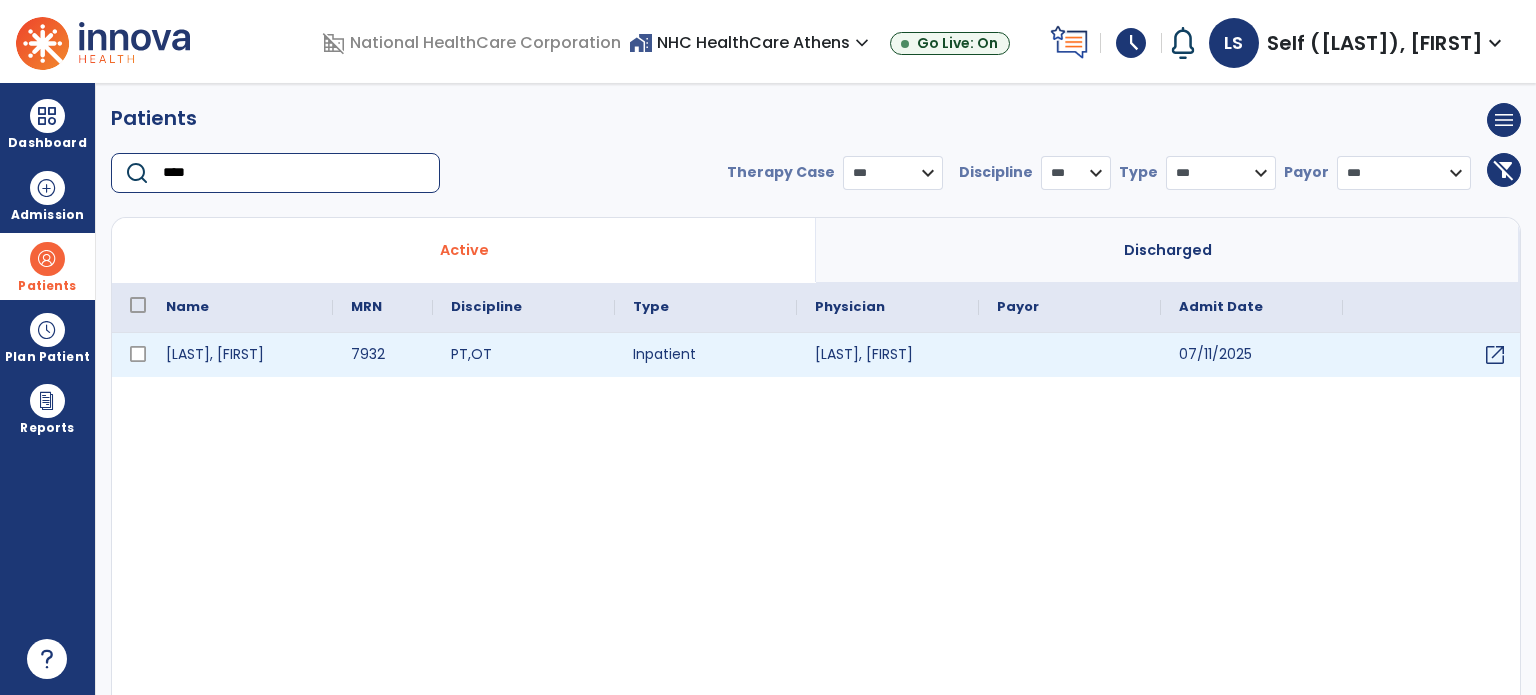 type on "****" 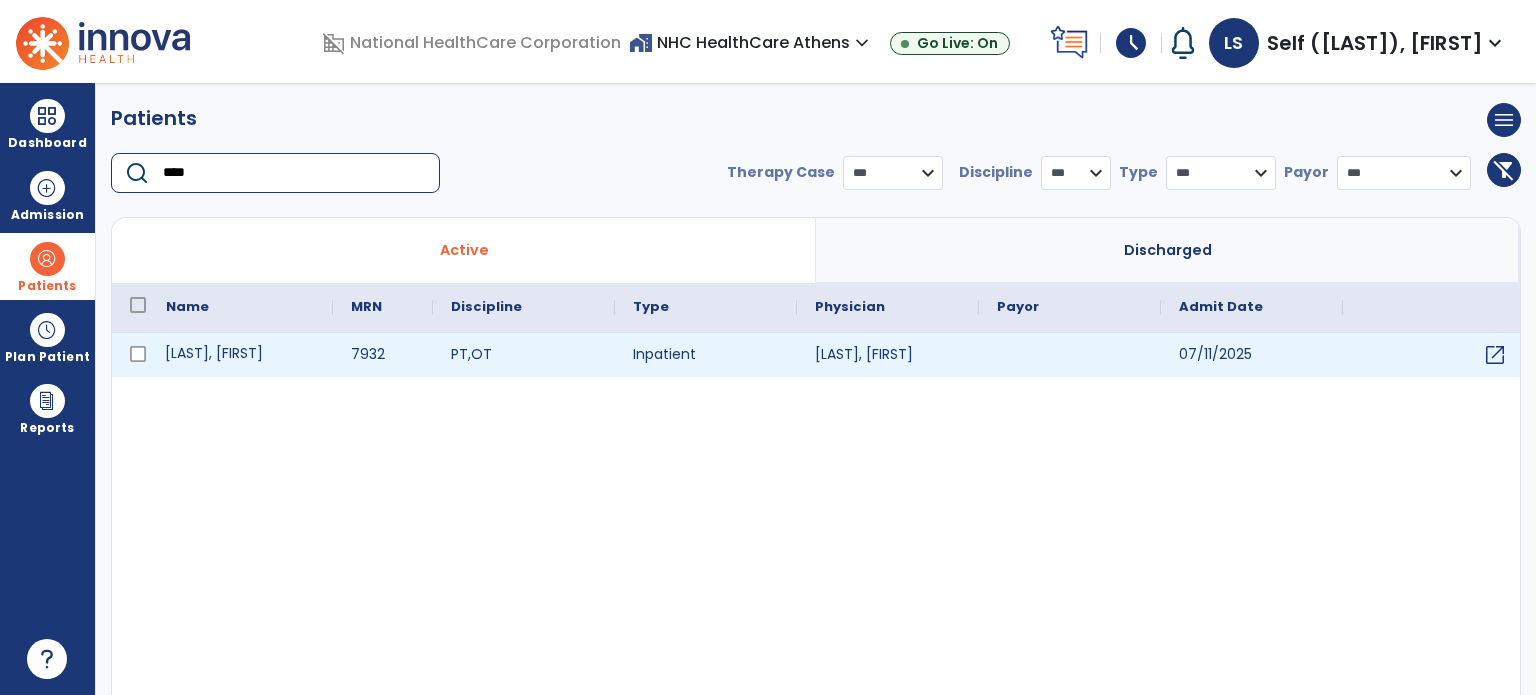 click on "[LAST], [FIRST]" at bounding box center [240, 355] 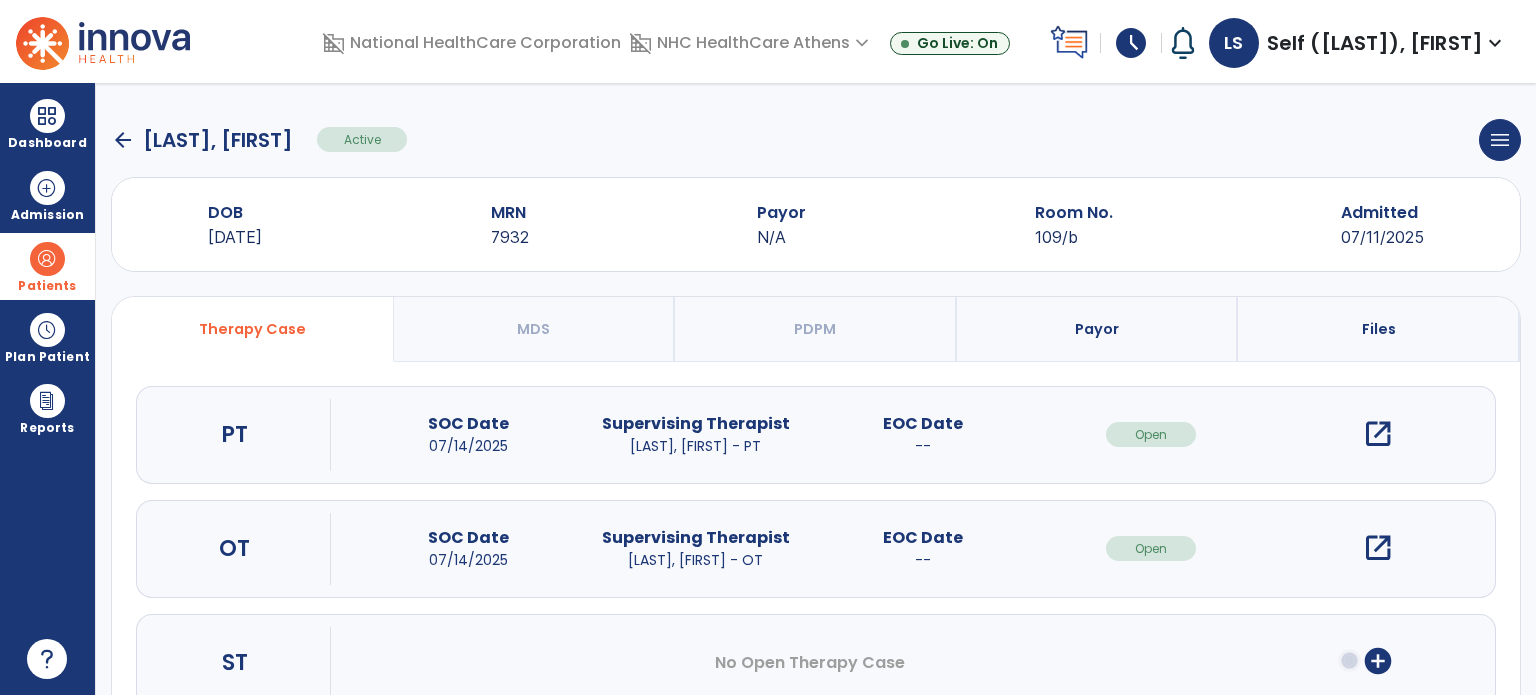 click on "open_in_new" at bounding box center (1378, 548) 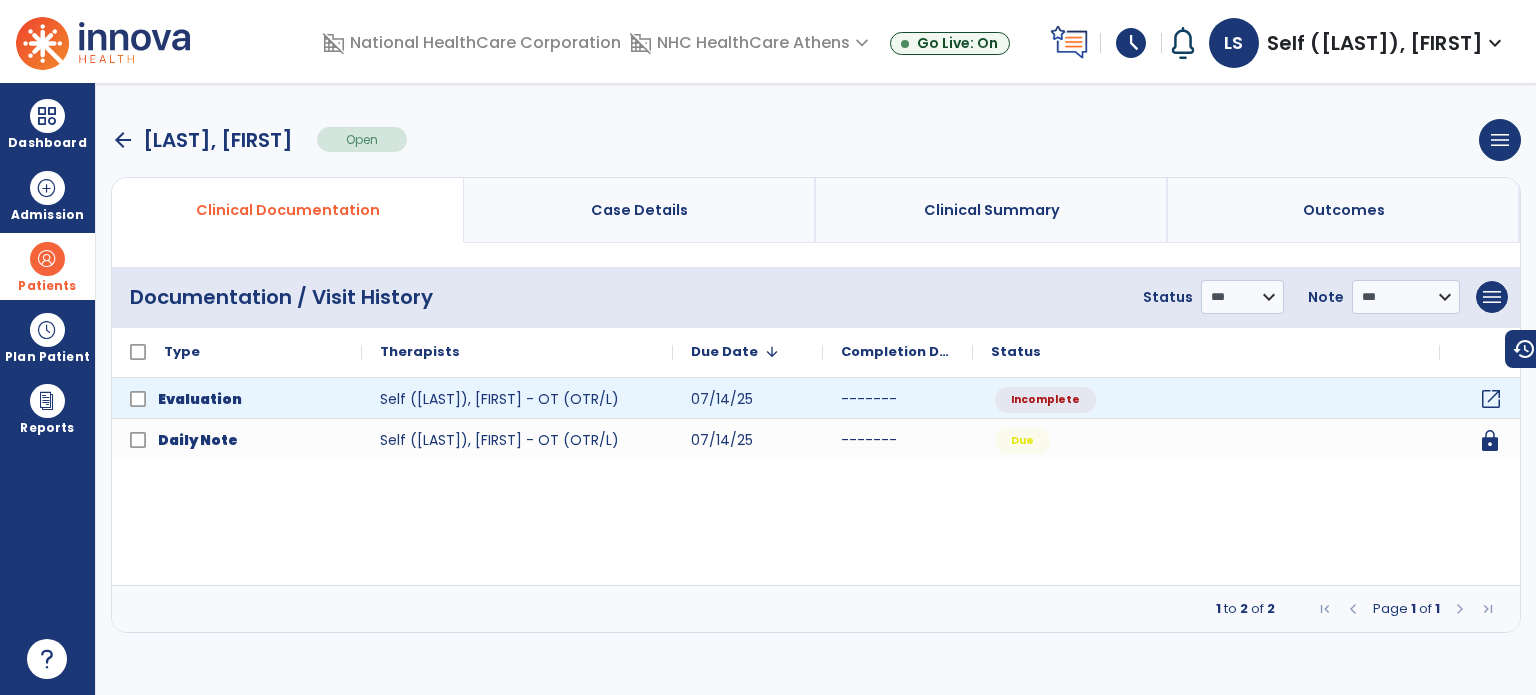 click on "open_in_new" 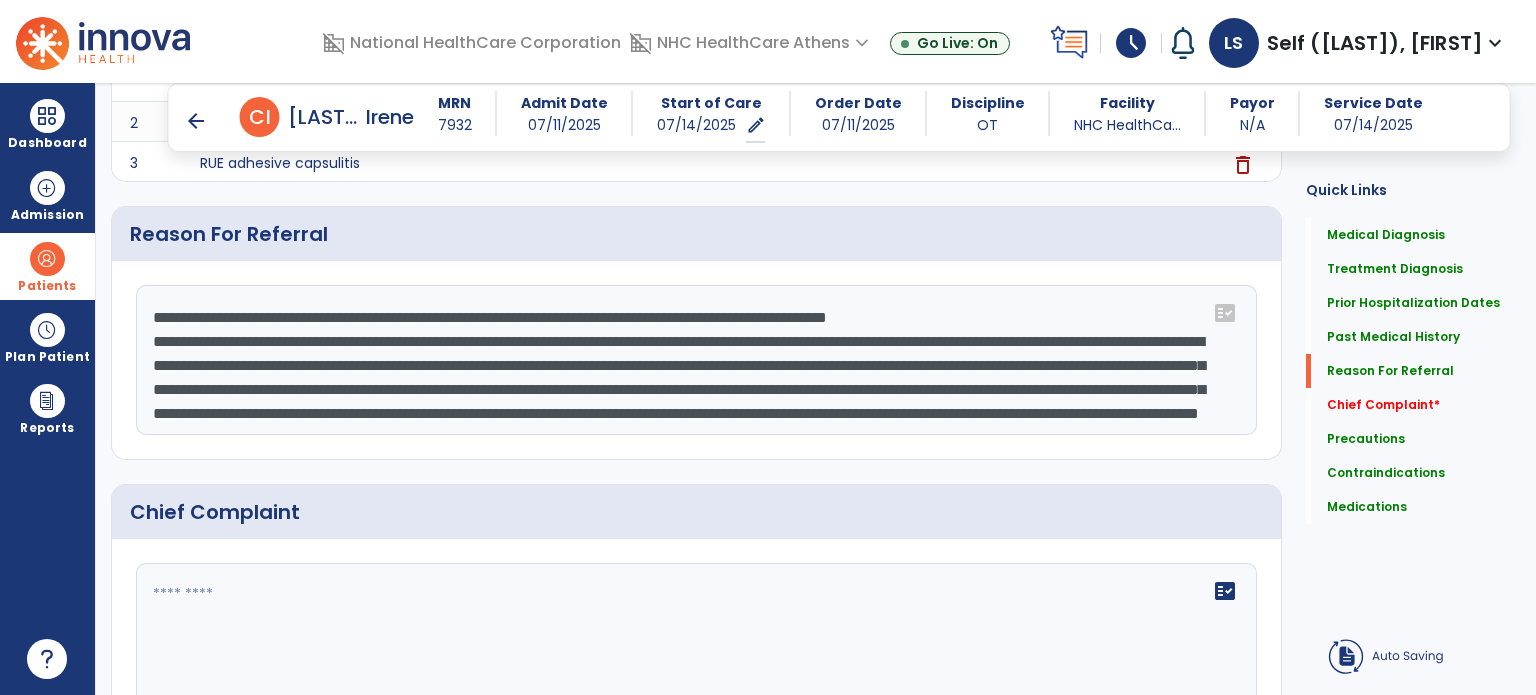 scroll, scrollTop: 1400, scrollLeft: 0, axis: vertical 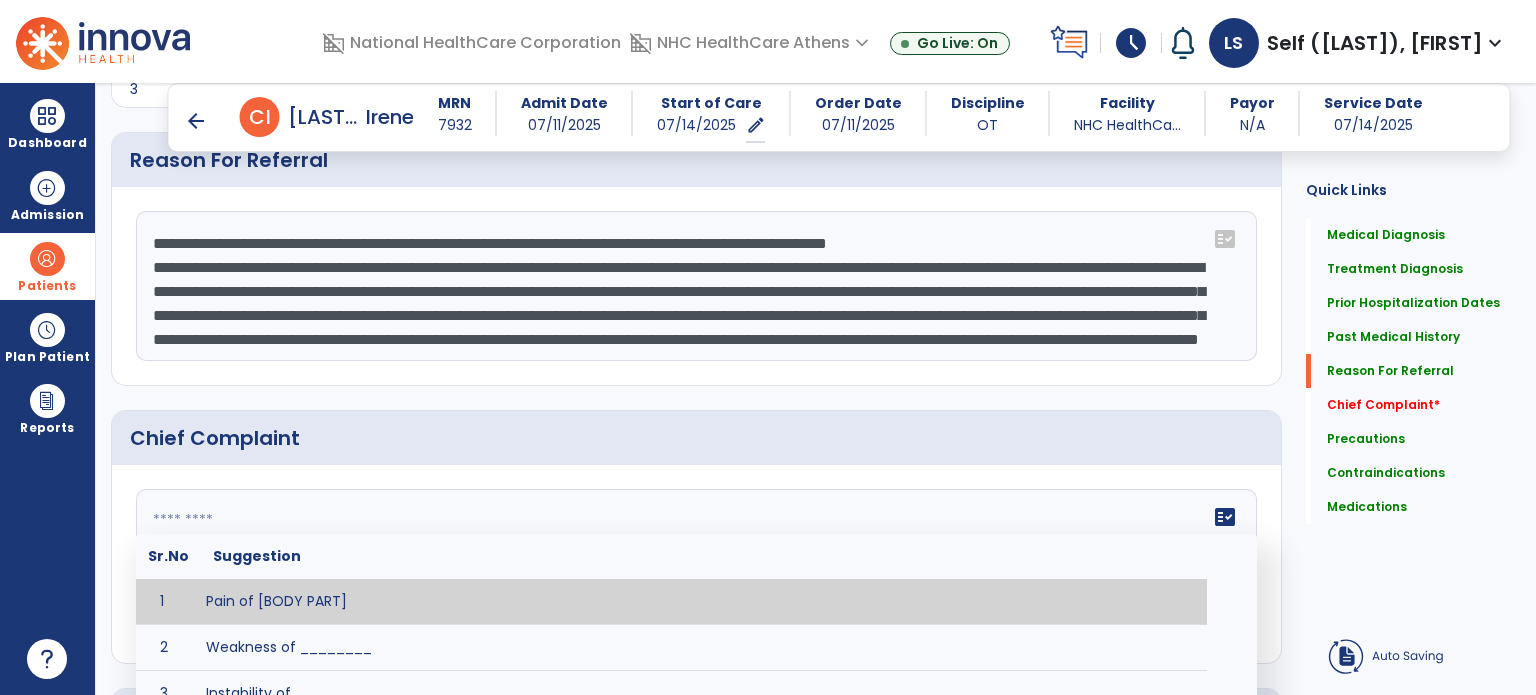 click on "fact_check  Sr.No Suggestion 1 Pain of [BODY PART] 2 Weakness of ________ 3 Instability of ________ 4 Functional limitations including ____________ 5 ADL's including ___________. 6 Inability to perform work related duties such as _________ 7 Inability to perform house hold duties such as __________. 8 Loss of balance. 9 Problems with gait including _________." 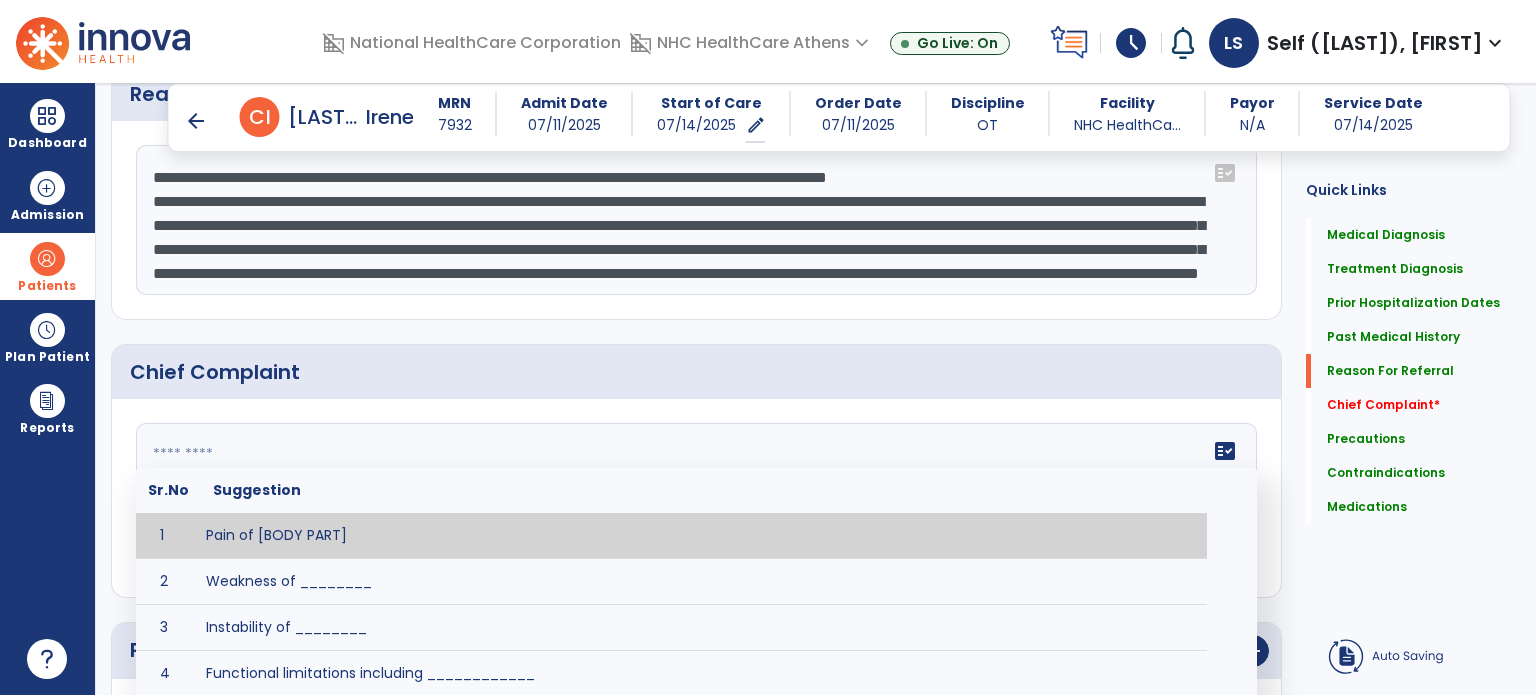 scroll, scrollTop: 1500, scrollLeft: 0, axis: vertical 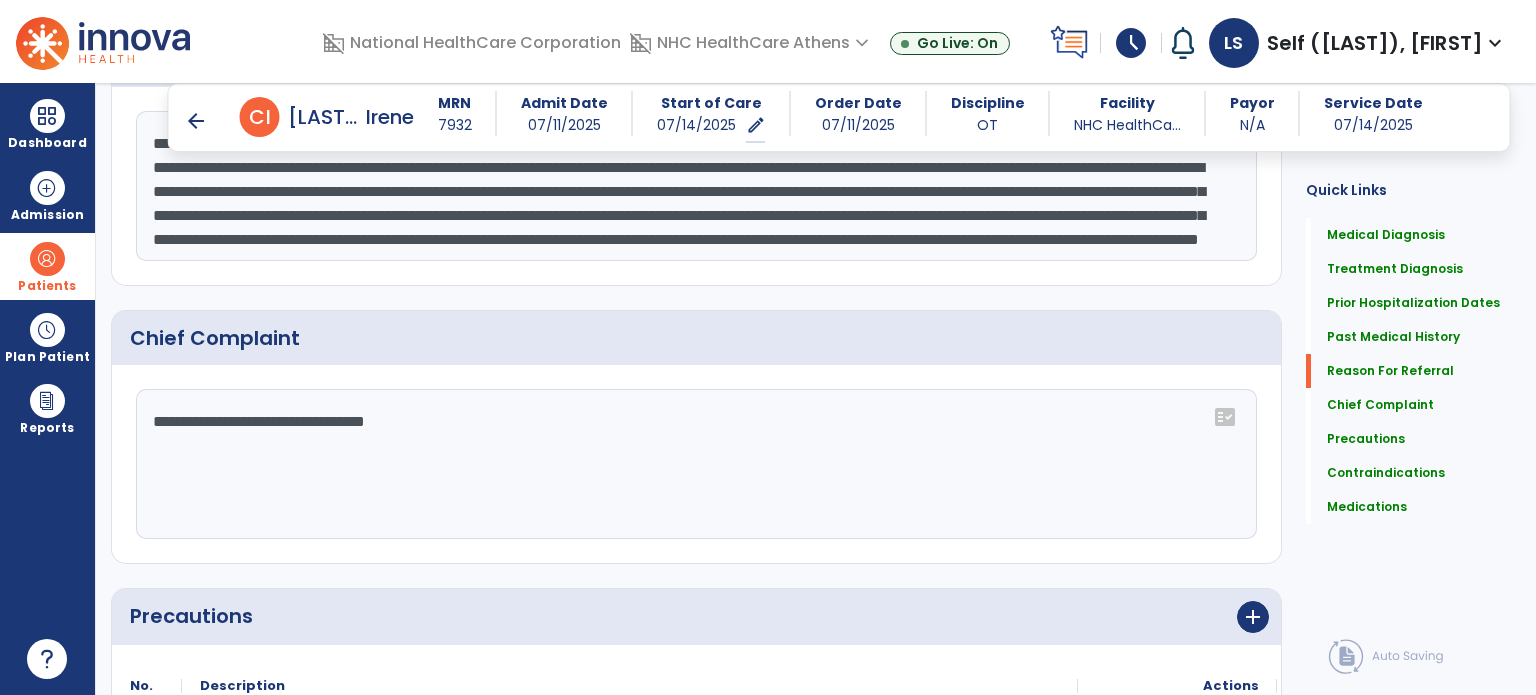 click on "**********" 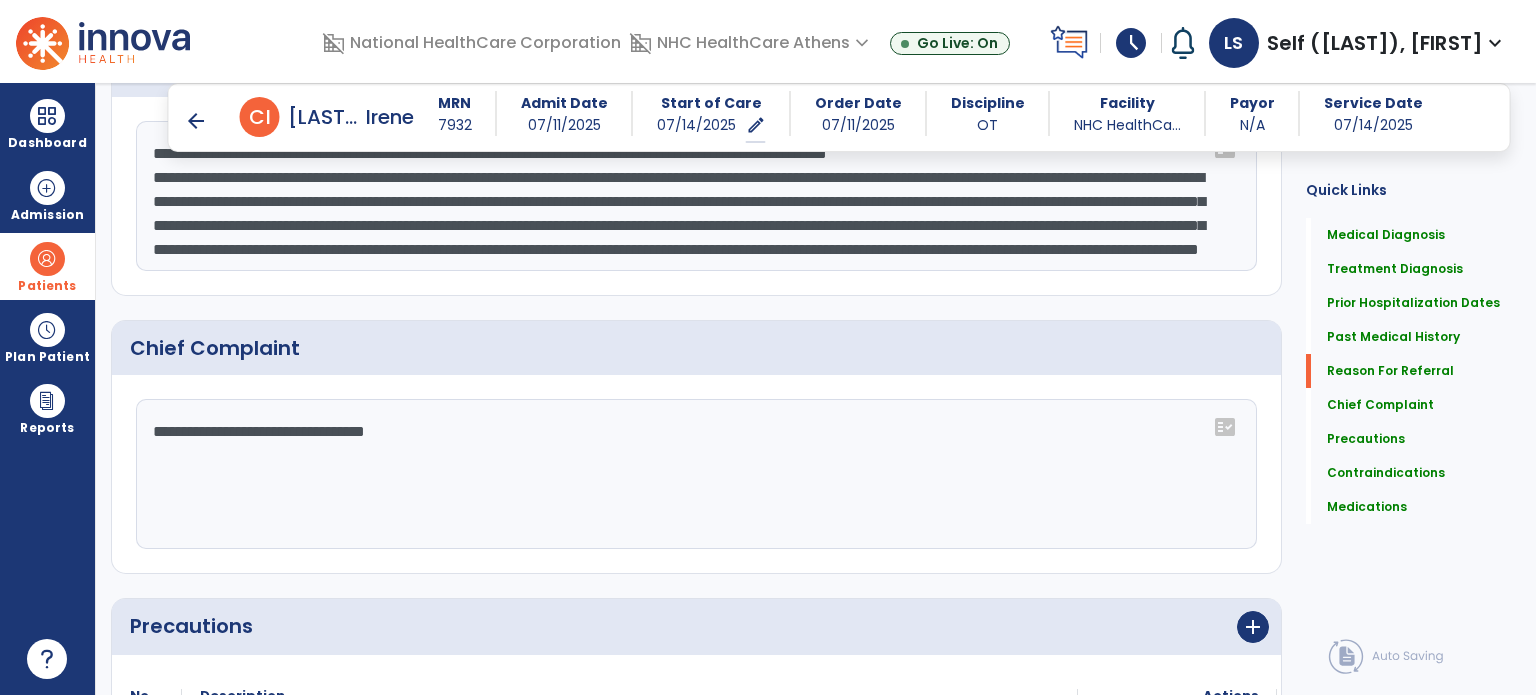 scroll, scrollTop: 1500, scrollLeft: 0, axis: vertical 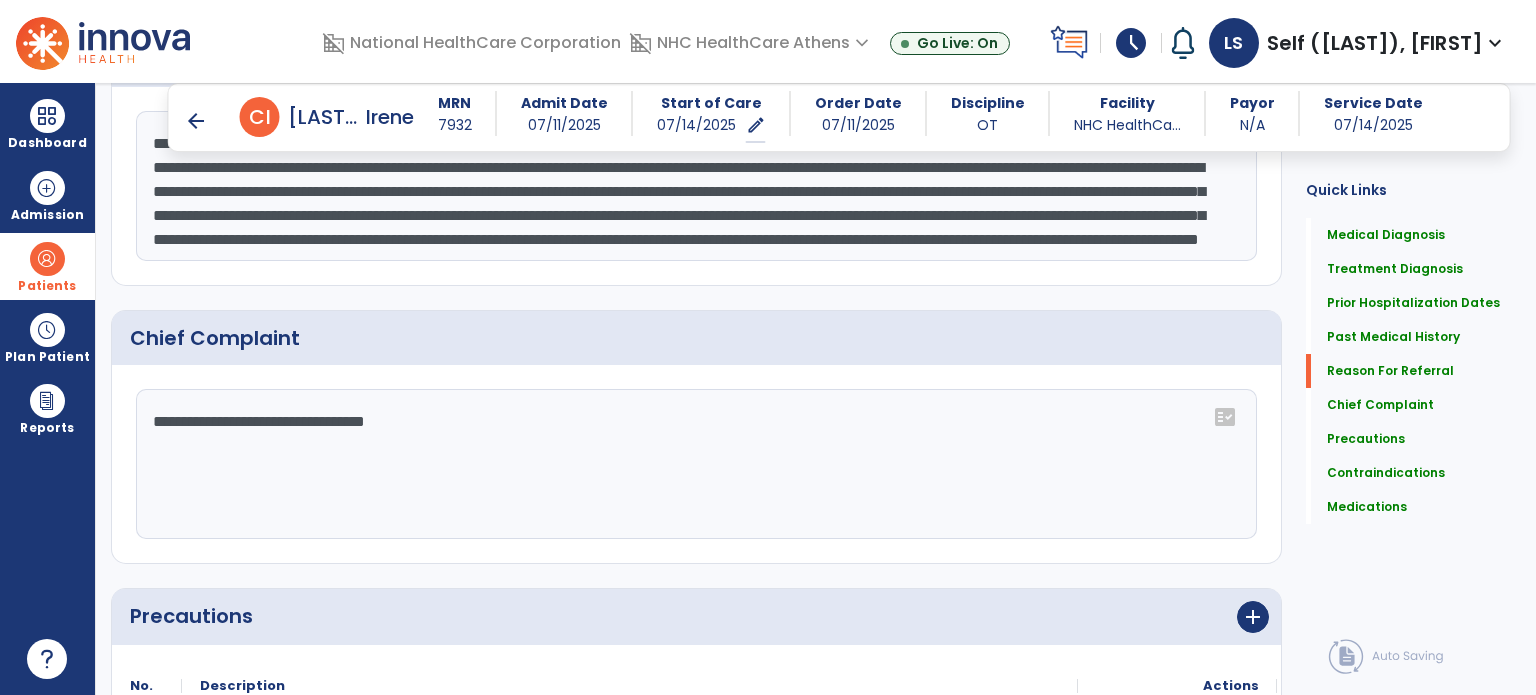 click on "**********" 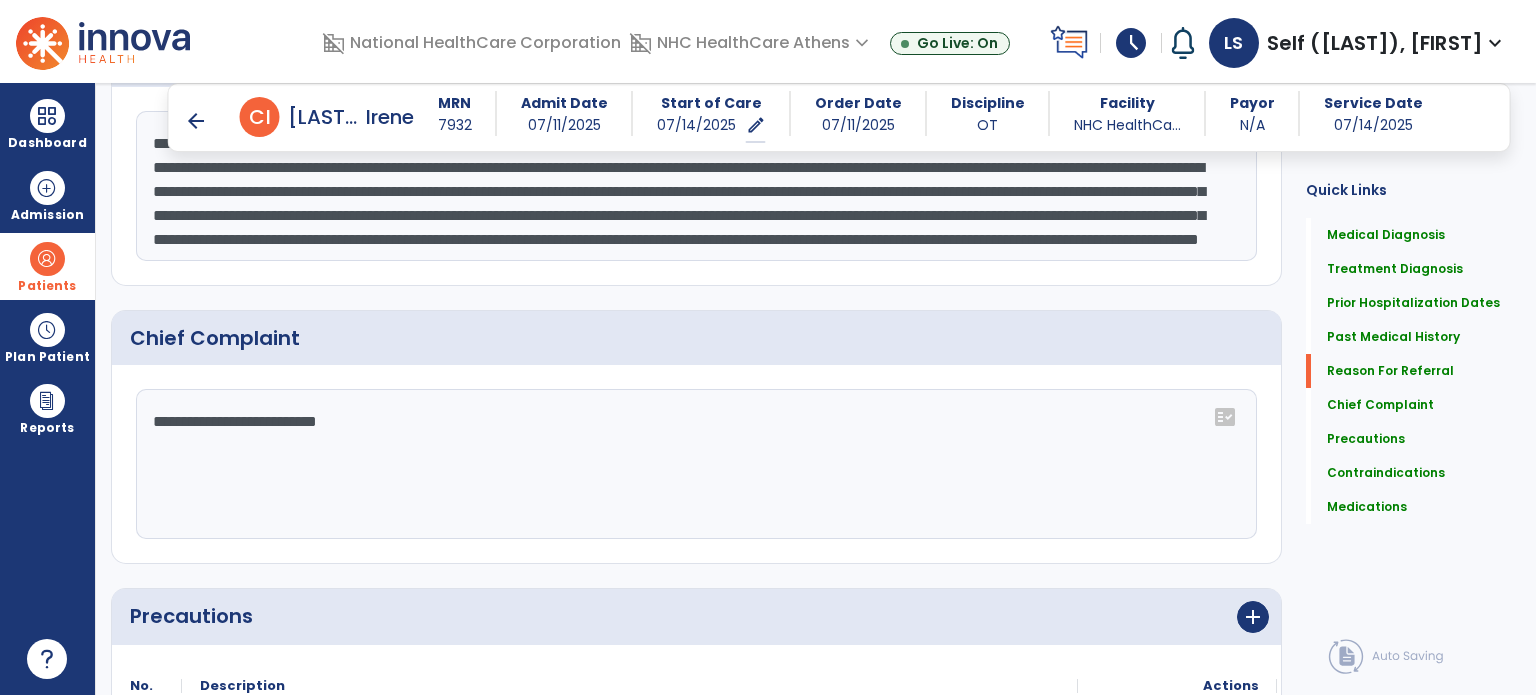 click on "**********" 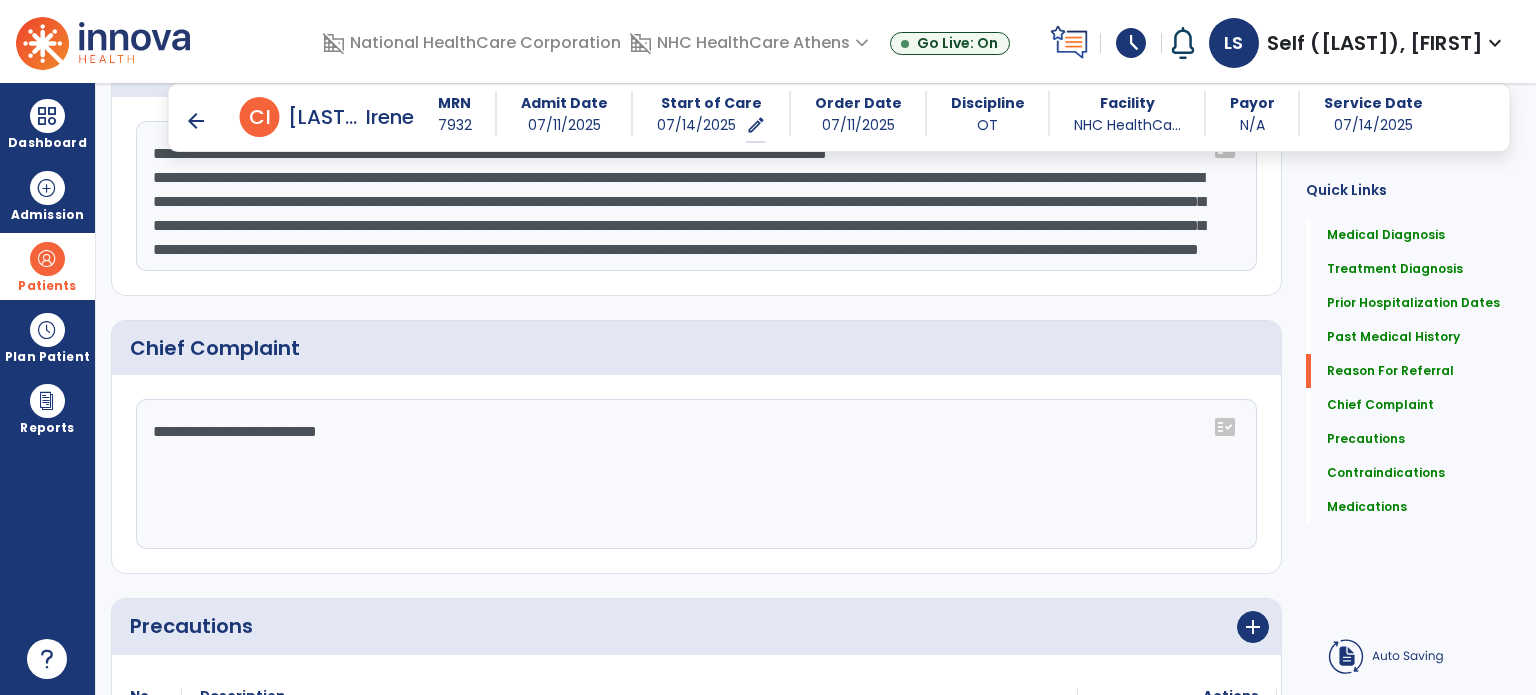 click on "**********" 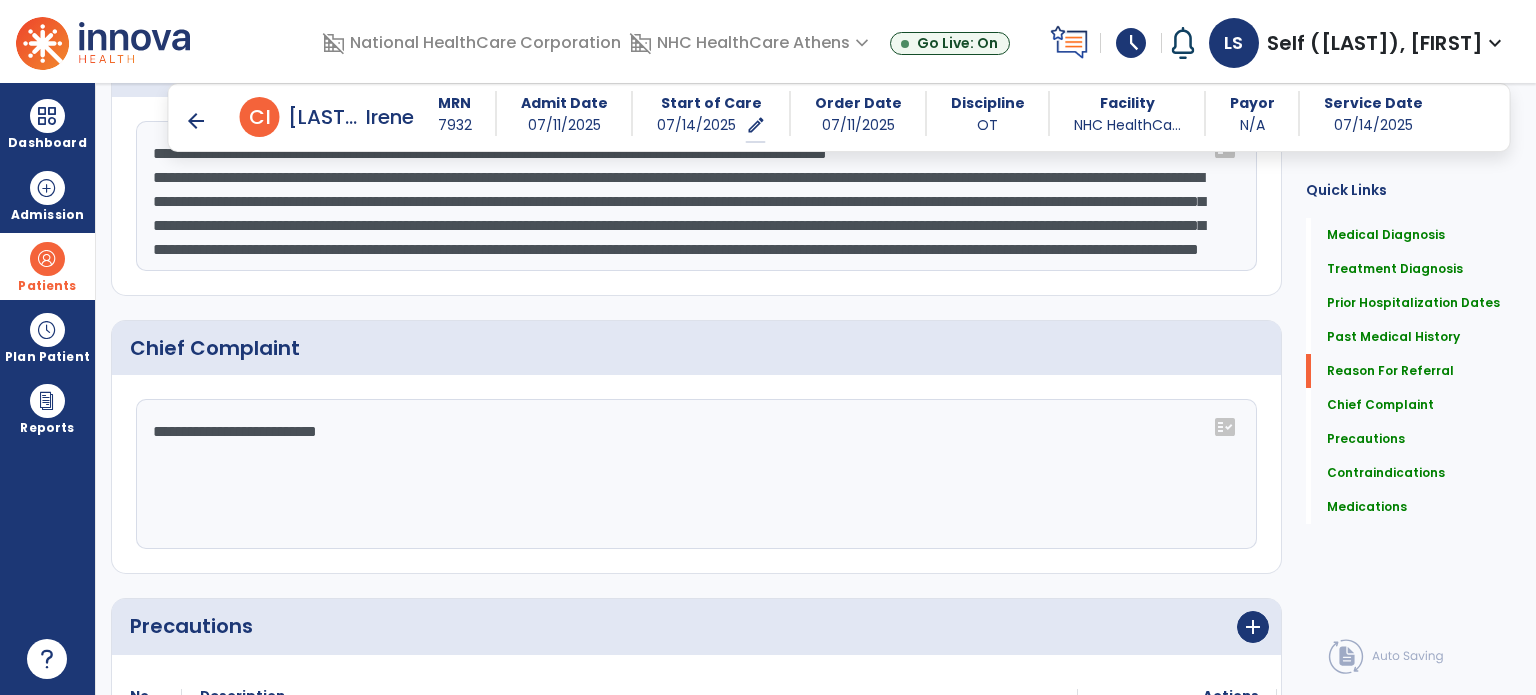 scroll, scrollTop: 1500, scrollLeft: 0, axis: vertical 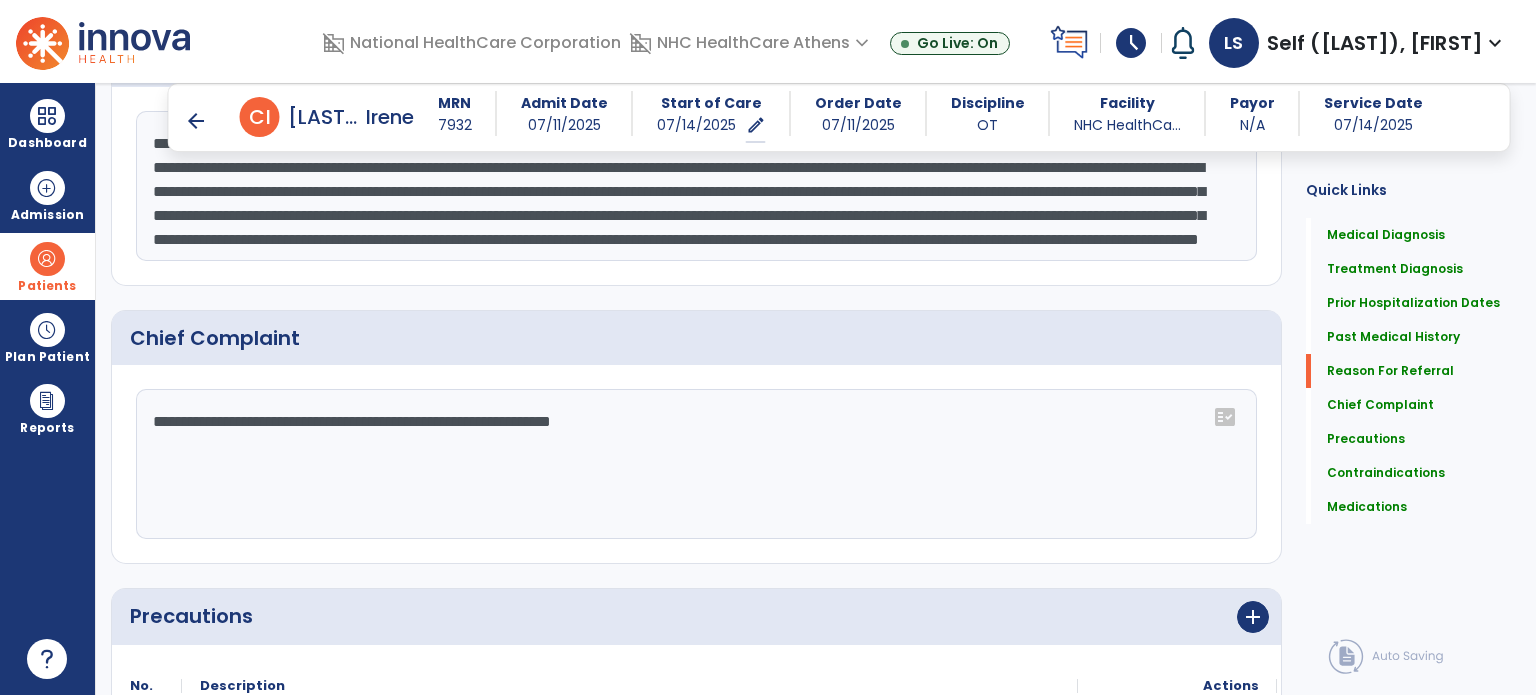 click on "**********" 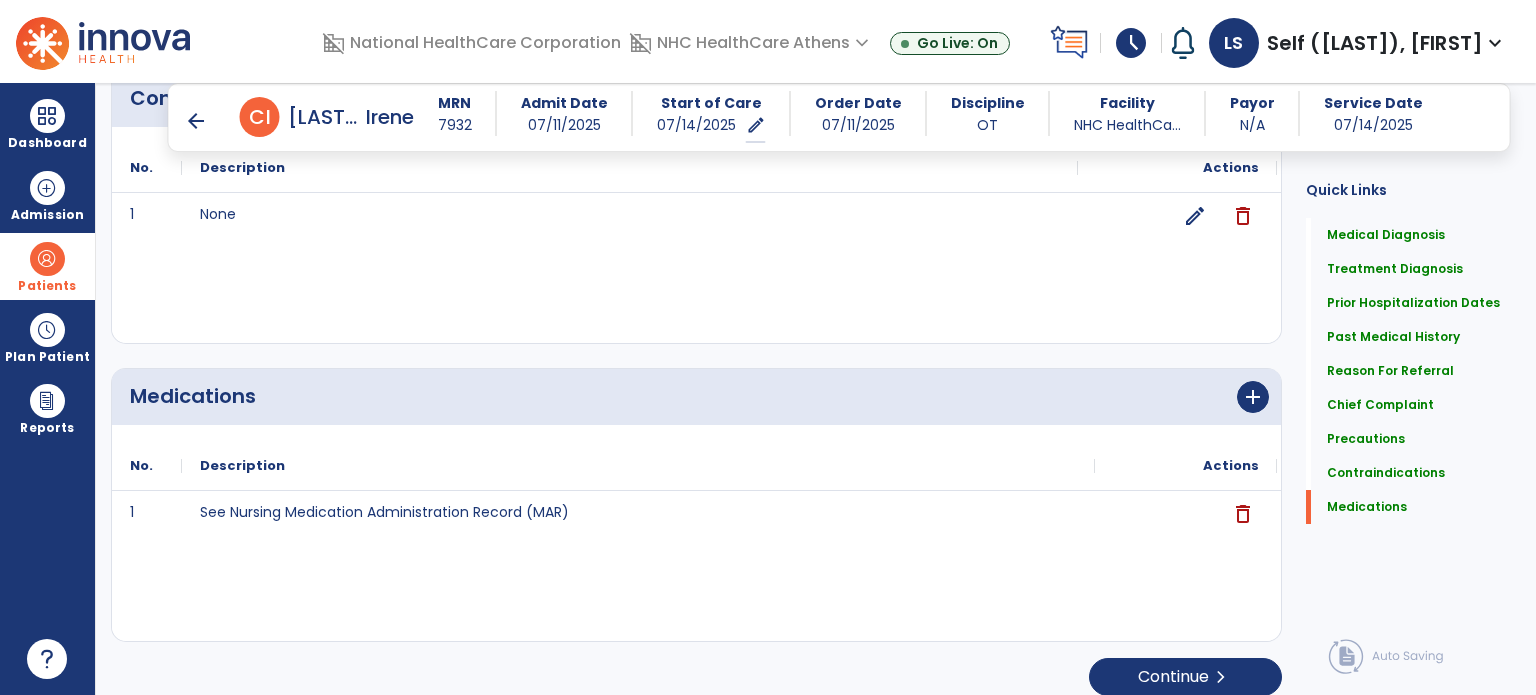 scroll, scrollTop: 2328, scrollLeft: 0, axis: vertical 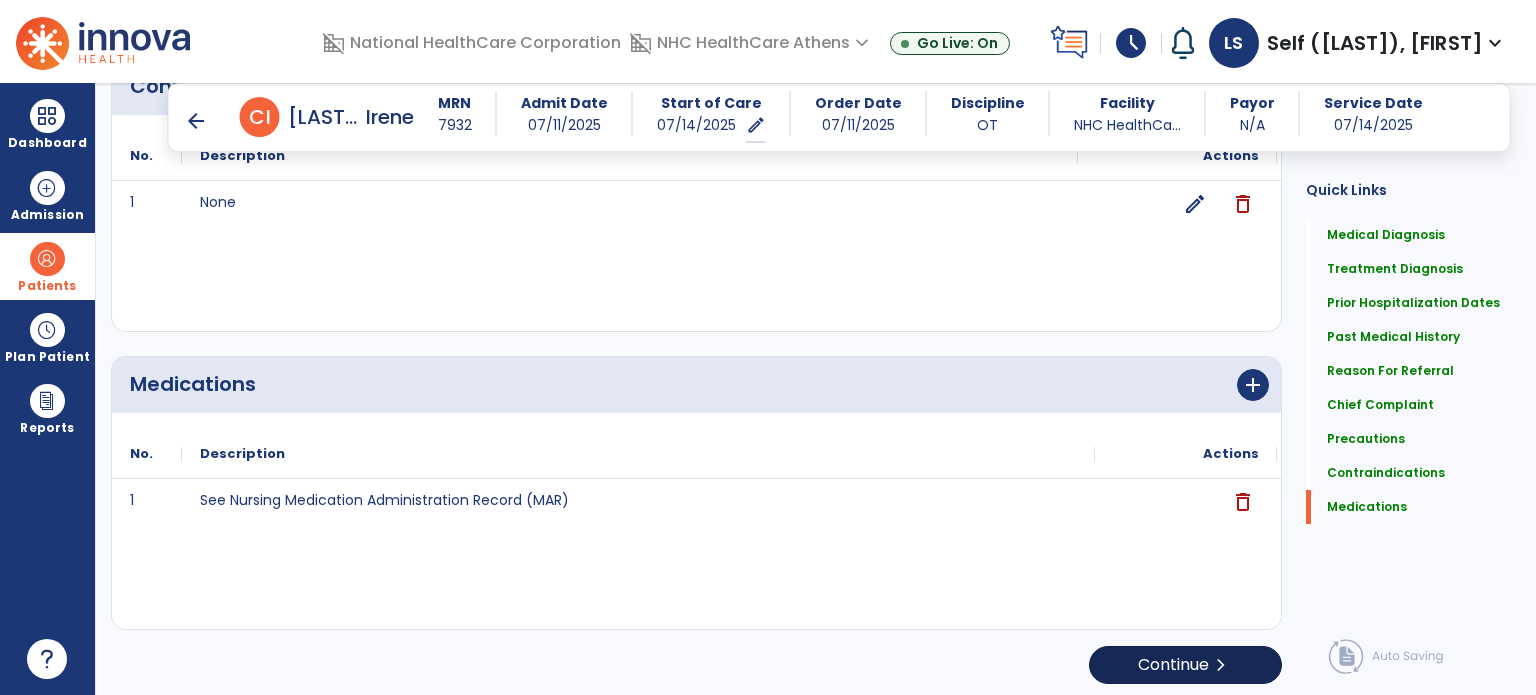 type on "**********" 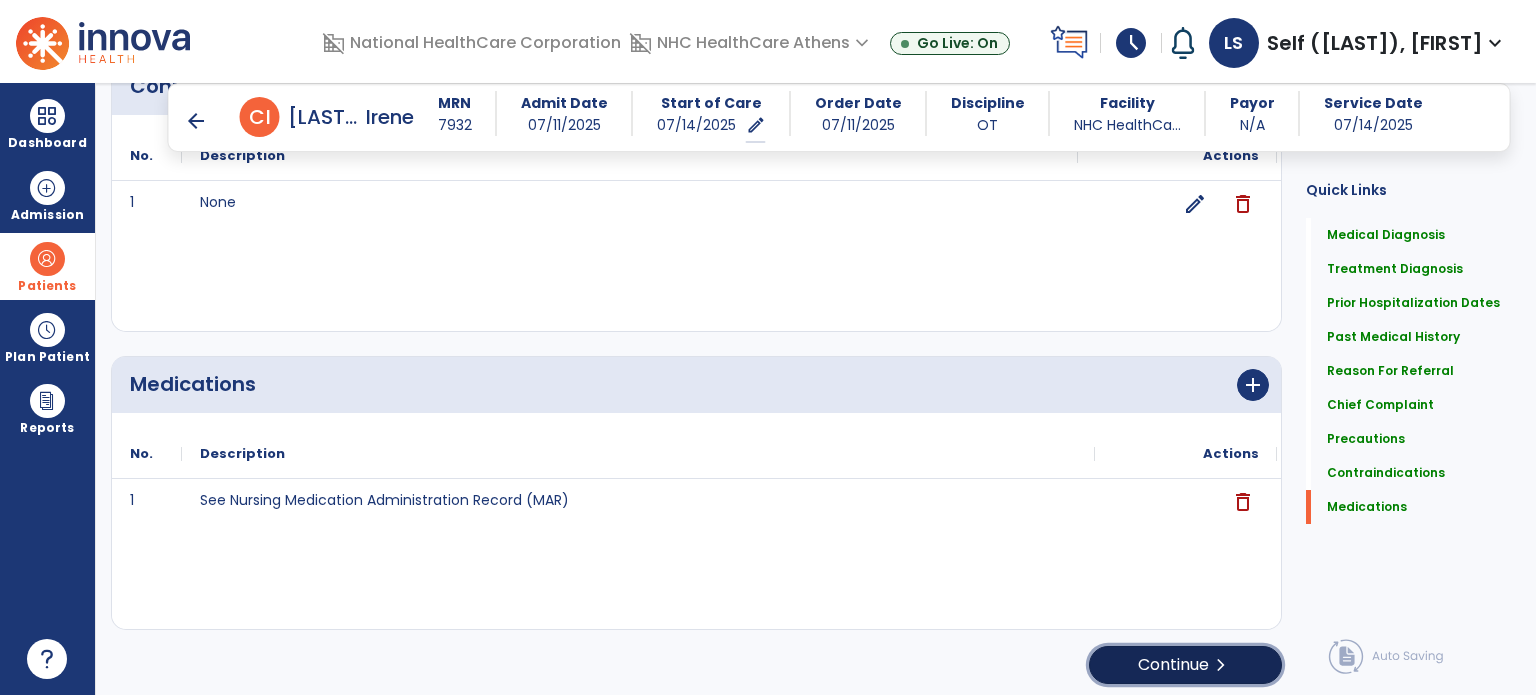 click on "Continue  chevron_right" 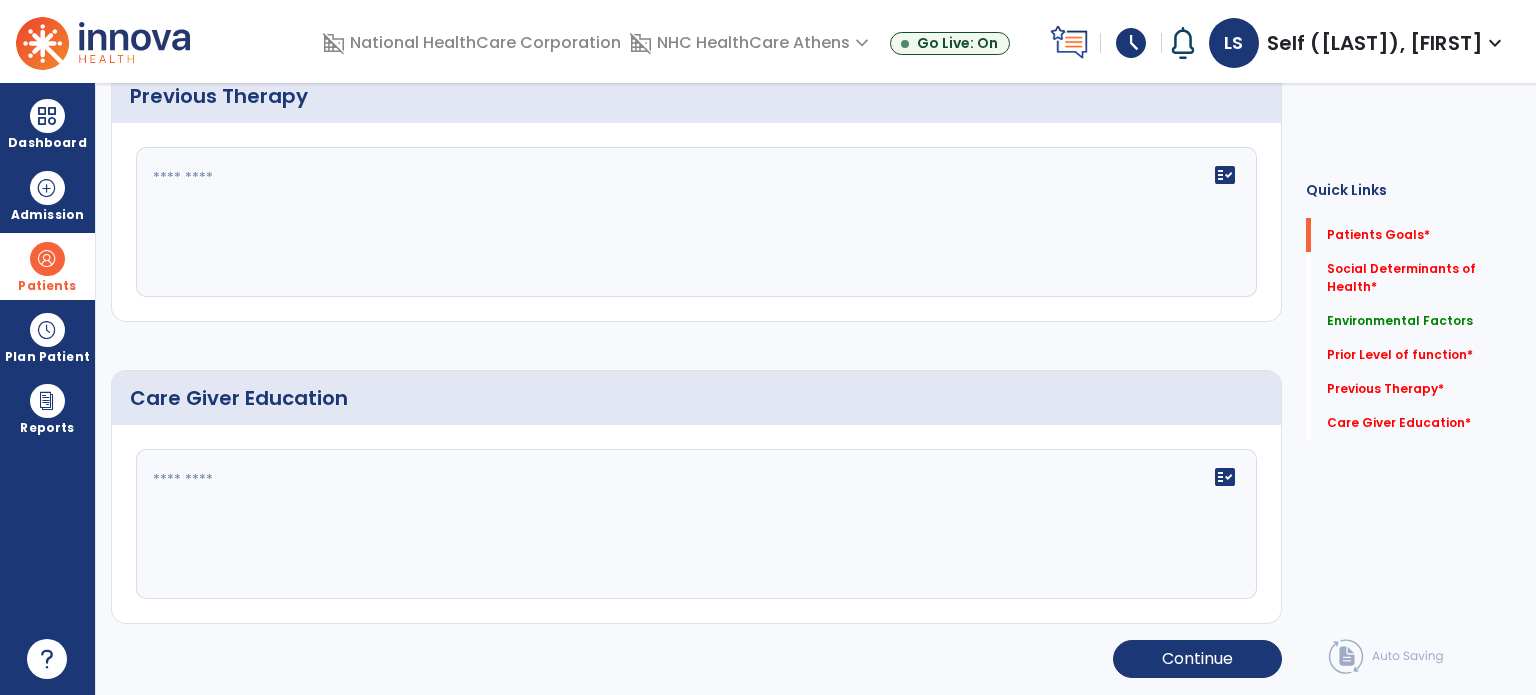 scroll, scrollTop: 8, scrollLeft: 0, axis: vertical 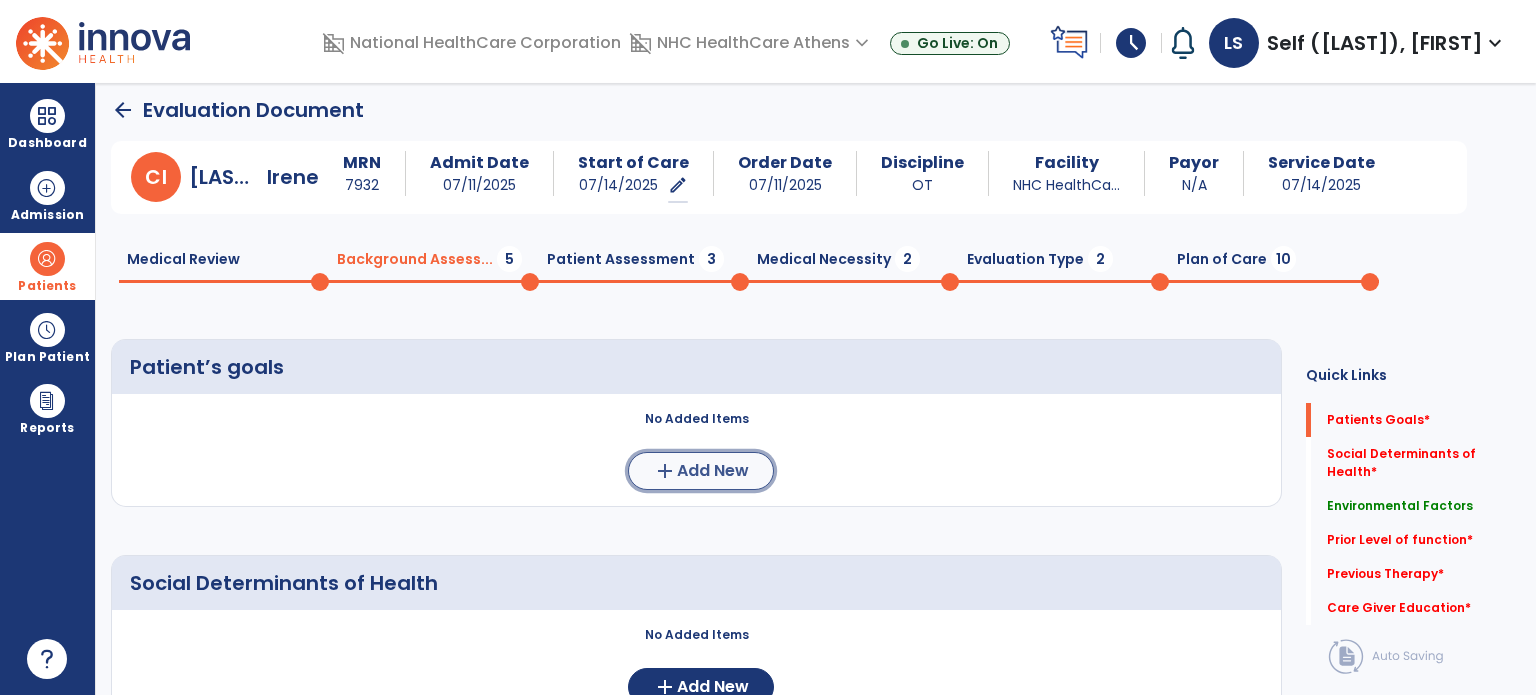 click on "add" 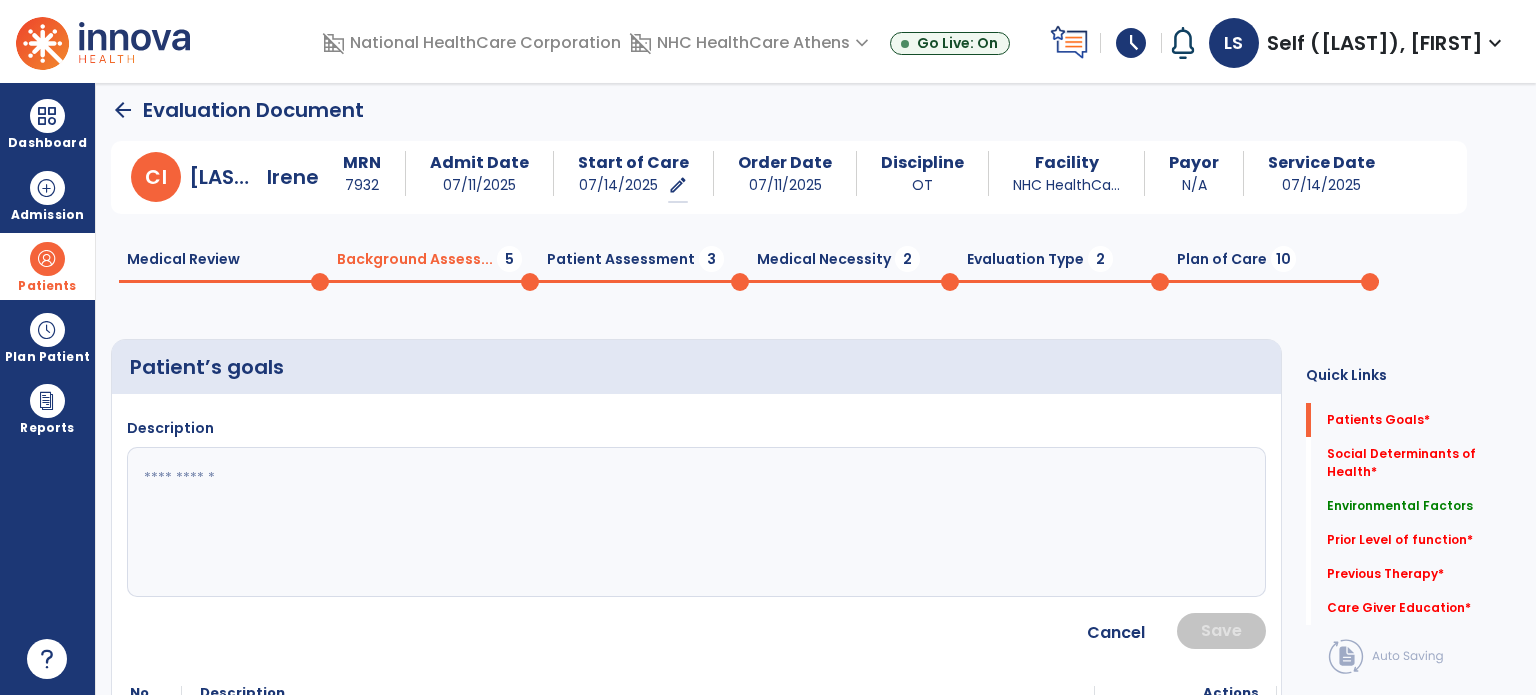 click 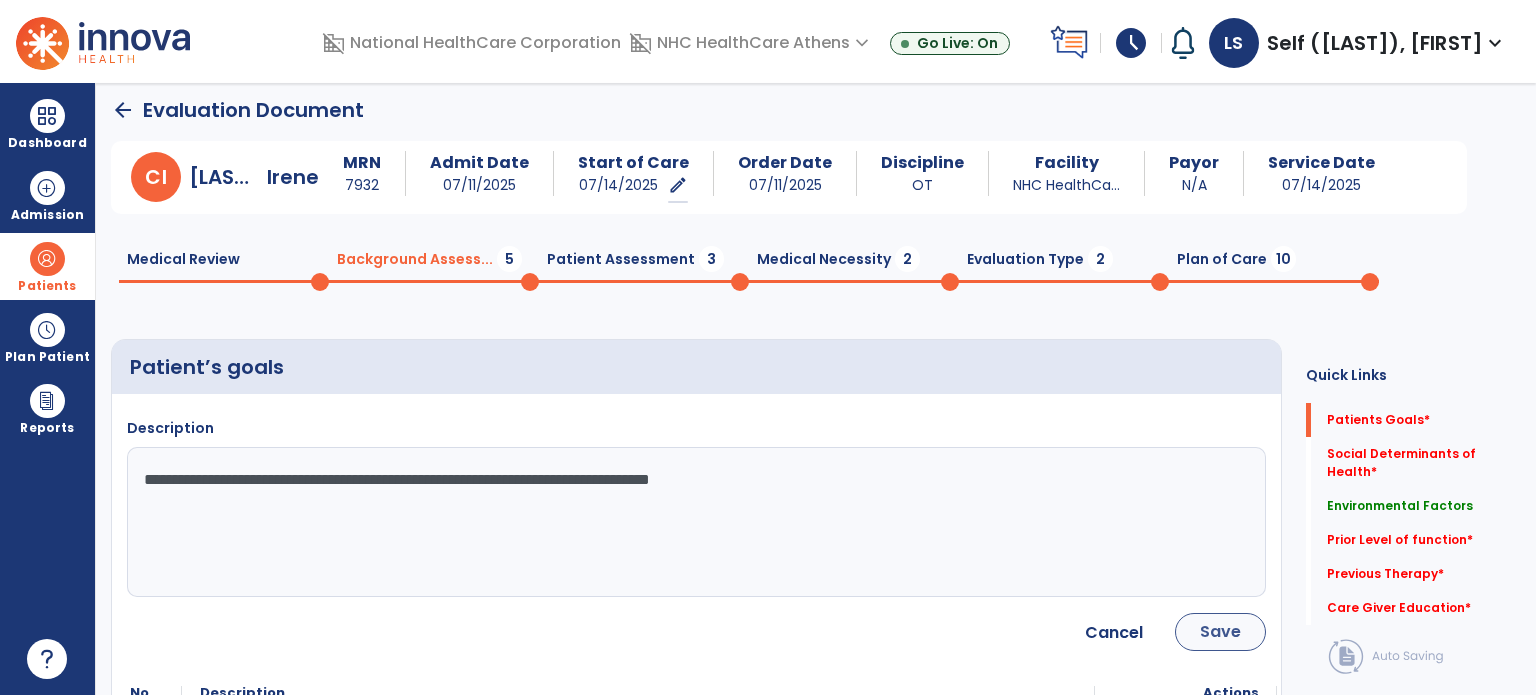 type on "**********" 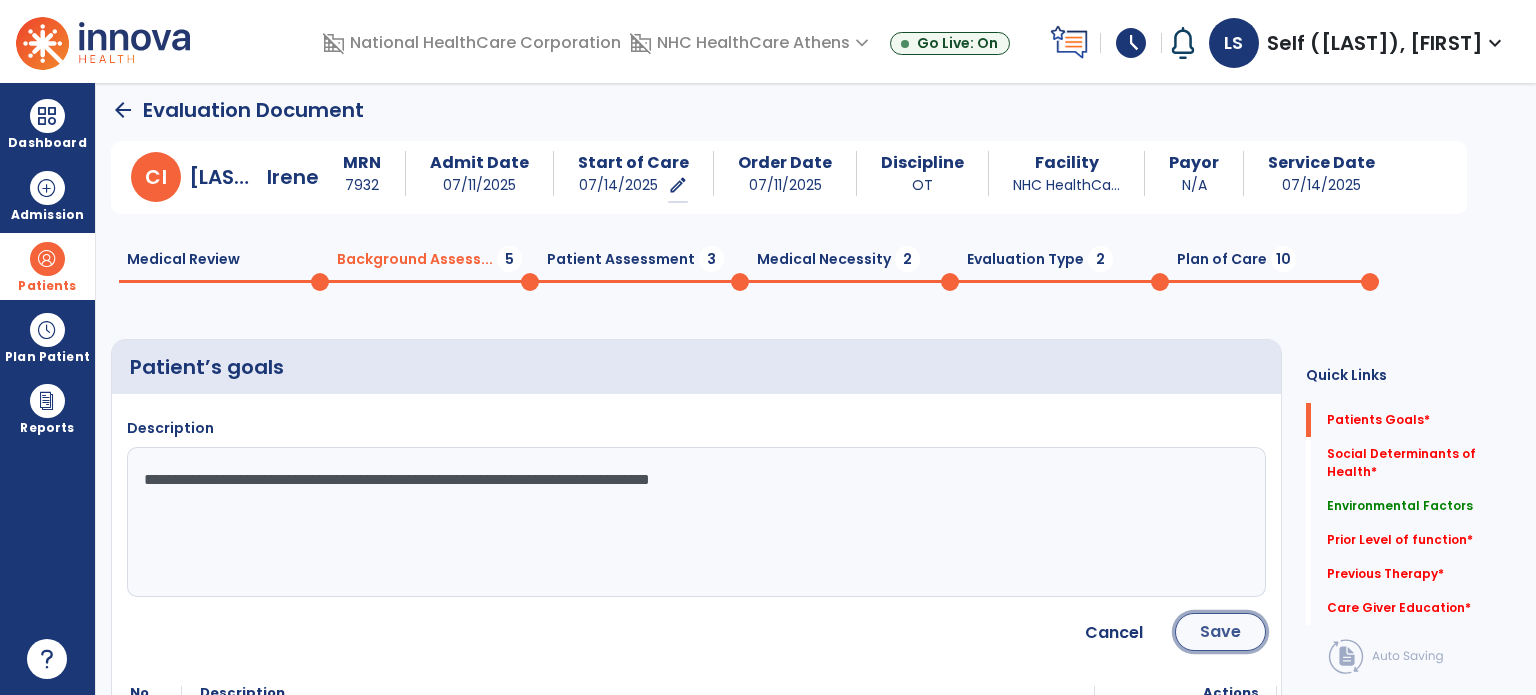 click on "Save" 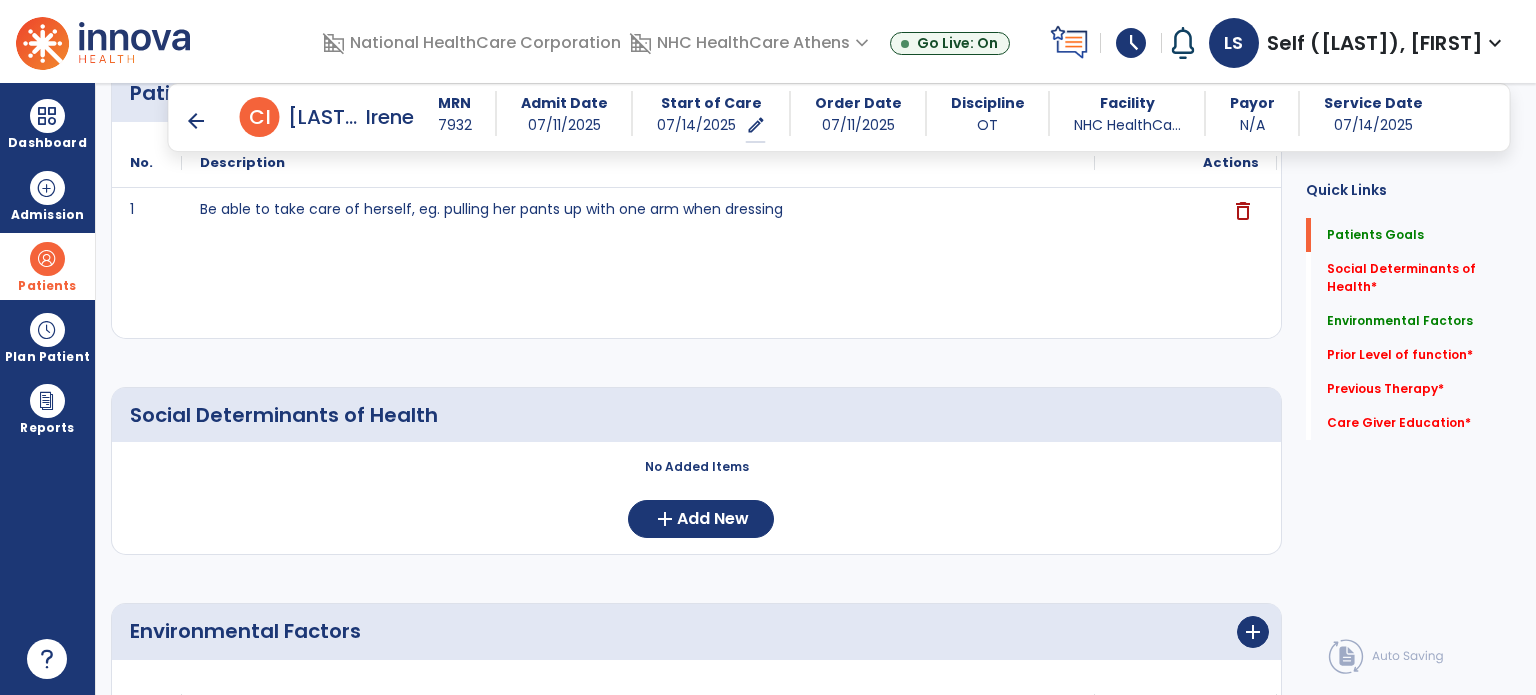 scroll, scrollTop: 308, scrollLeft: 0, axis: vertical 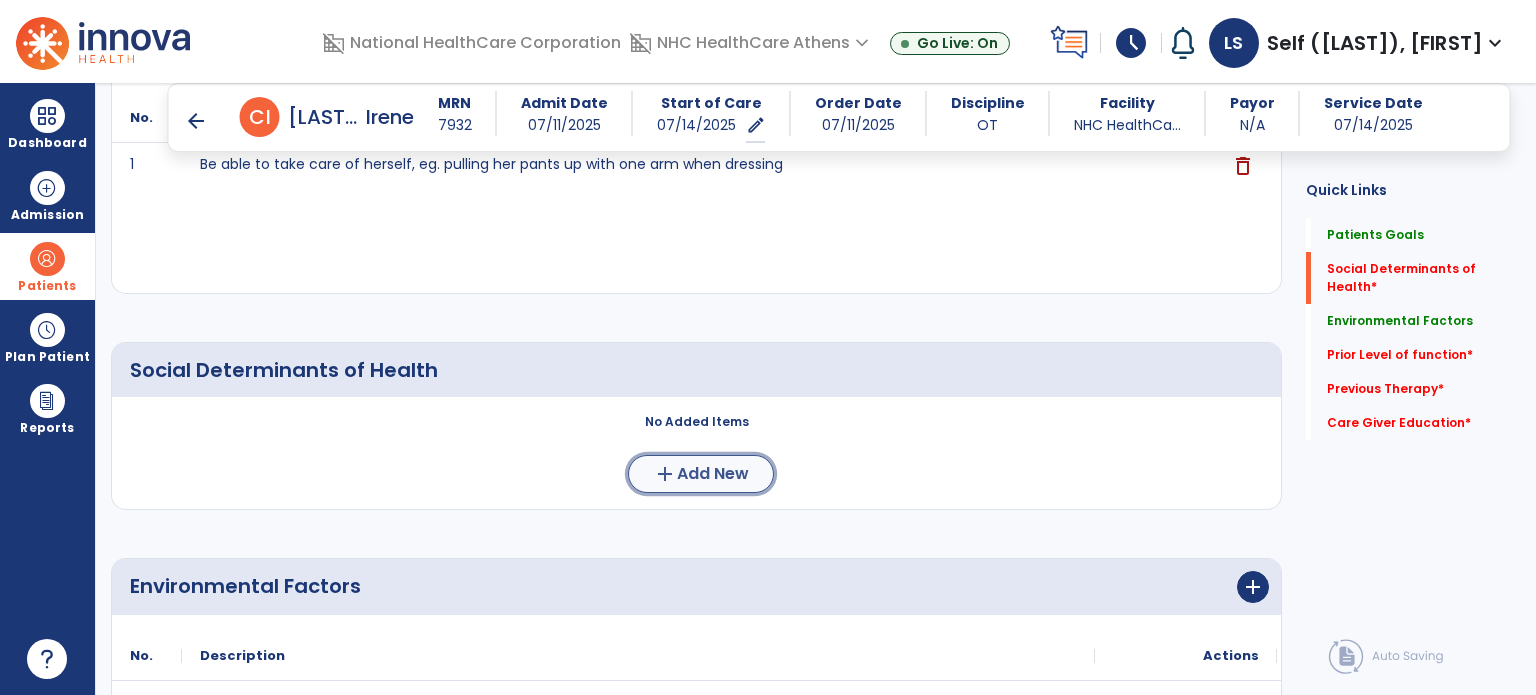 click on "Add New" 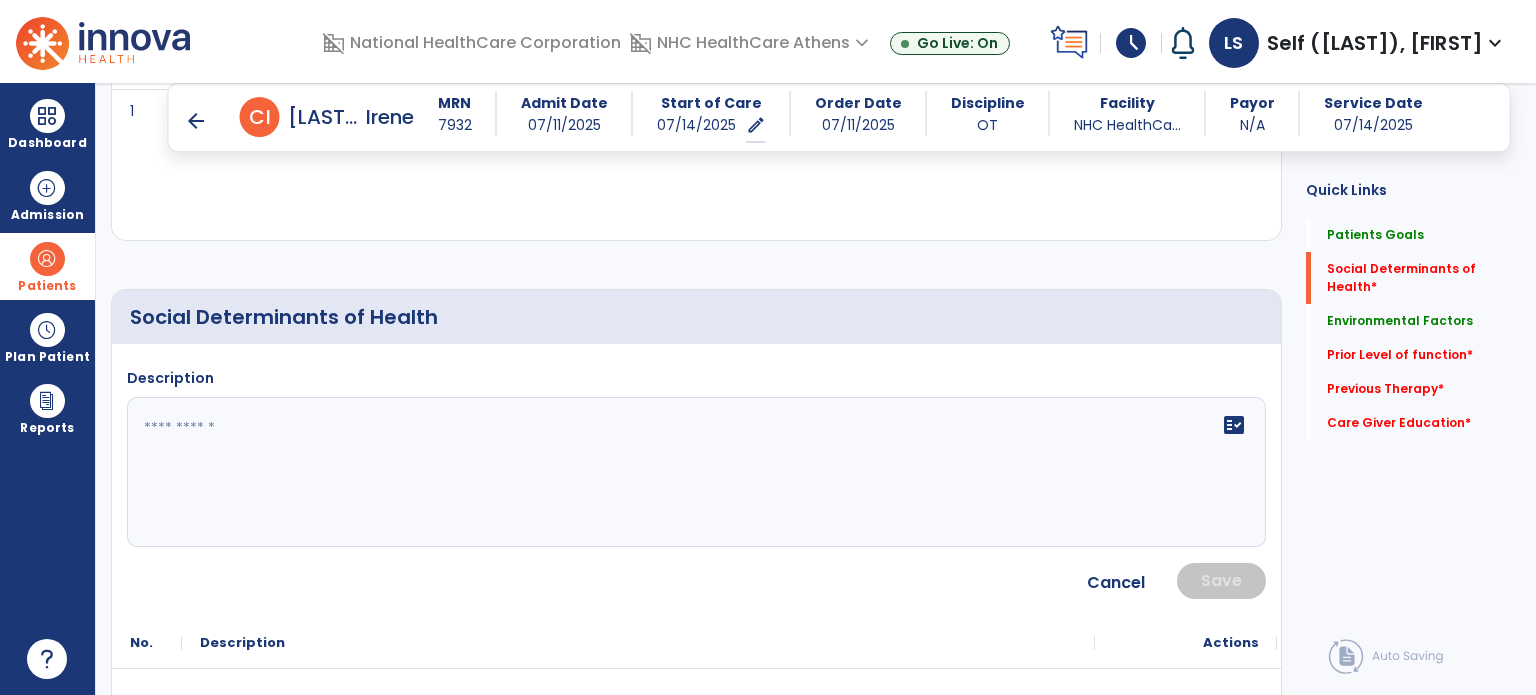 scroll, scrollTop: 408, scrollLeft: 0, axis: vertical 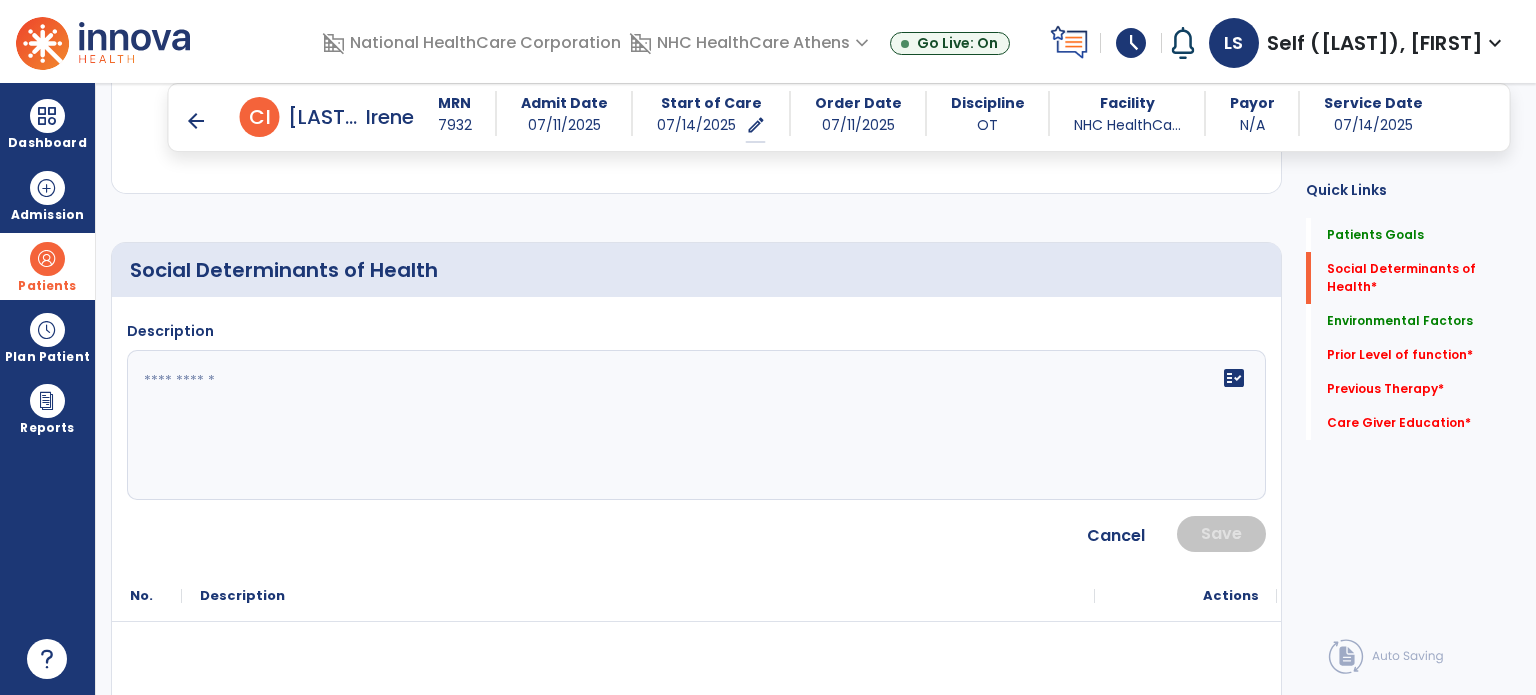 click on "fact_check" 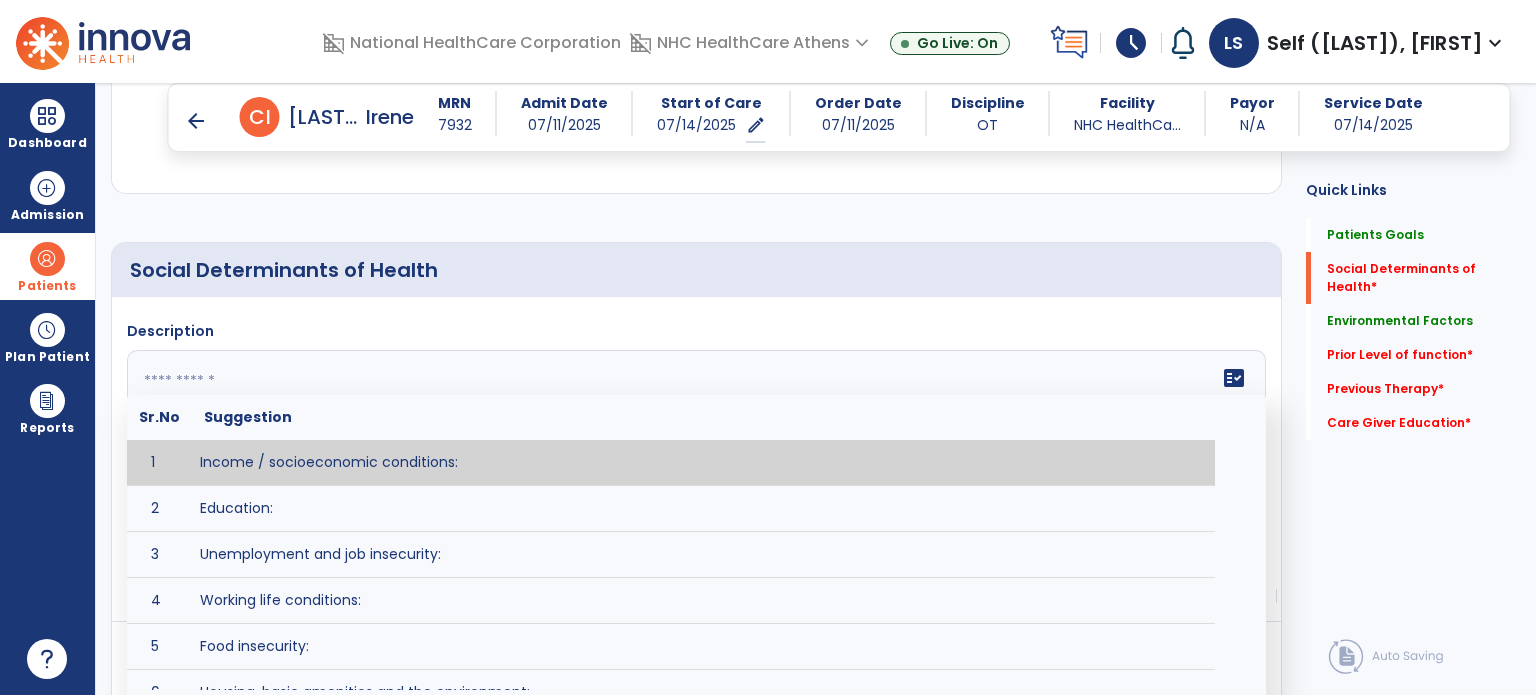 scroll, scrollTop: 508, scrollLeft: 0, axis: vertical 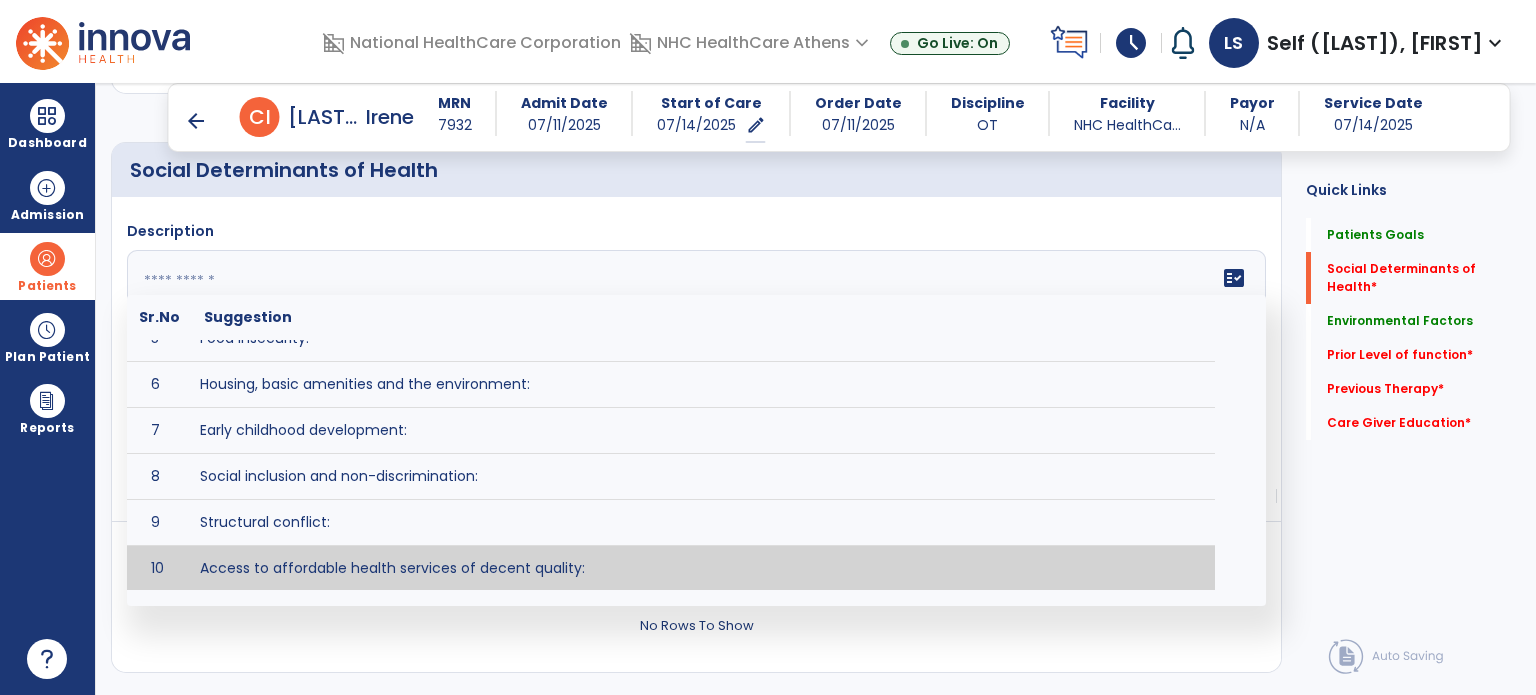 click 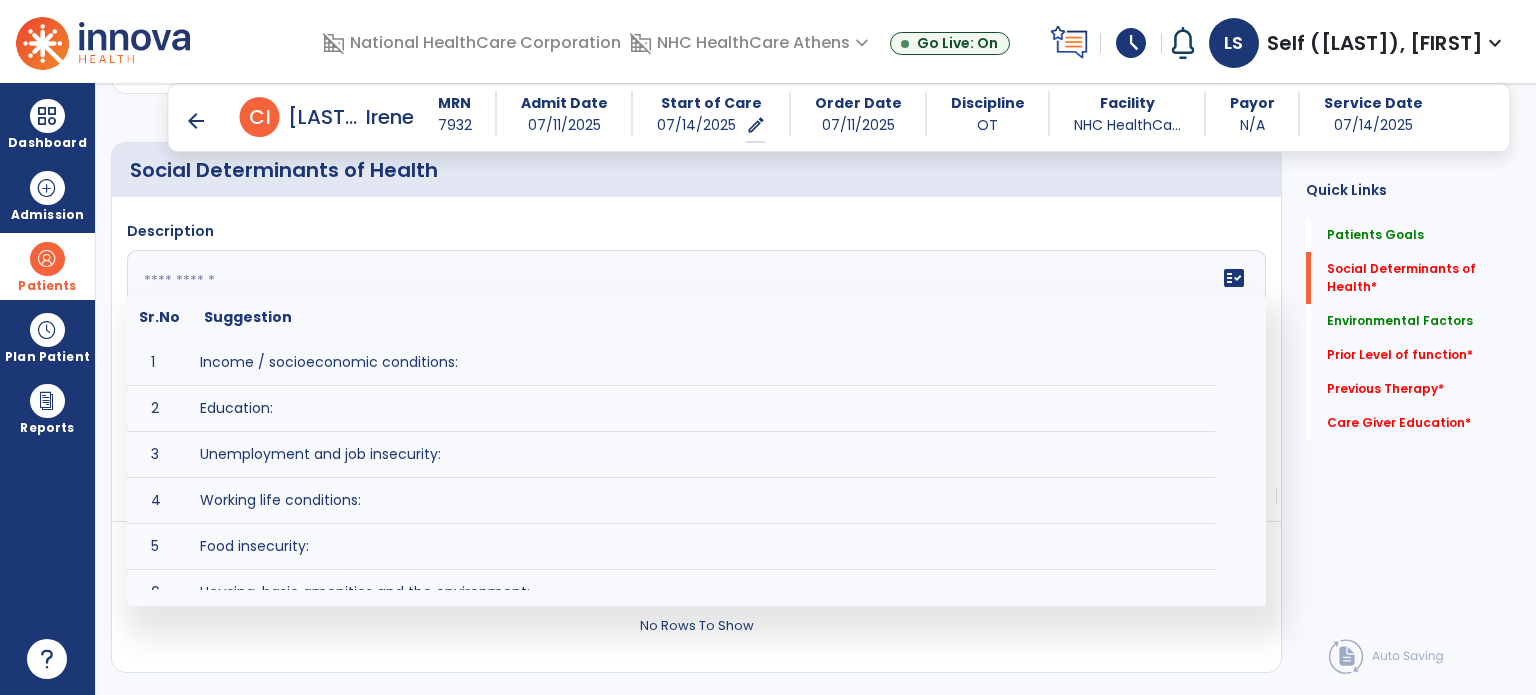 click 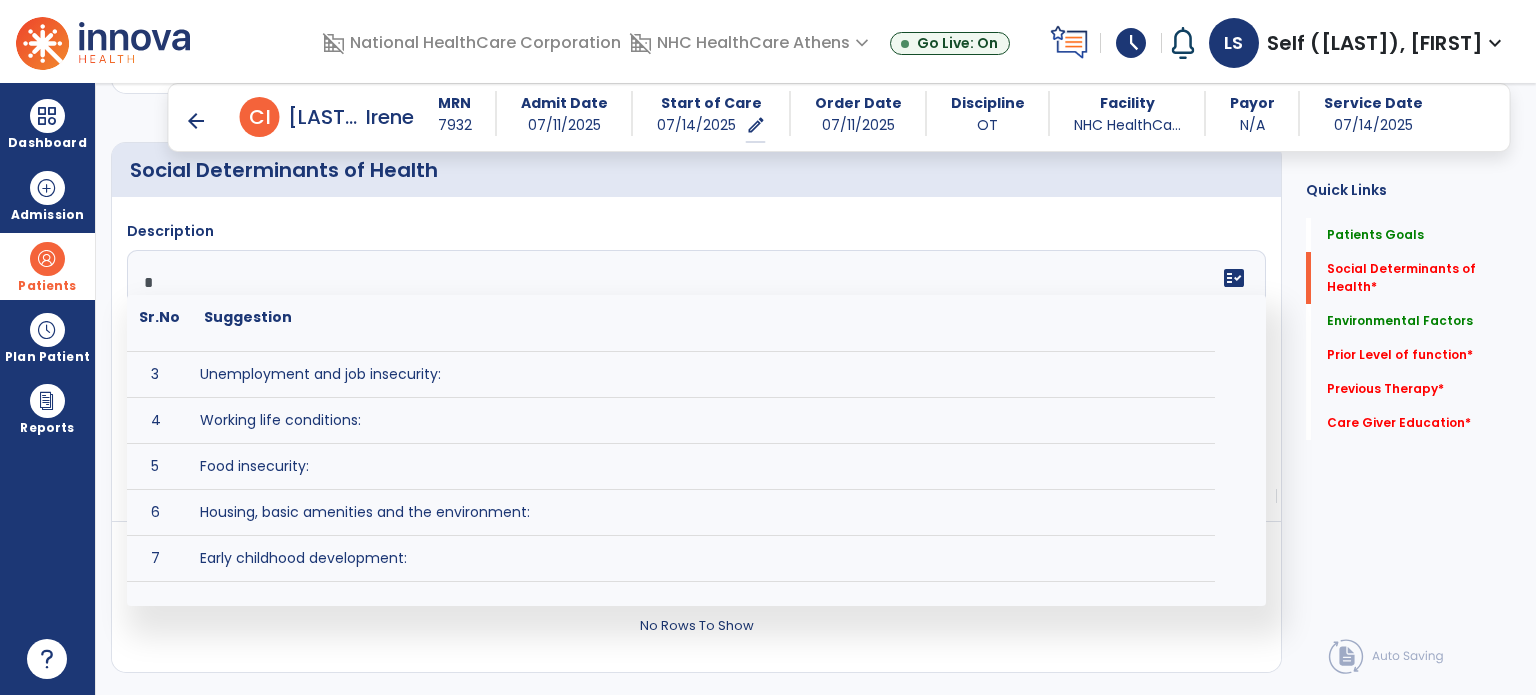 scroll, scrollTop: 0, scrollLeft: 0, axis: both 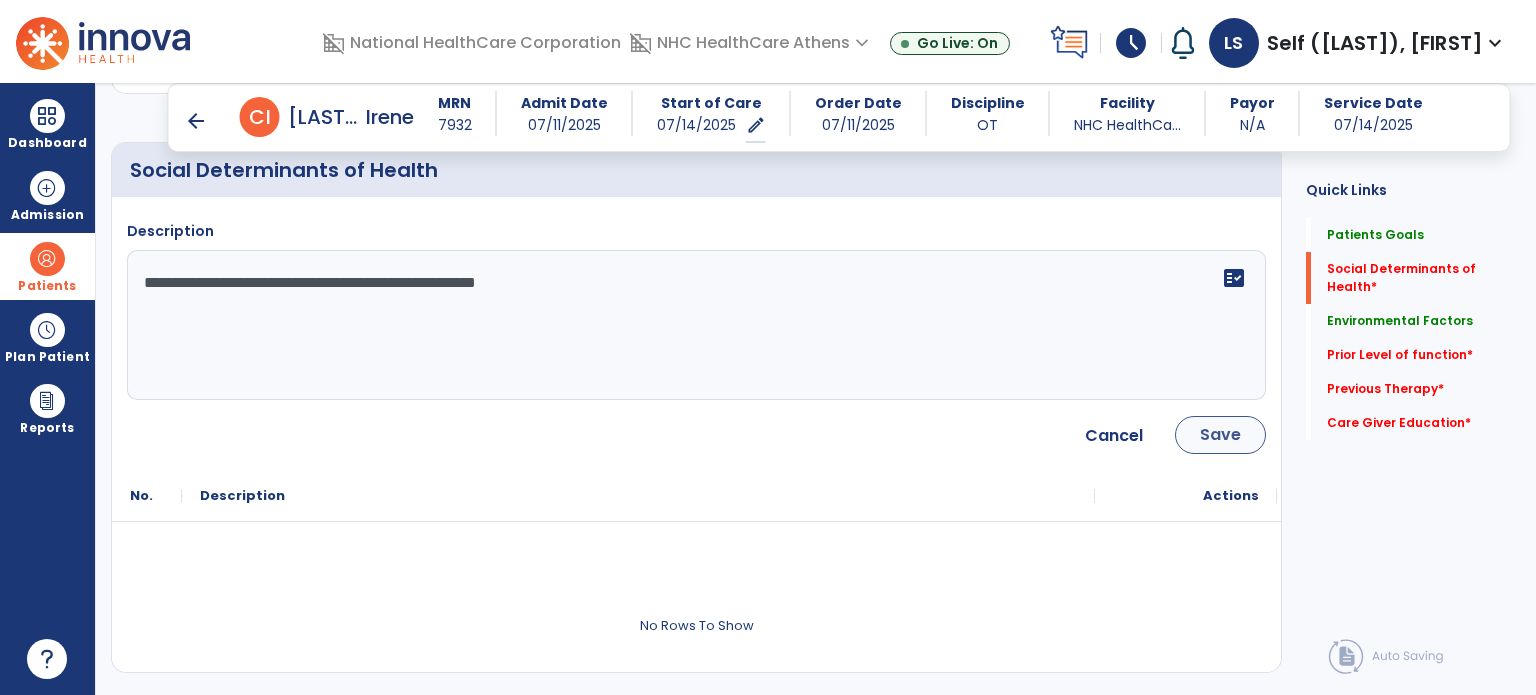 type on "**********" 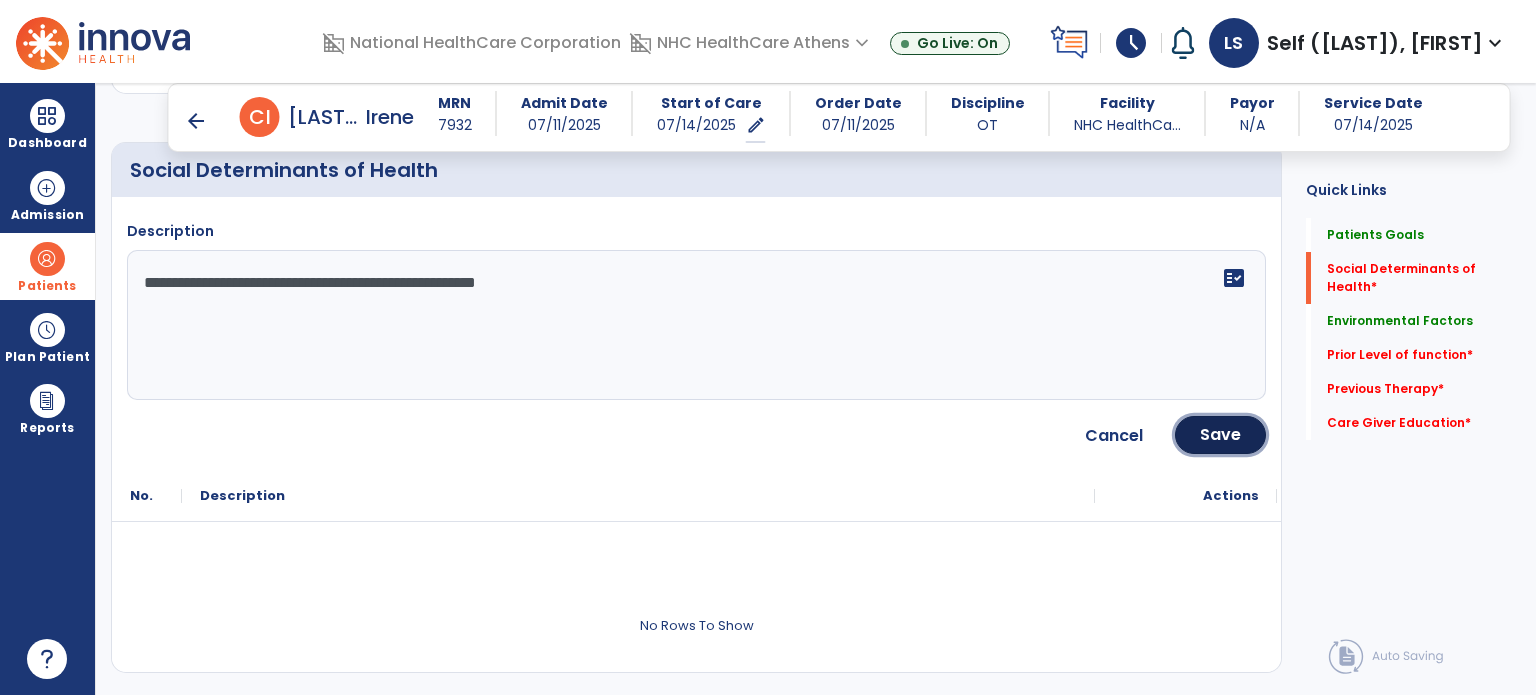 click on "Save" 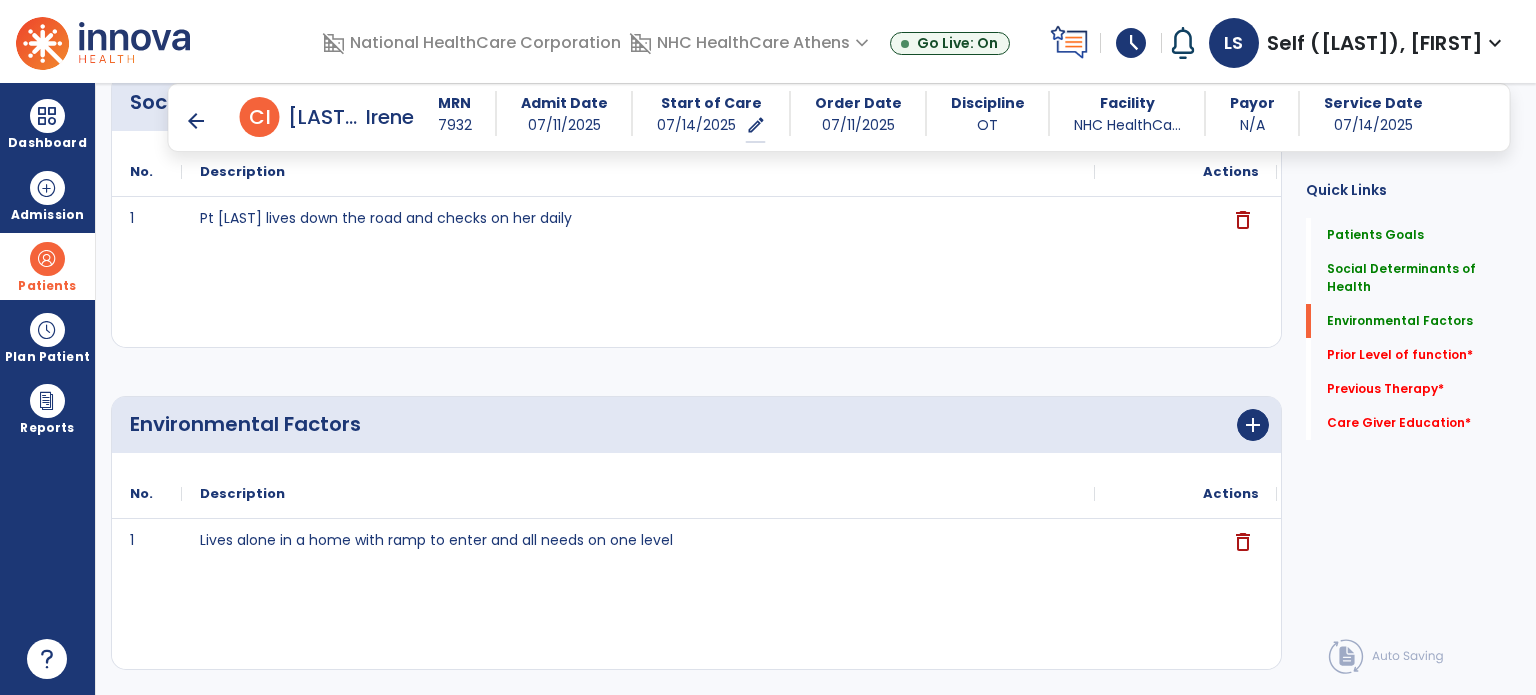 scroll, scrollTop: 708, scrollLeft: 0, axis: vertical 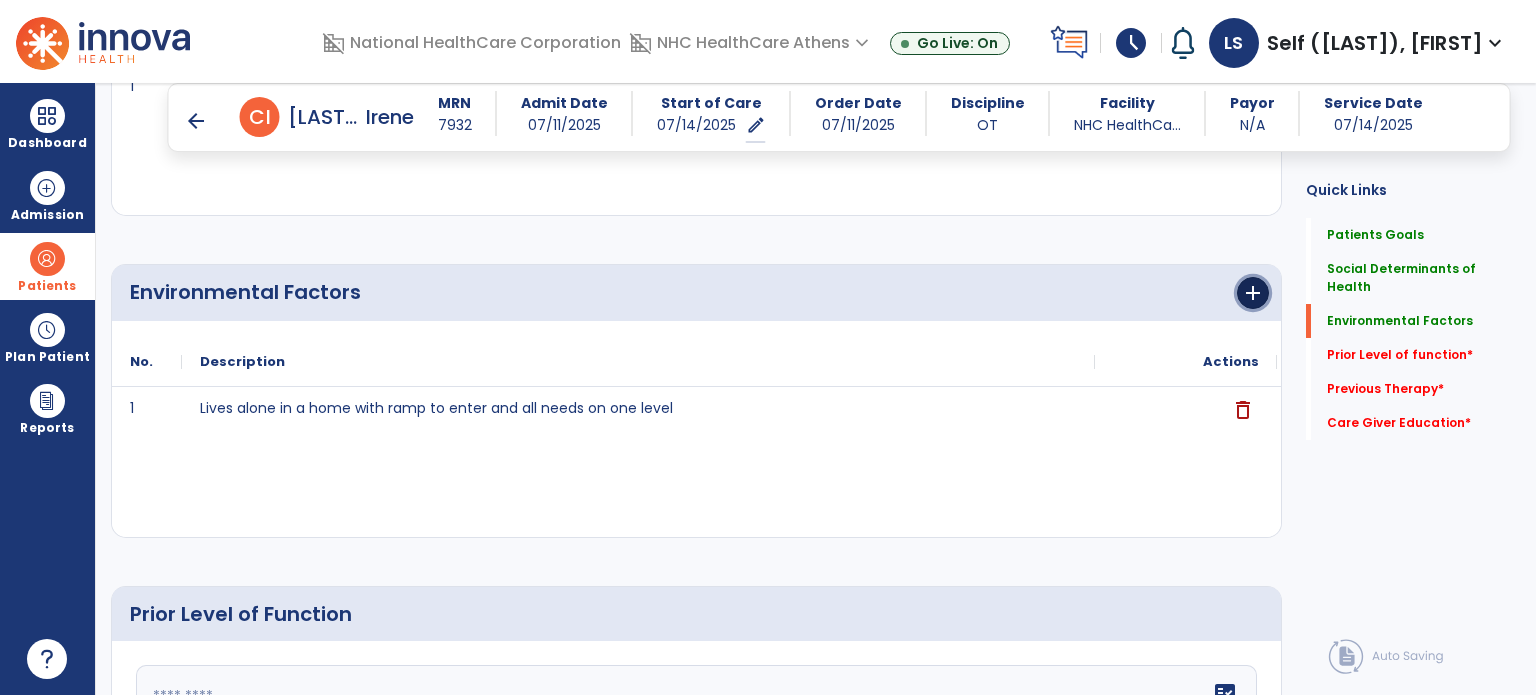 click on "add" 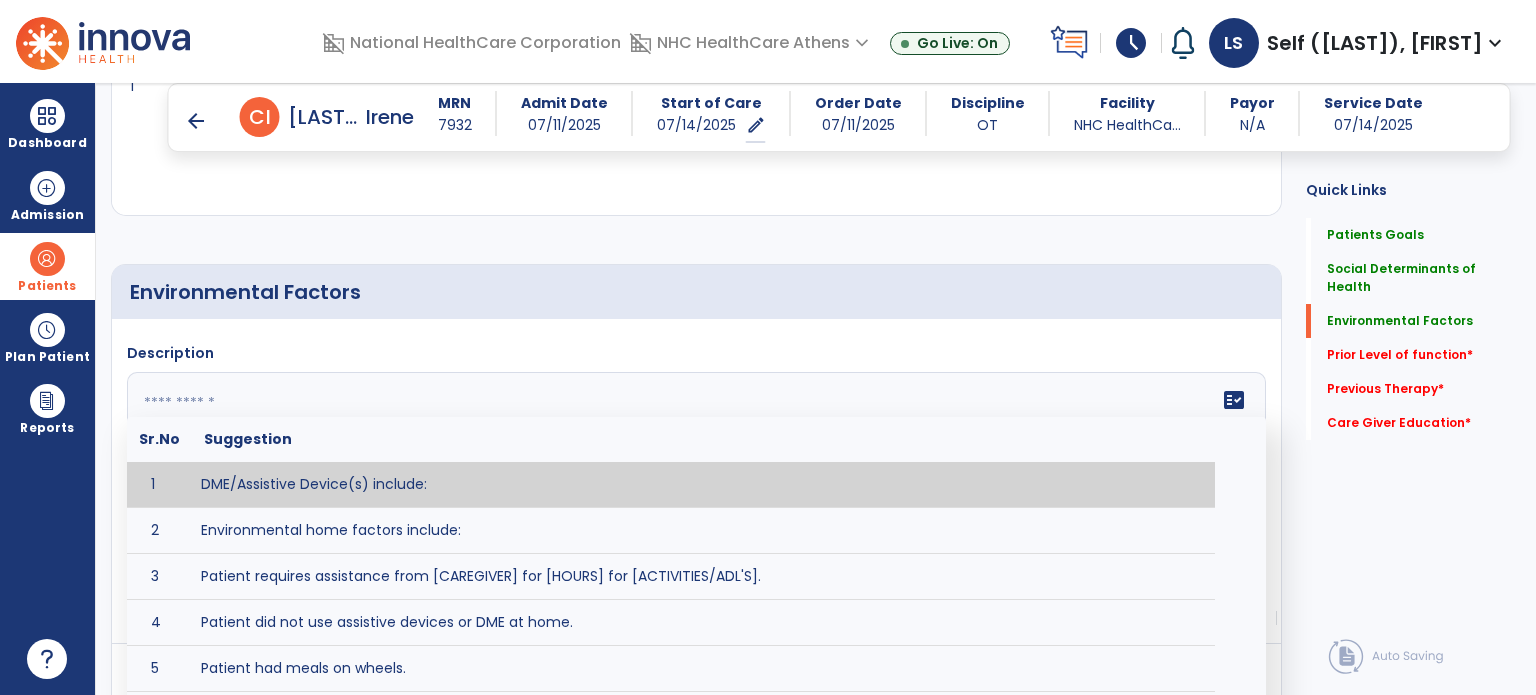 click on "fact_check  Sr.No Suggestion 1 DME/Assistive Device(s) include:  2 Environmental home factors include:  3 Patient requires assistance from [CAREGIVER] for [HOURS] for [ACTIVITIES/ADL'S]. 4 Patient did not use assistive devices or DME at home. 5 Patient had meals on wheels. 6 Patient has caregiver help at home who will be able to provide assistance upon discharge. 7 Patient lived alone at home prior to admission and will [HAVE or HAVE NOT] assistance at home from [CAREGIVER] upon discharge. 8 Patient lives alone. 9 Patient lives with caregiver who provides support/aid for ____________. 10 Patient lives with spouse/significant other. 11 Patient needs to clime [NUMBER] stairs [WITH/WITHOUT] railing in order to reach [ROOM]. 12 Patient uses adaptive equipment at home including [EQUIPMENT] and has the following home modifications __________. 13 Patient was able to complete community activities (driving, shopping, community ambulation, etc.) independently. 14 15 16 17" 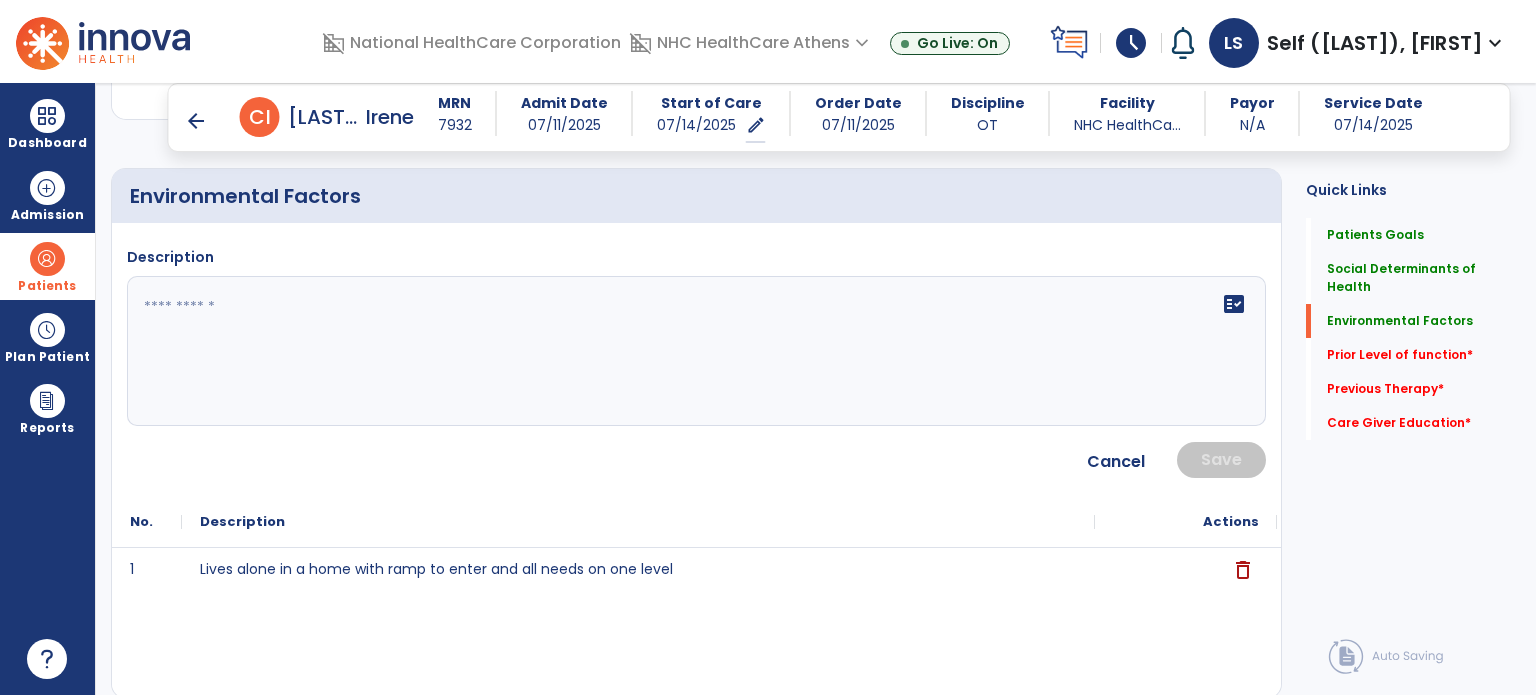 scroll, scrollTop: 908, scrollLeft: 0, axis: vertical 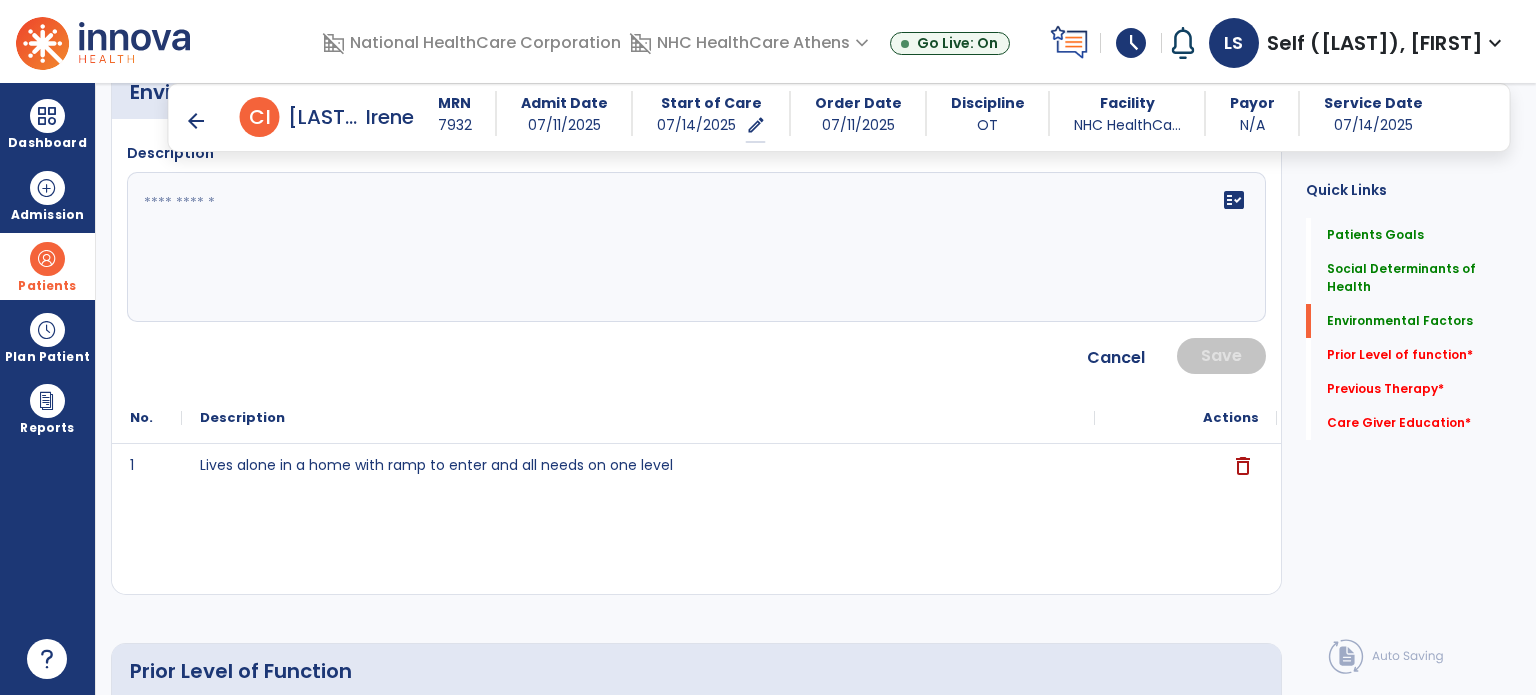click on "fact_check" 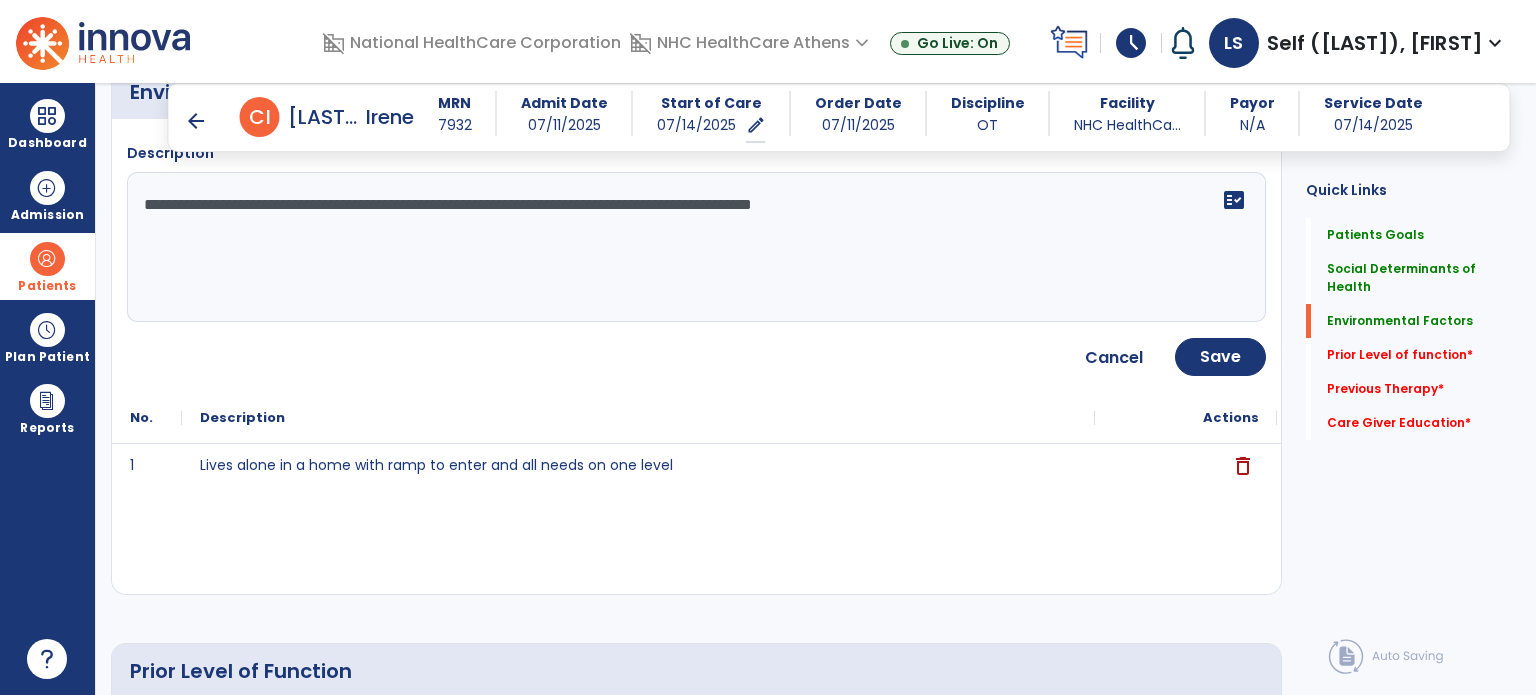 drag, startPoint x: 1042, startPoint y: 219, endPoint x: 860, endPoint y: 195, distance: 183.57559 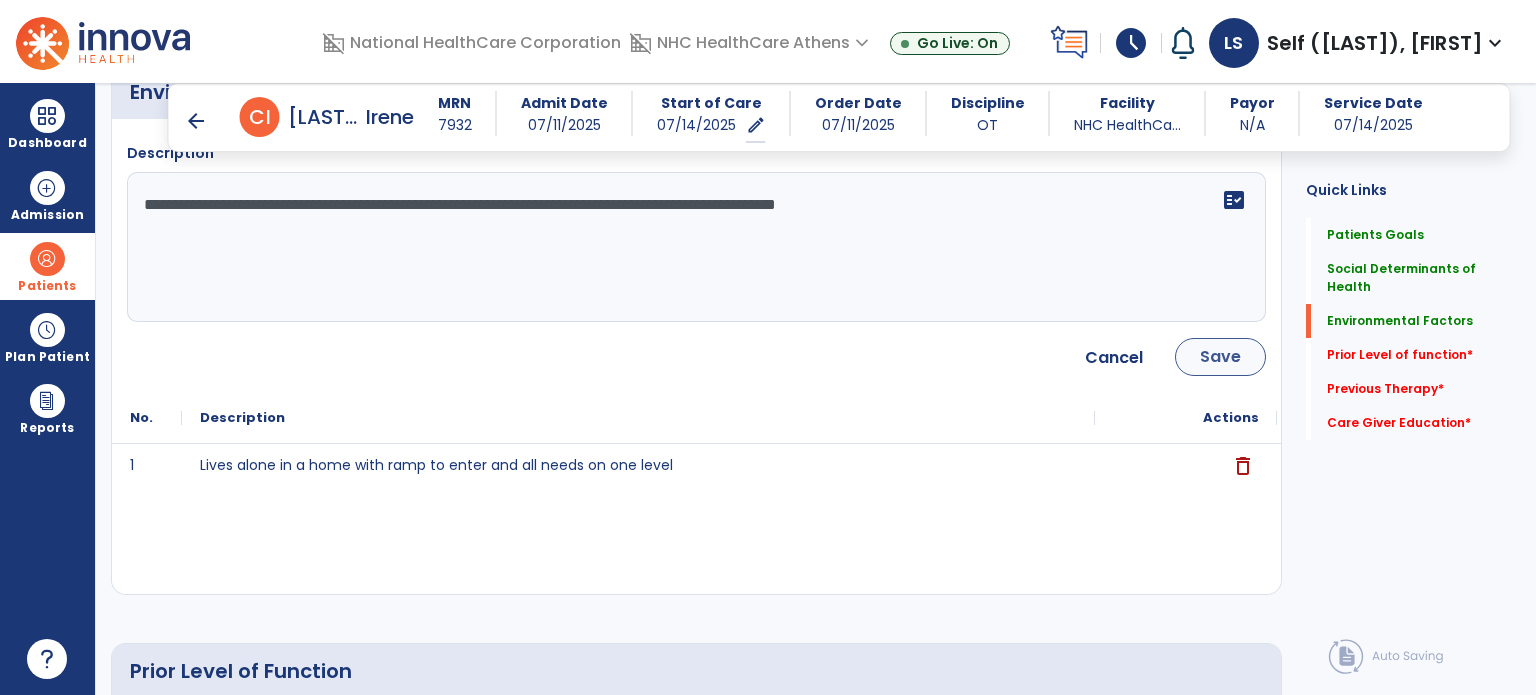 type on "**********" 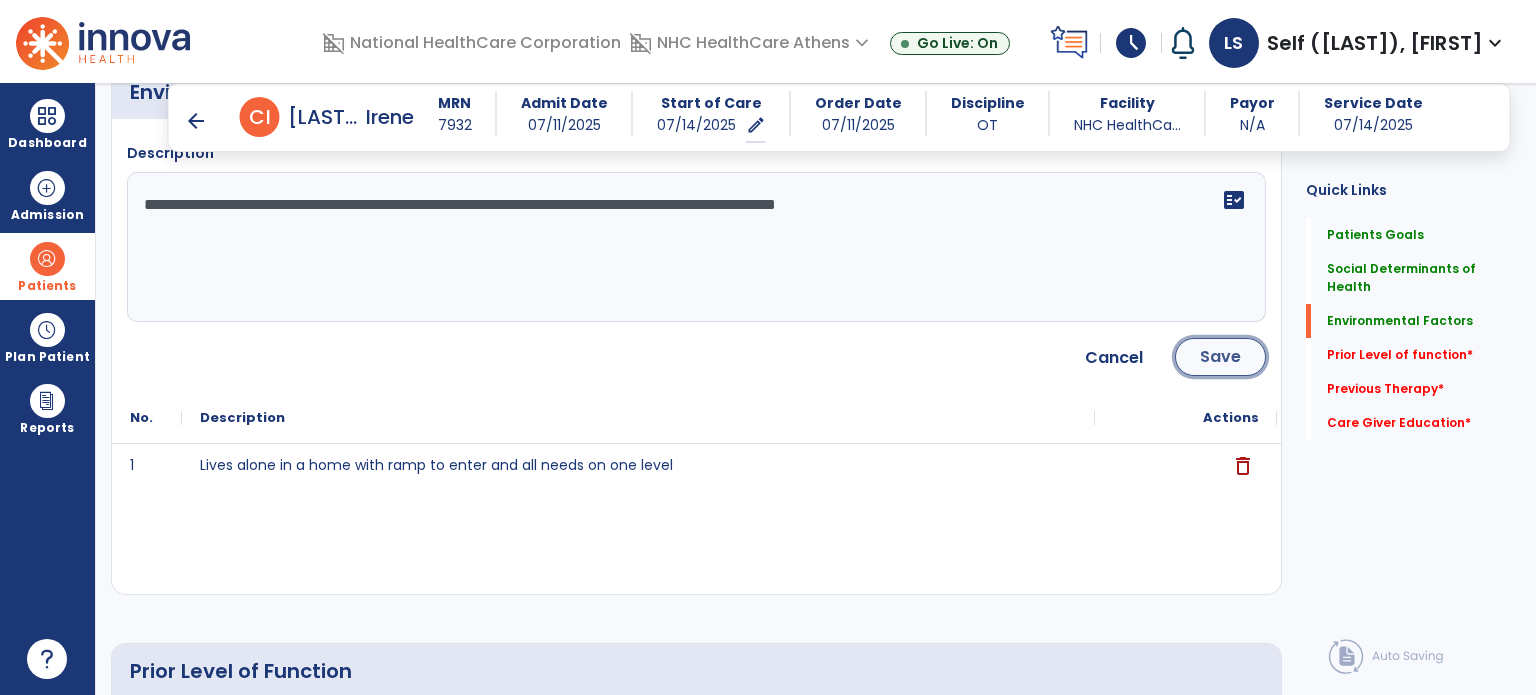 click on "Save" 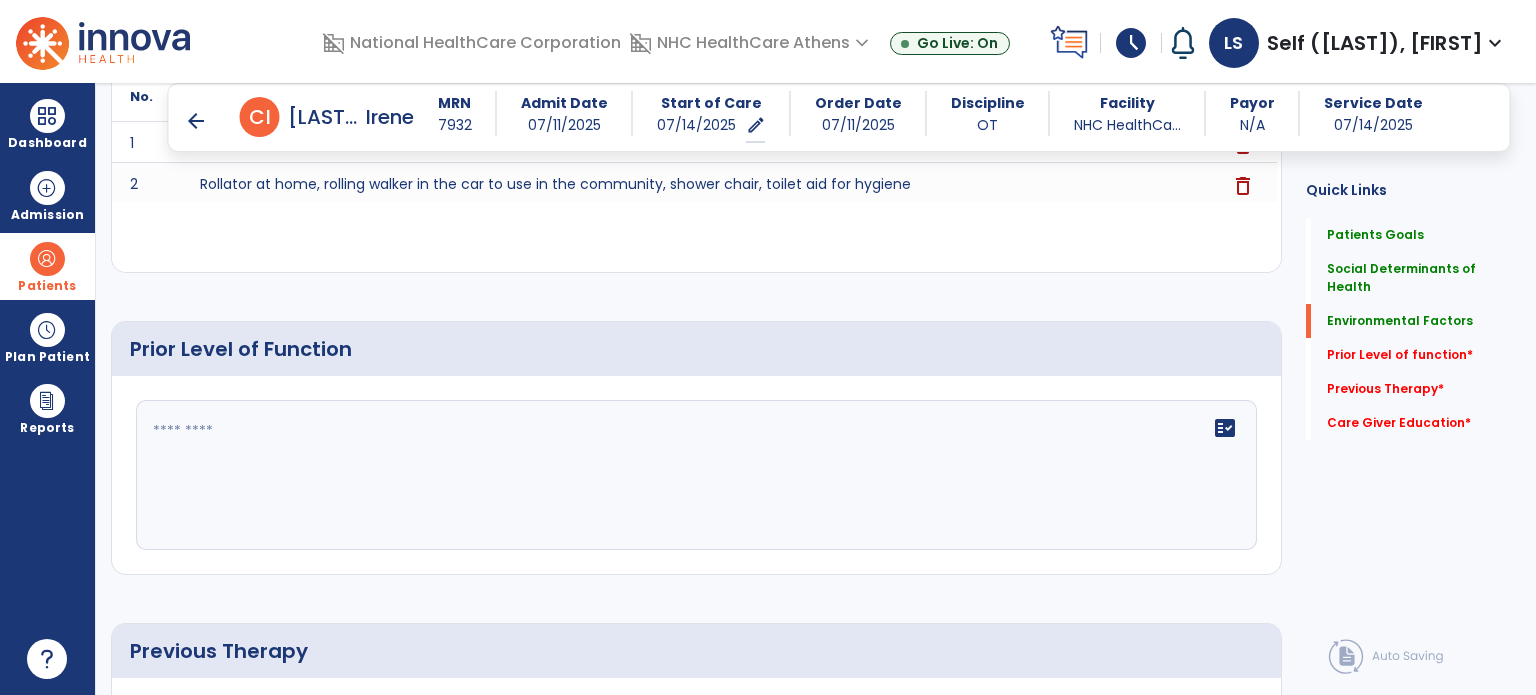 scroll, scrollTop: 1008, scrollLeft: 0, axis: vertical 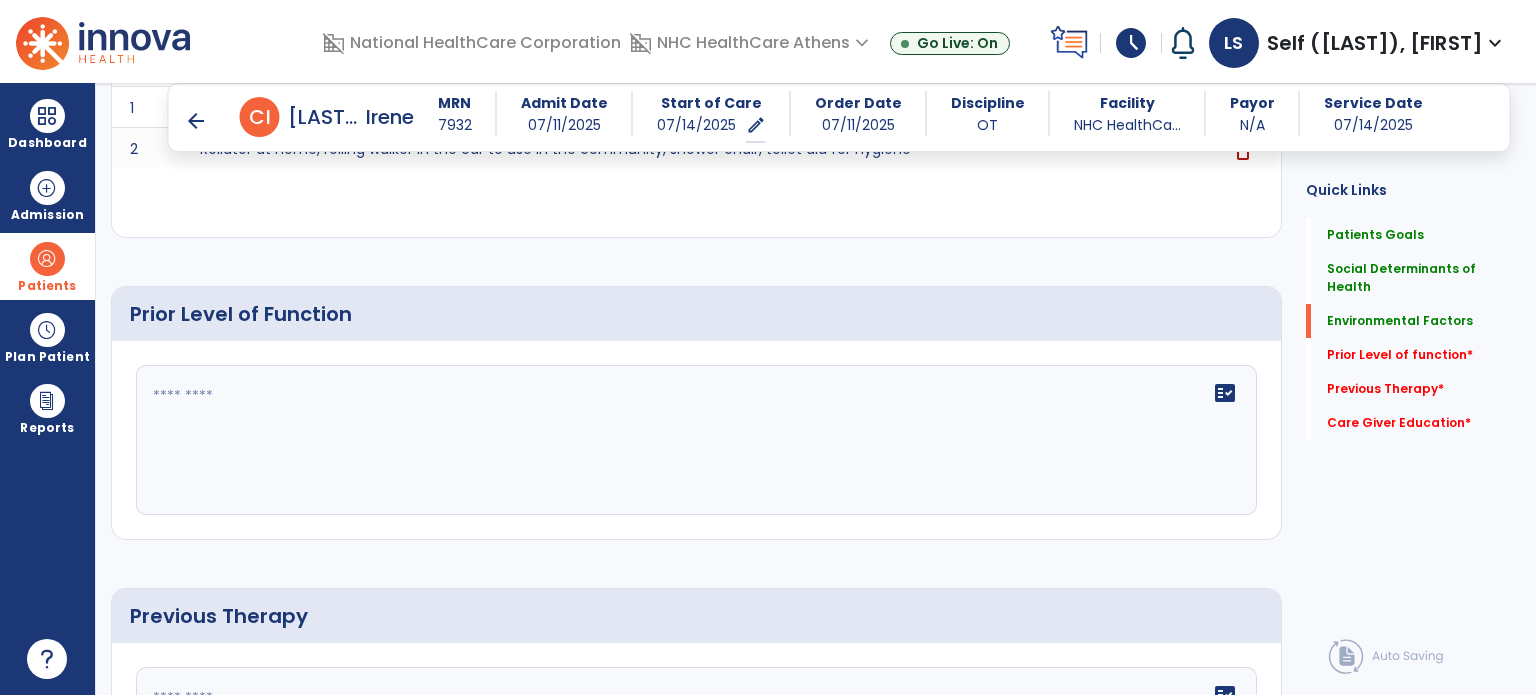 click on "fact_check" 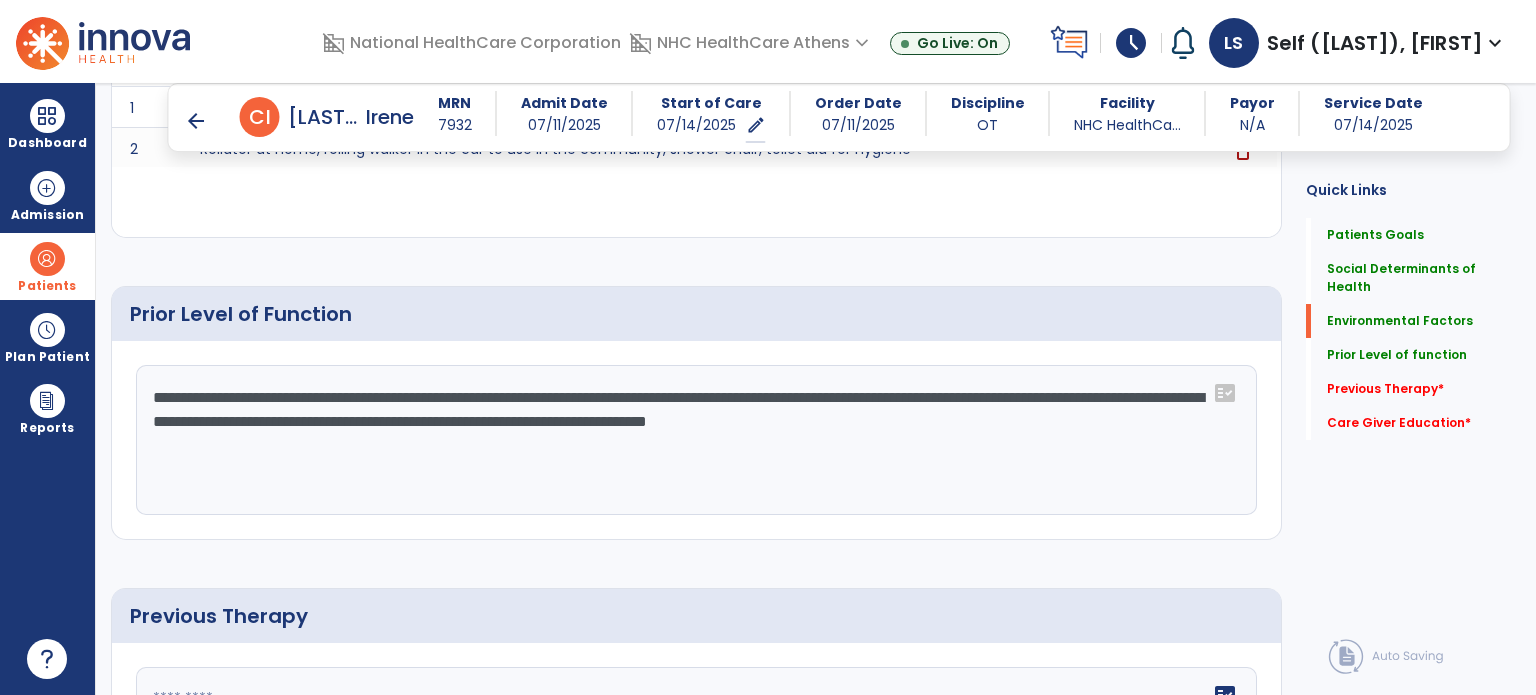 drag, startPoint x: 389, startPoint y: 395, endPoint x: 415, endPoint y: 421, distance: 36.769554 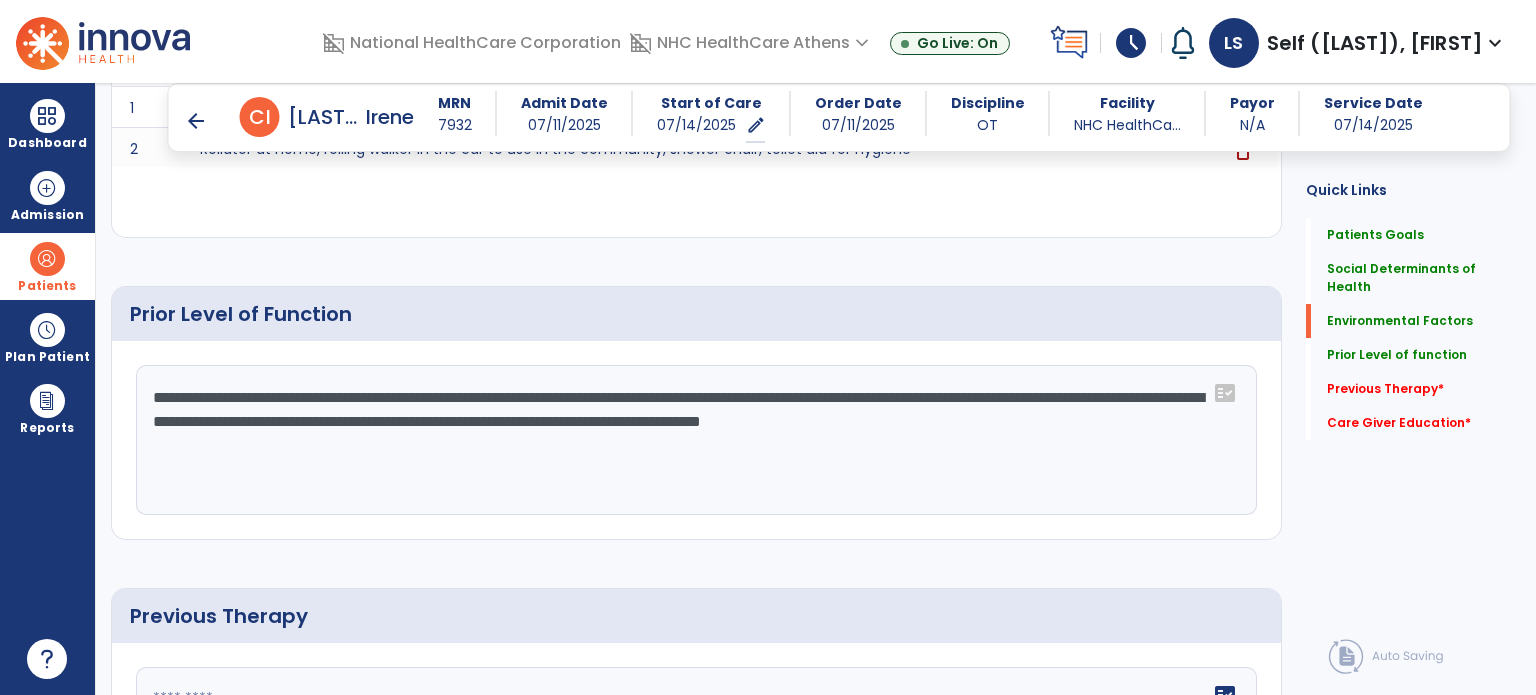 type on "**********" 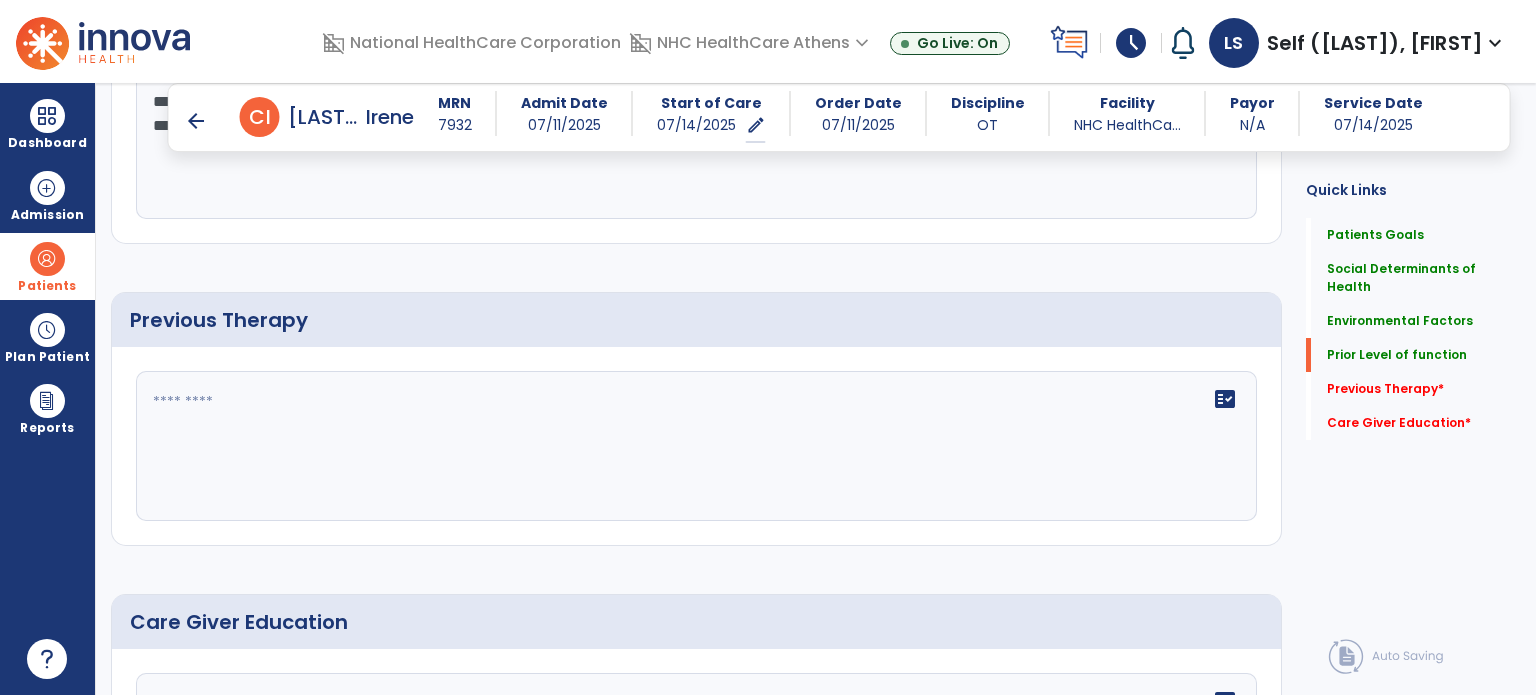 scroll, scrollTop: 1308, scrollLeft: 0, axis: vertical 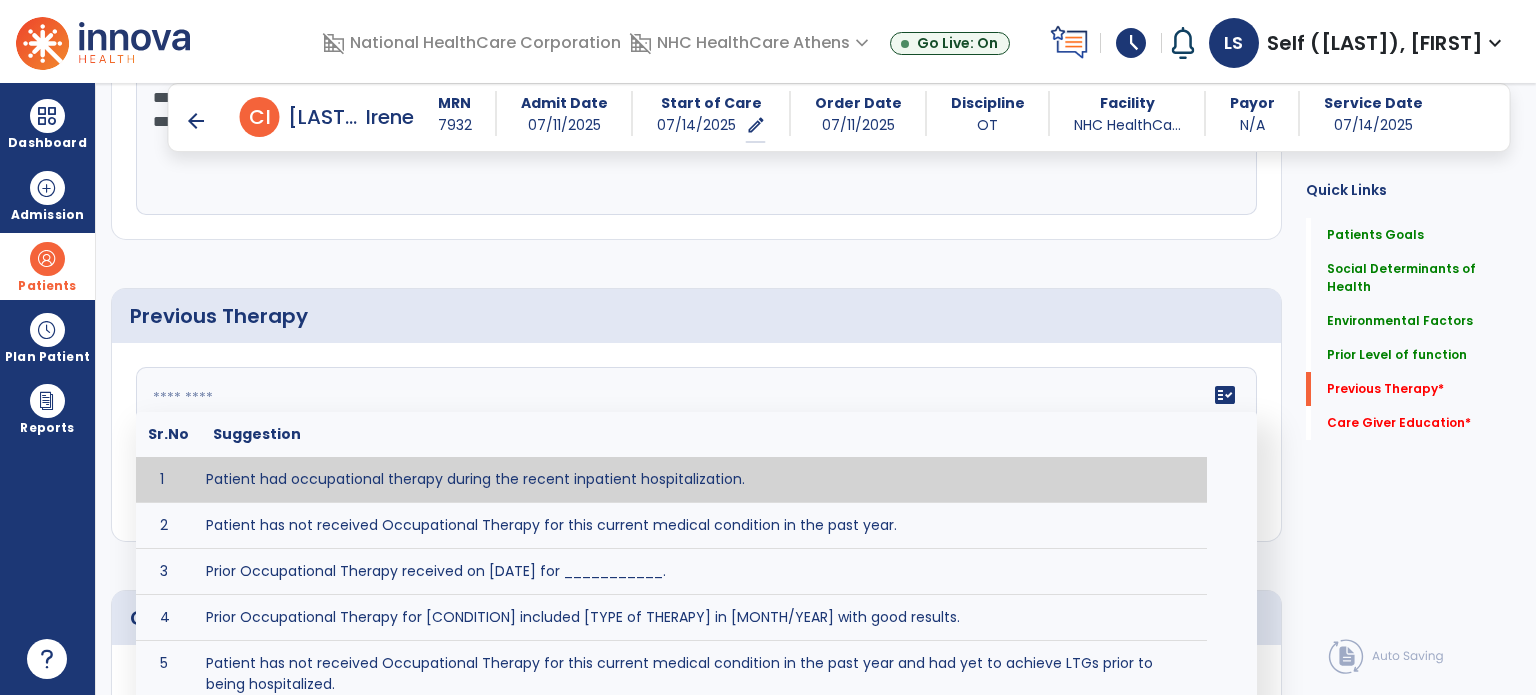 click on "fact_check  Sr.No Suggestion 1 Patient had occupational therapy during the recent inpatient hospitalization. 2 Patient has not received Occupational Therapy for this current medical condition in the past year. 3 Prior Occupational Therapy received on [DATE] for ___________. 4 Prior Occupational Therapy for [CONDITION] included [TYPE of THERAPY] in [MONTH/YEAR] with good results. 5 Patient has not received Occupational Therapy for this current medical condition in the past year and had yet to achieve LTGs prior to being hospitalized. 6 Prior to this recent hospitalization, the patient had been on therapy case load for [TIME]and was still working to achieve LTGs before being hospitalized." 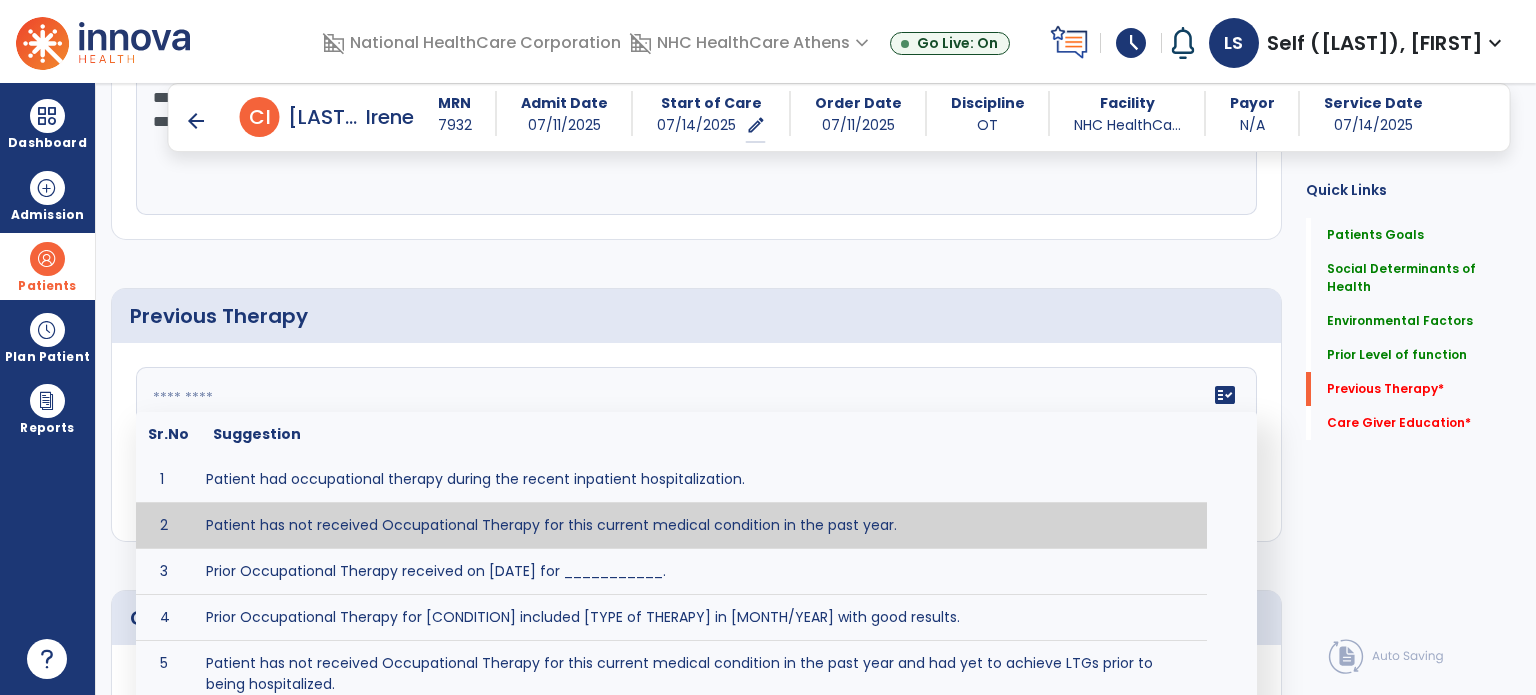 type on "**********" 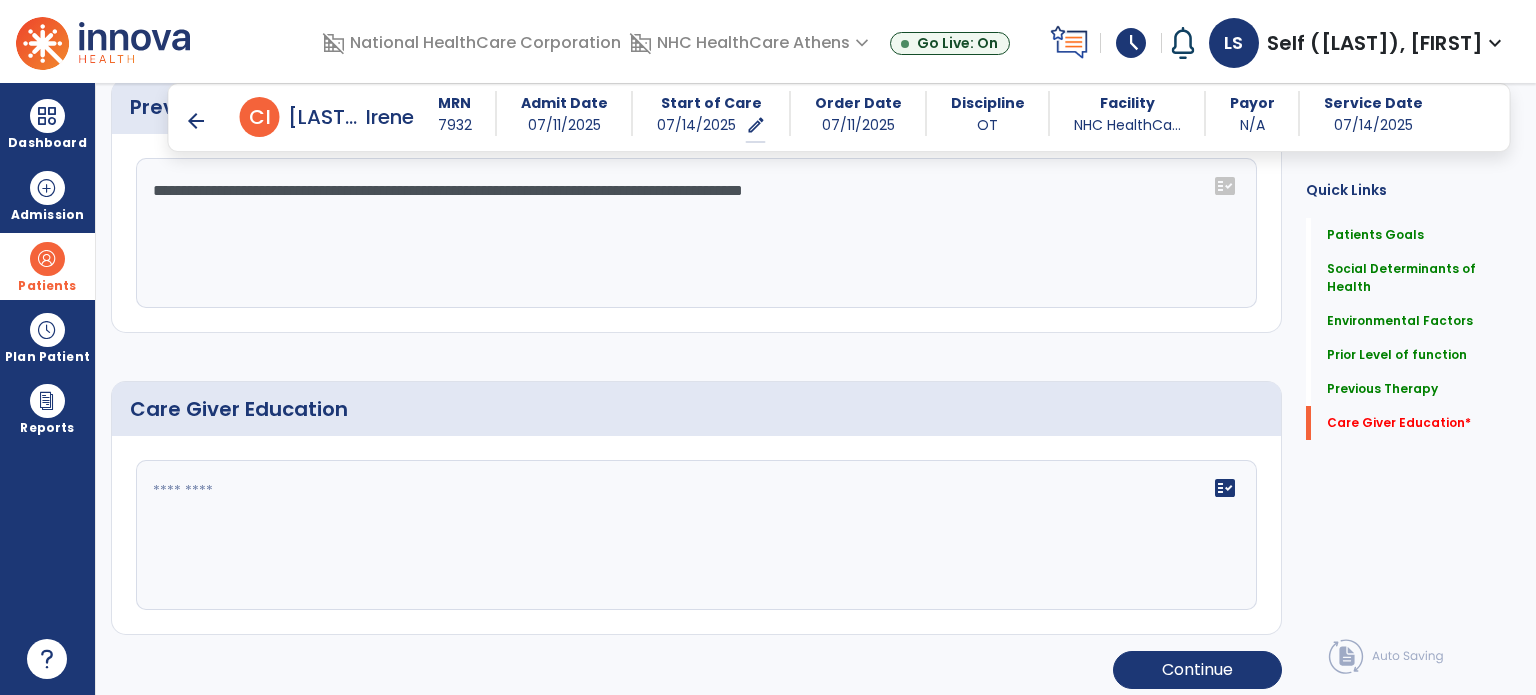 scroll, scrollTop: 1523, scrollLeft: 0, axis: vertical 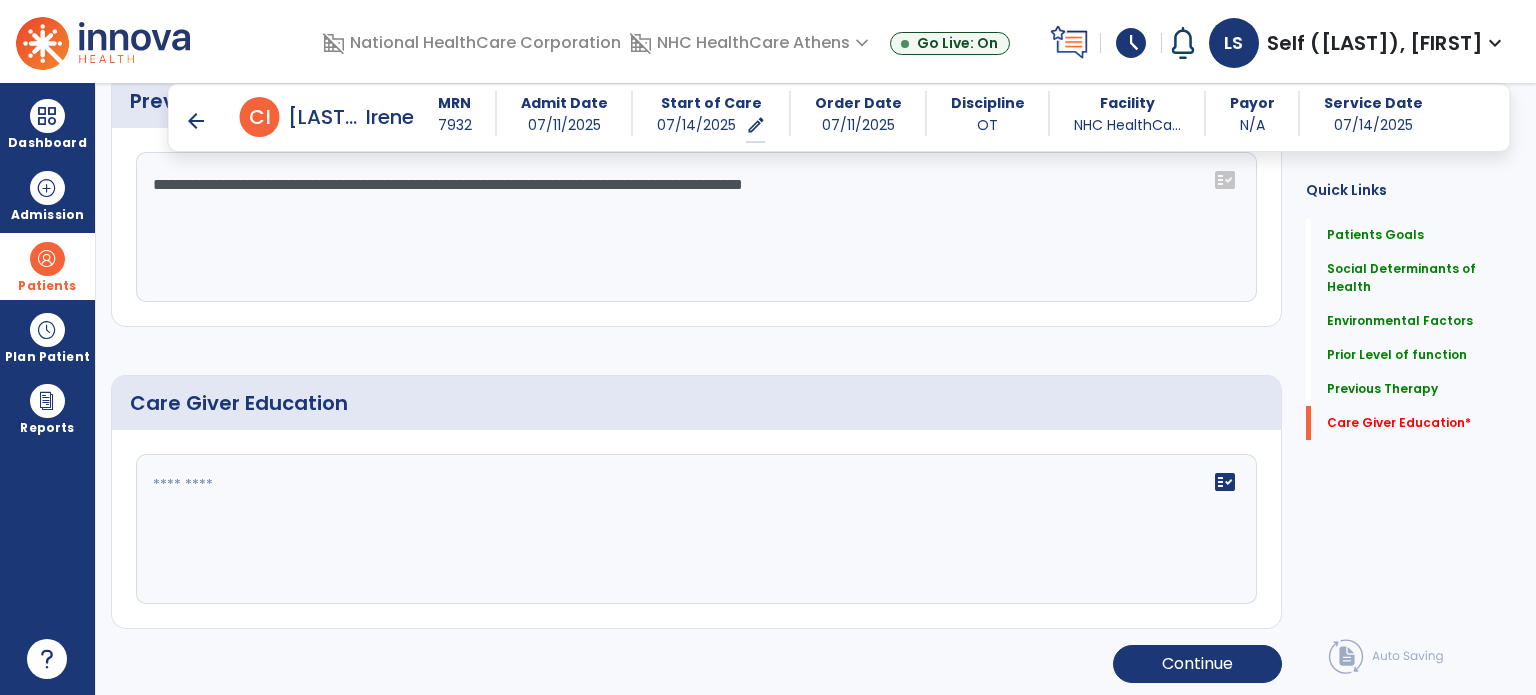click on "fact_check" 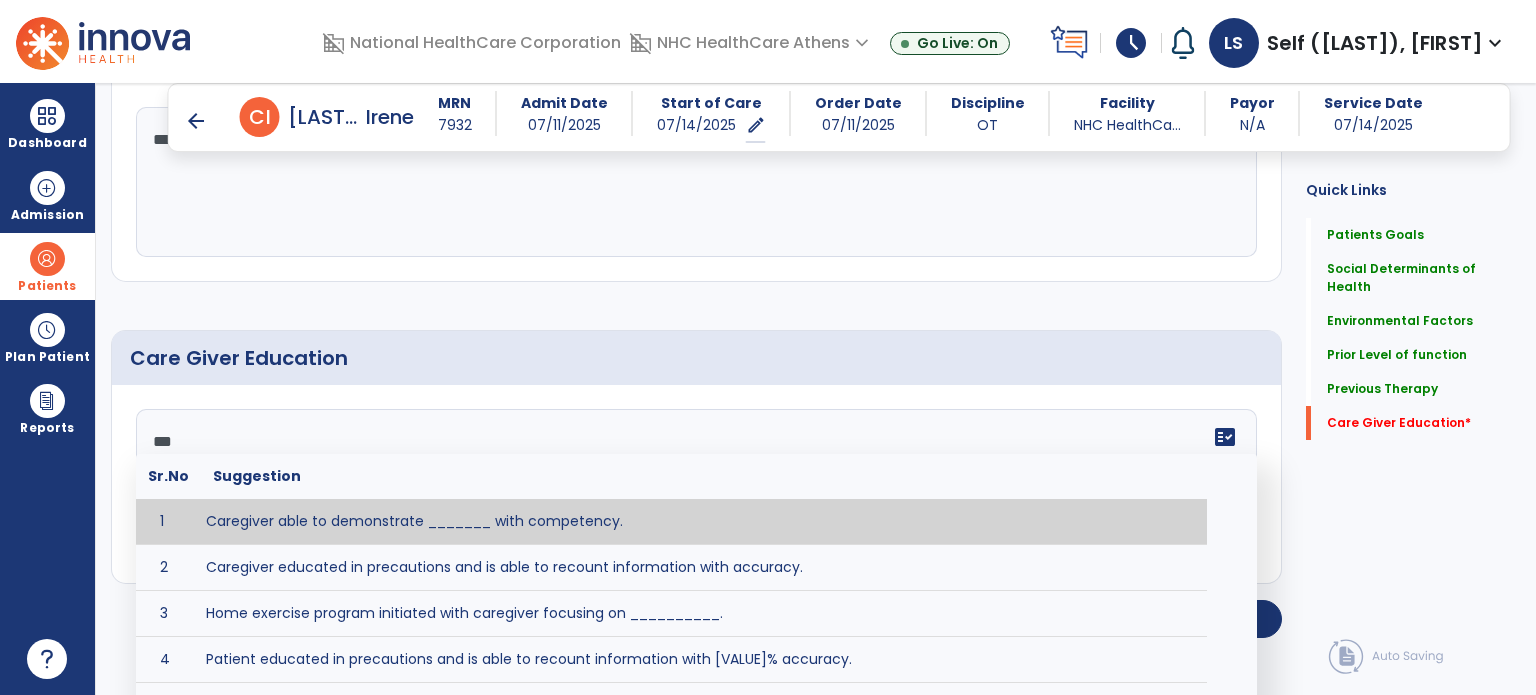 scroll, scrollTop: 1523, scrollLeft: 0, axis: vertical 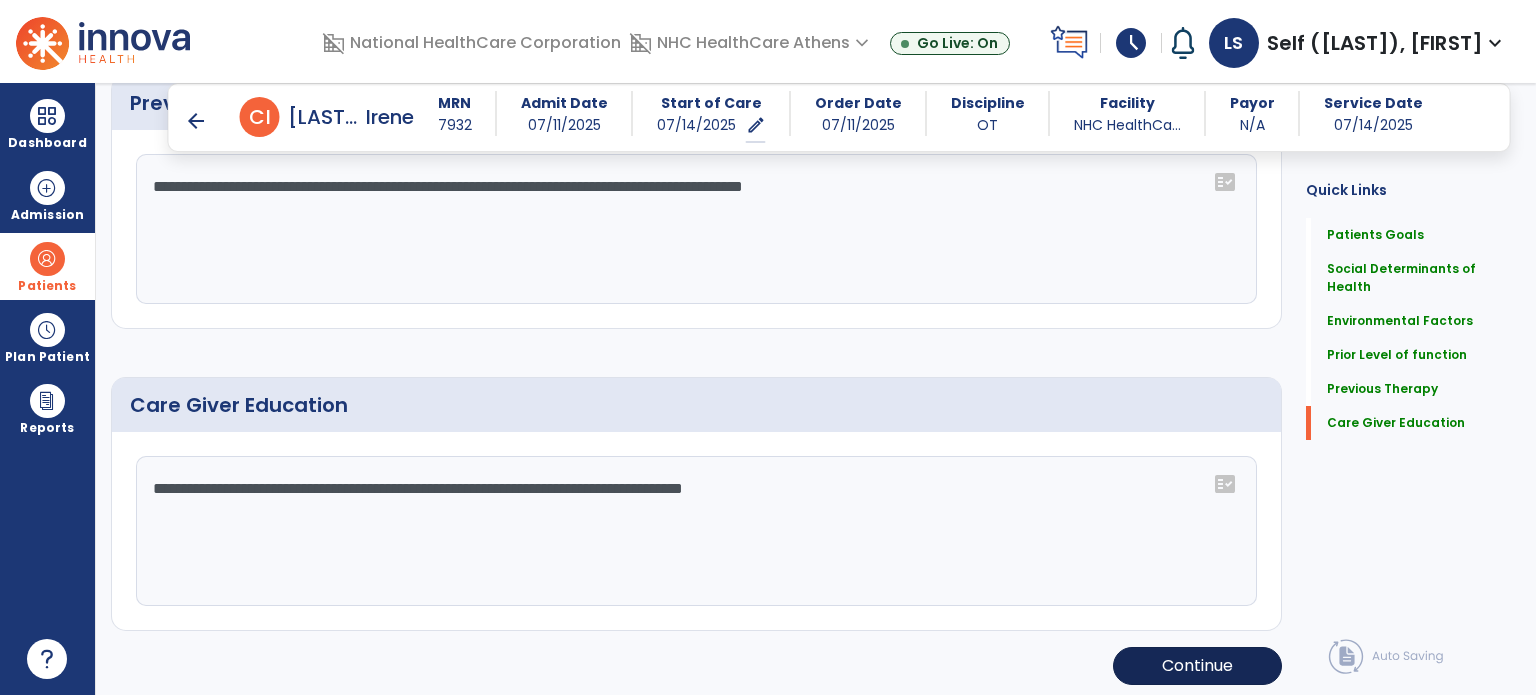 type on "**********" 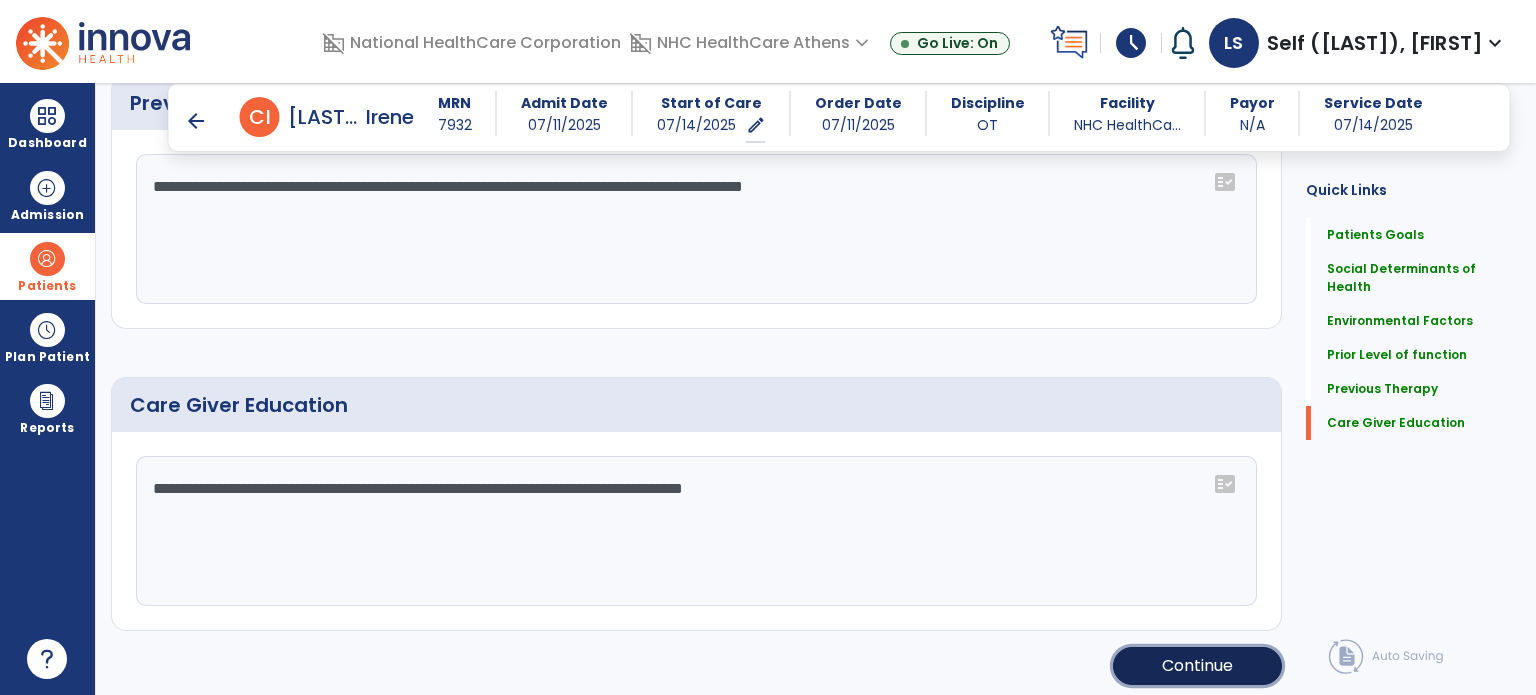 click on "Continue" 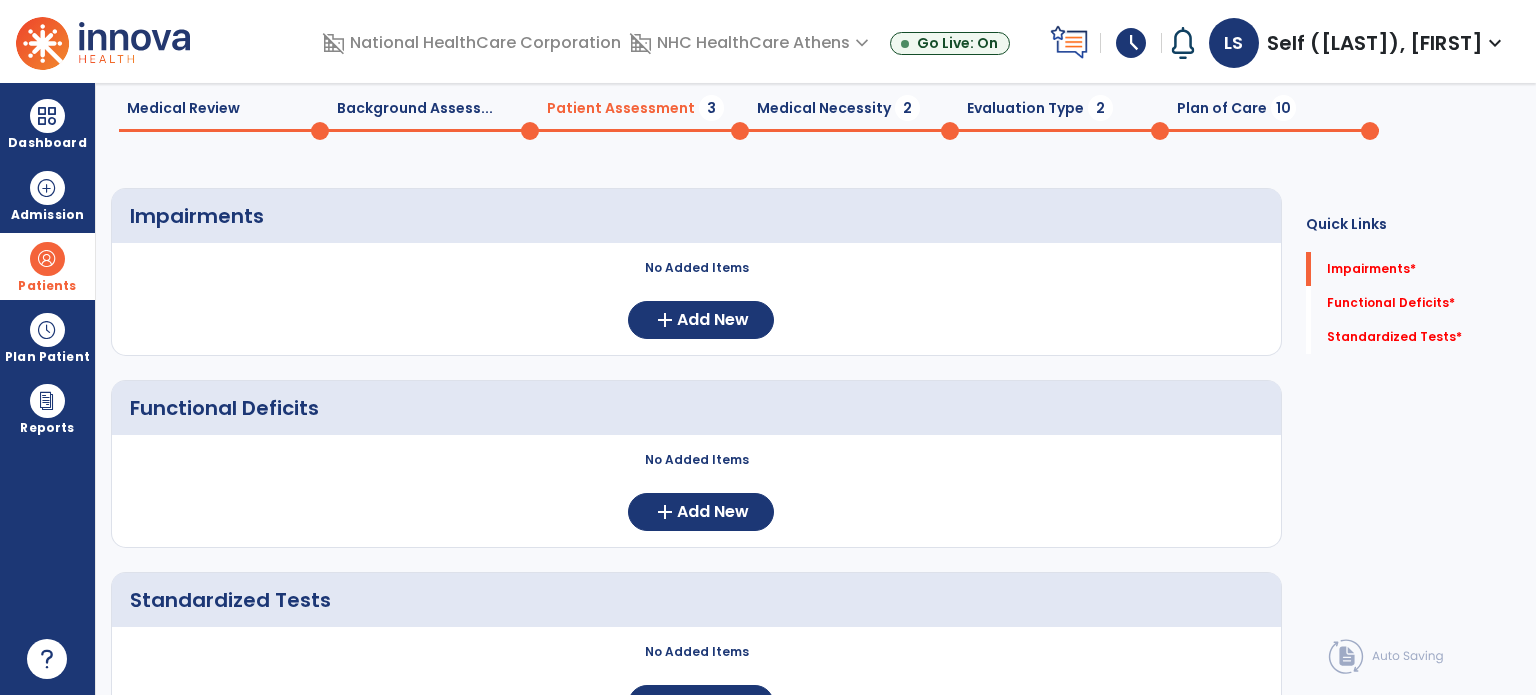 scroll, scrollTop: 0, scrollLeft: 0, axis: both 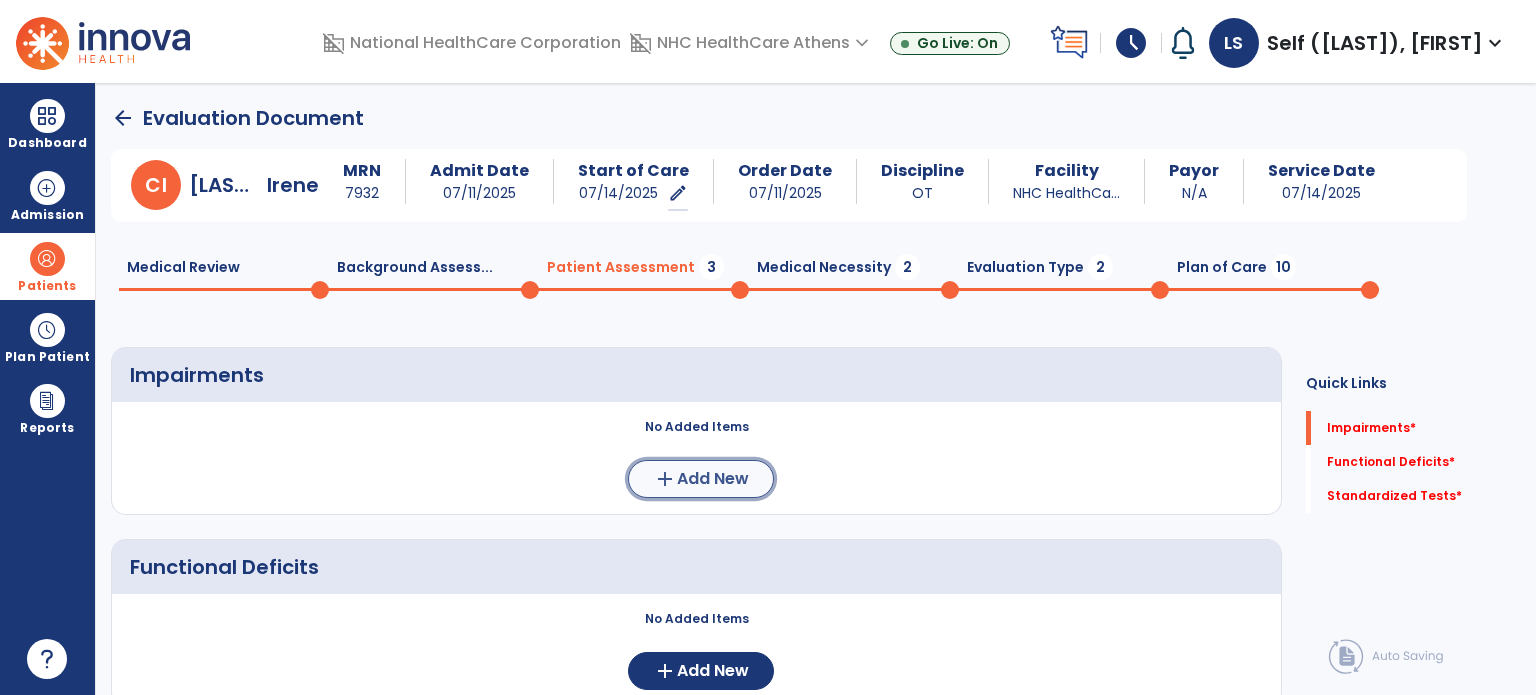 click on "Add New" 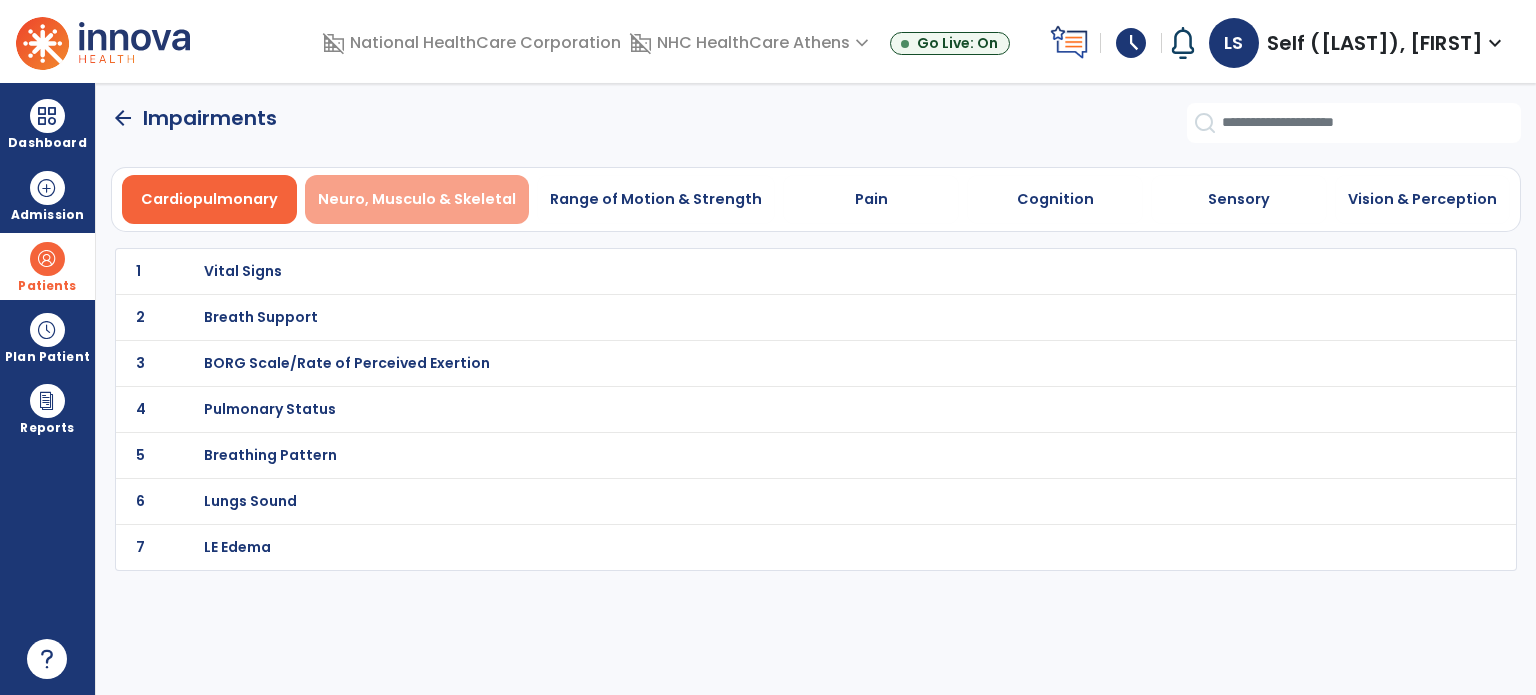 click on "Neuro, Musculo & Skeletal" at bounding box center (417, 199) 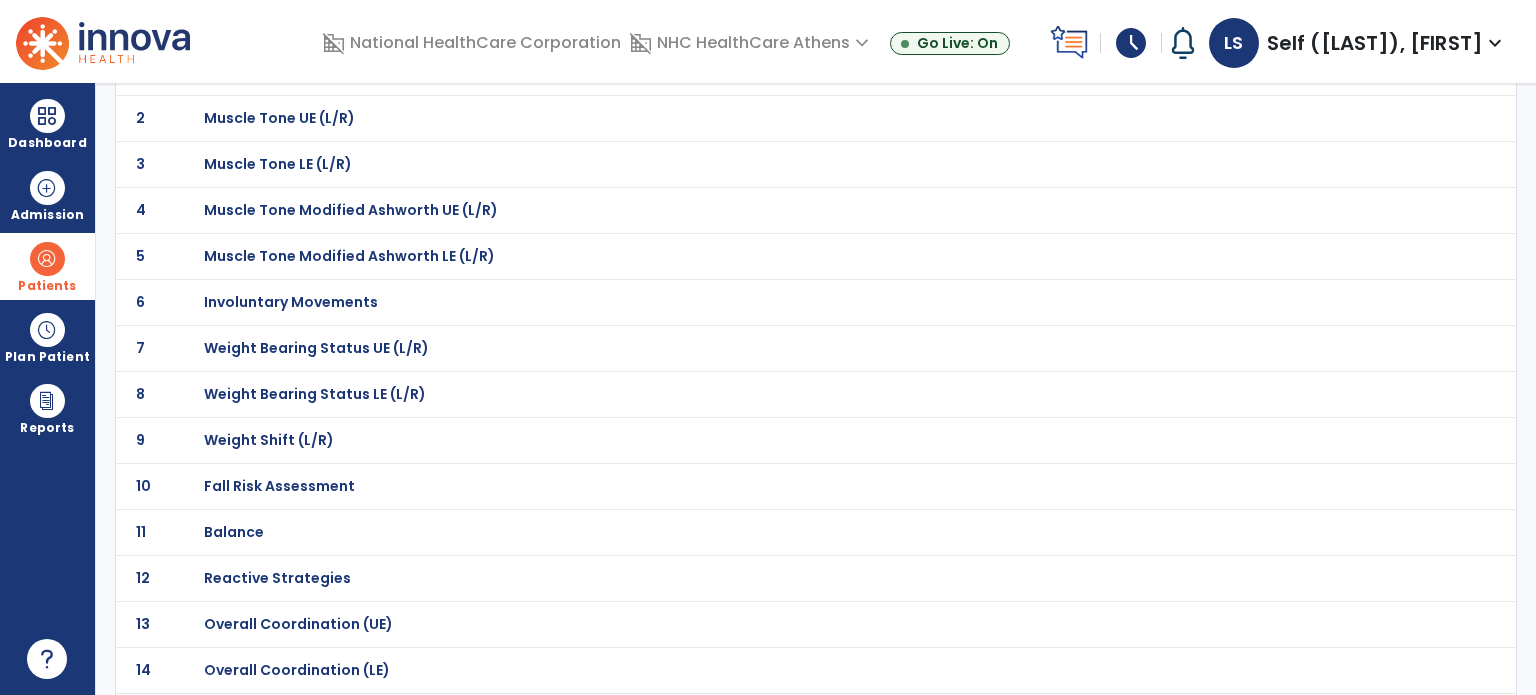 scroll, scrollTop: 200, scrollLeft: 0, axis: vertical 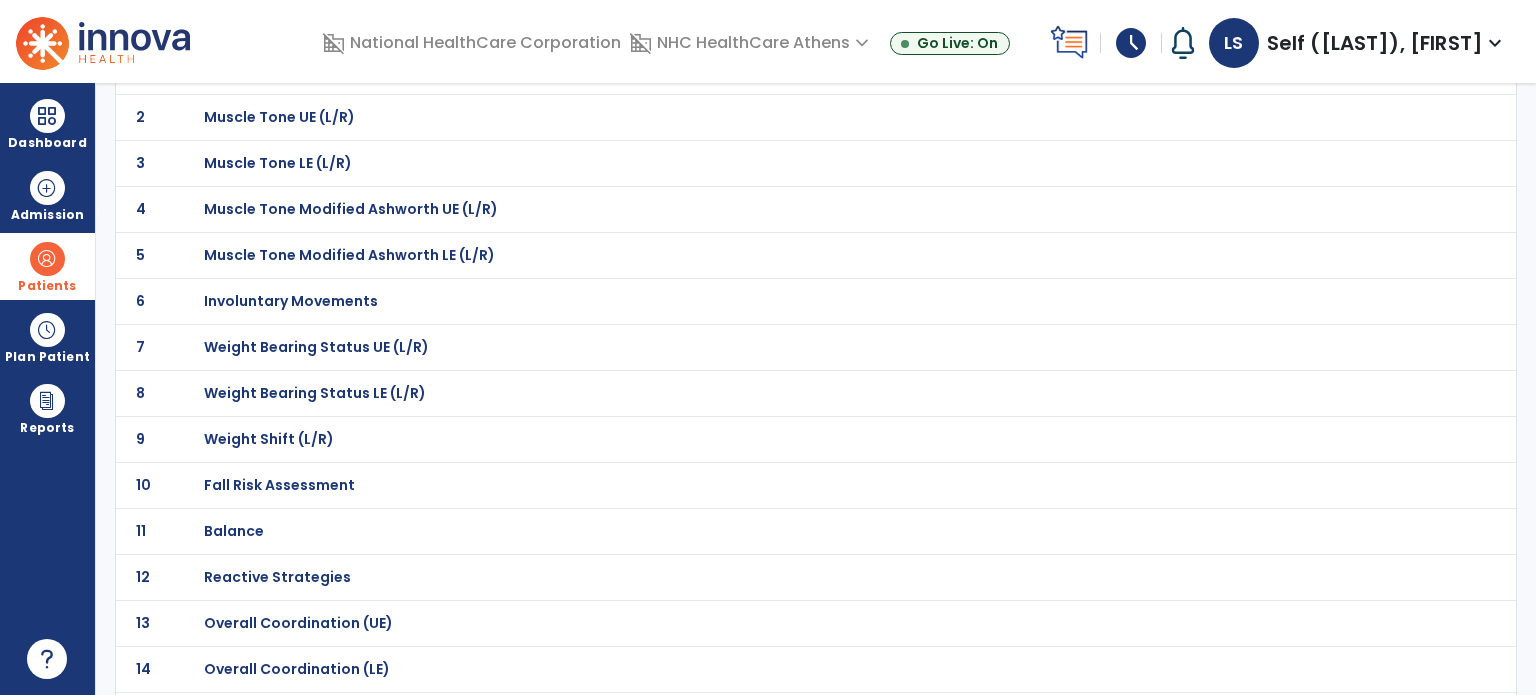 click on "Weight Bearing Status UE (L/R)" at bounding box center [275, 71] 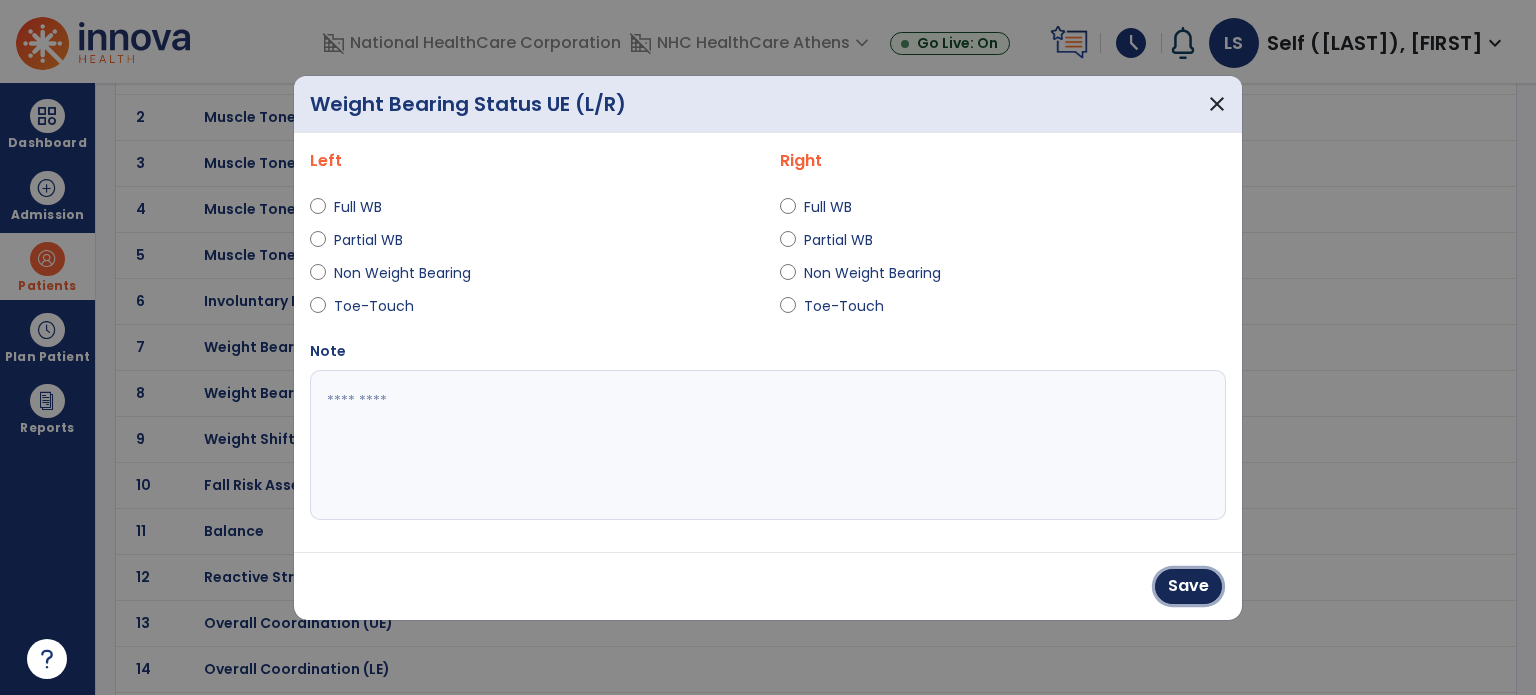 click on "Save" at bounding box center (1188, 586) 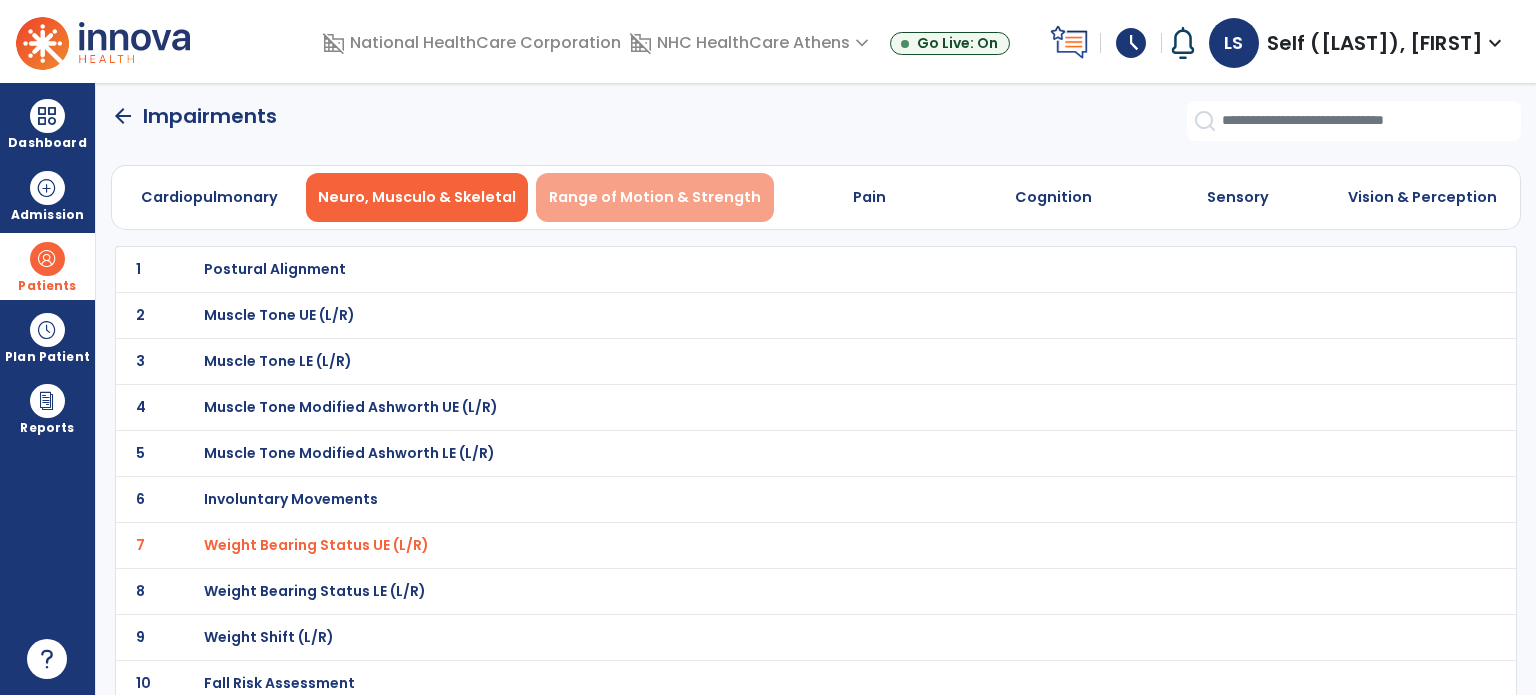 scroll, scrollTop: 0, scrollLeft: 0, axis: both 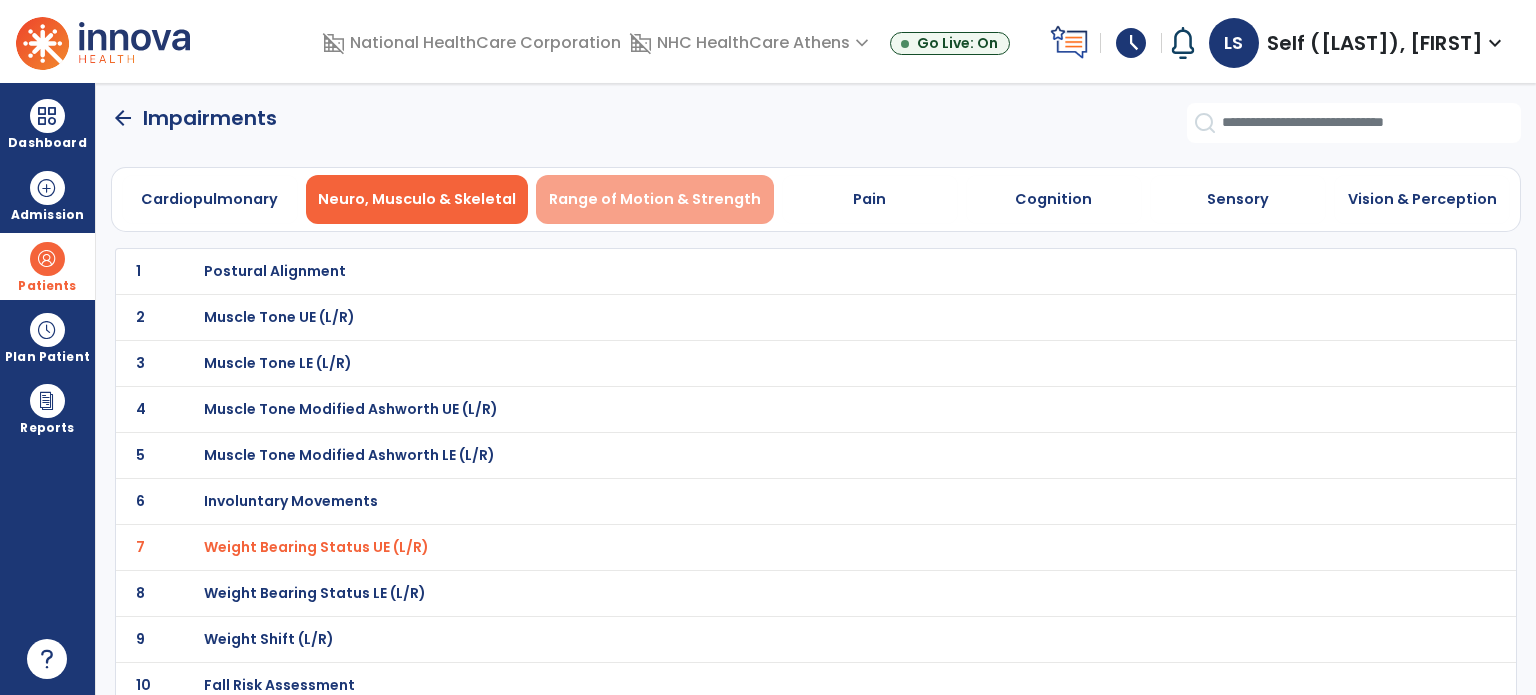 click on "Range of Motion & Strength" at bounding box center (655, 199) 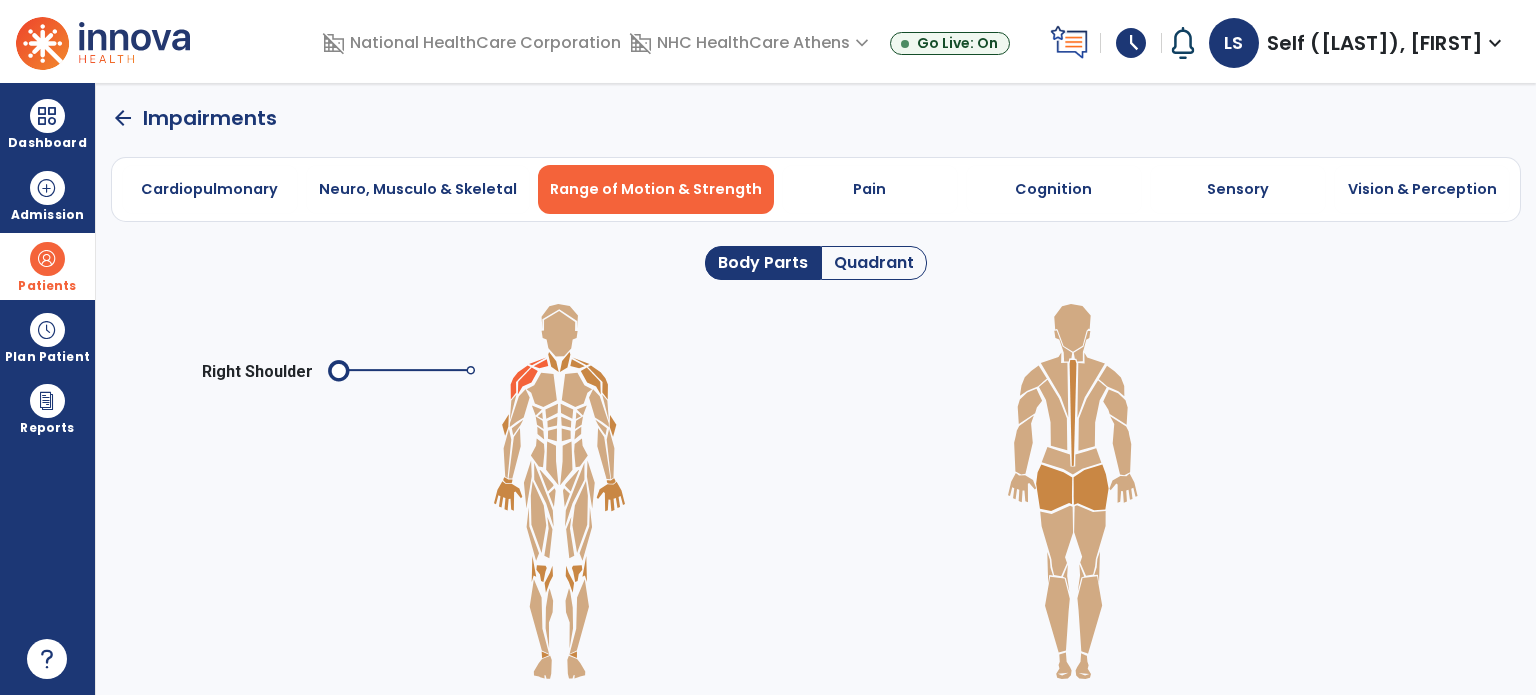click 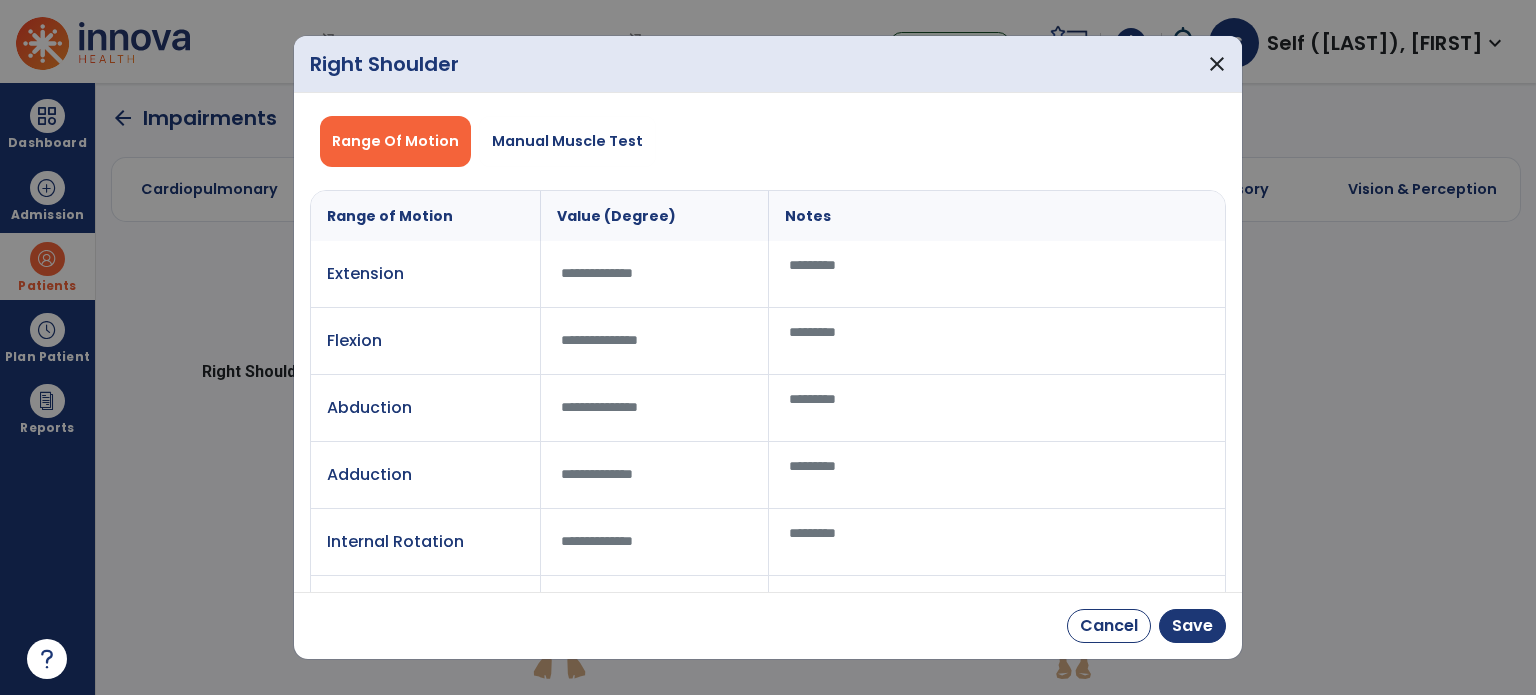 click at bounding box center [655, 273] 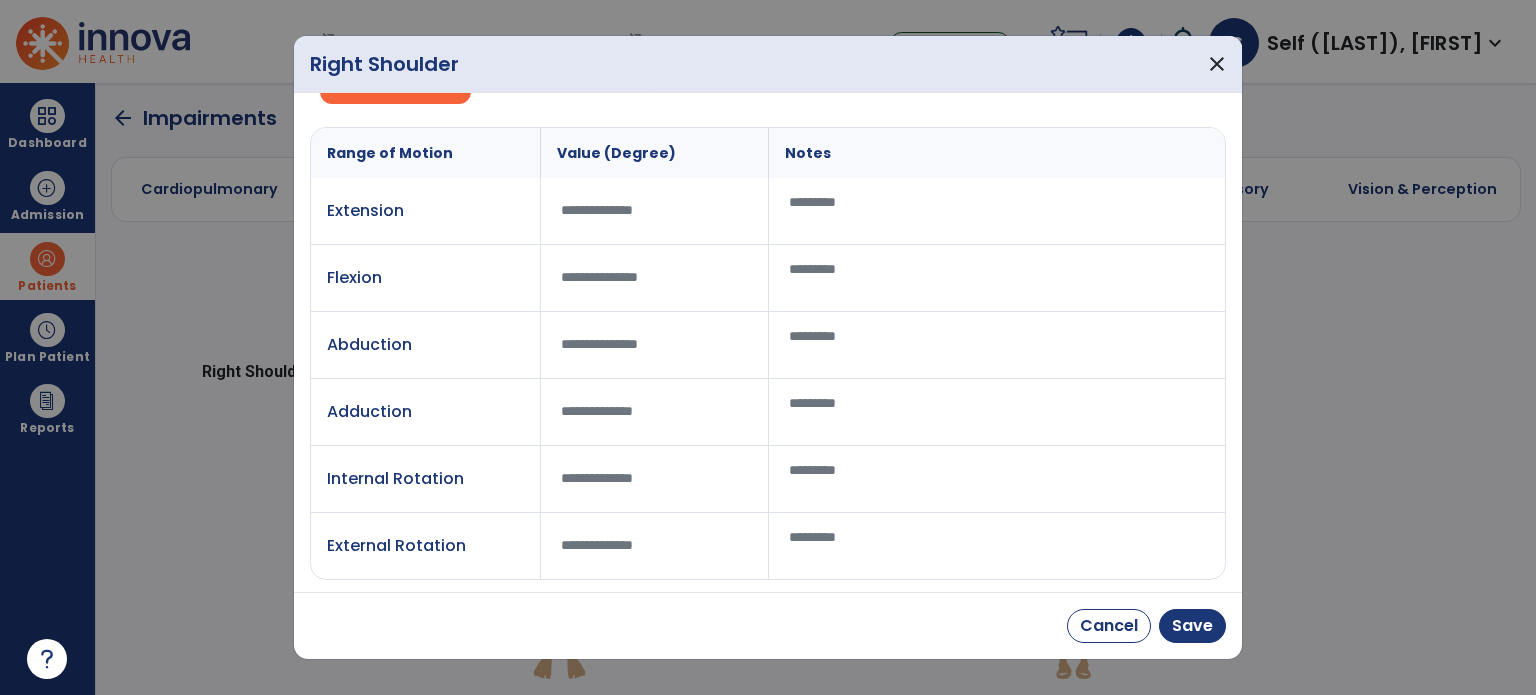 type on "**" 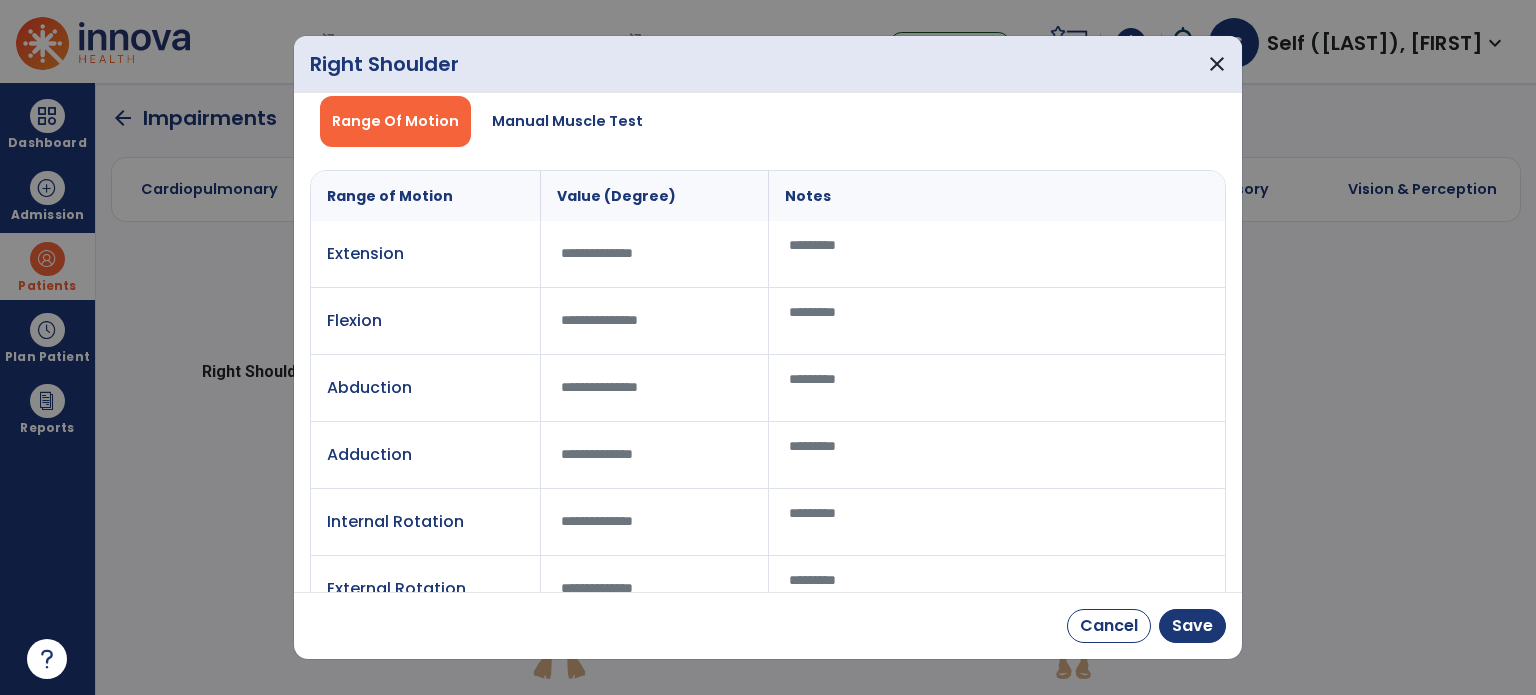scroll, scrollTop: 0, scrollLeft: 0, axis: both 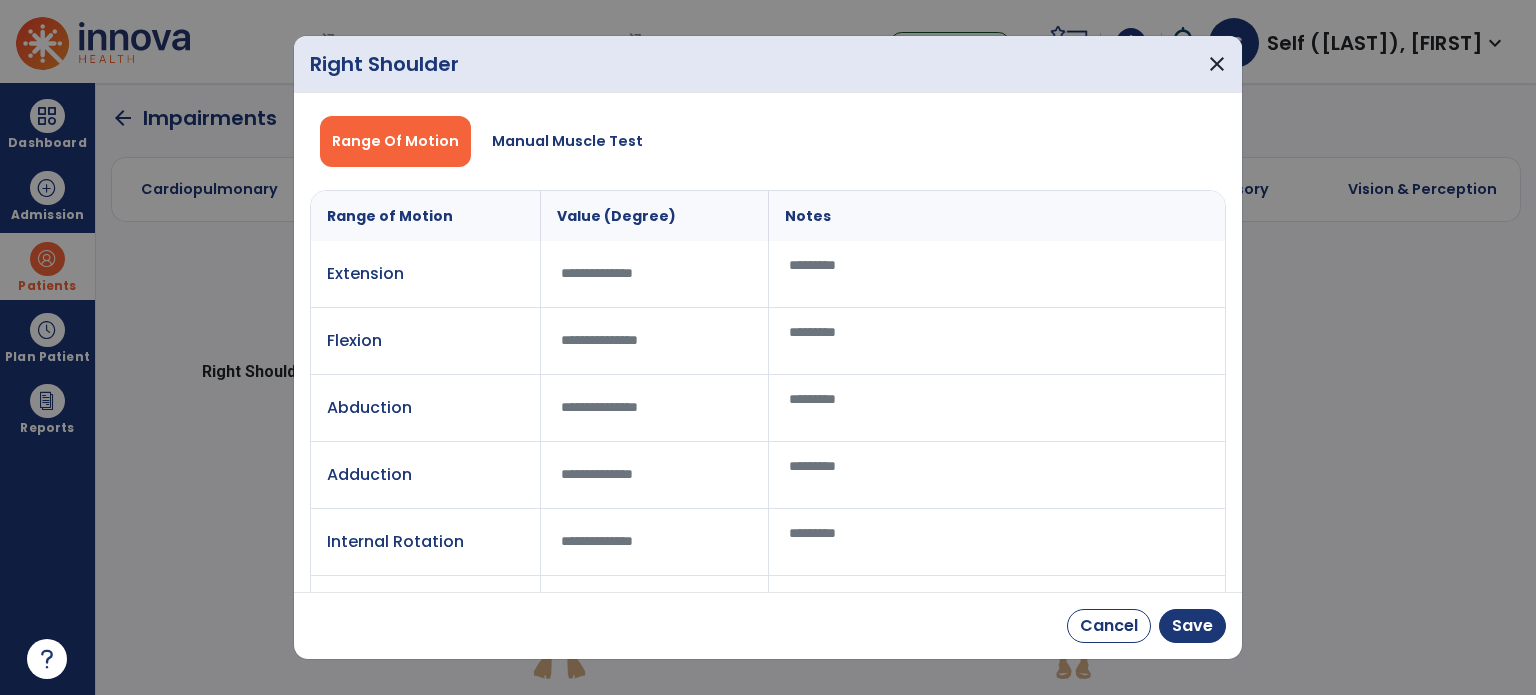 click at bounding box center (997, 274) 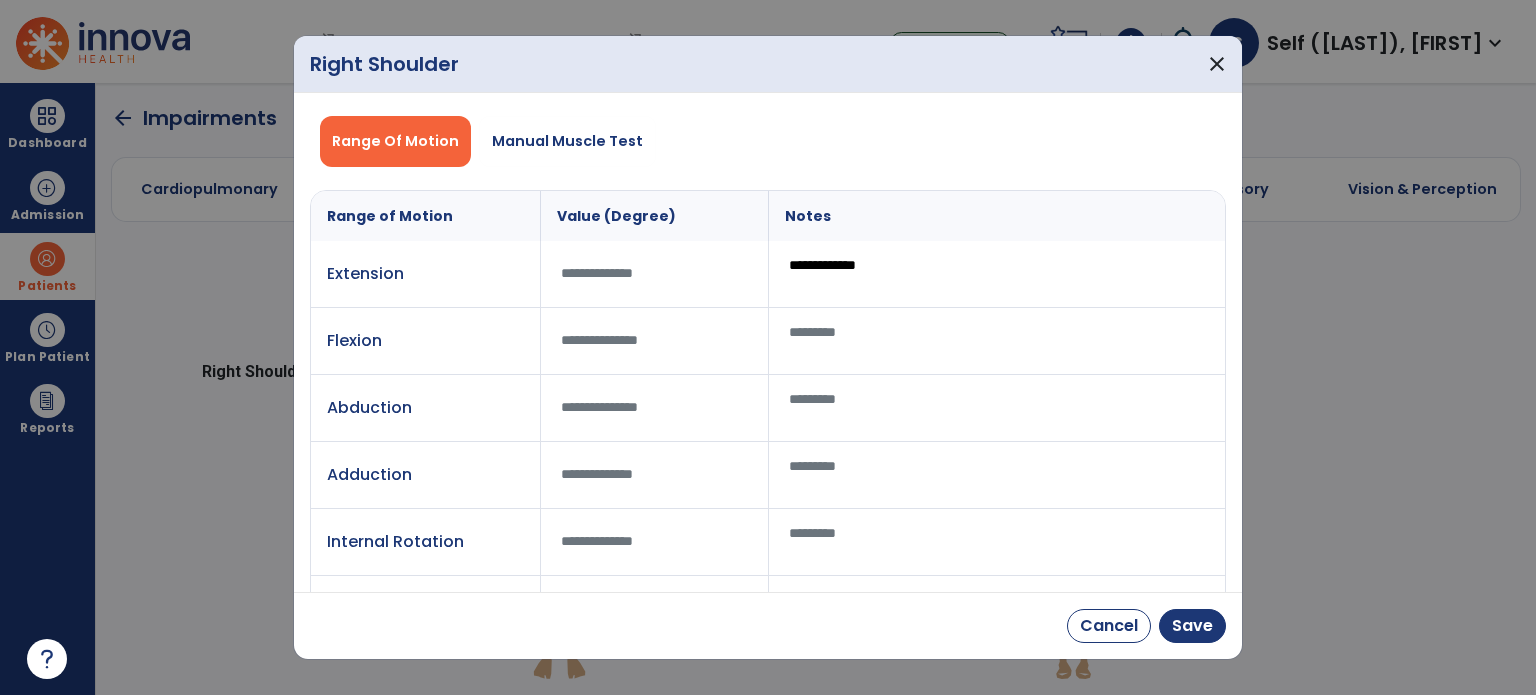 drag, startPoint x: 895, startPoint y: 268, endPoint x: 754, endPoint y: 272, distance: 141.05673 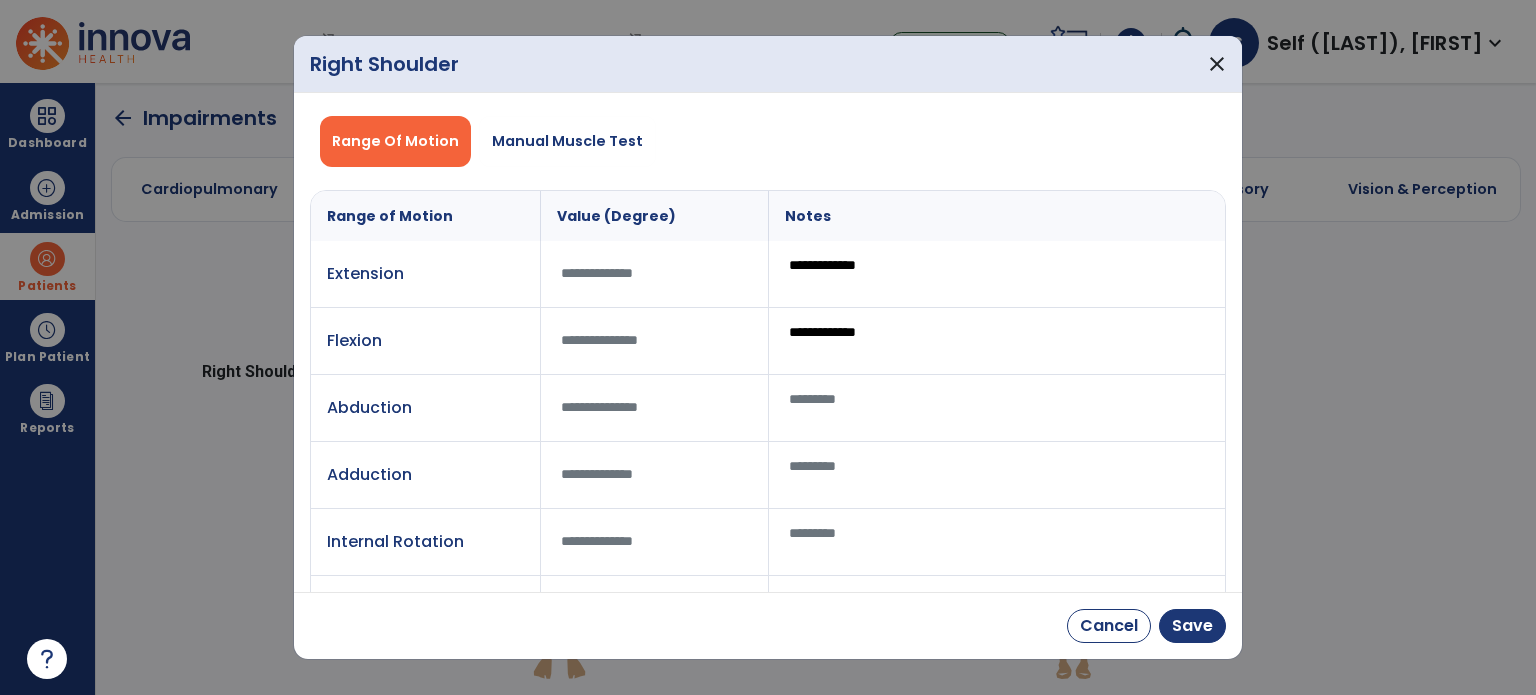 type on "**********" 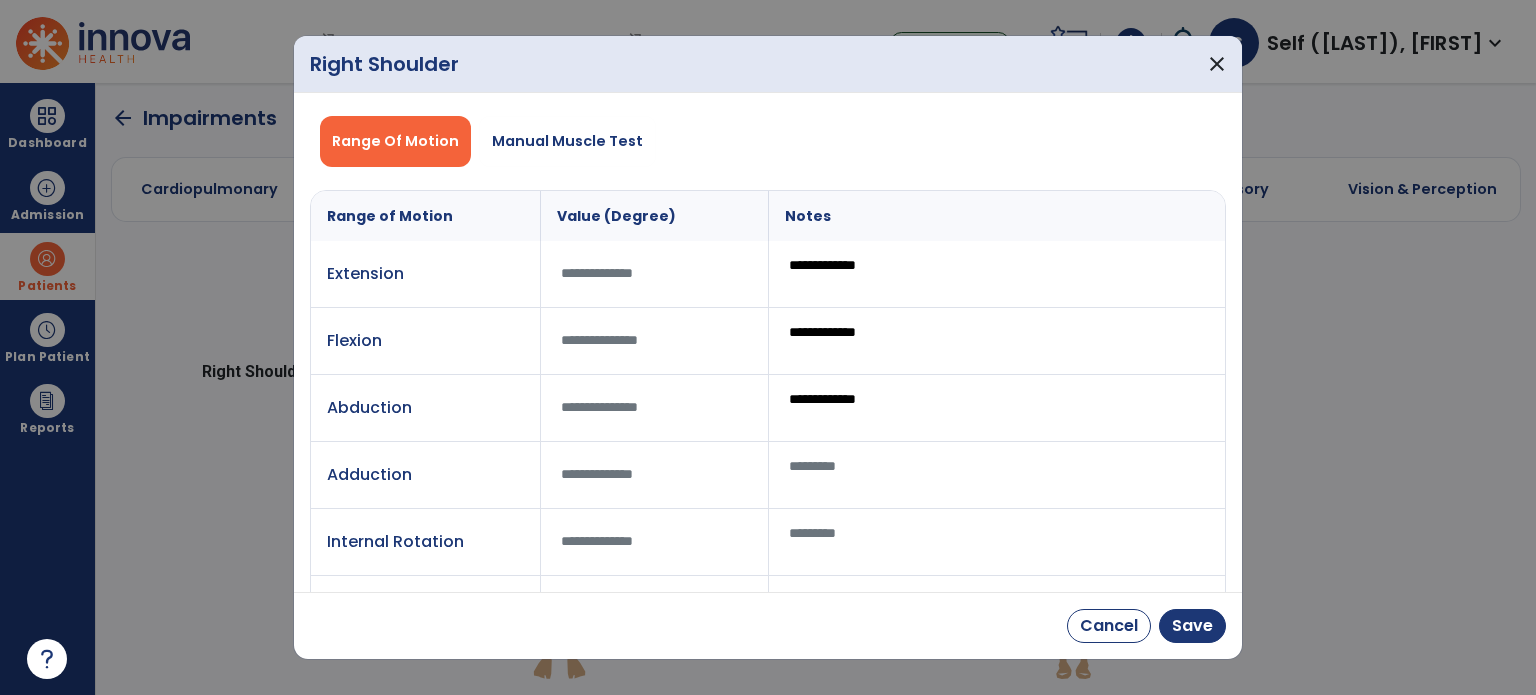 type on "**********" 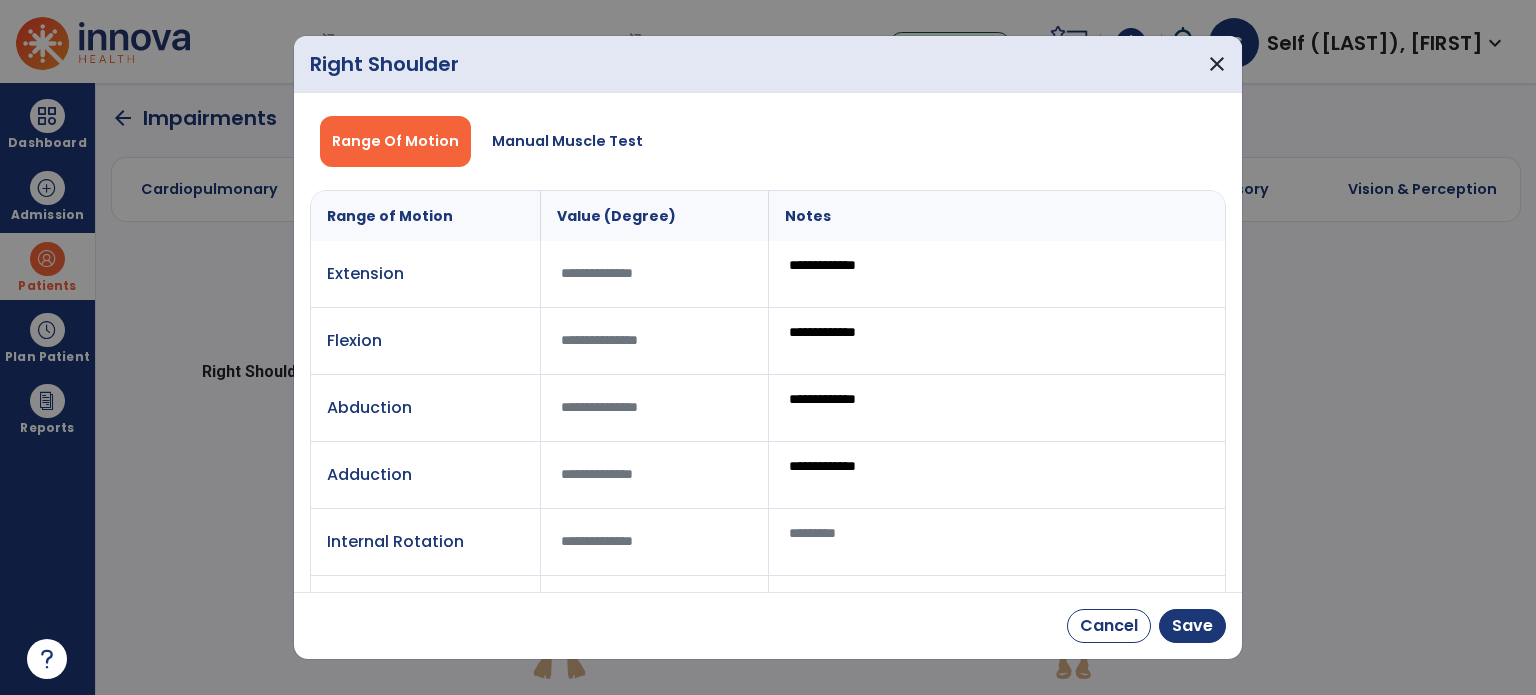 scroll, scrollTop: 63, scrollLeft: 0, axis: vertical 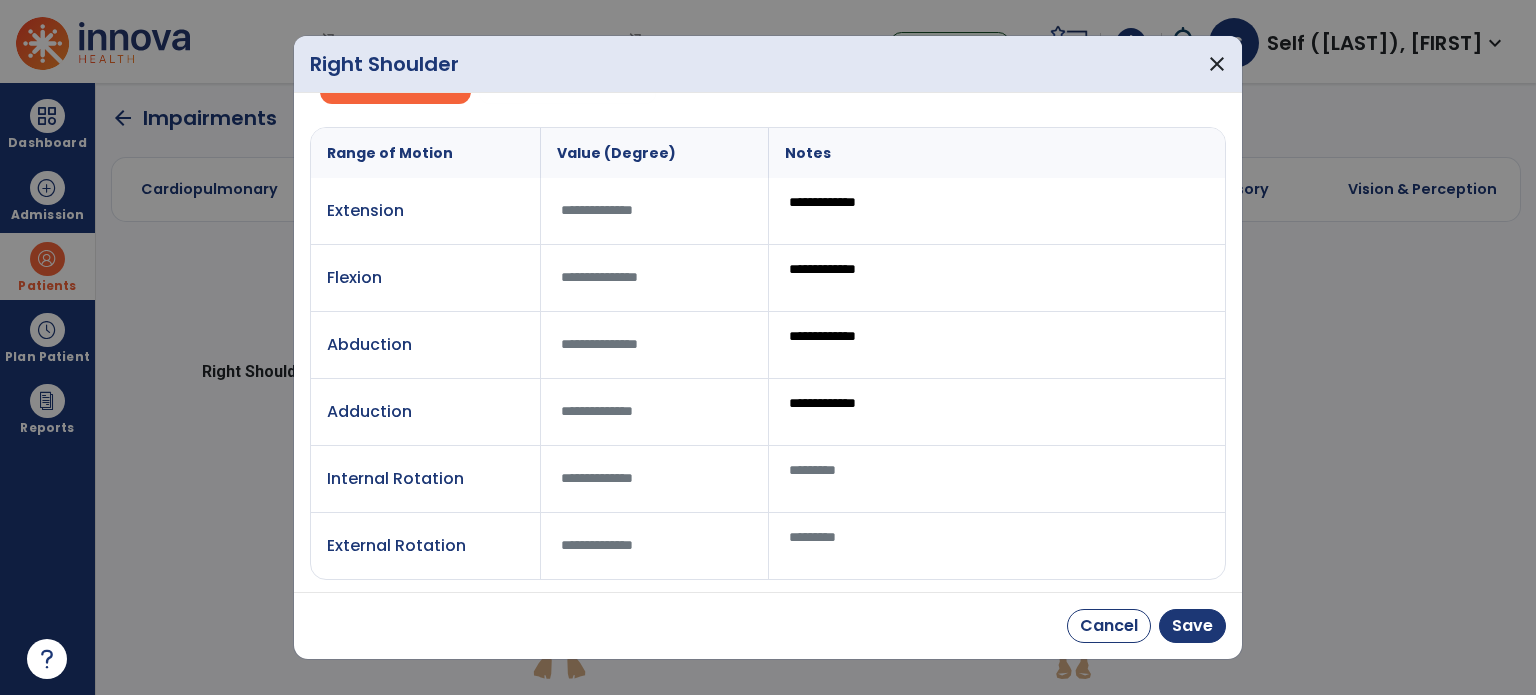 type on "**********" 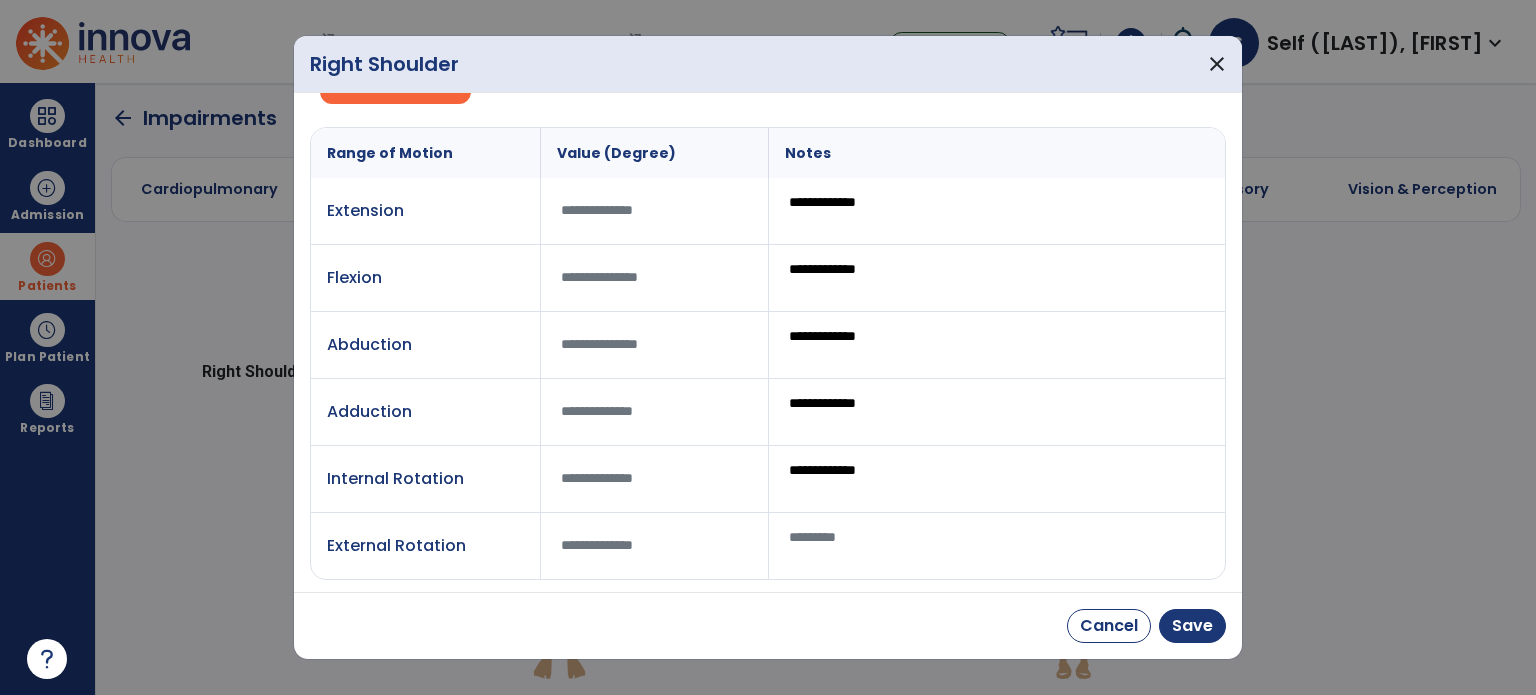 type on "**********" 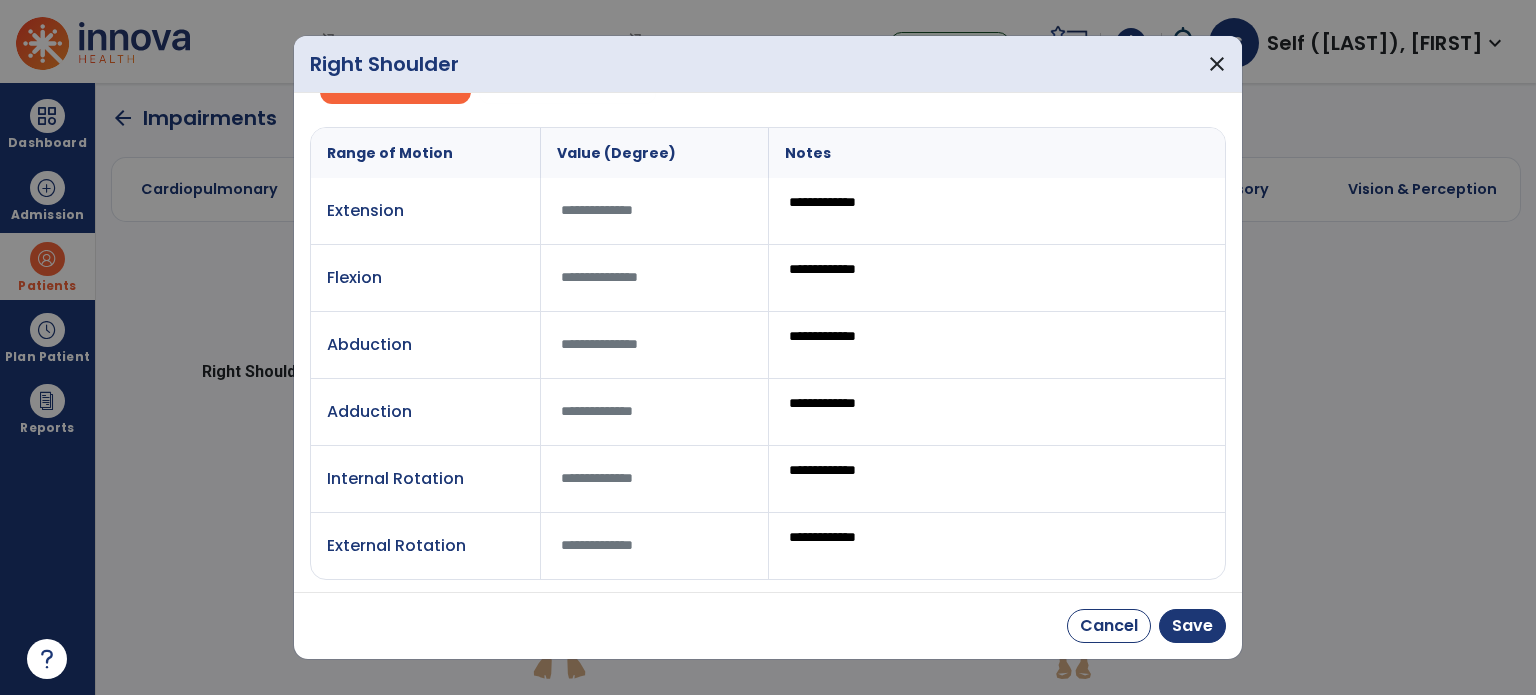 drag, startPoint x: 852, startPoint y: 543, endPoint x: 850, endPoint y: 533, distance: 10.198039 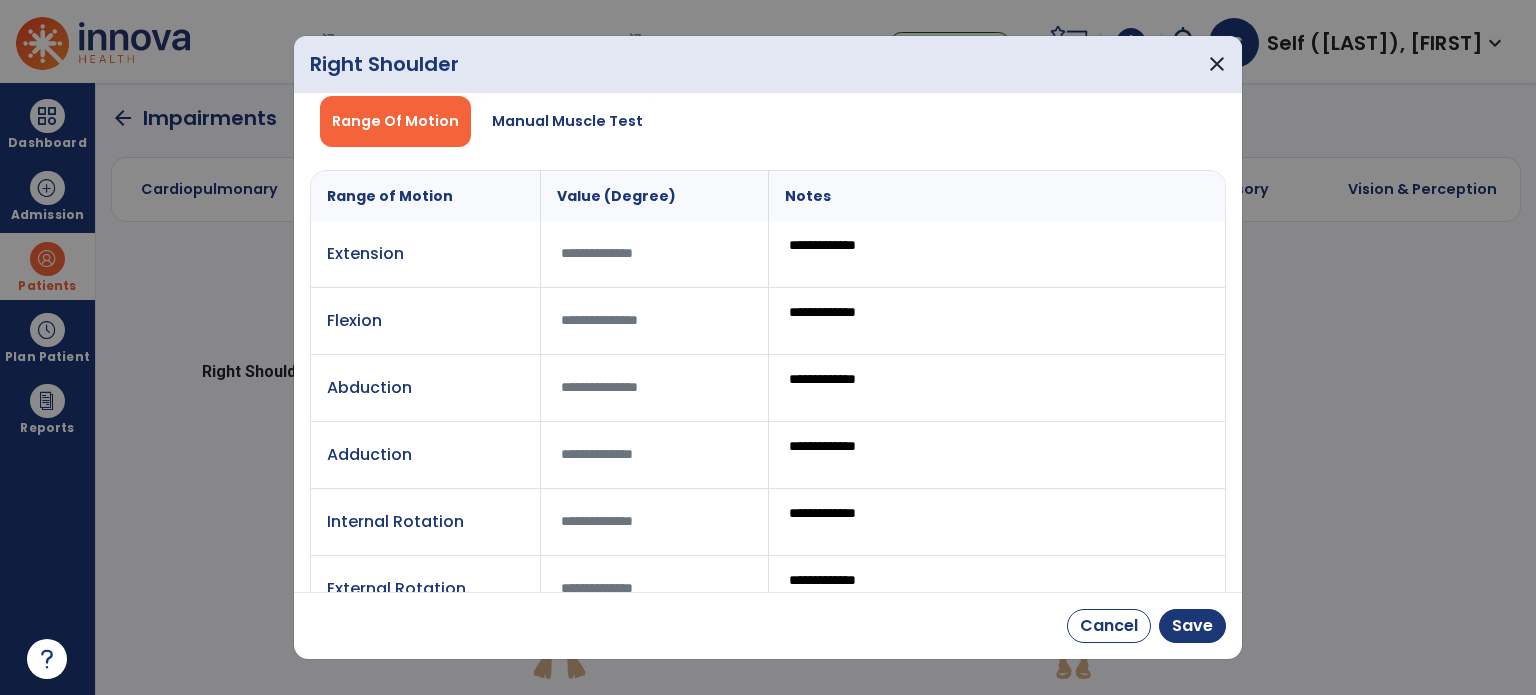 scroll, scrollTop: 0, scrollLeft: 0, axis: both 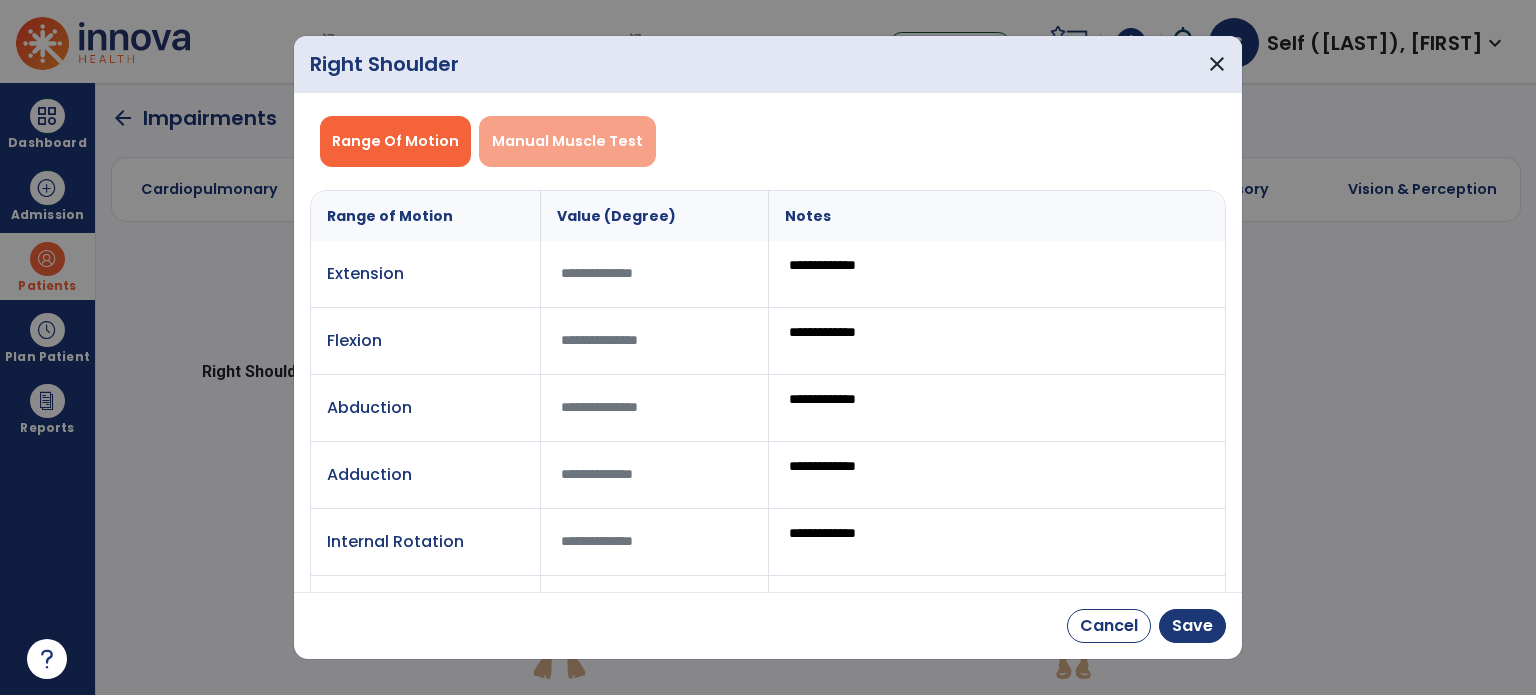 type on "**********" 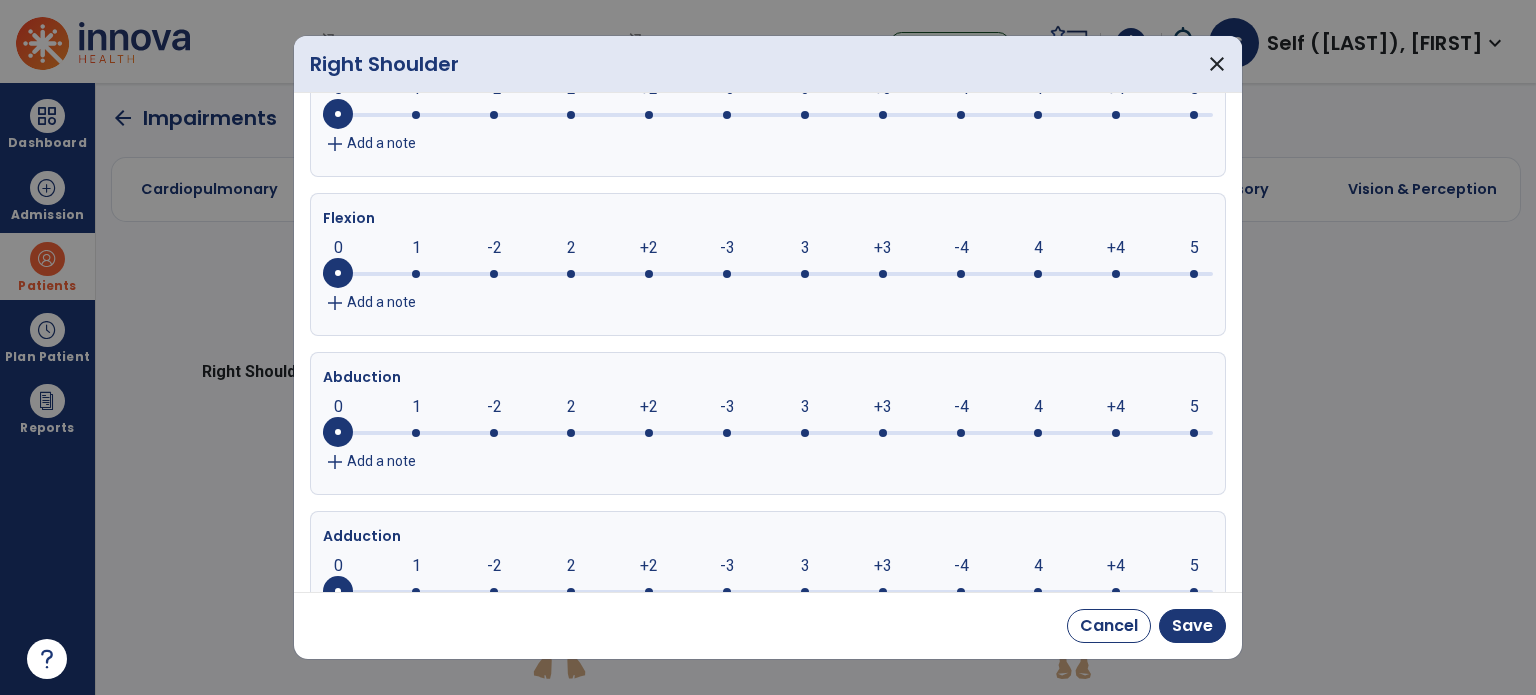 scroll, scrollTop: 200, scrollLeft: 0, axis: vertical 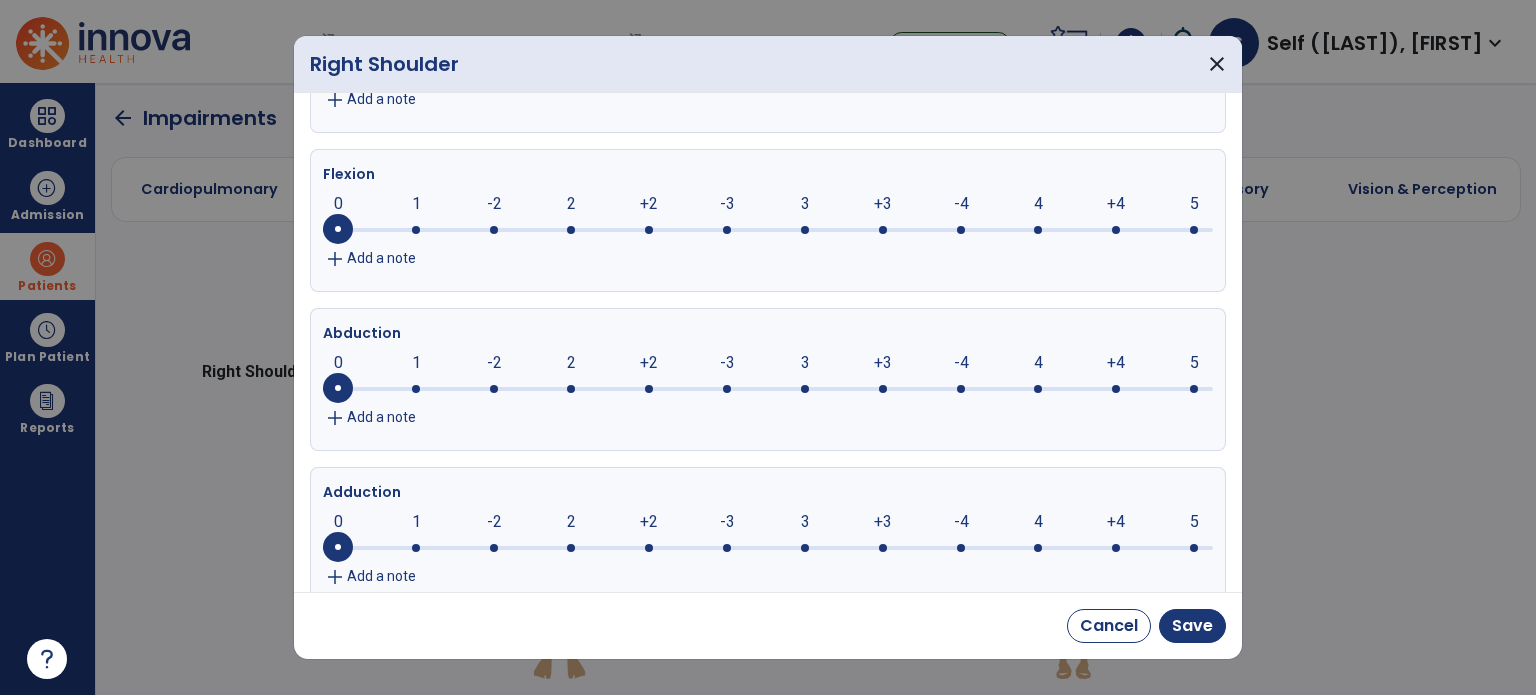 click 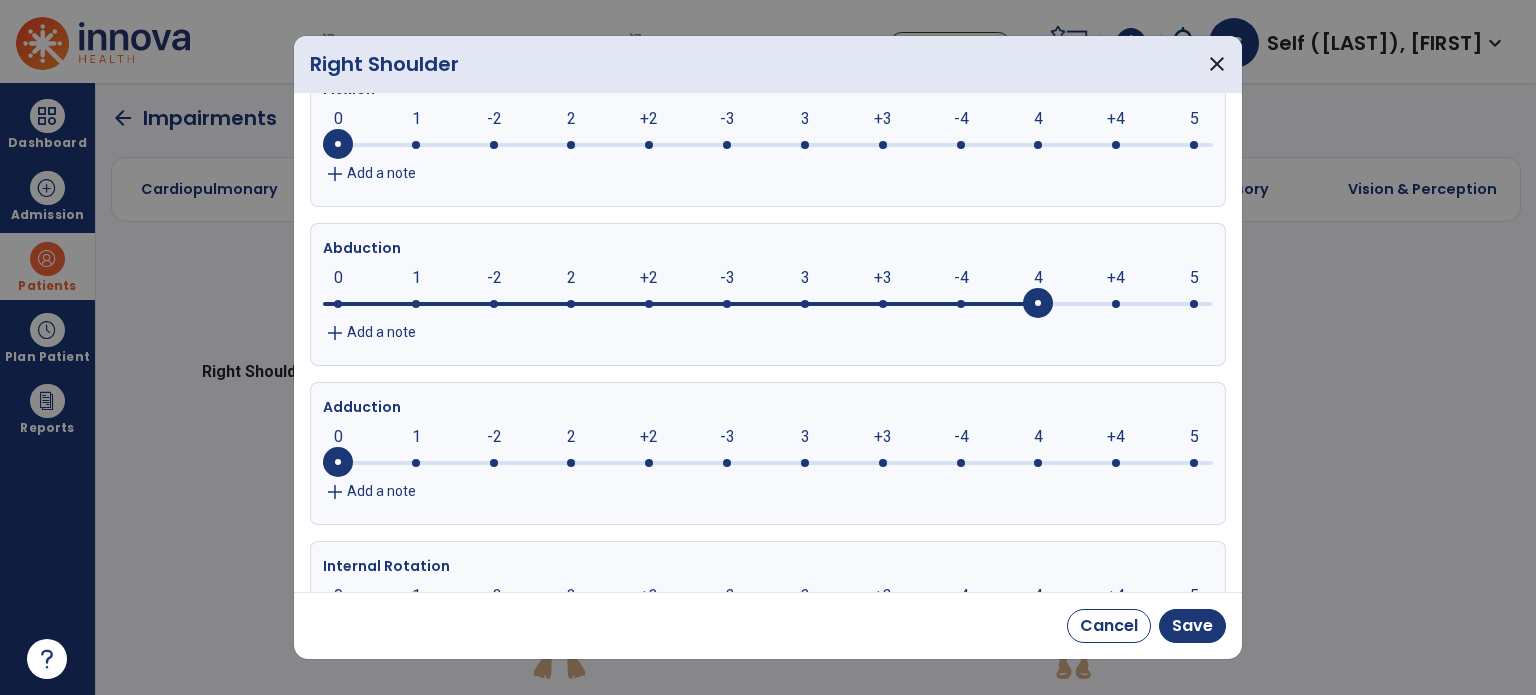 scroll, scrollTop: 400, scrollLeft: 0, axis: vertical 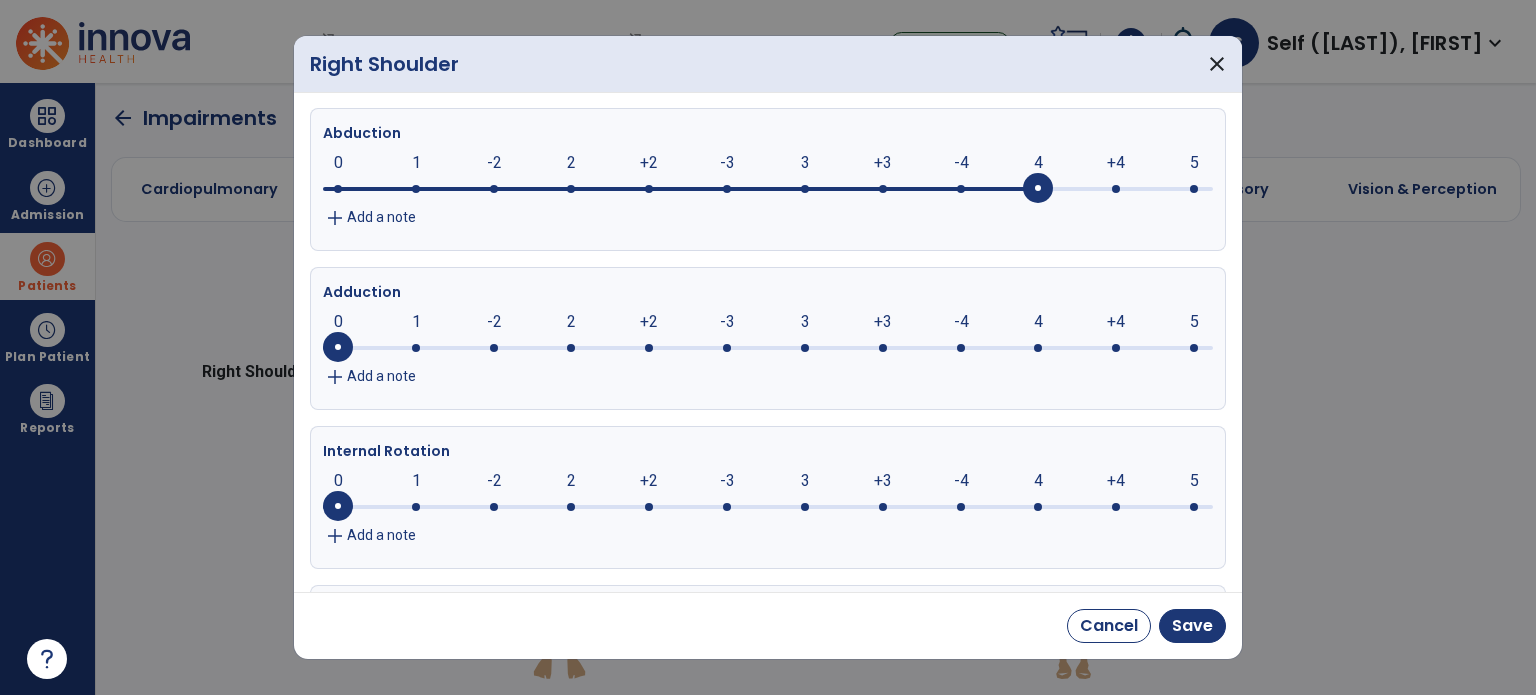 click 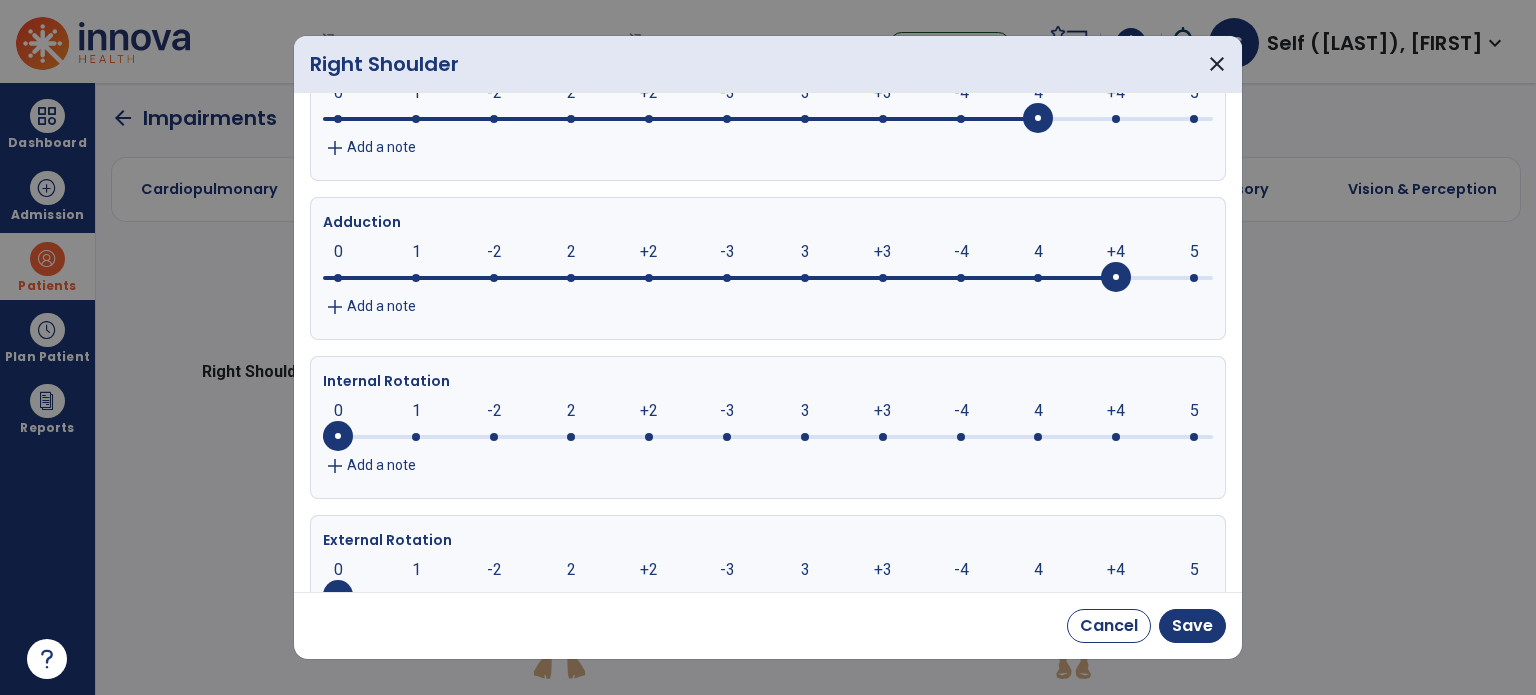 scroll, scrollTop: 500, scrollLeft: 0, axis: vertical 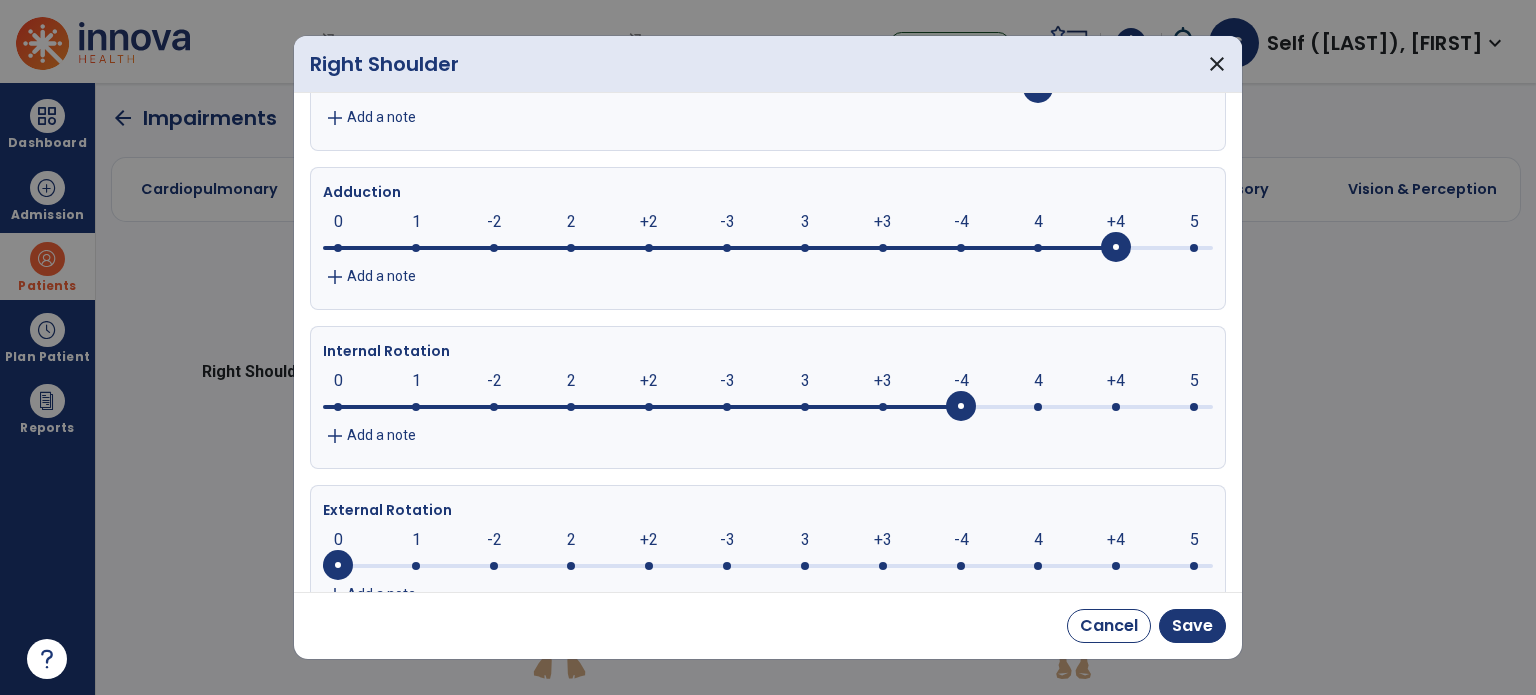 click 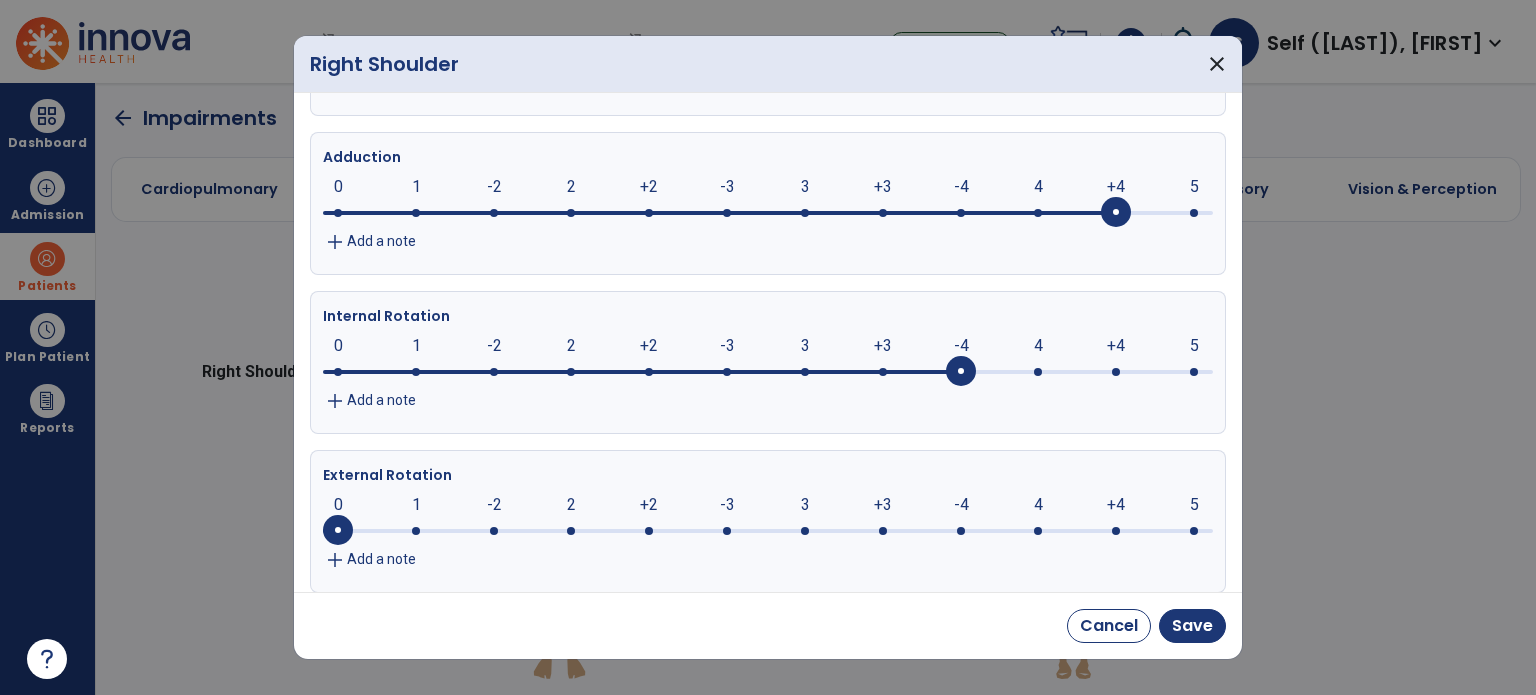 scroll, scrollTop: 554, scrollLeft: 0, axis: vertical 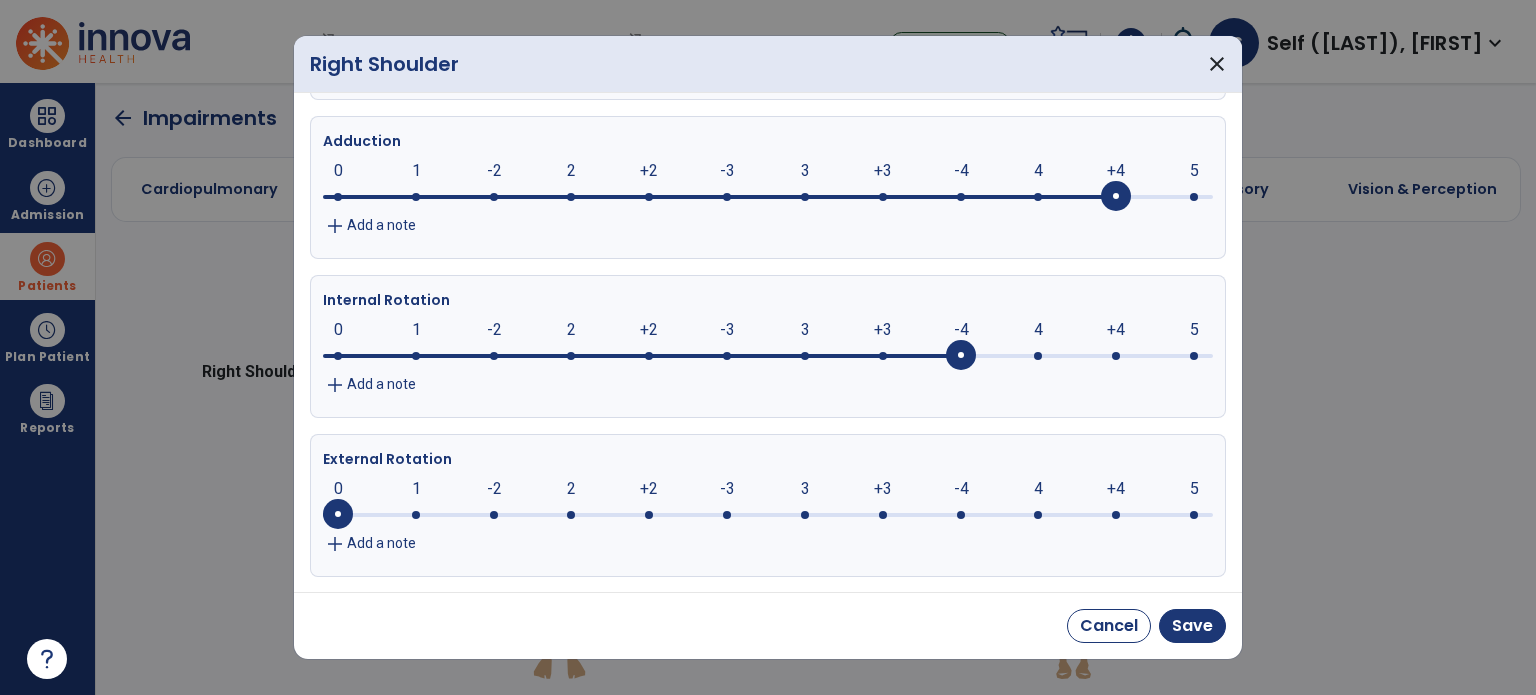 click on "-4" 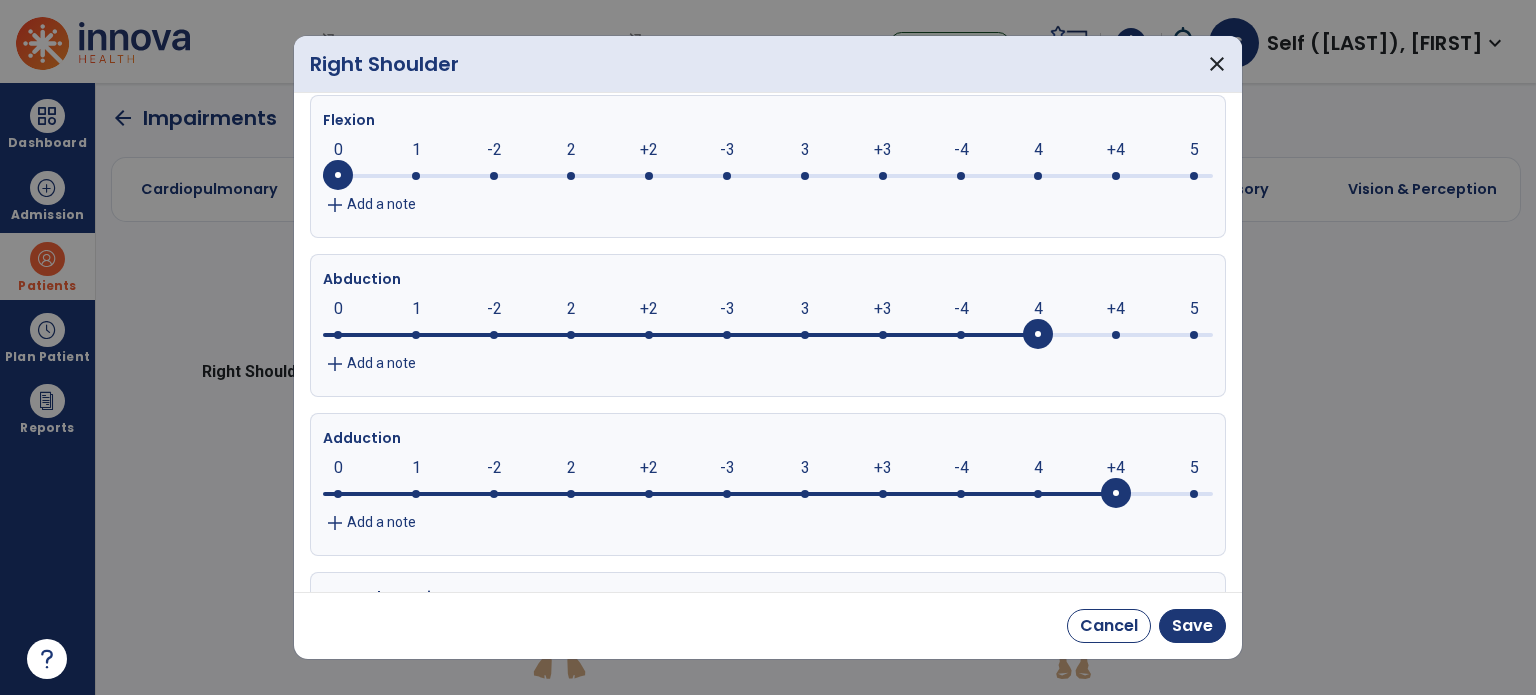 scroll, scrollTop: 0, scrollLeft: 0, axis: both 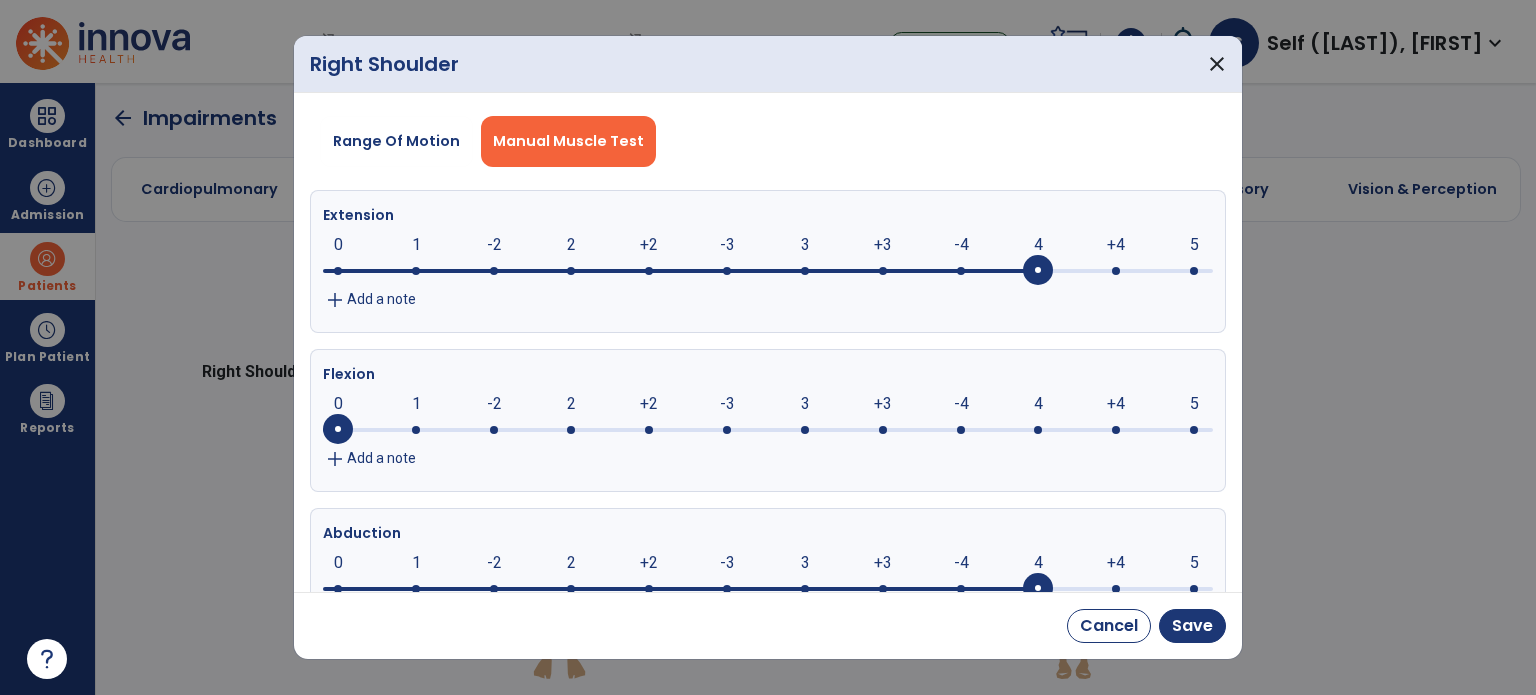 click 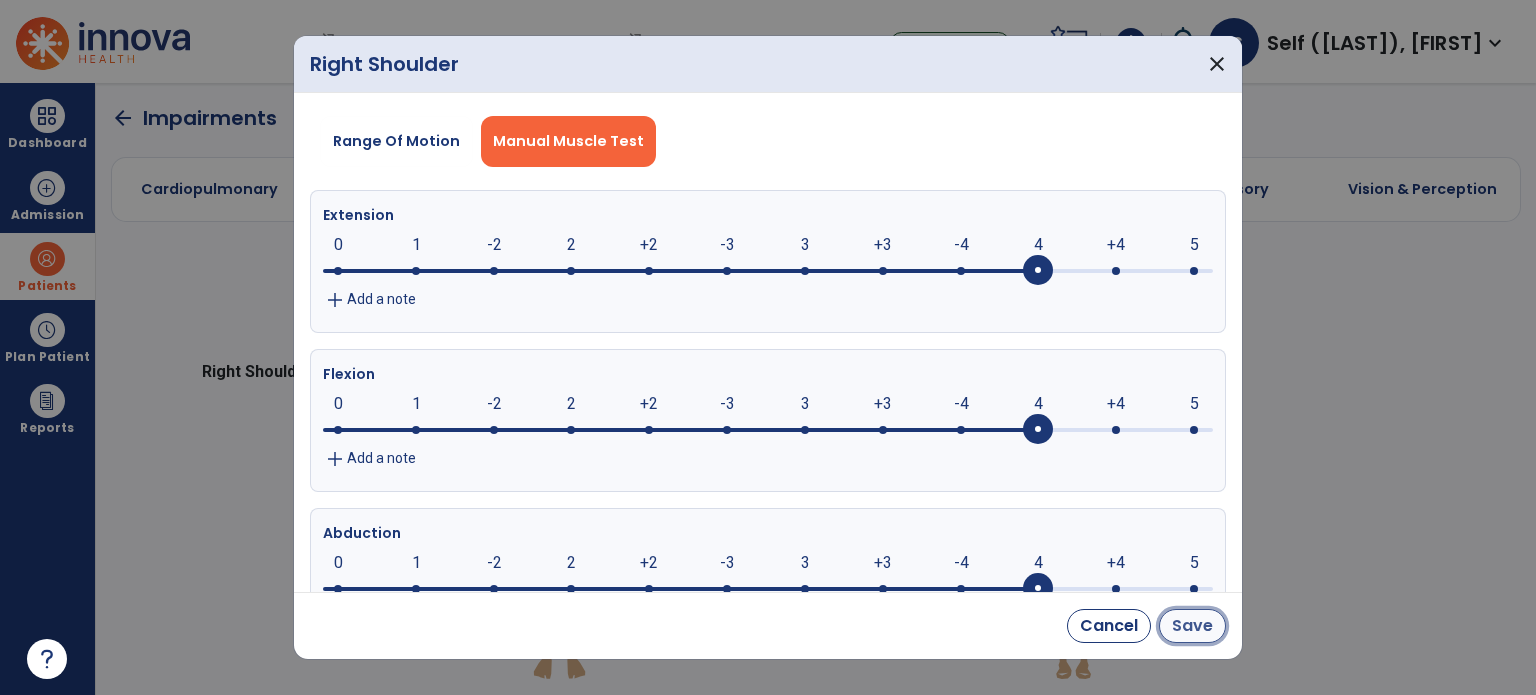 click on "Save" at bounding box center (1192, 626) 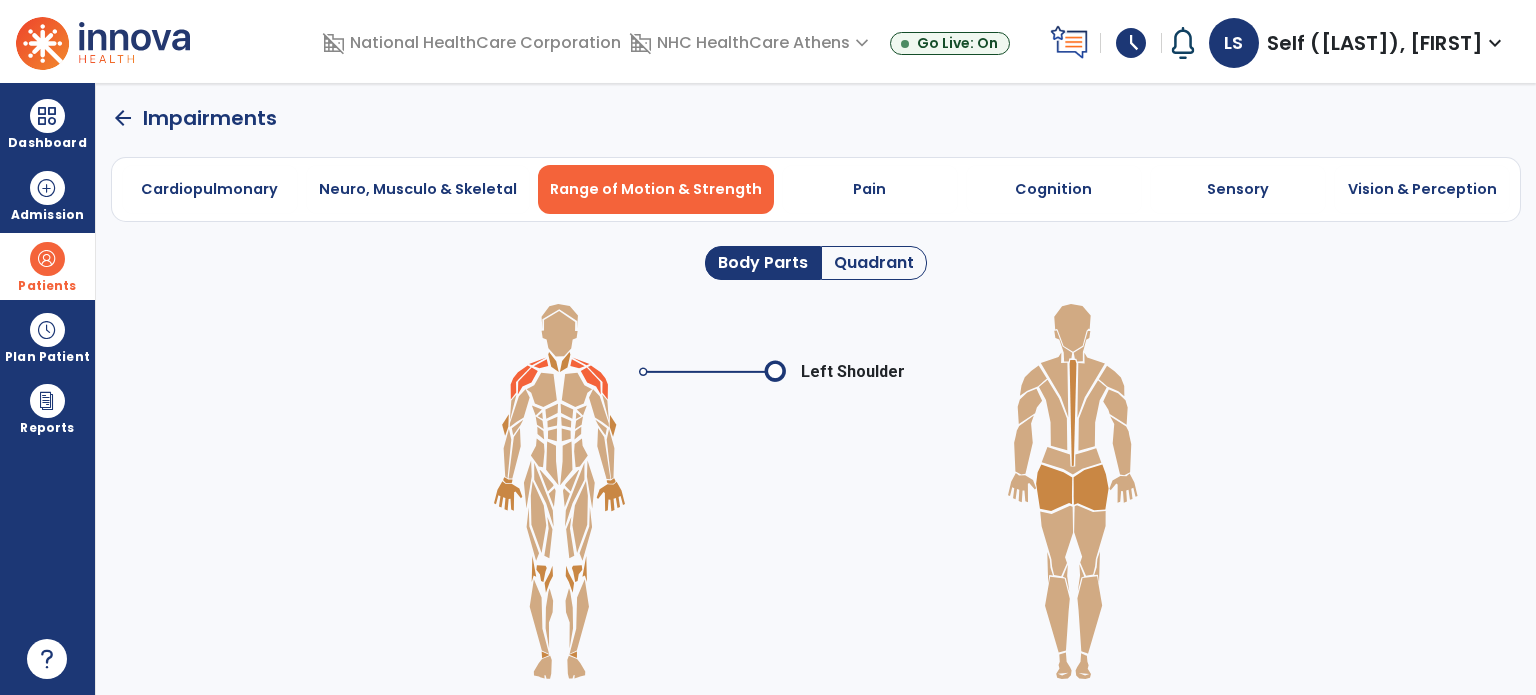 click 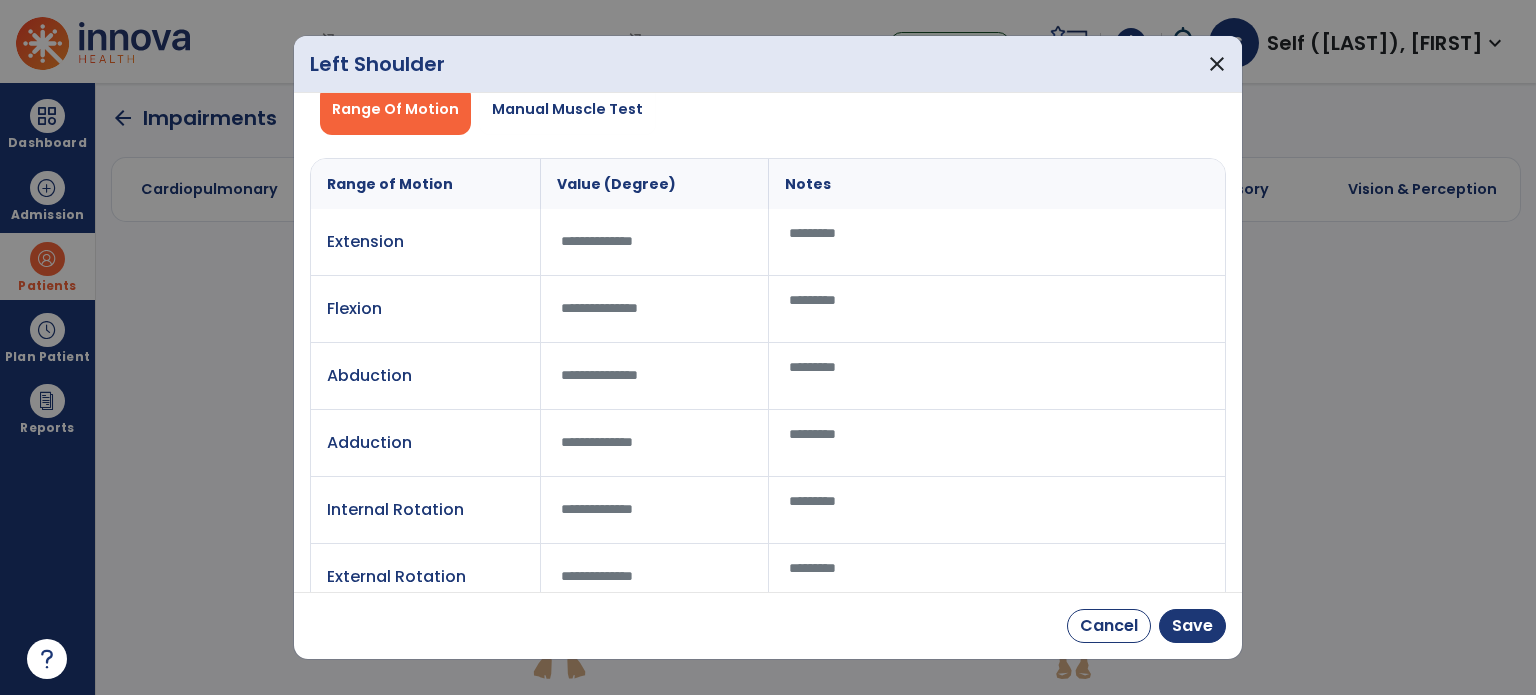 scroll, scrollTop: 63, scrollLeft: 0, axis: vertical 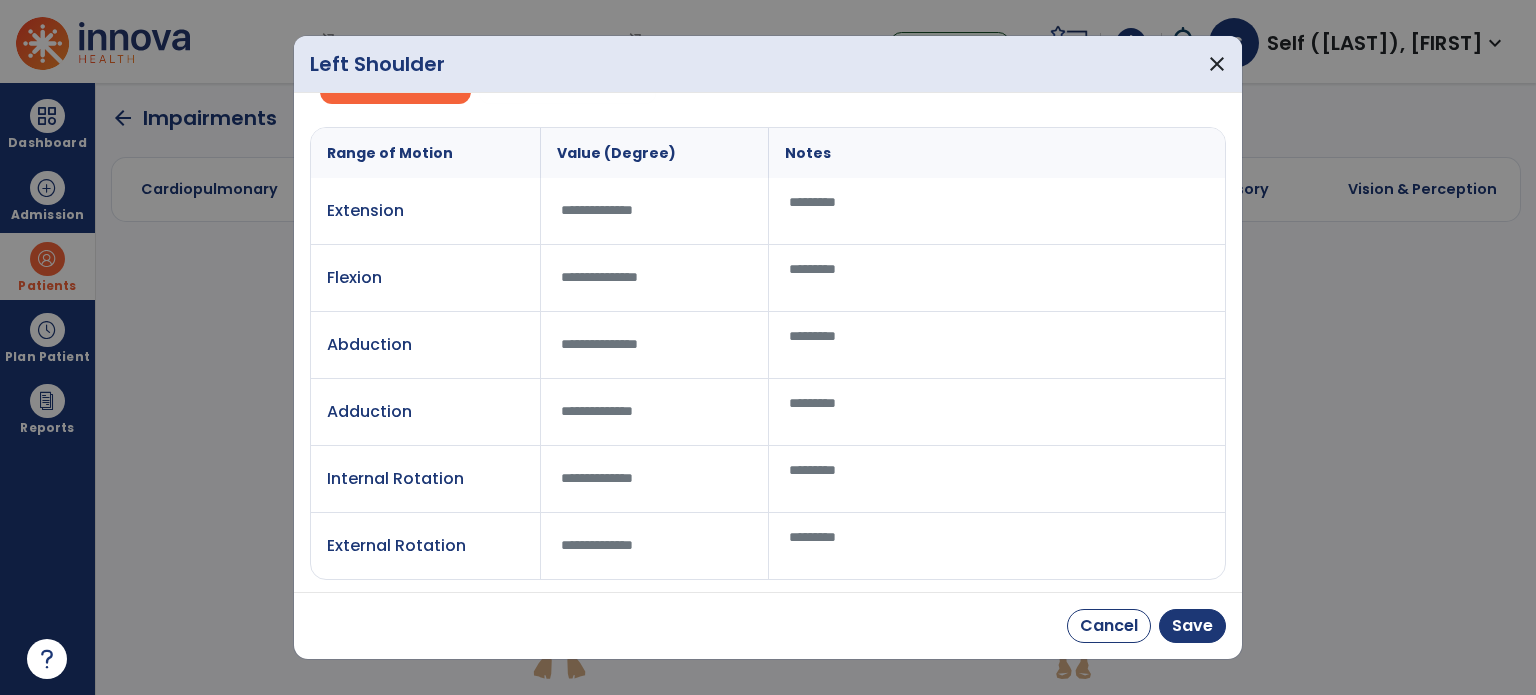 click at bounding box center (655, 344) 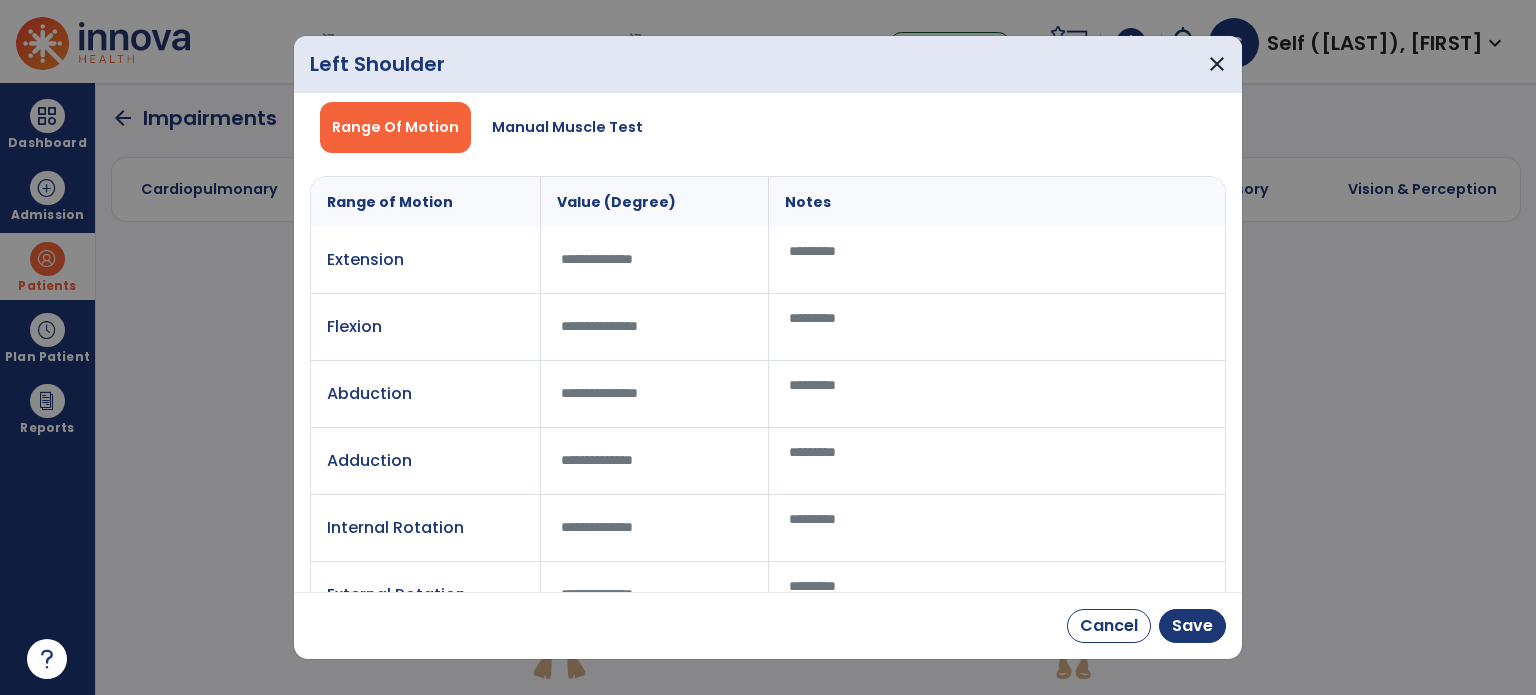 scroll, scrollTop: 0, scrollLeft: 0, axis: both 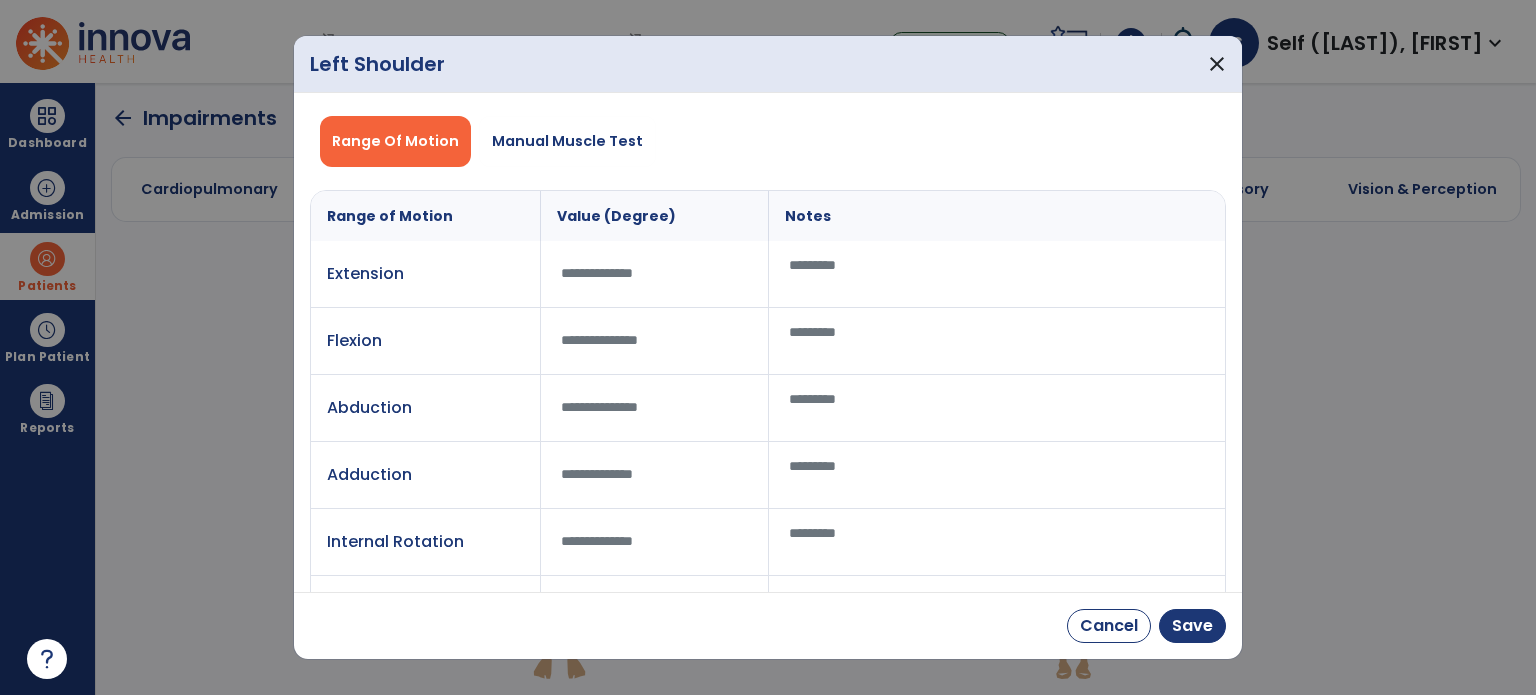 type on "**" 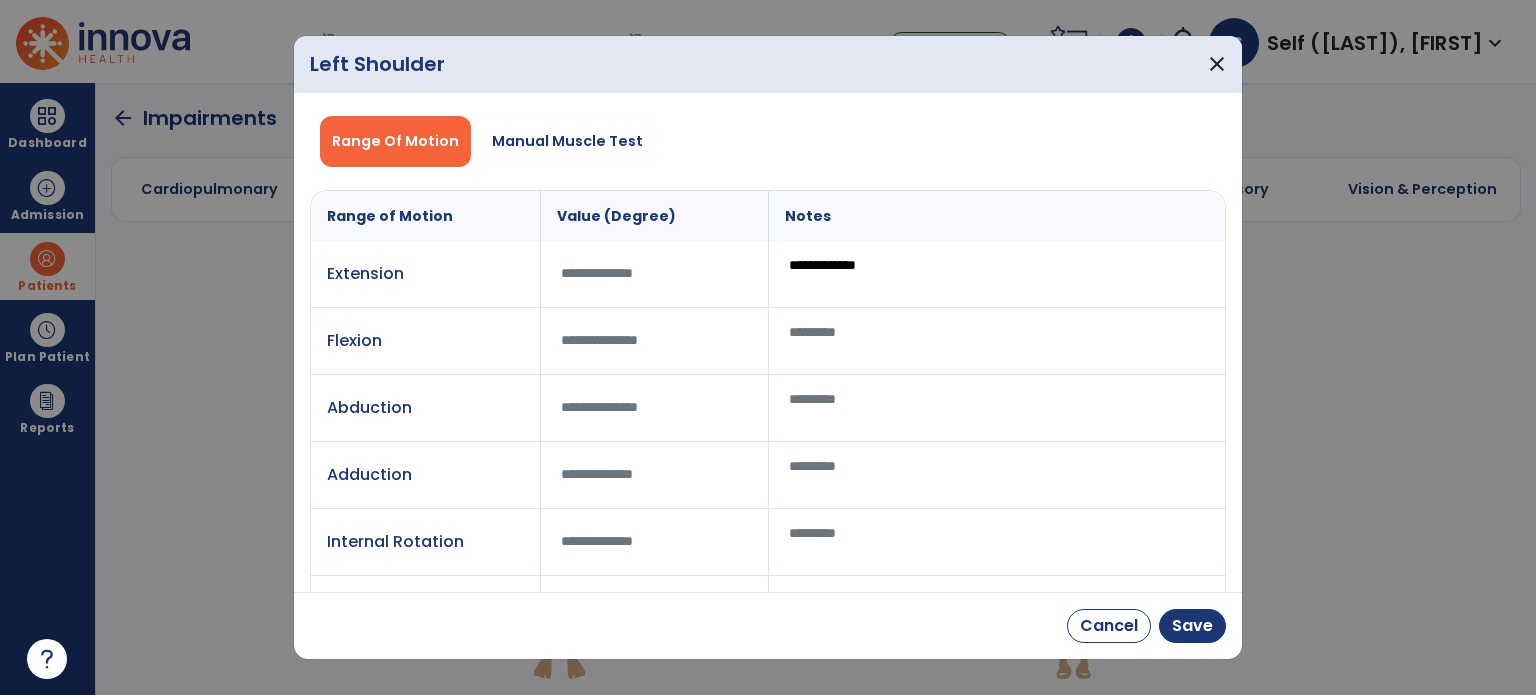 drag, startPoint x: 917, startPoint y: 252, endPoint x: 709, endPoint y: 263, distance: 208.29066 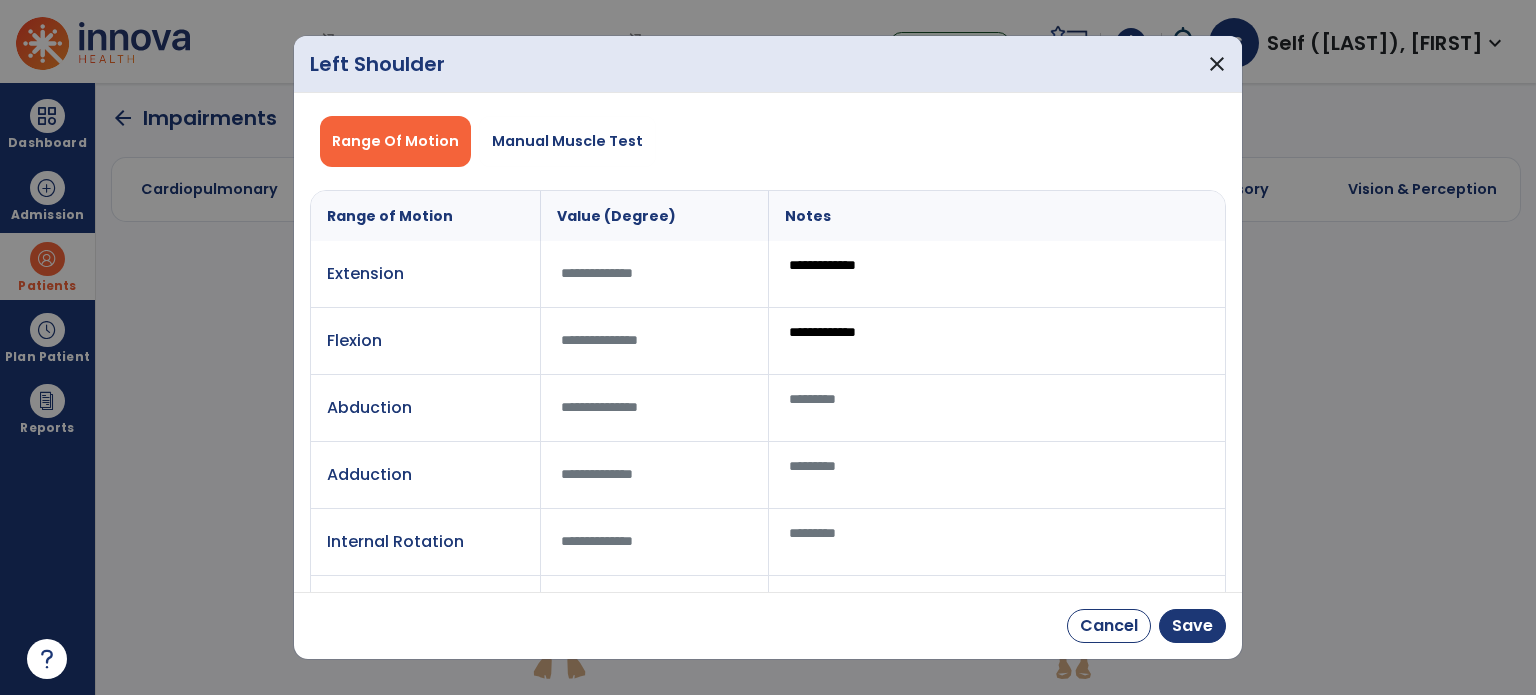 type on "**********" 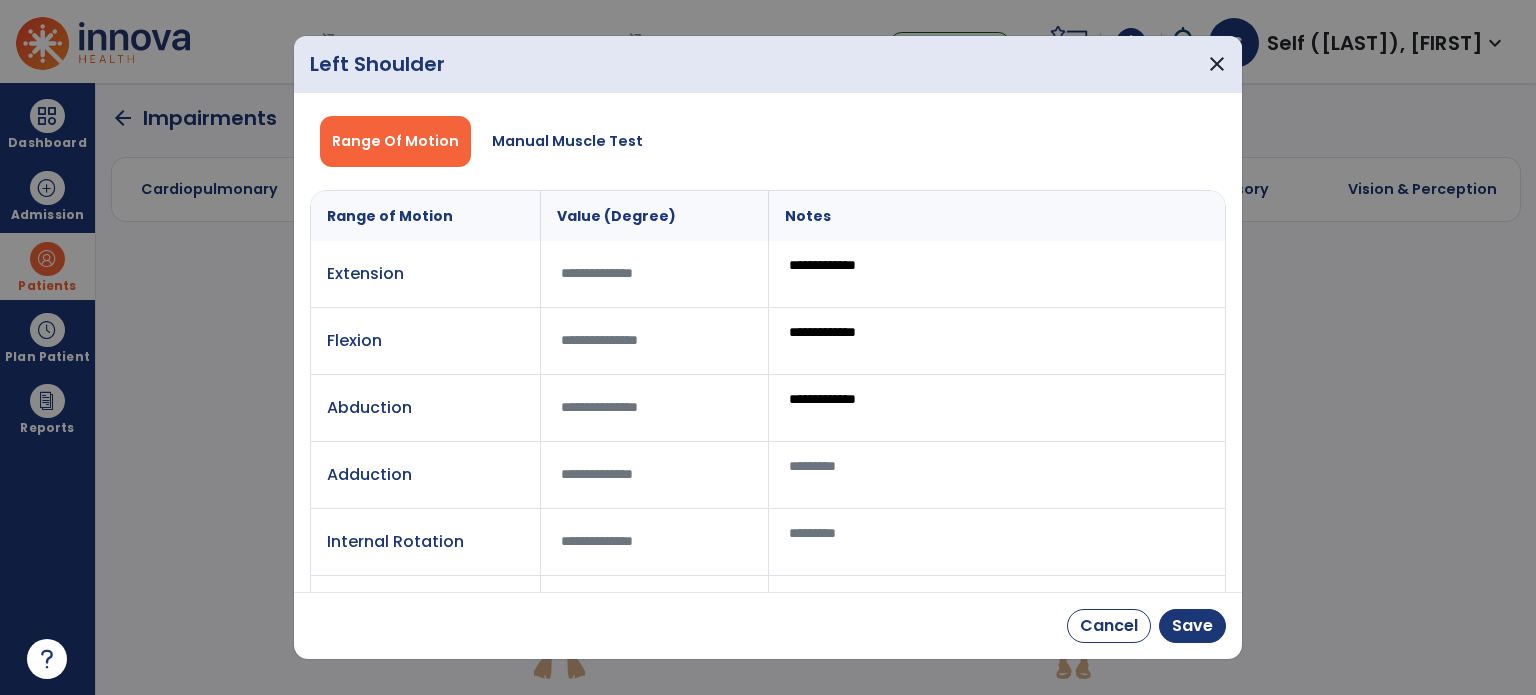 scroll, scrollTop: 63, scrollLeft: 0, axis: vertical 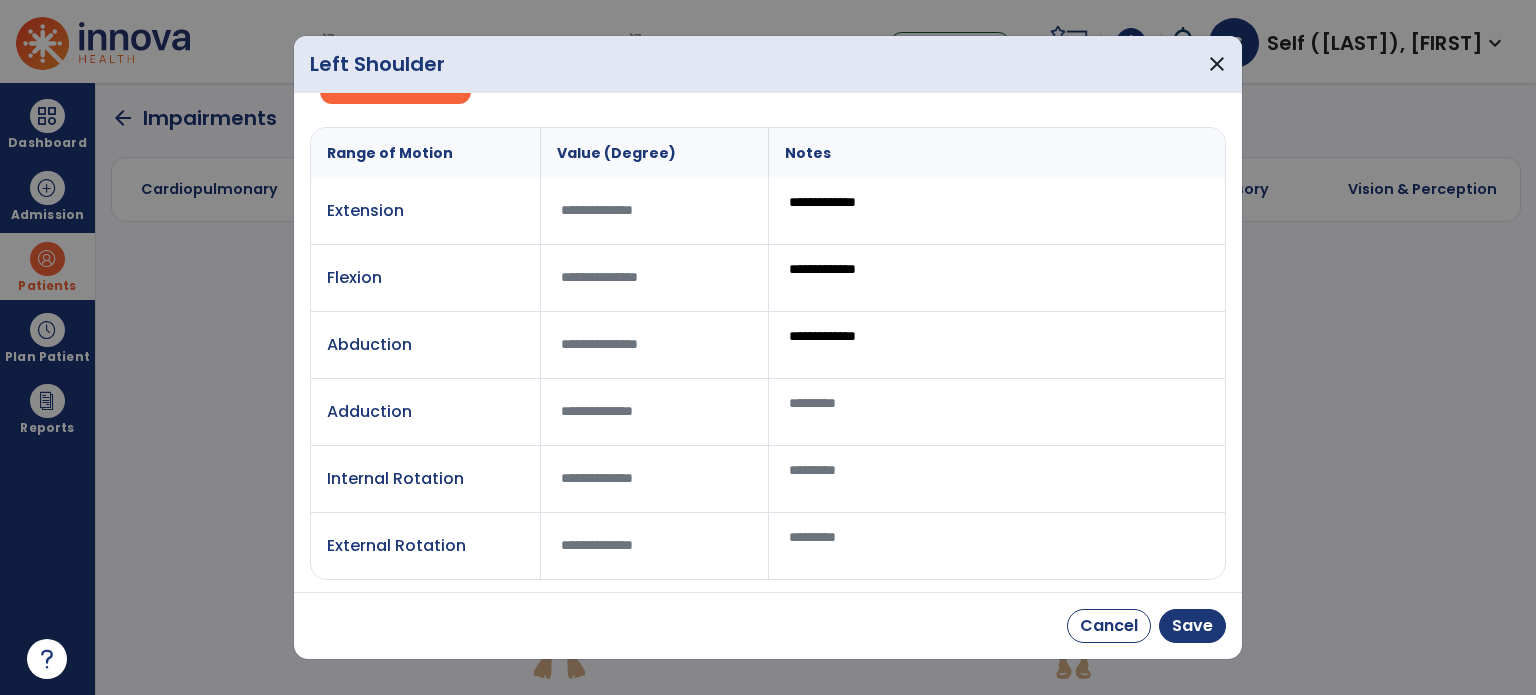 type on "**********" 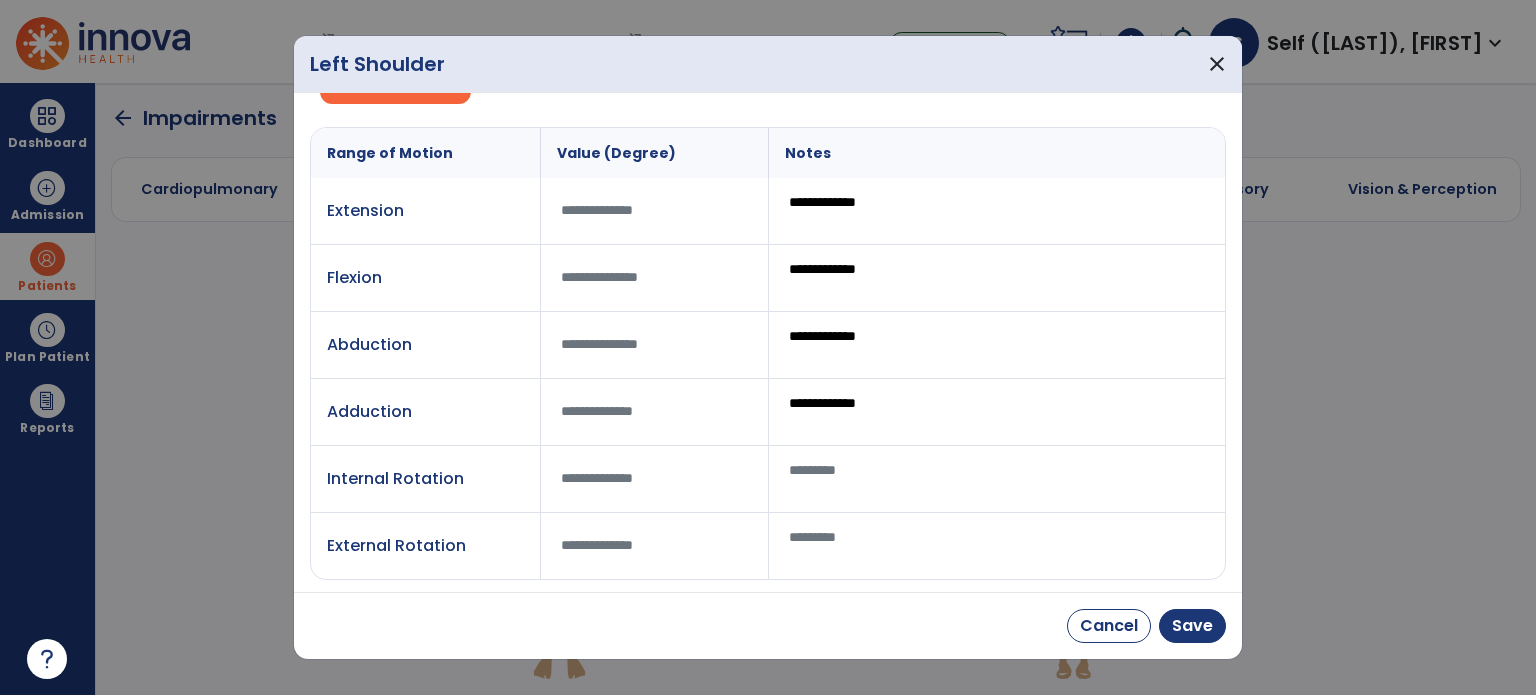 type on "**********" 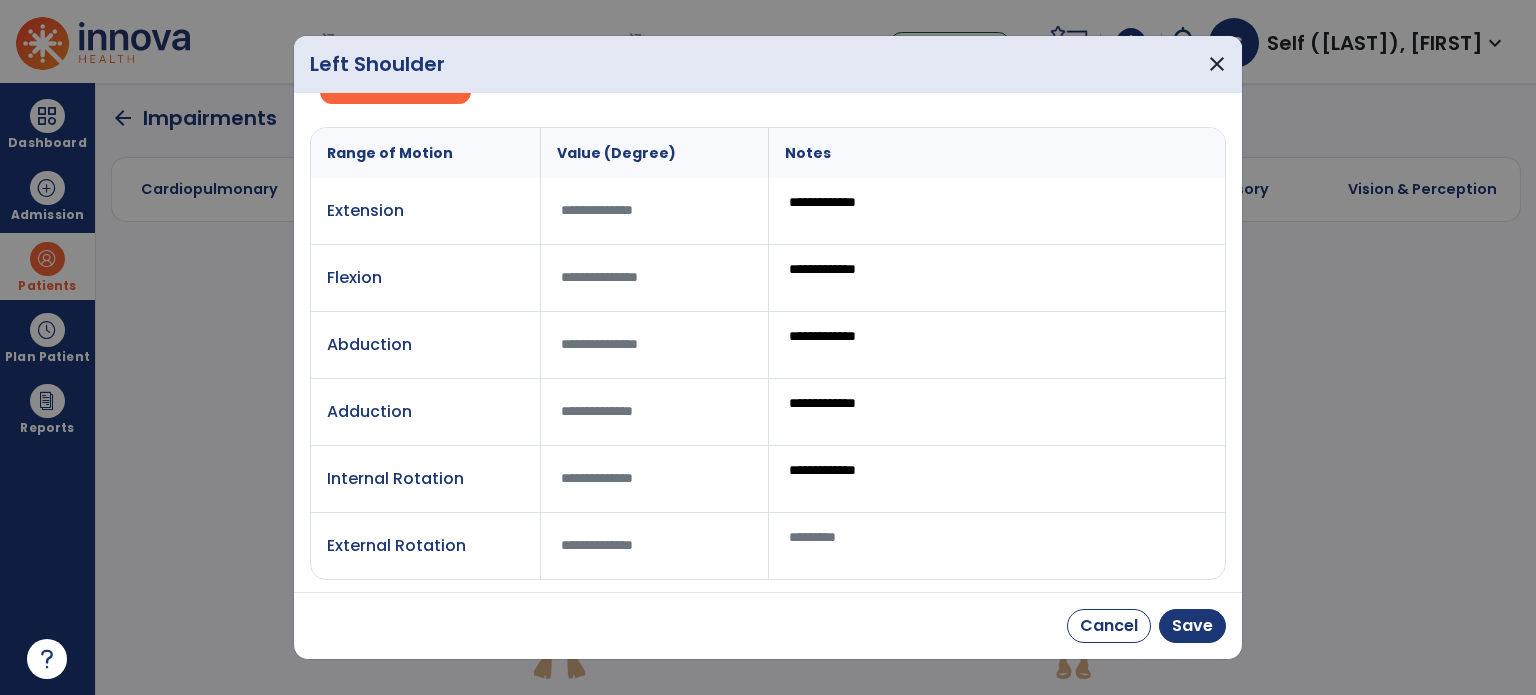 type on "**********" 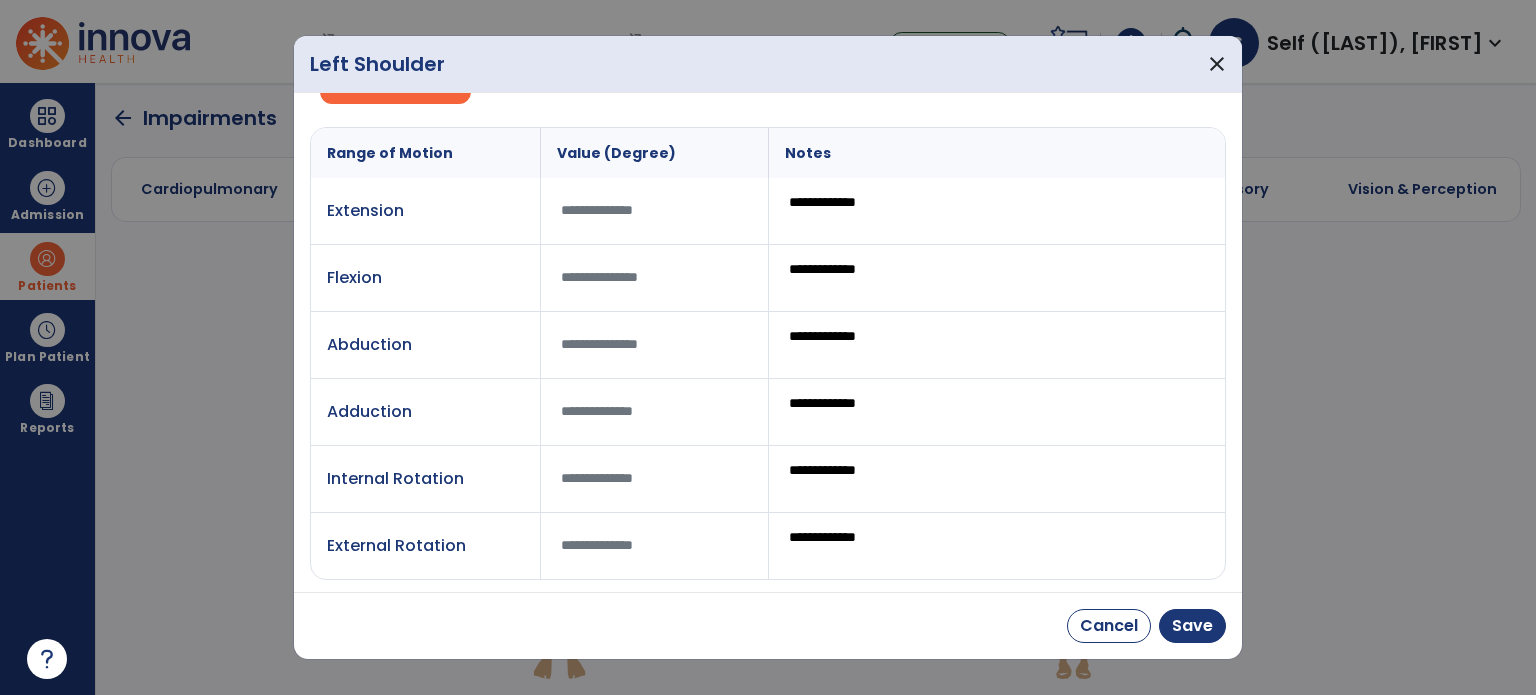 scroll, scrollTop: 0, scrollLeft: 0, axis: both 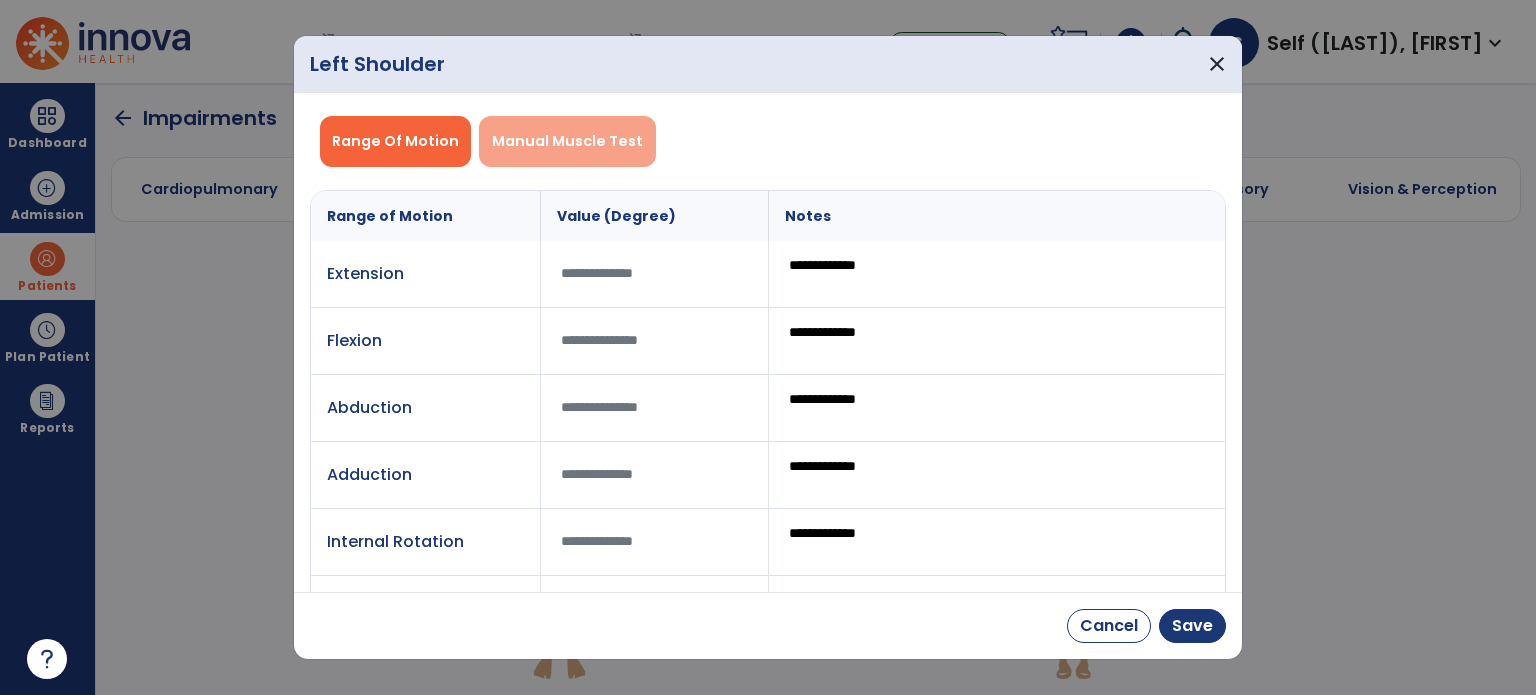 type on "**********" 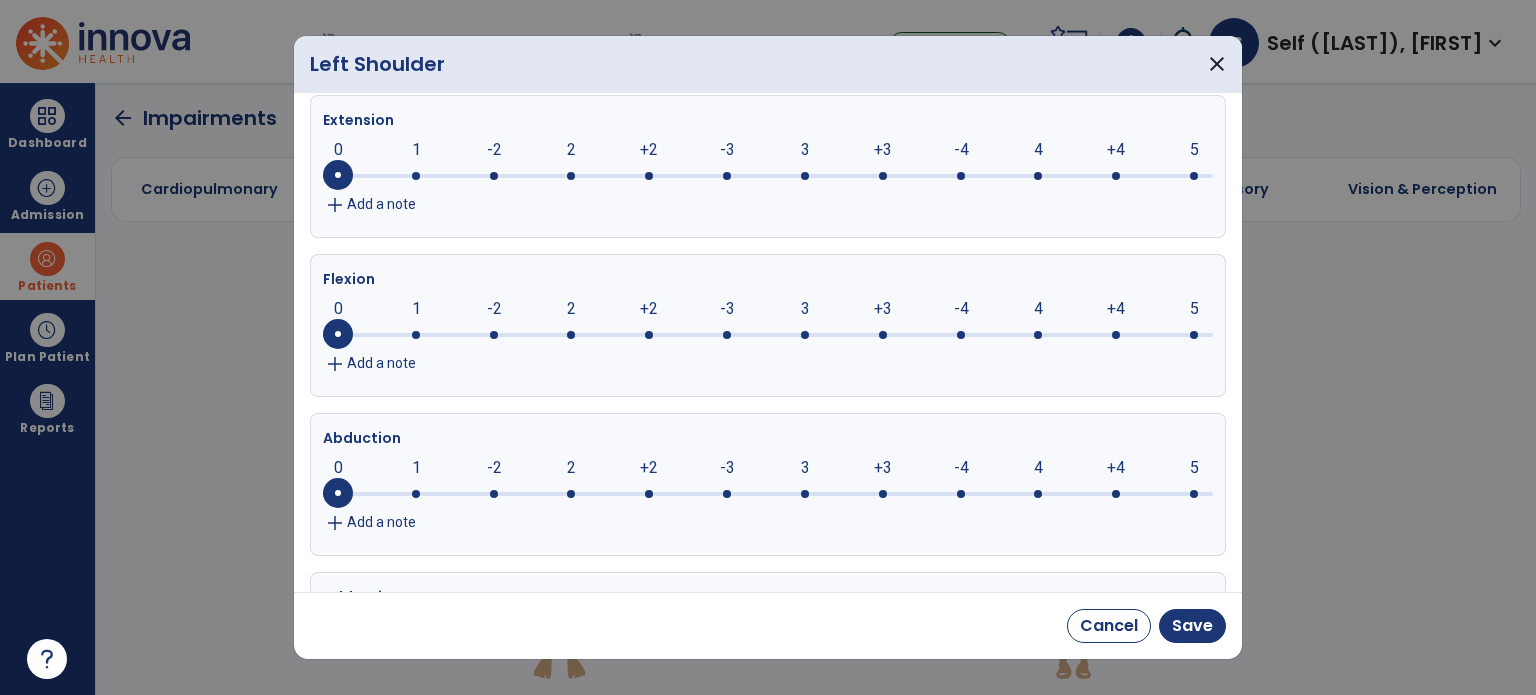 scroll, scrollTop: 200, scrollLeft: 0, axis: vertical 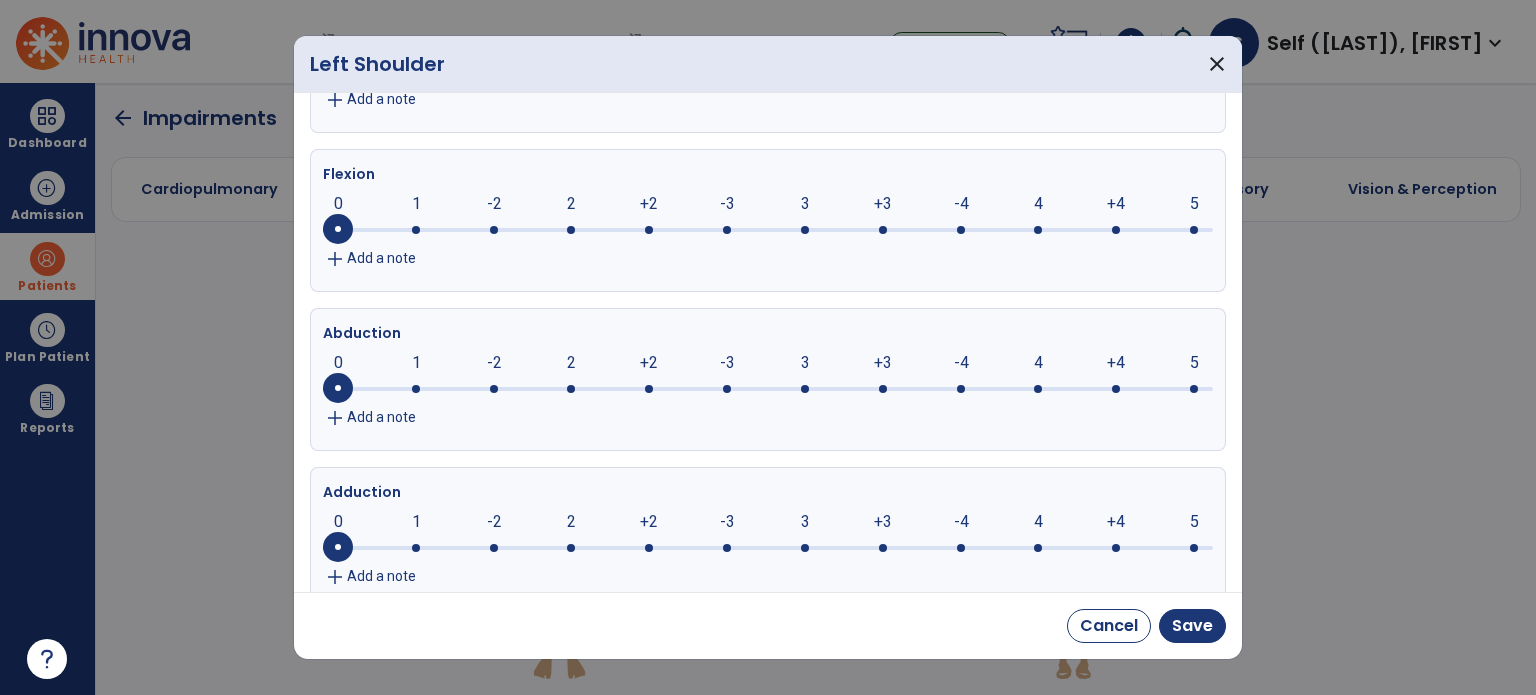 click 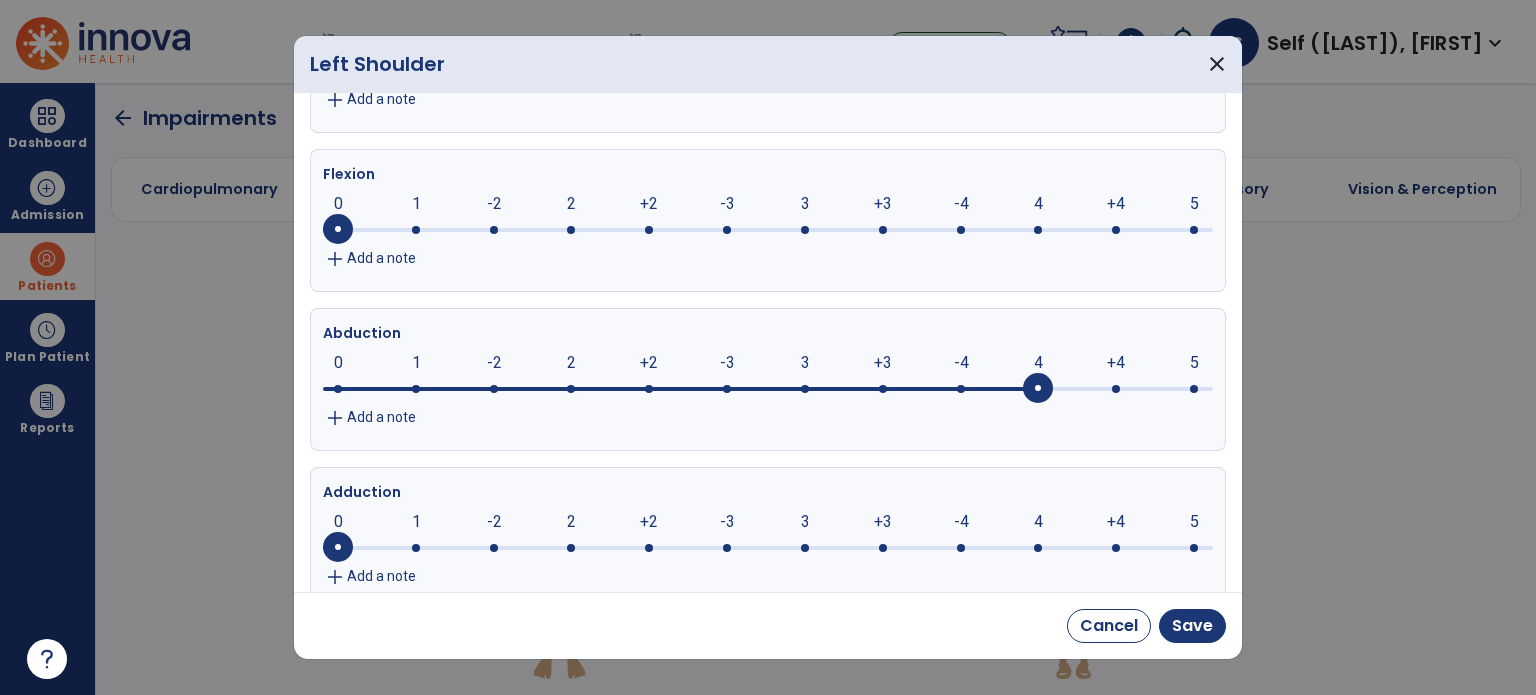 click 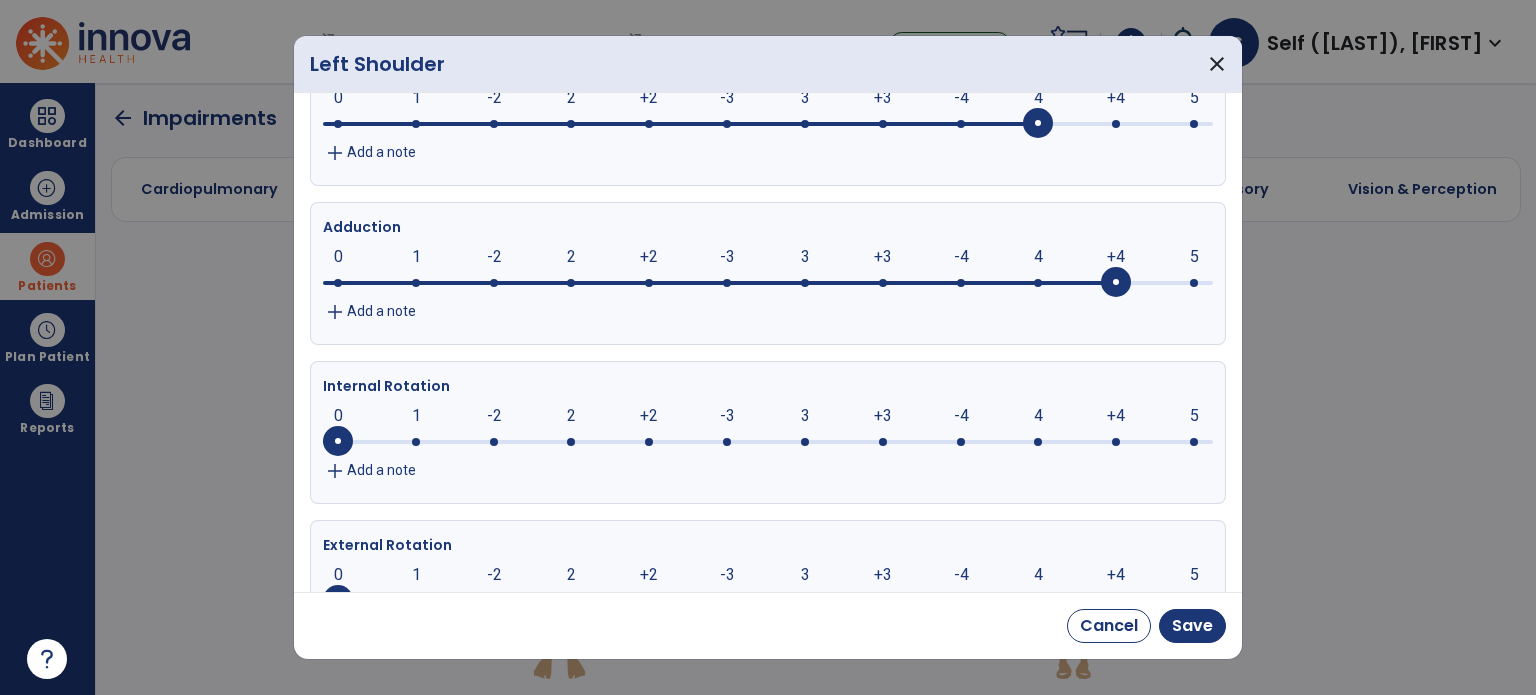 scroll, scrollTop: 500, scrollLeft: 0, axis: vertical 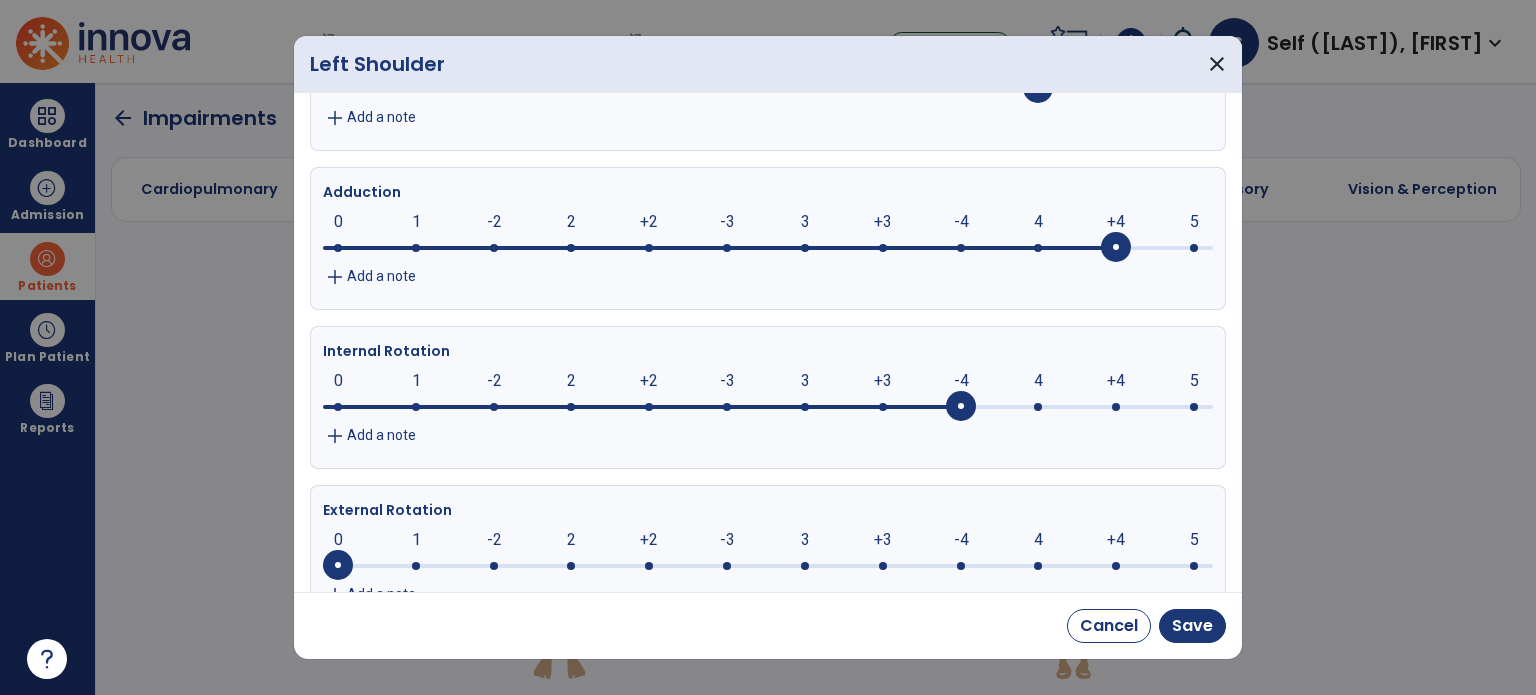 click 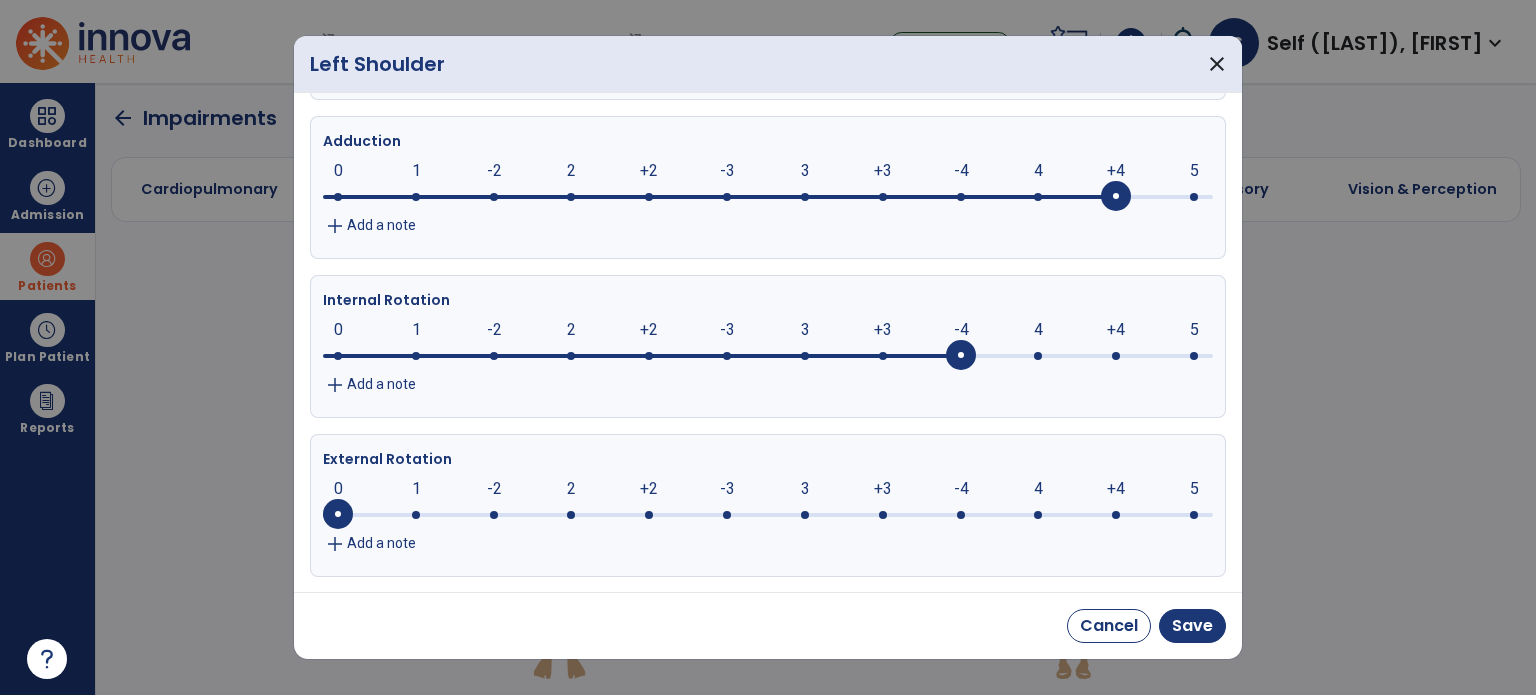 click on "-4" 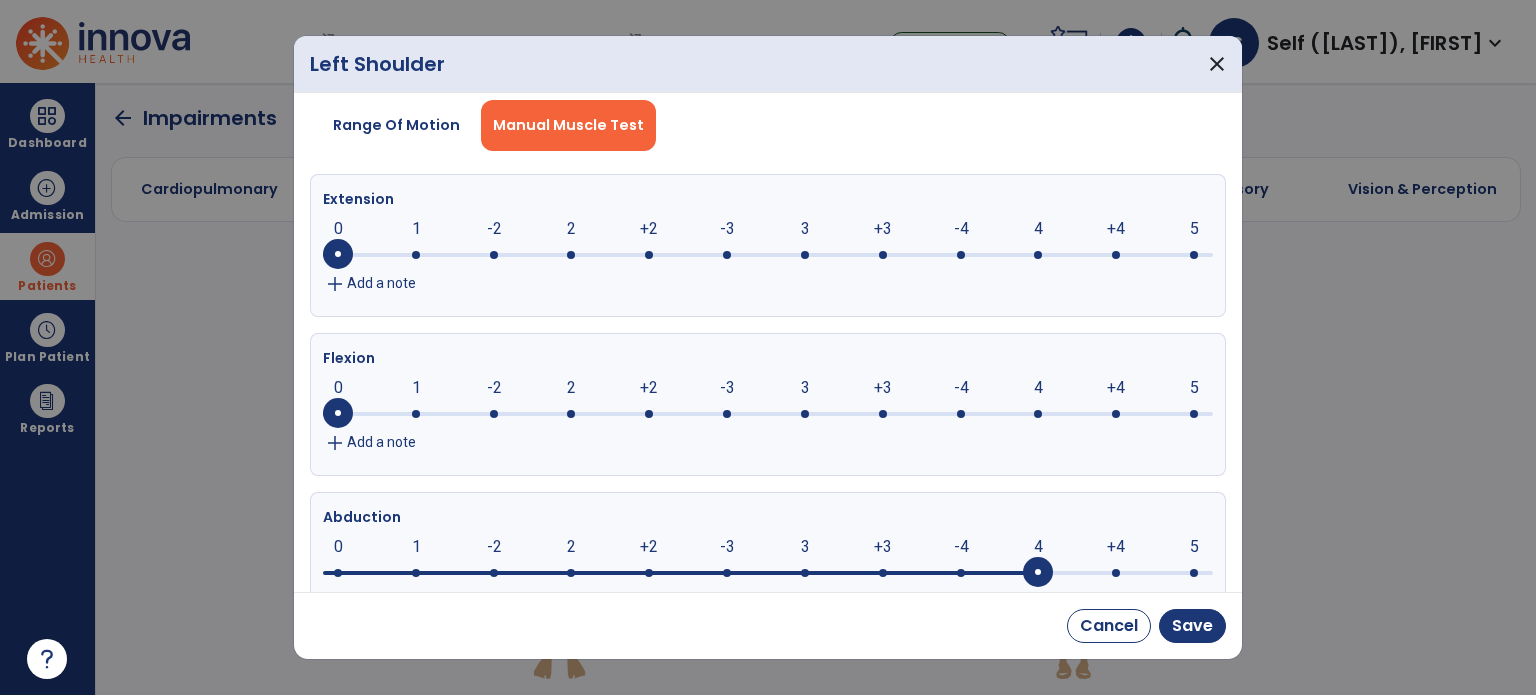 scroll, scrollTop: 0, scrollLeft: 0, axis: both 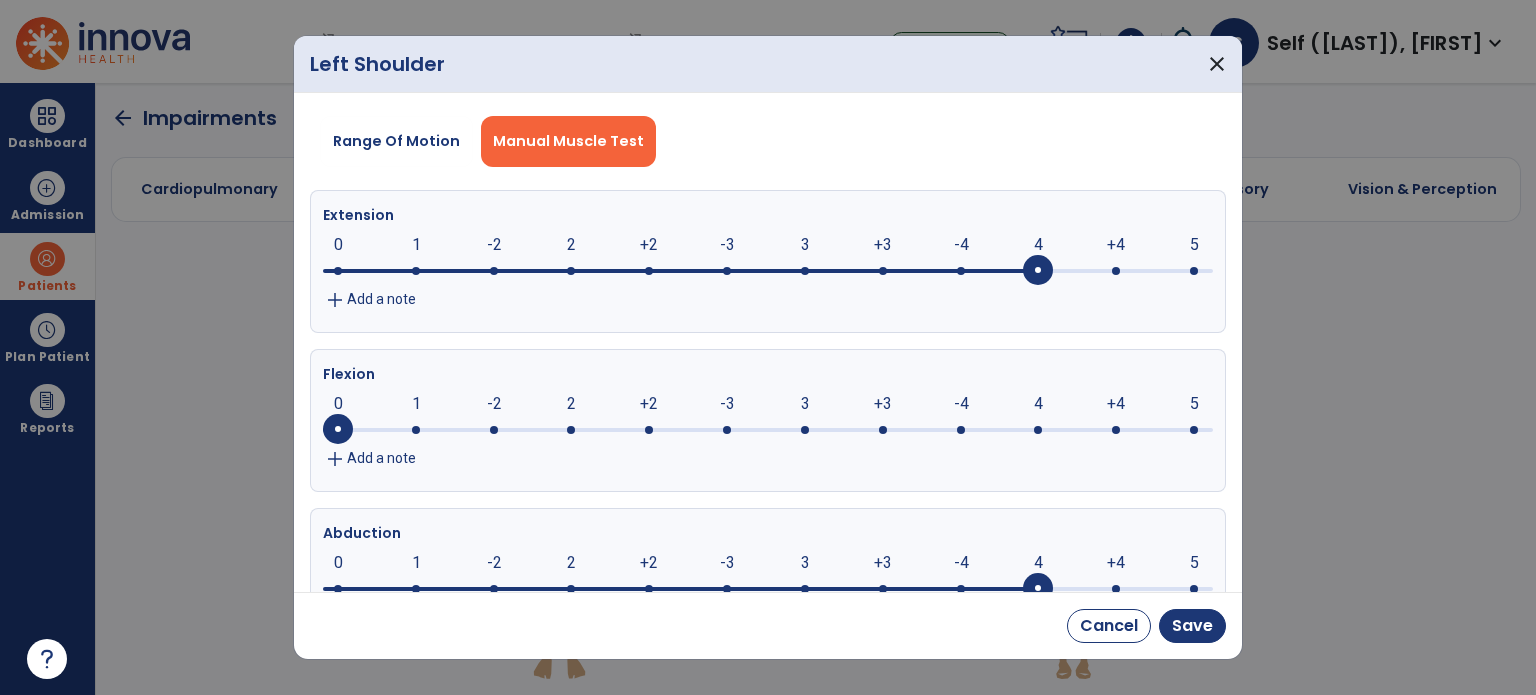 click 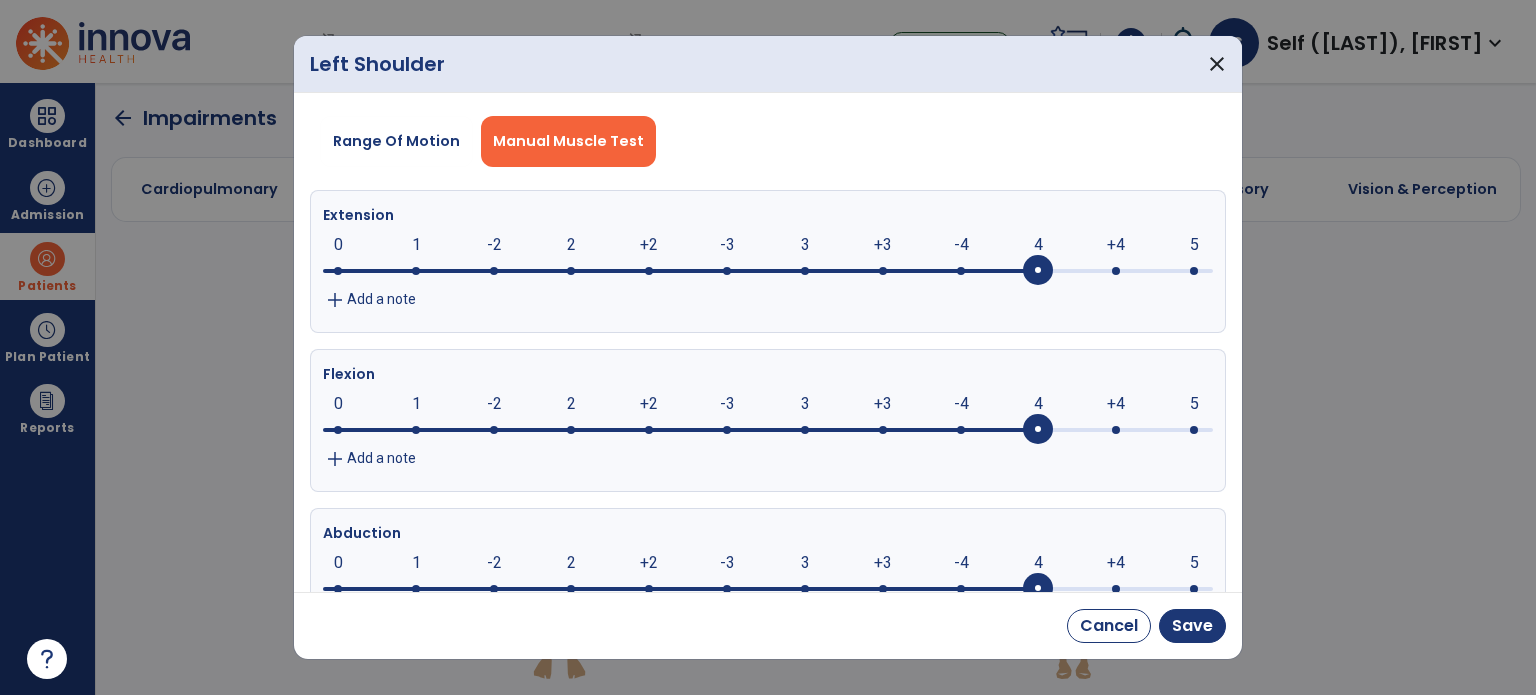 click on "4     0      1      -2      2      +2      -3      3      +3      -4      4      +4      5" 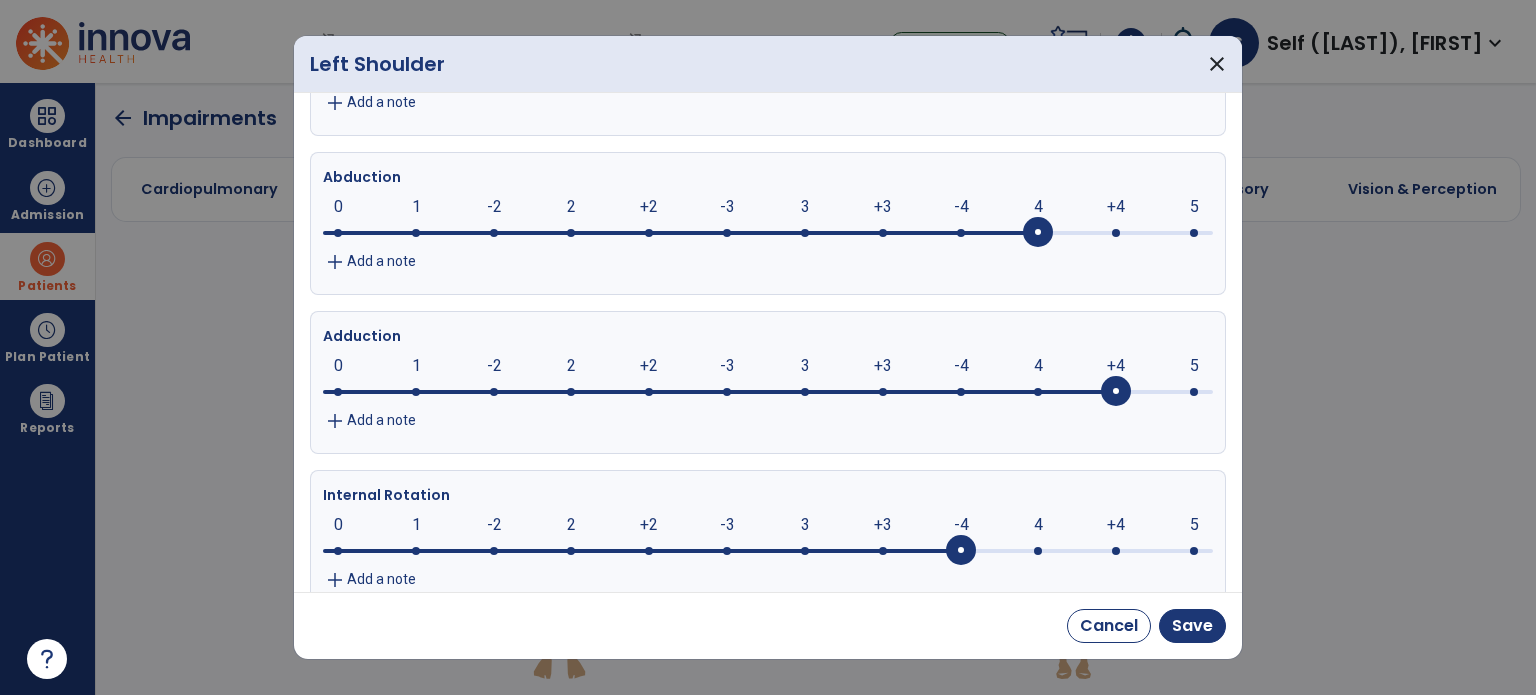 scroll, scrollTop: 354, scrollLeft: 0, axis: vertical 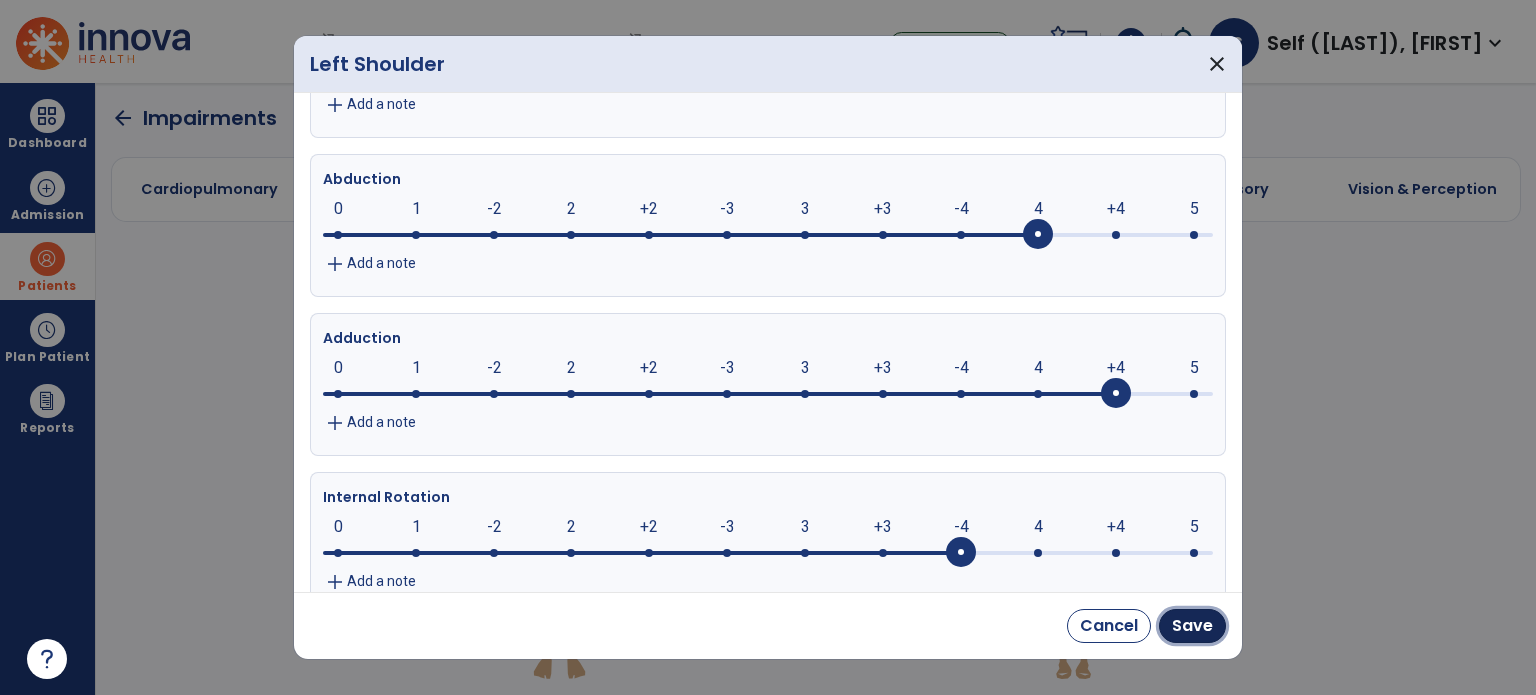 click on "Save" at bounding box center (1192, 626) 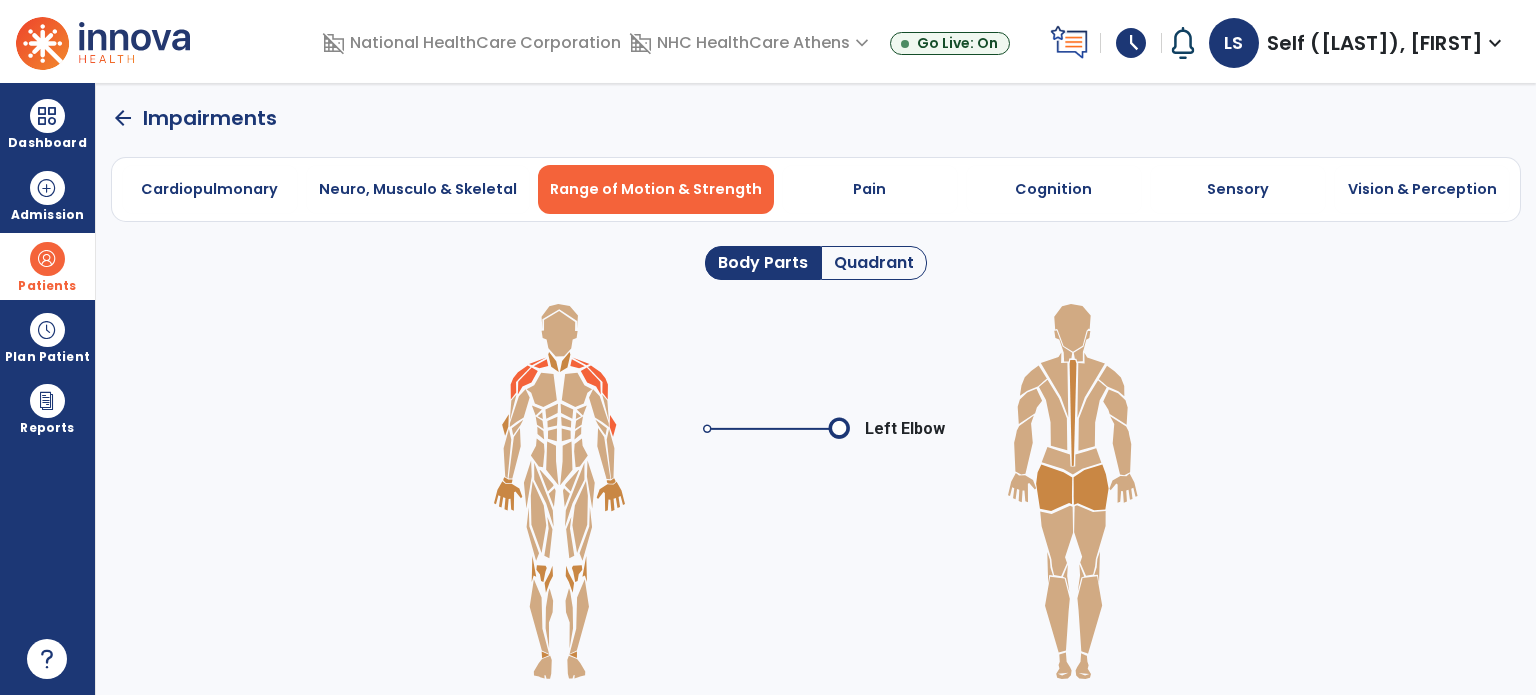 click 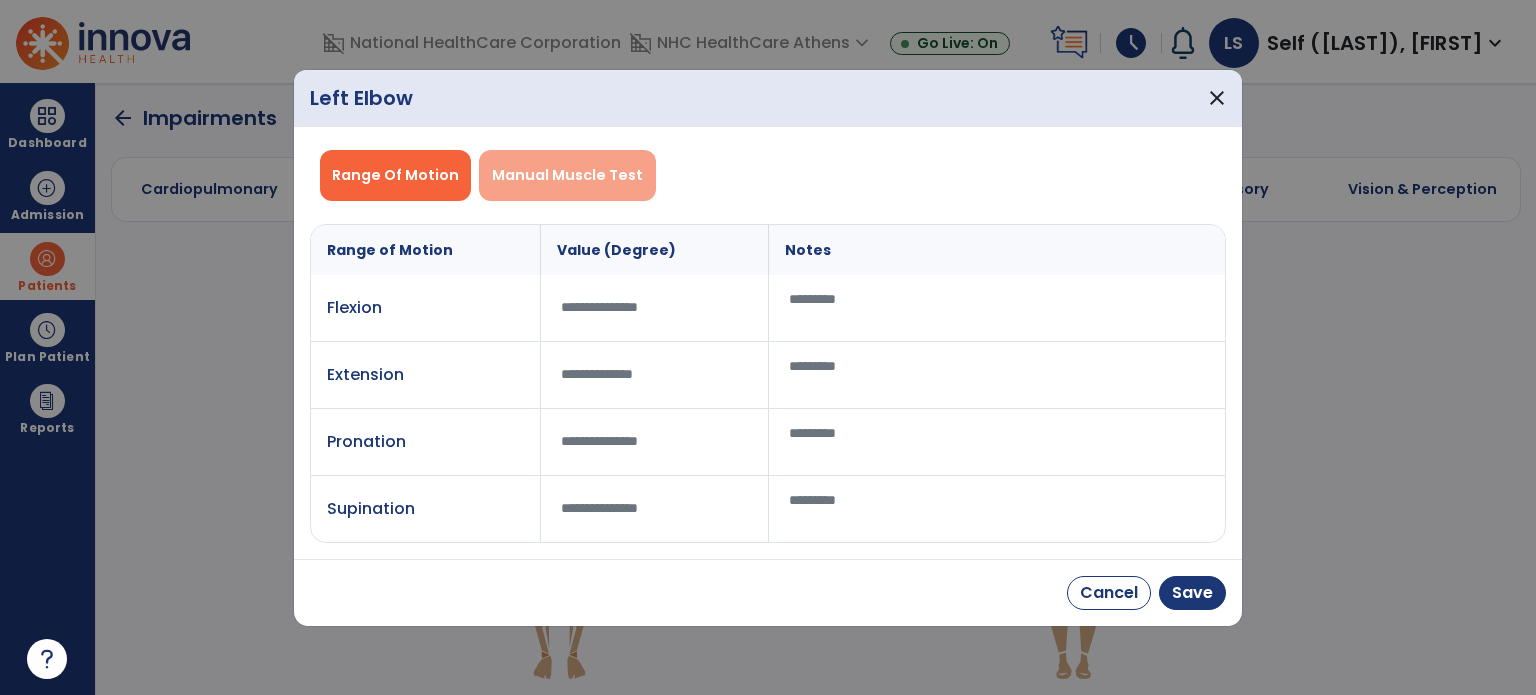 click on "Manual Muscle Test" at bounding box center (567, 175) 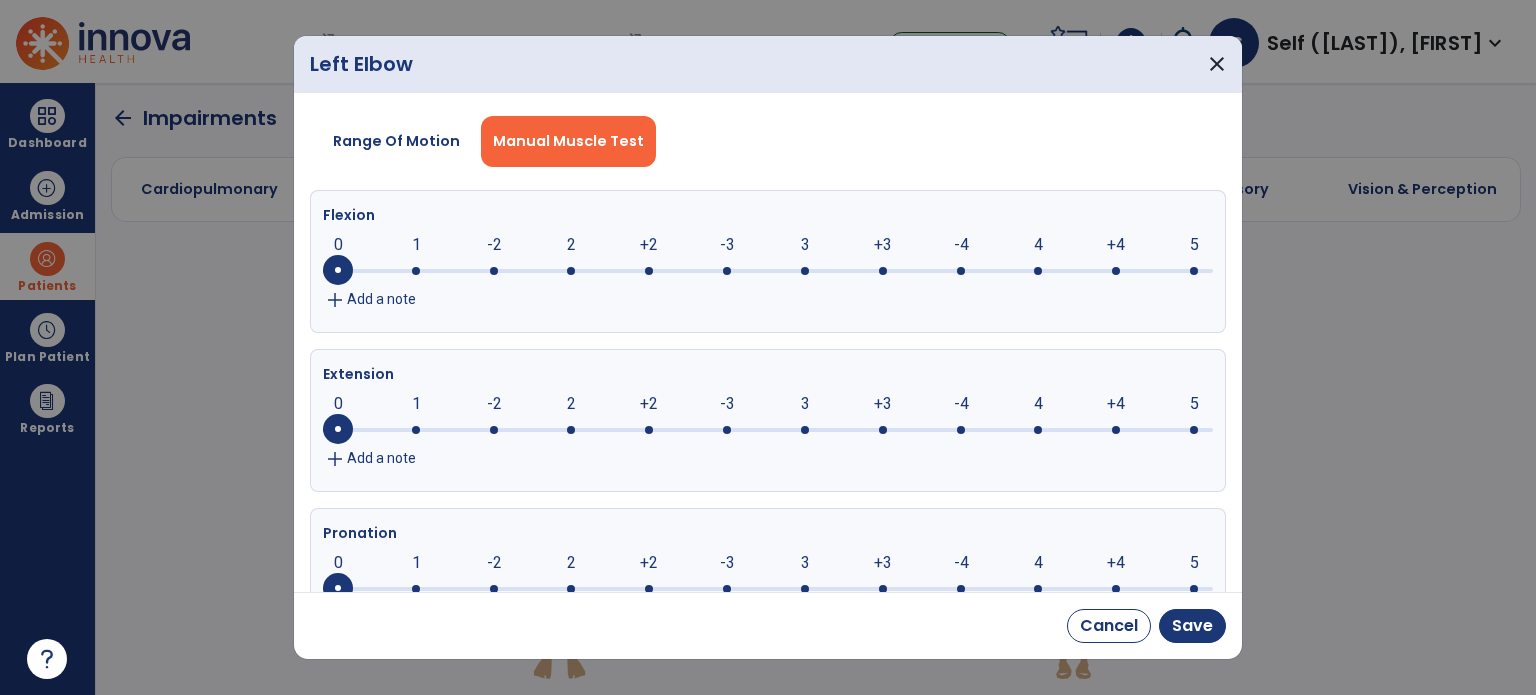 click 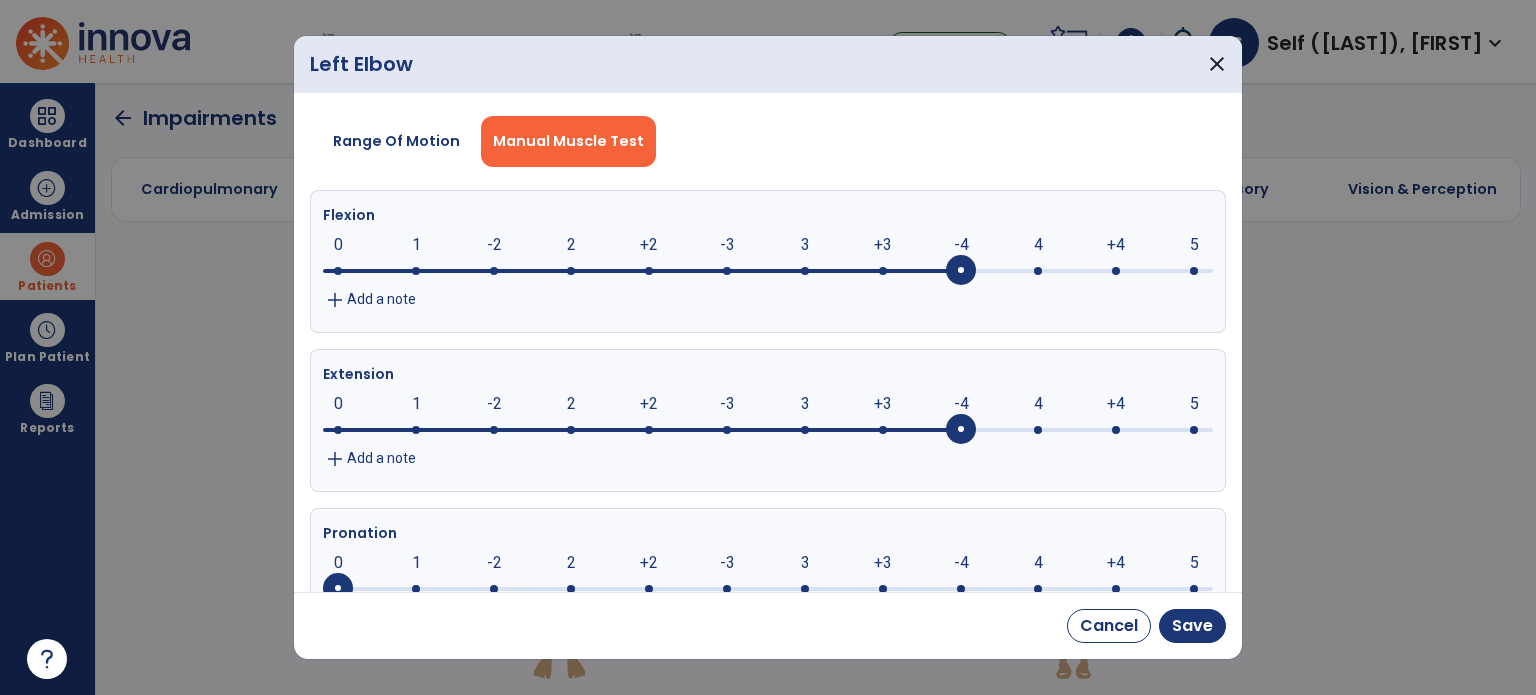 click 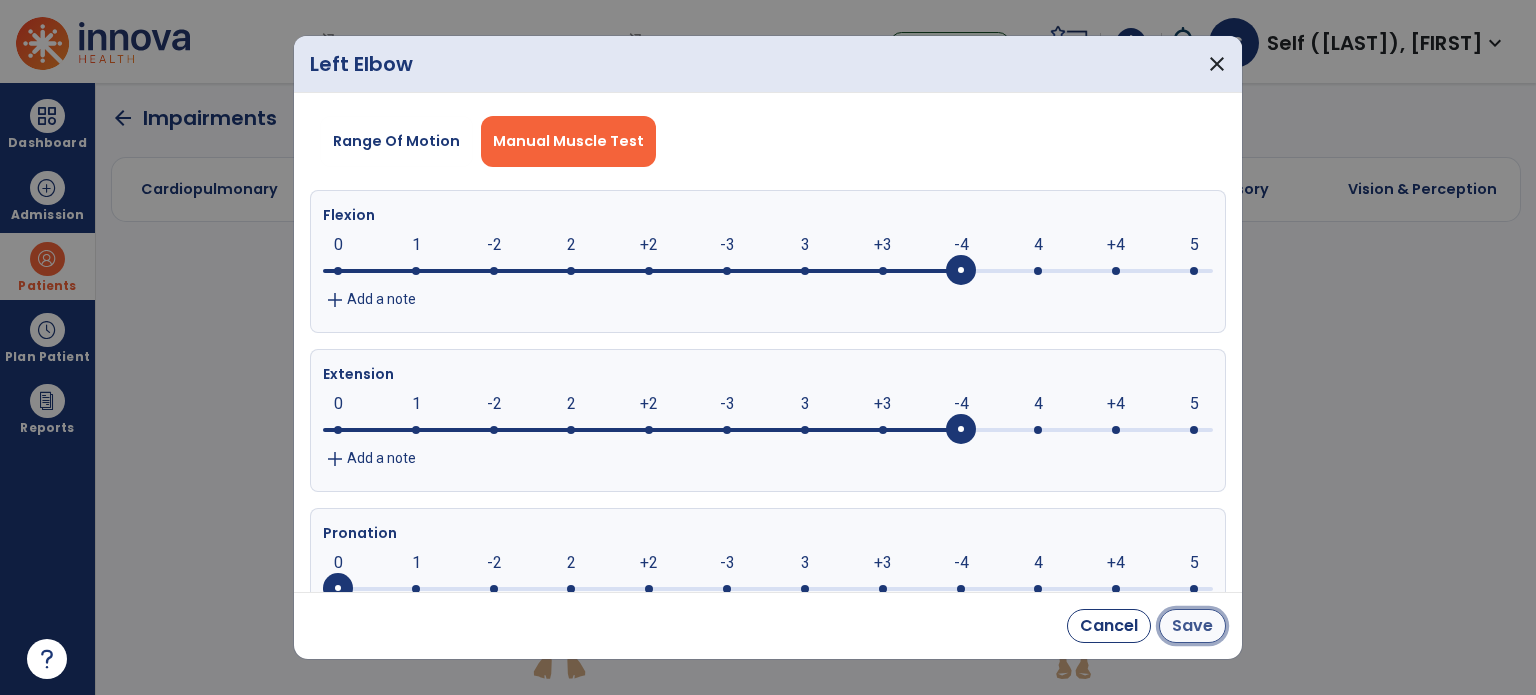 click on "Save" at bounding box center [1192, 626] 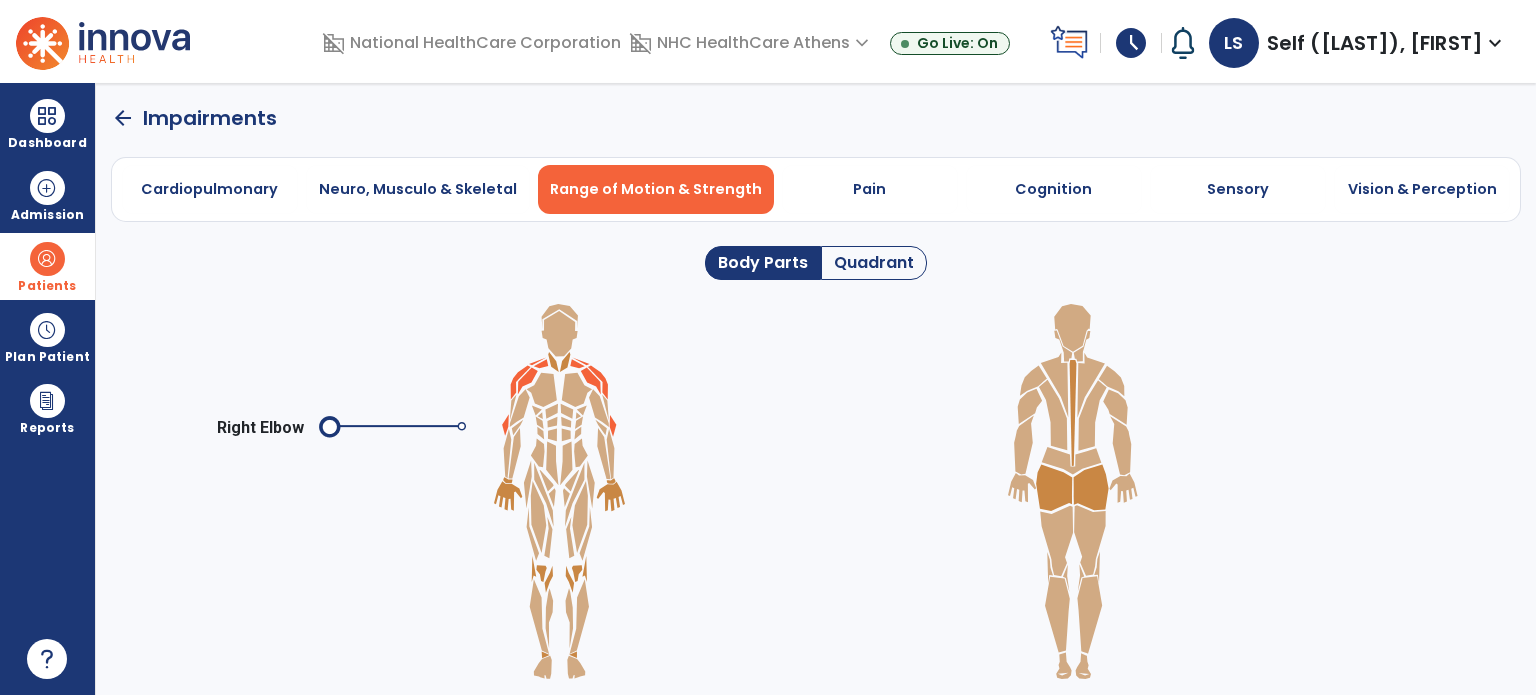 click 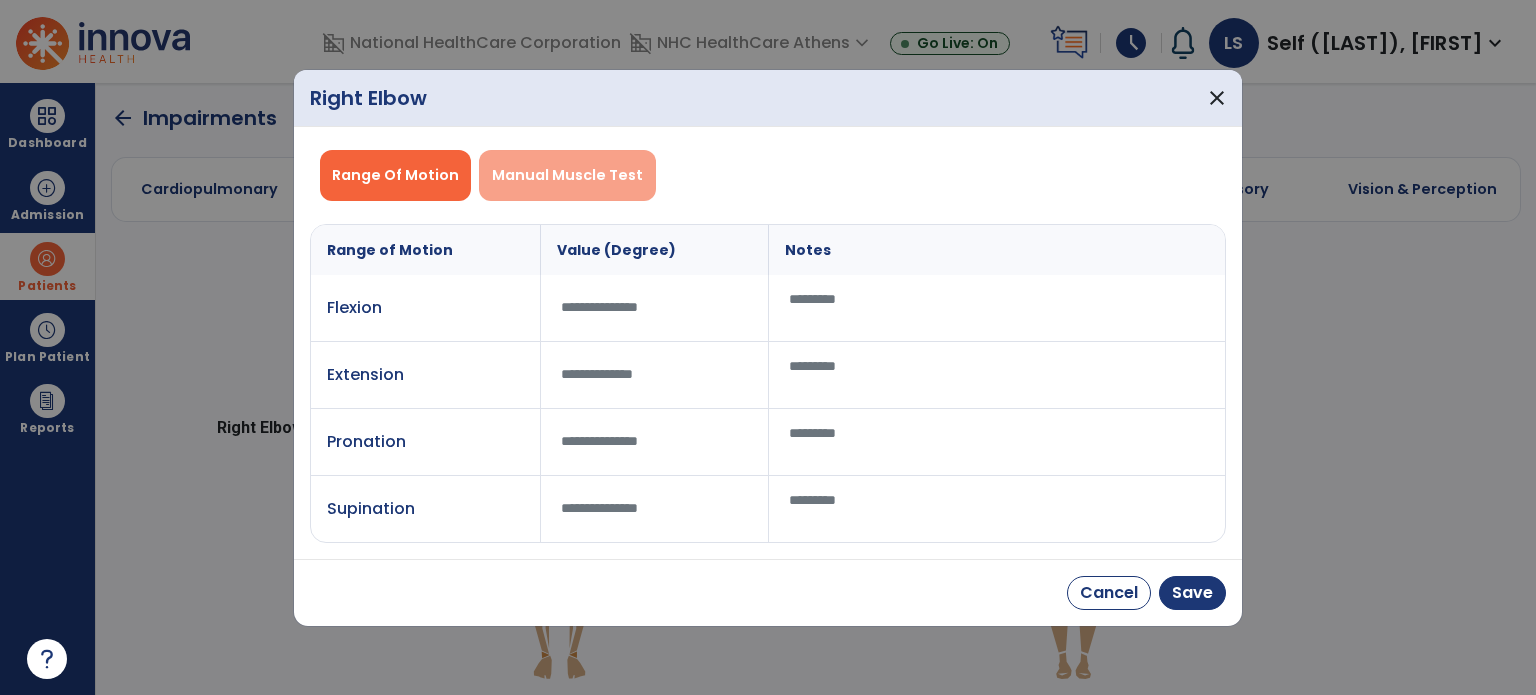 click on "Manual Muscle Test" at bounding box center (567, 175) 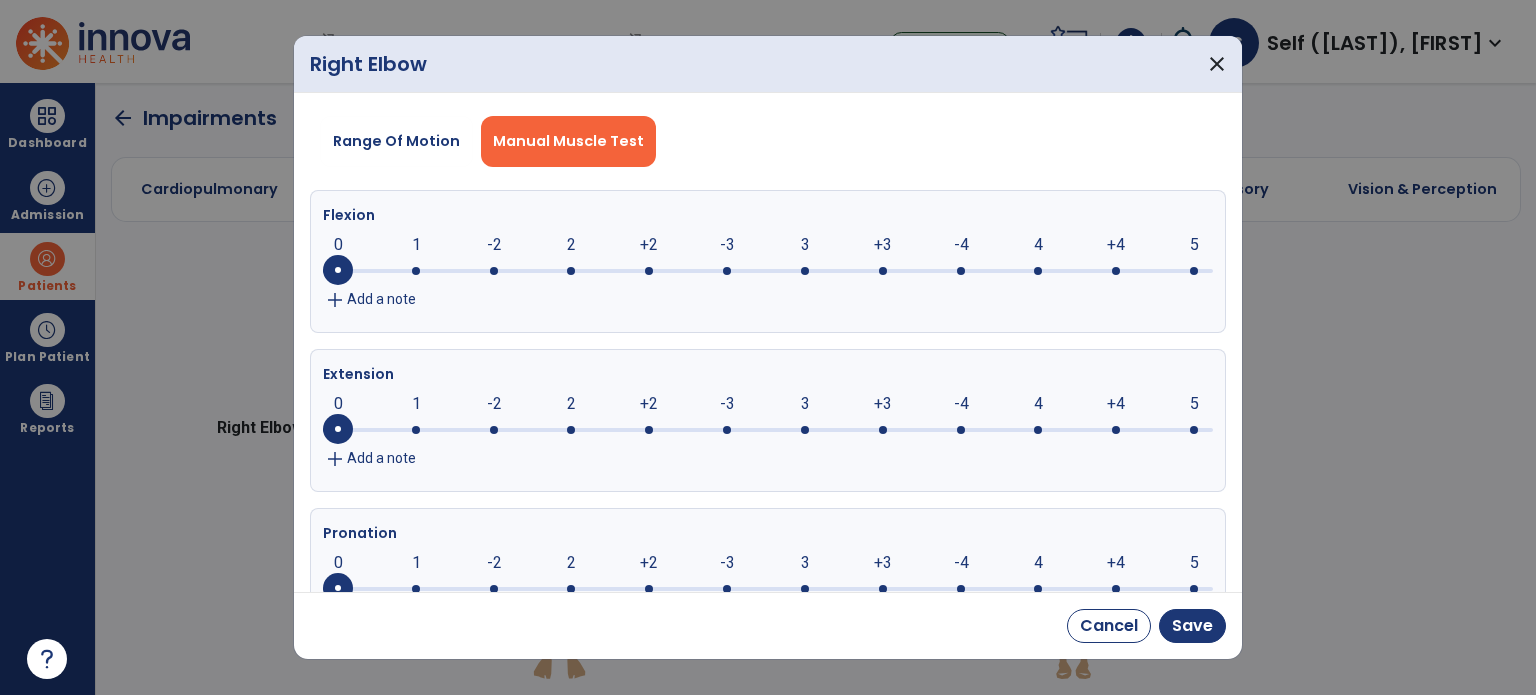 click 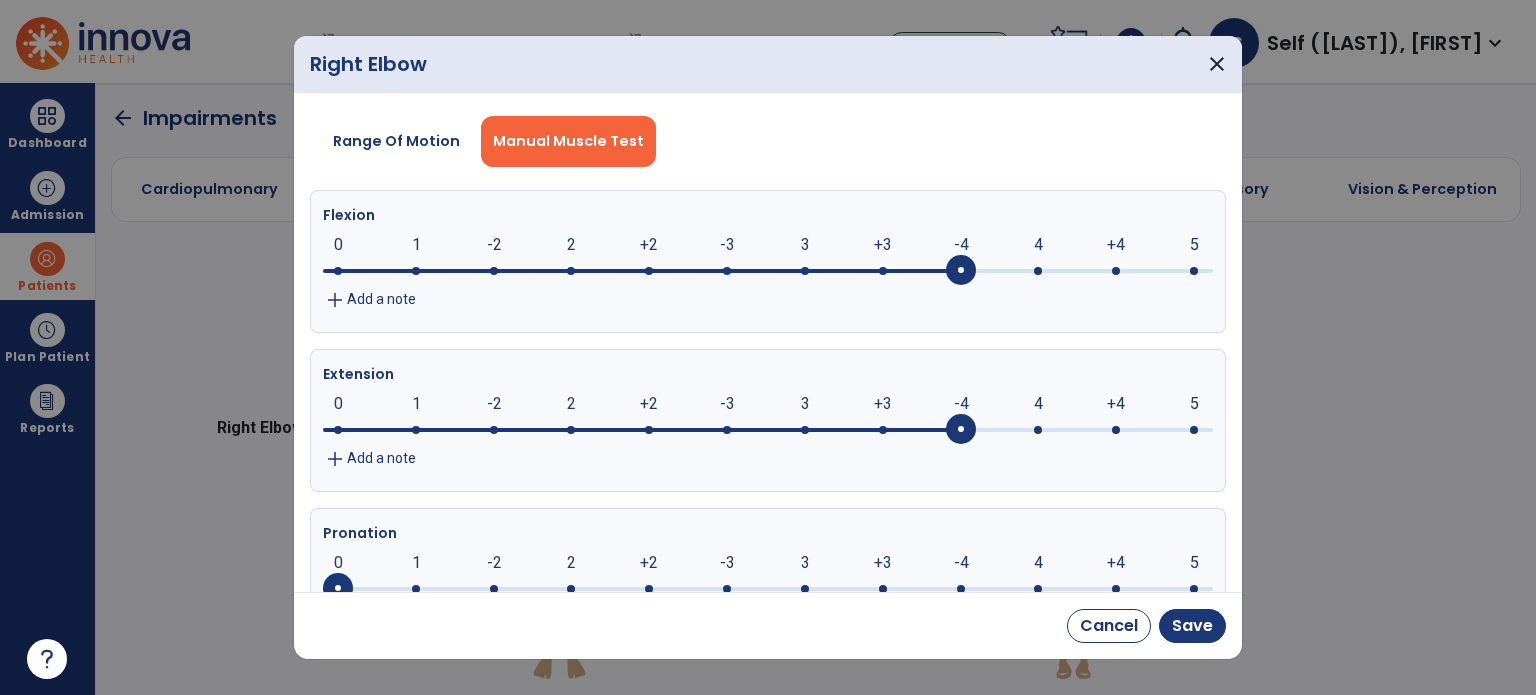 click 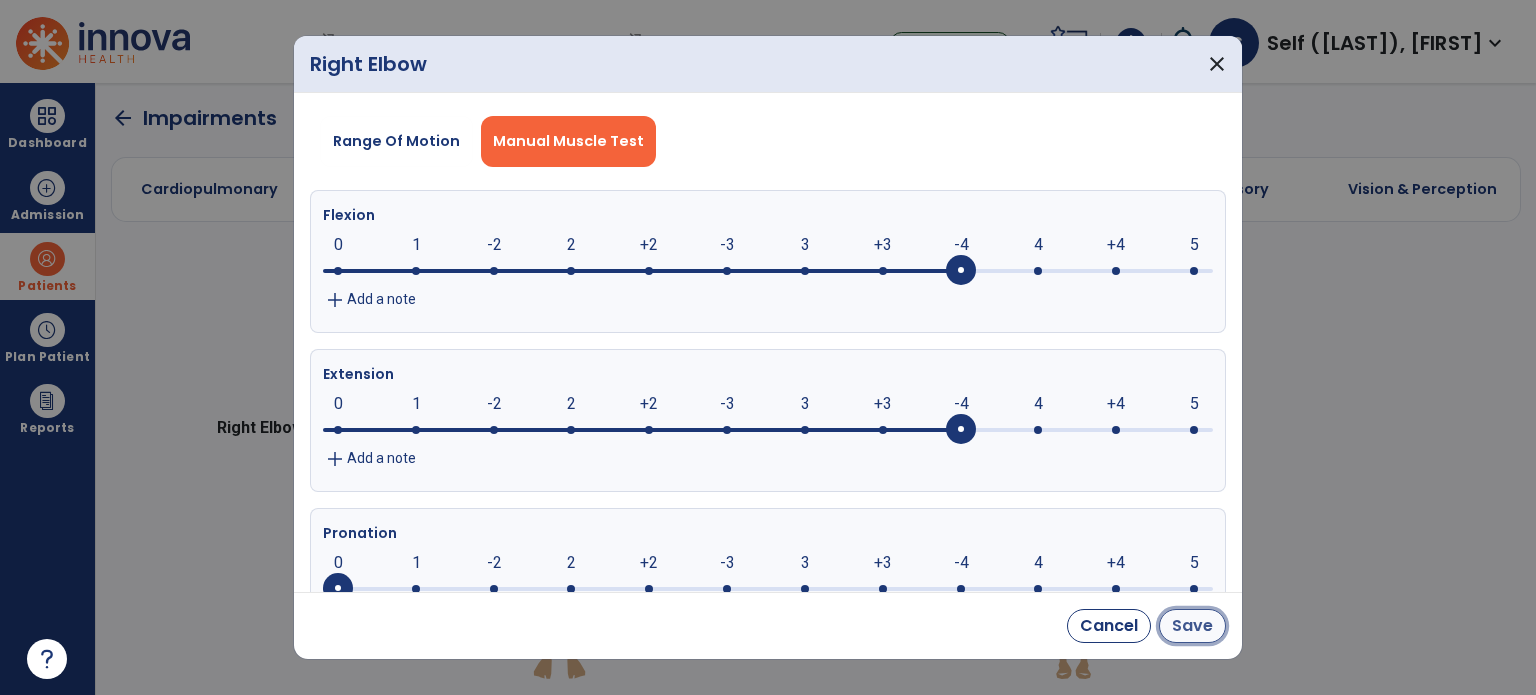 click on "Save" at bounding box center [1192, 626] 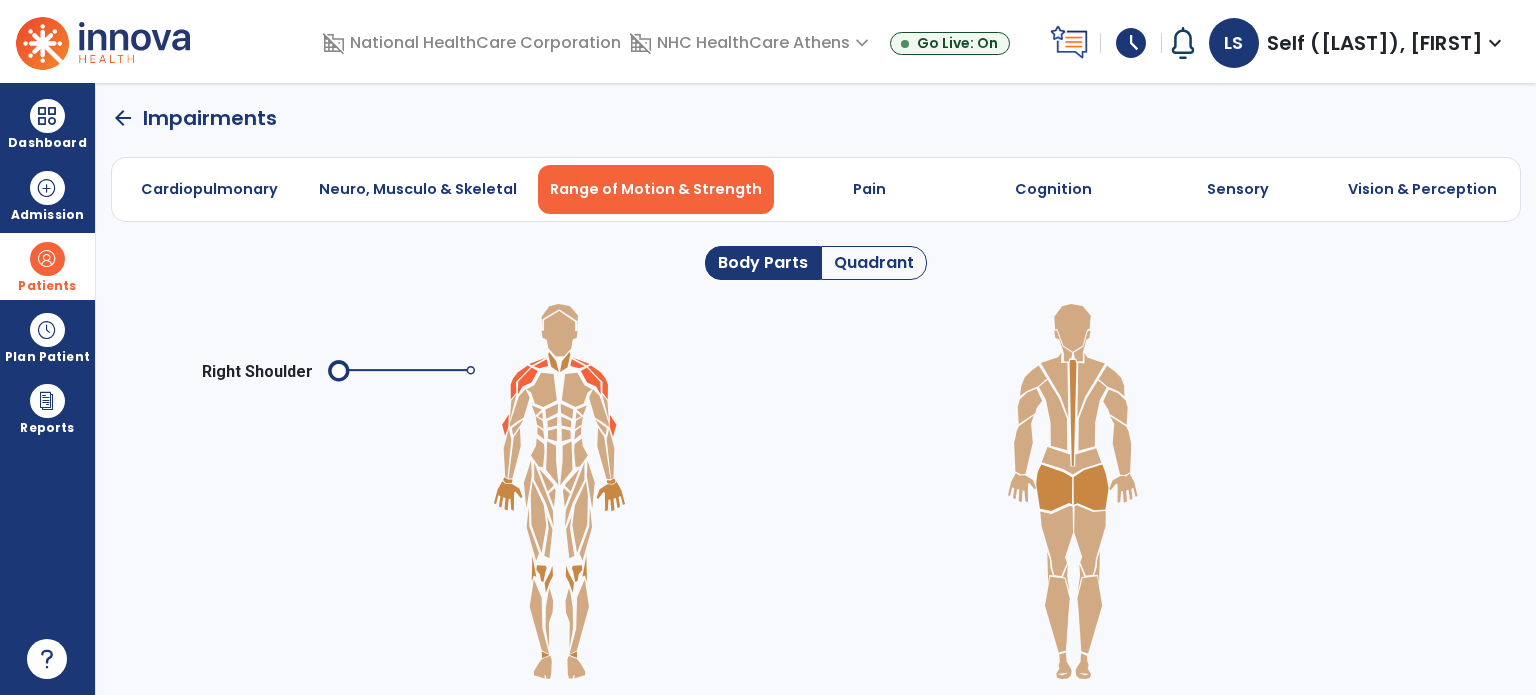 click 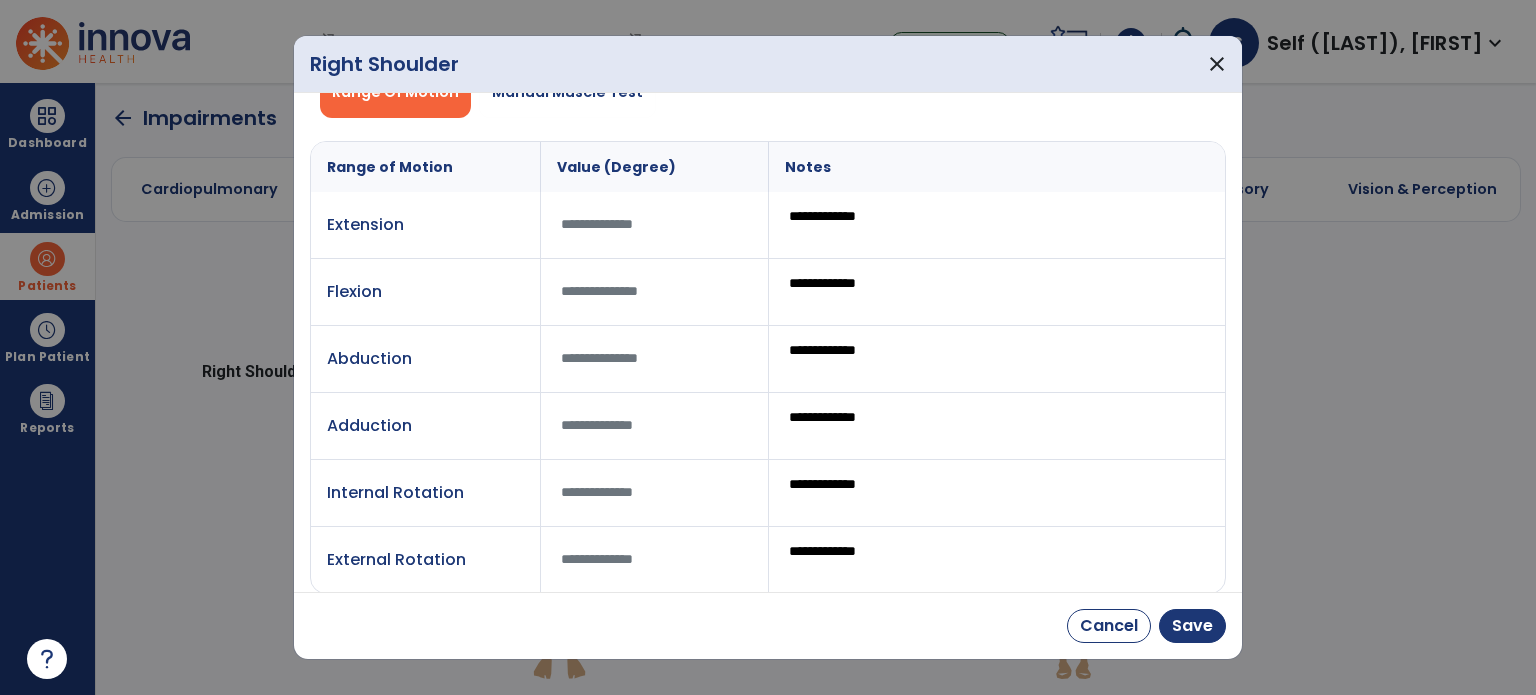scroll, scrollTop: 63, scrollLeft: 0, axis: vertical 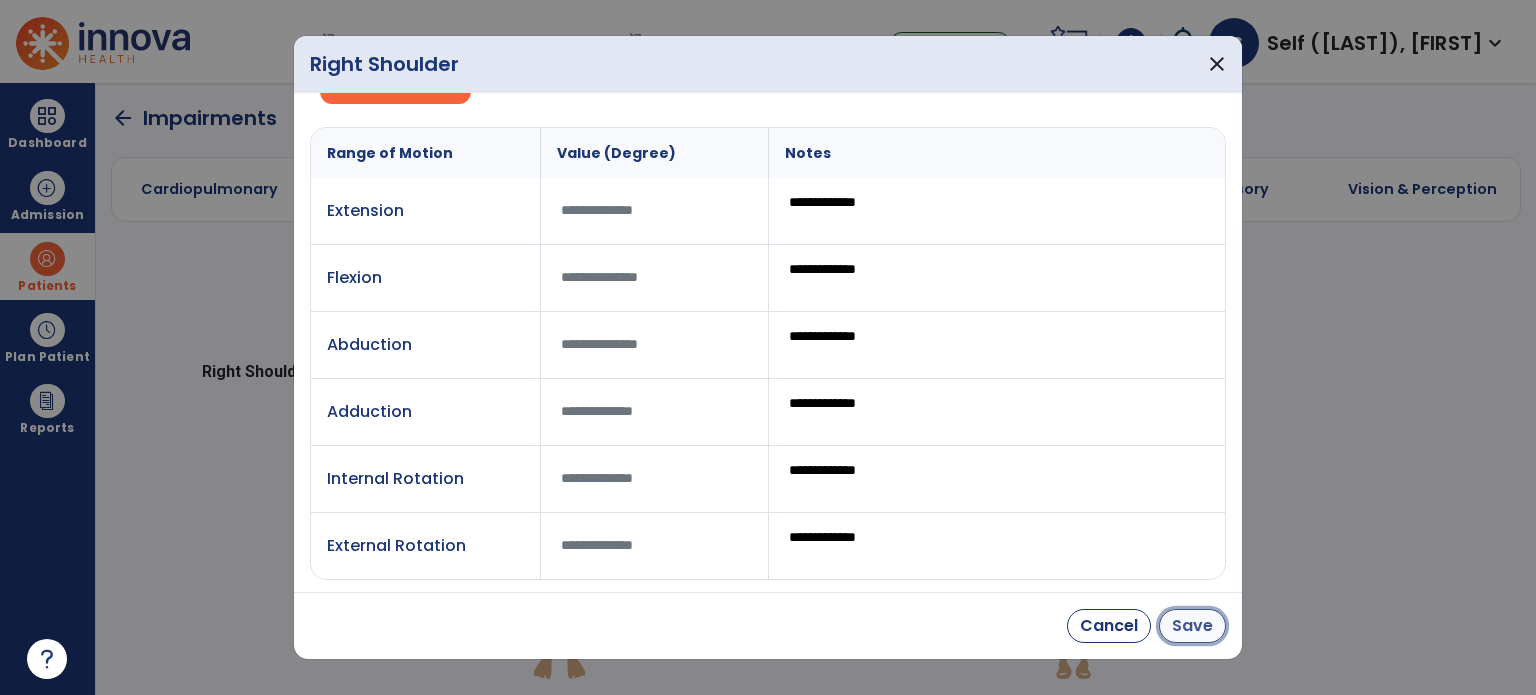 click on "Save" at bounding box center (1192, 626) 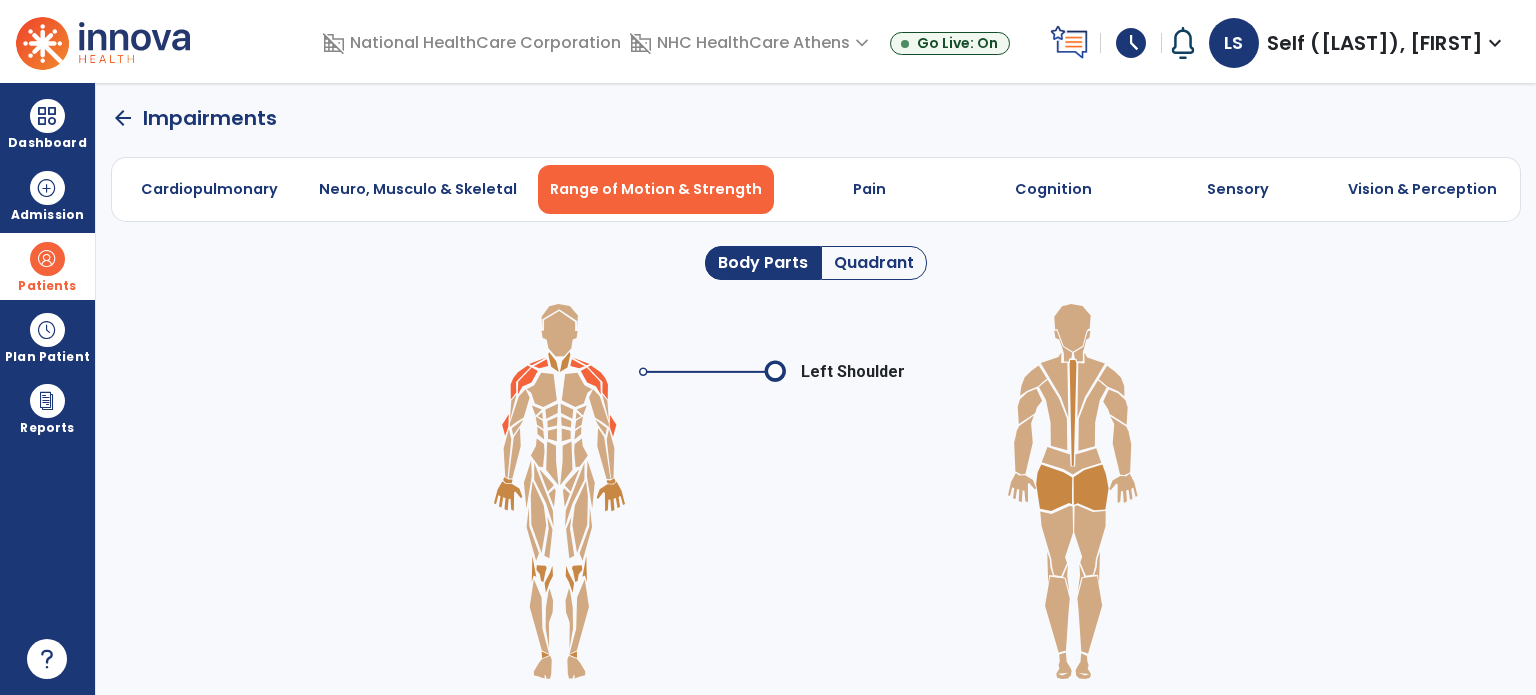 click 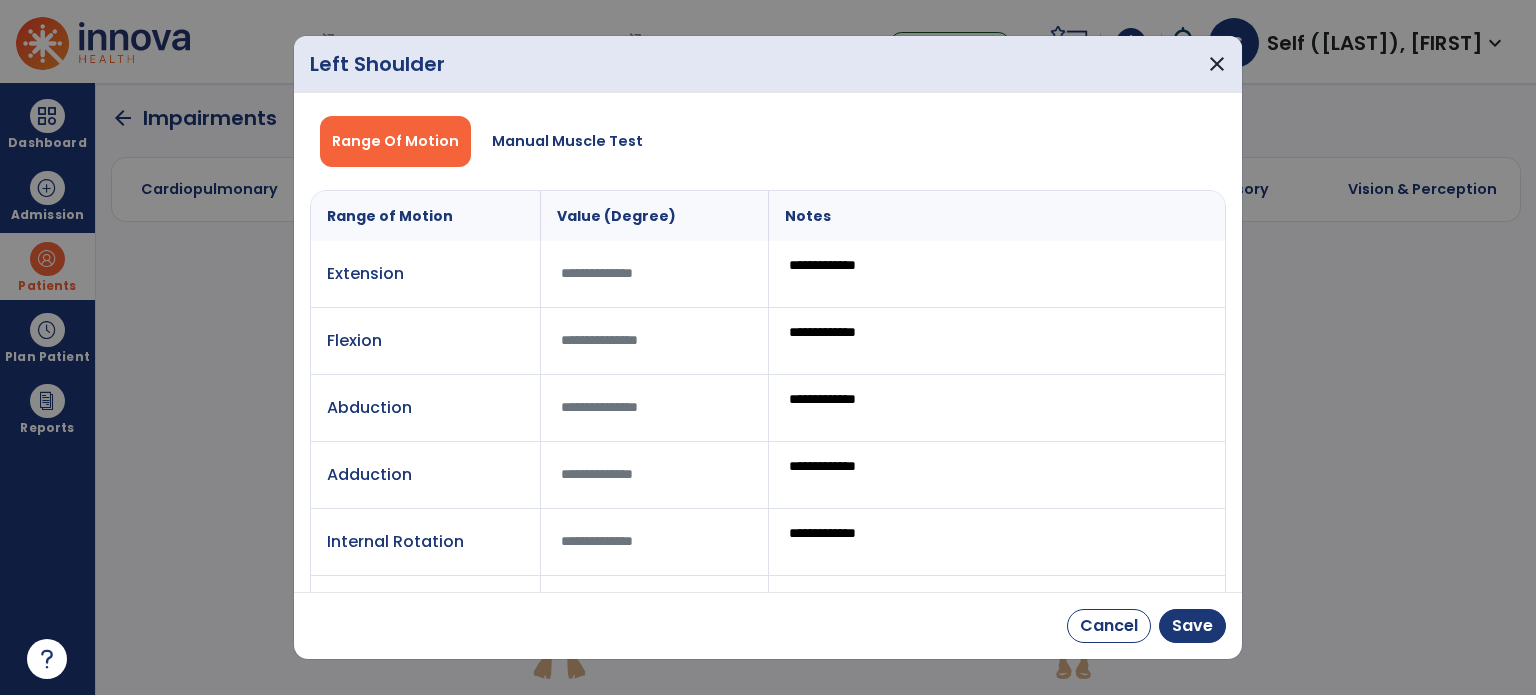 drag, startPoint x: 644, startPoint y: 271, endPoint x: 531, endPoint y: 251, distance: 114.75626 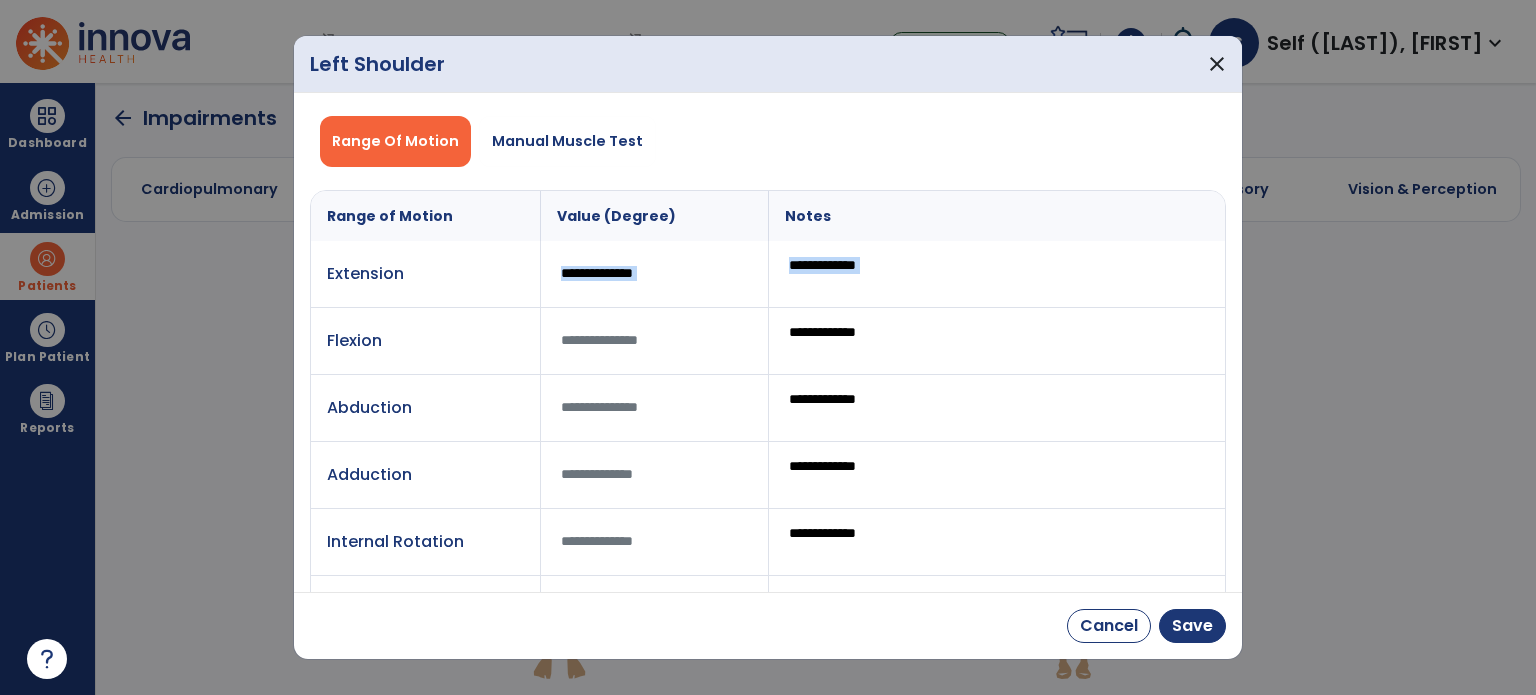drag, startPoint x: 1041, startPoint y: 297, endPoint x: 512, endPoint y: 263, distance: 530.0915 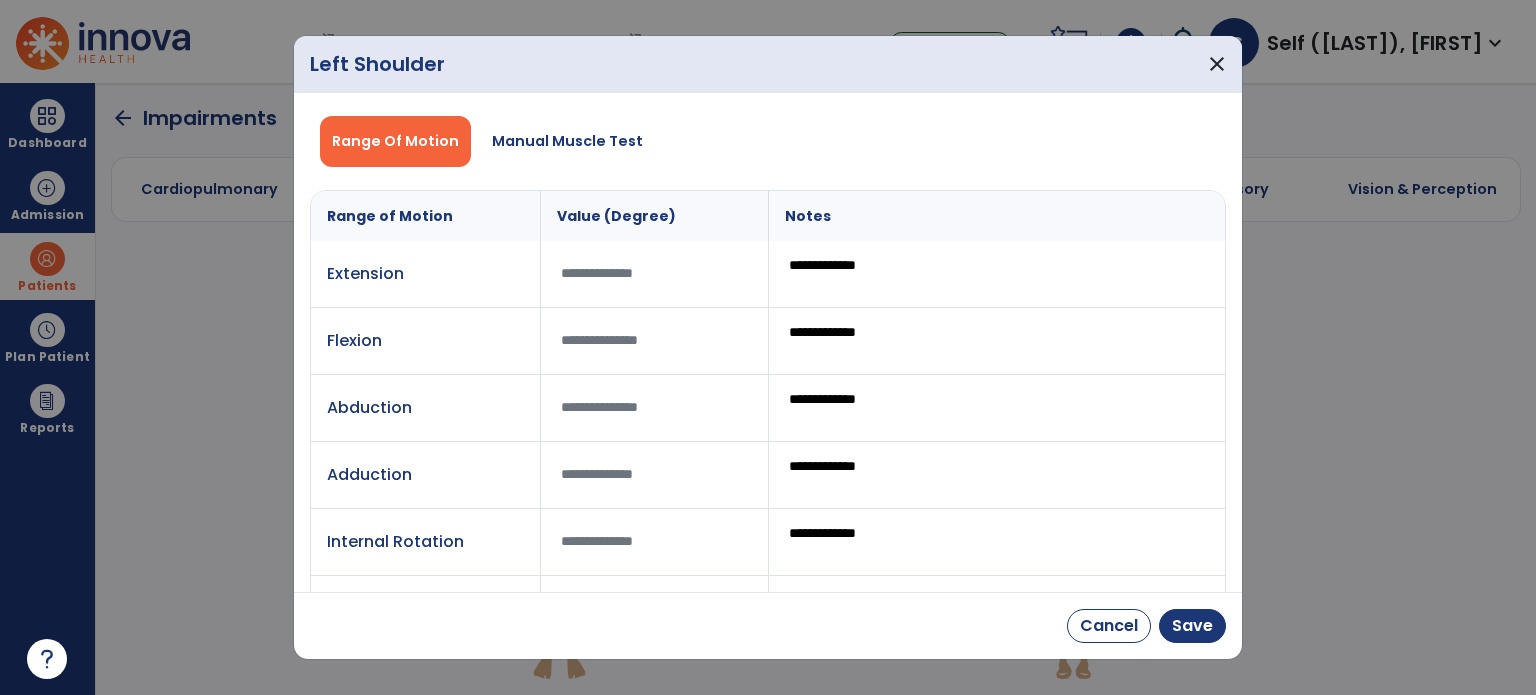 drag, startPoint x: 917, startPoint y: 268, endPoint x: 710, endPoint y: 256, distance: 207.34753 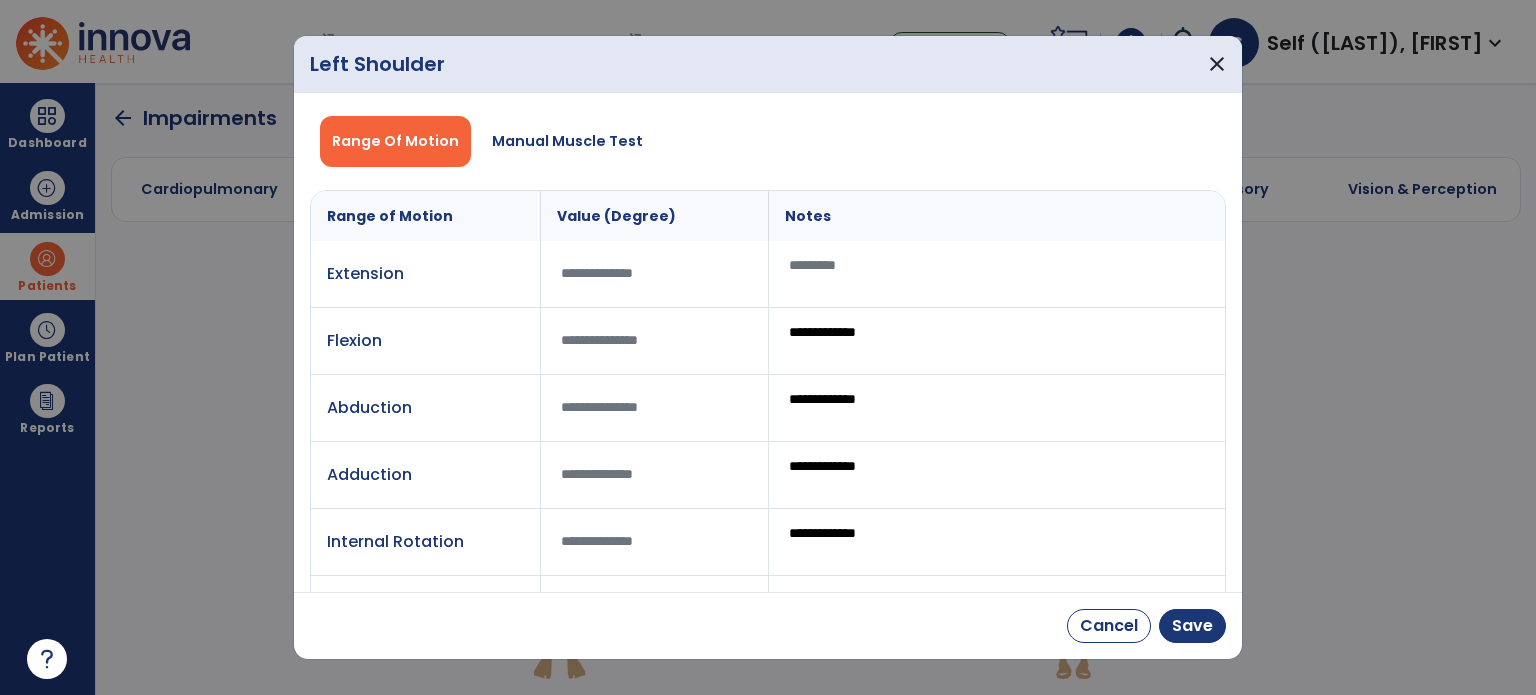 type 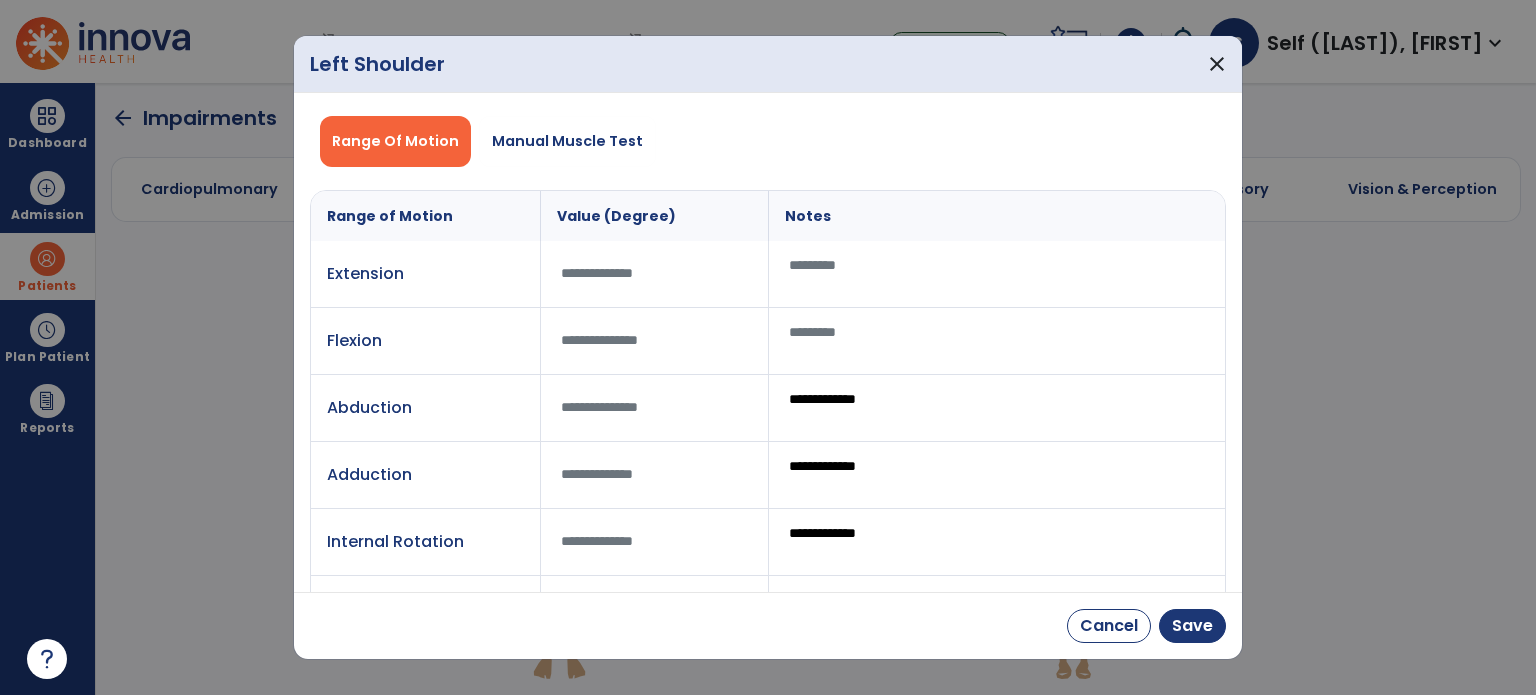 type 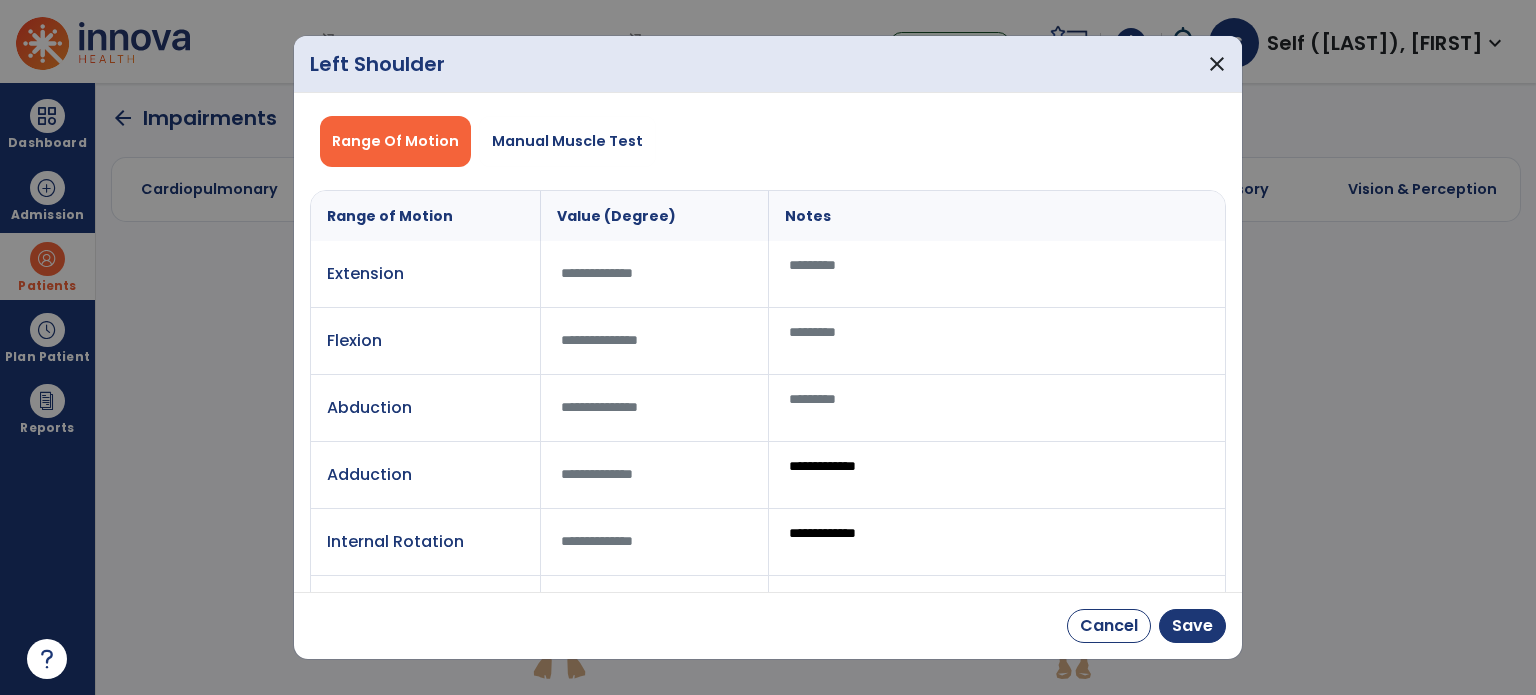 type 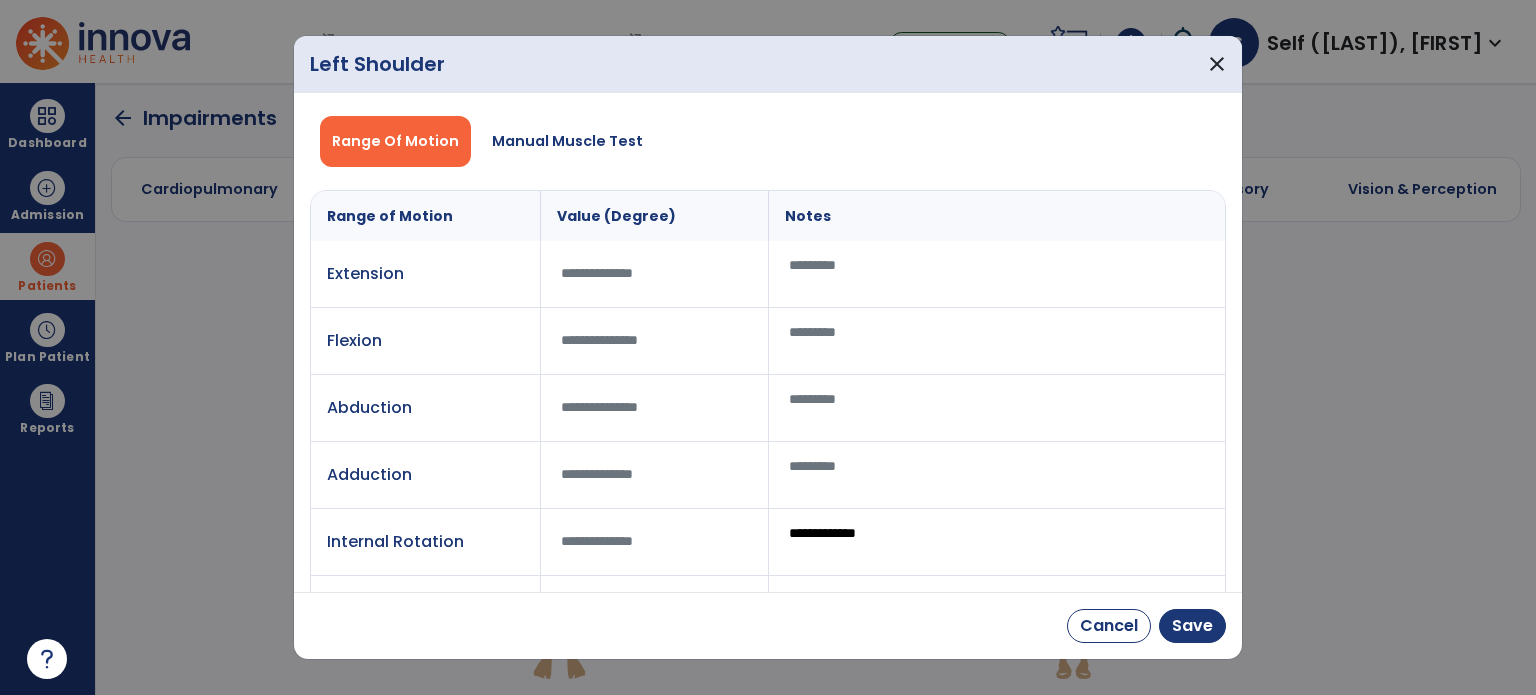 type 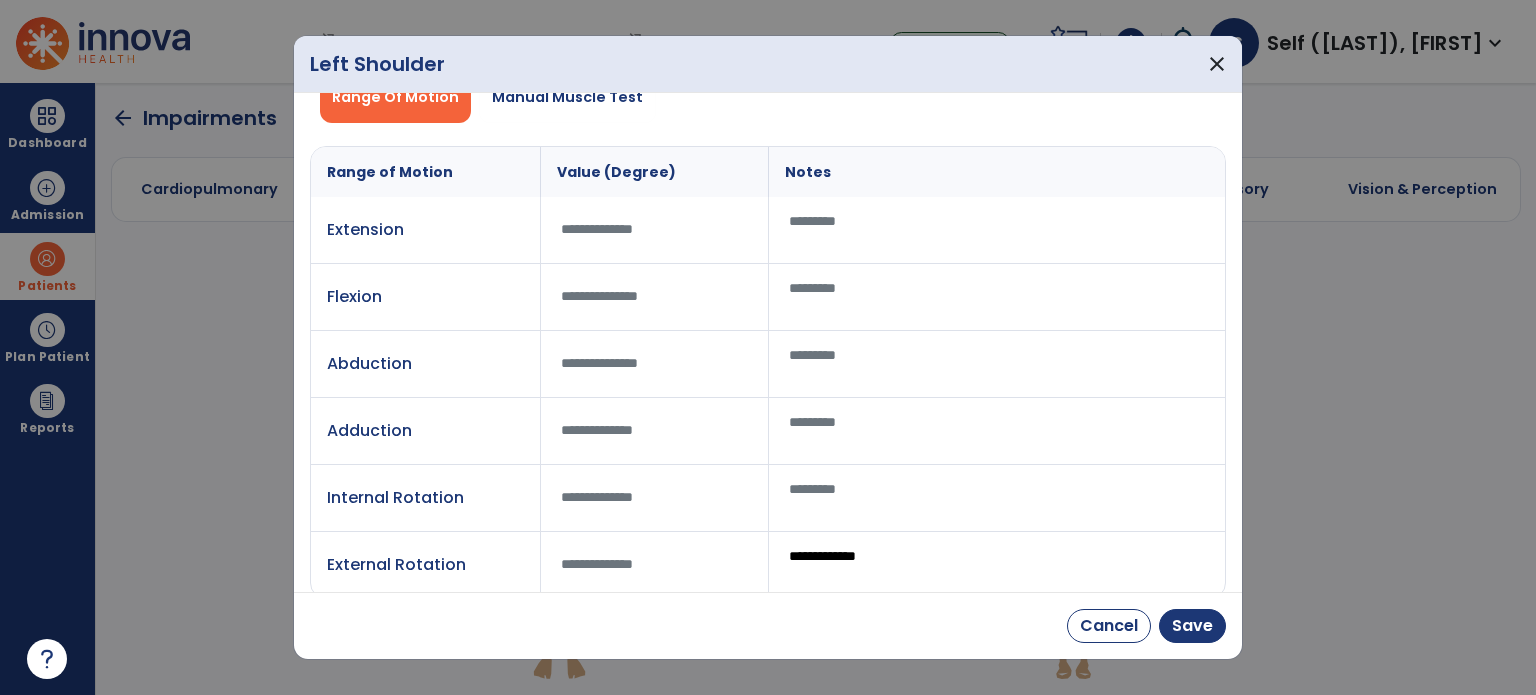 scroll, scrollTop: 63, scrollLeft: 0, axis: vertical 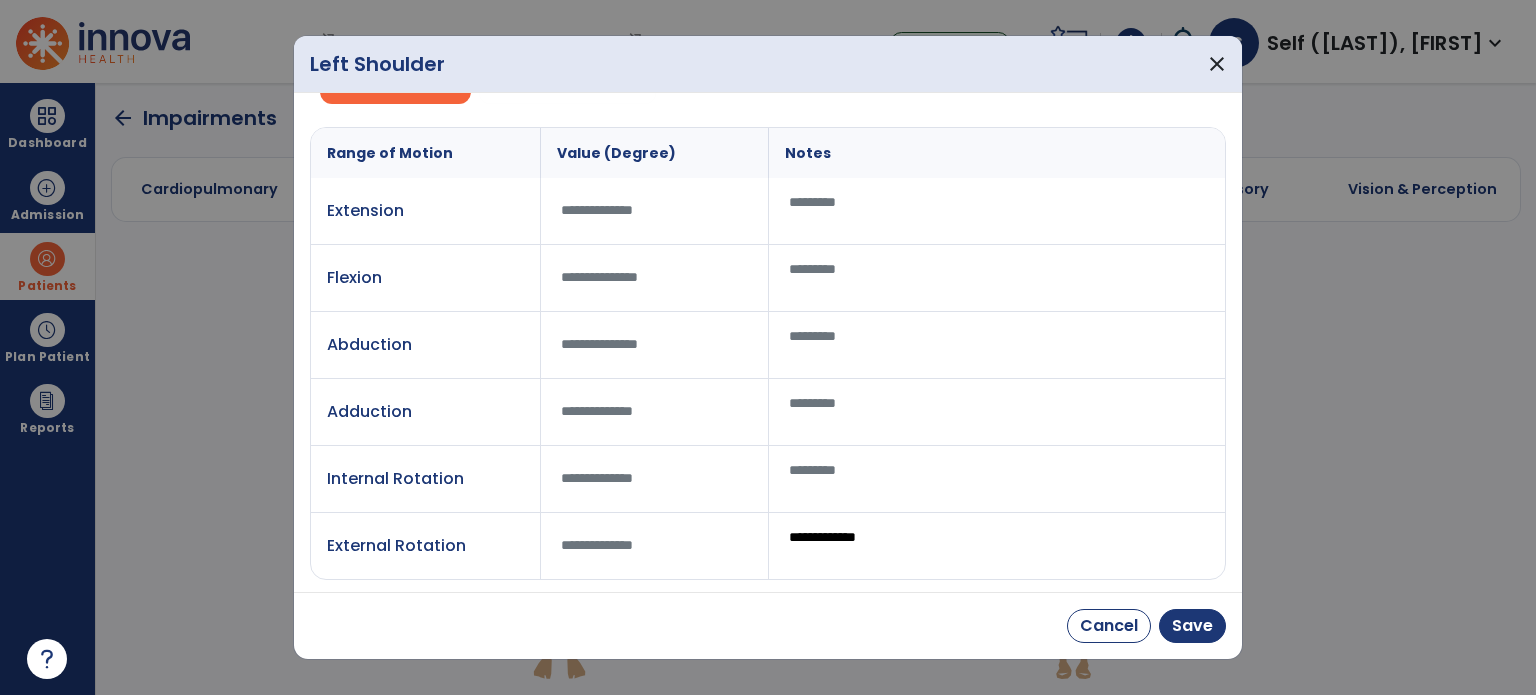 type 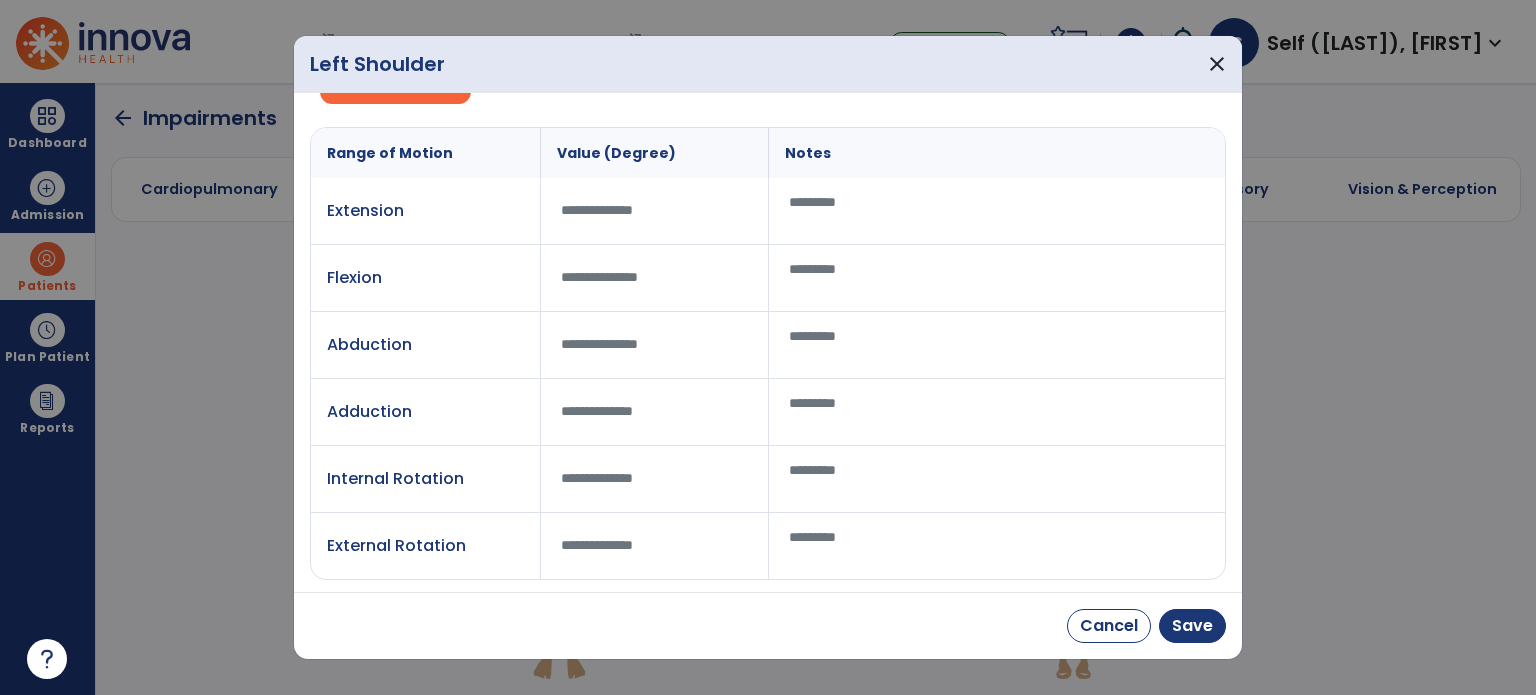 type 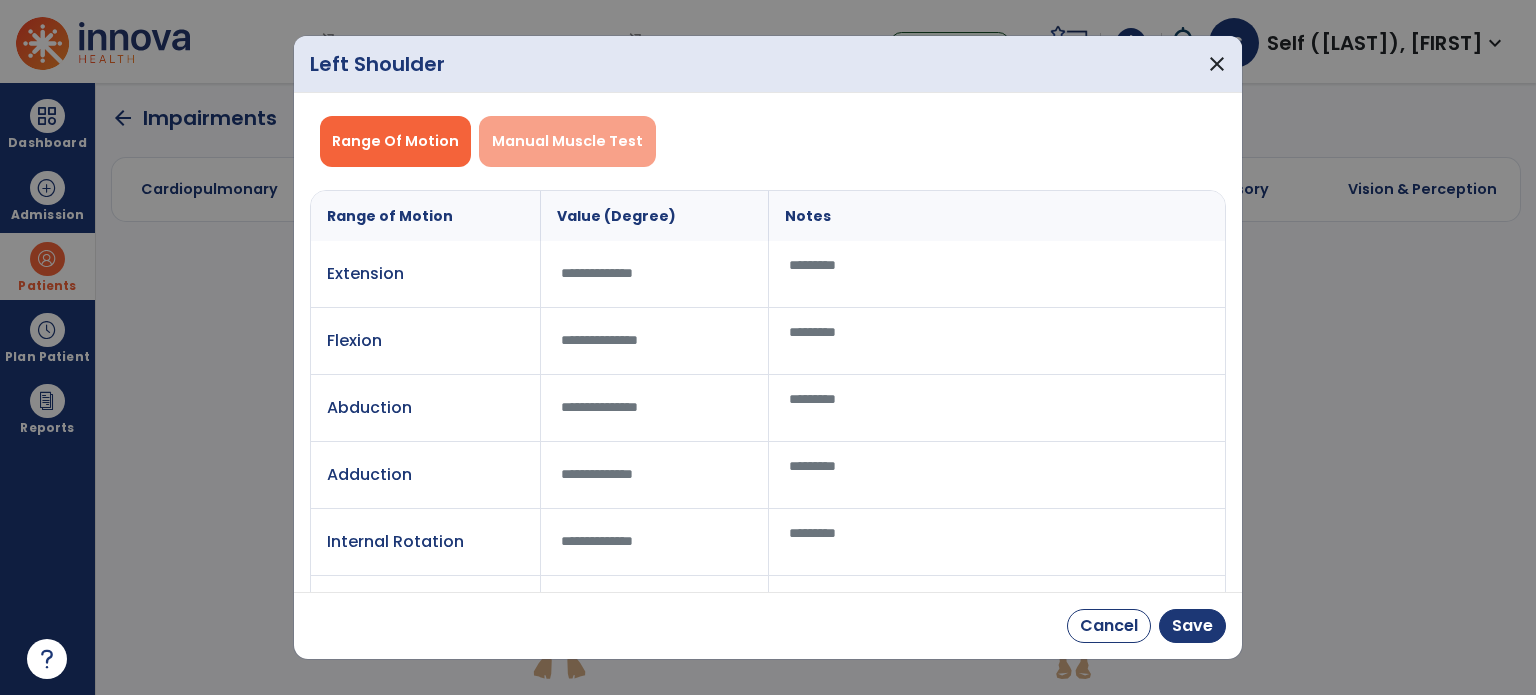 click on "Manual Muscle Test" at bounding box center [567, 141] 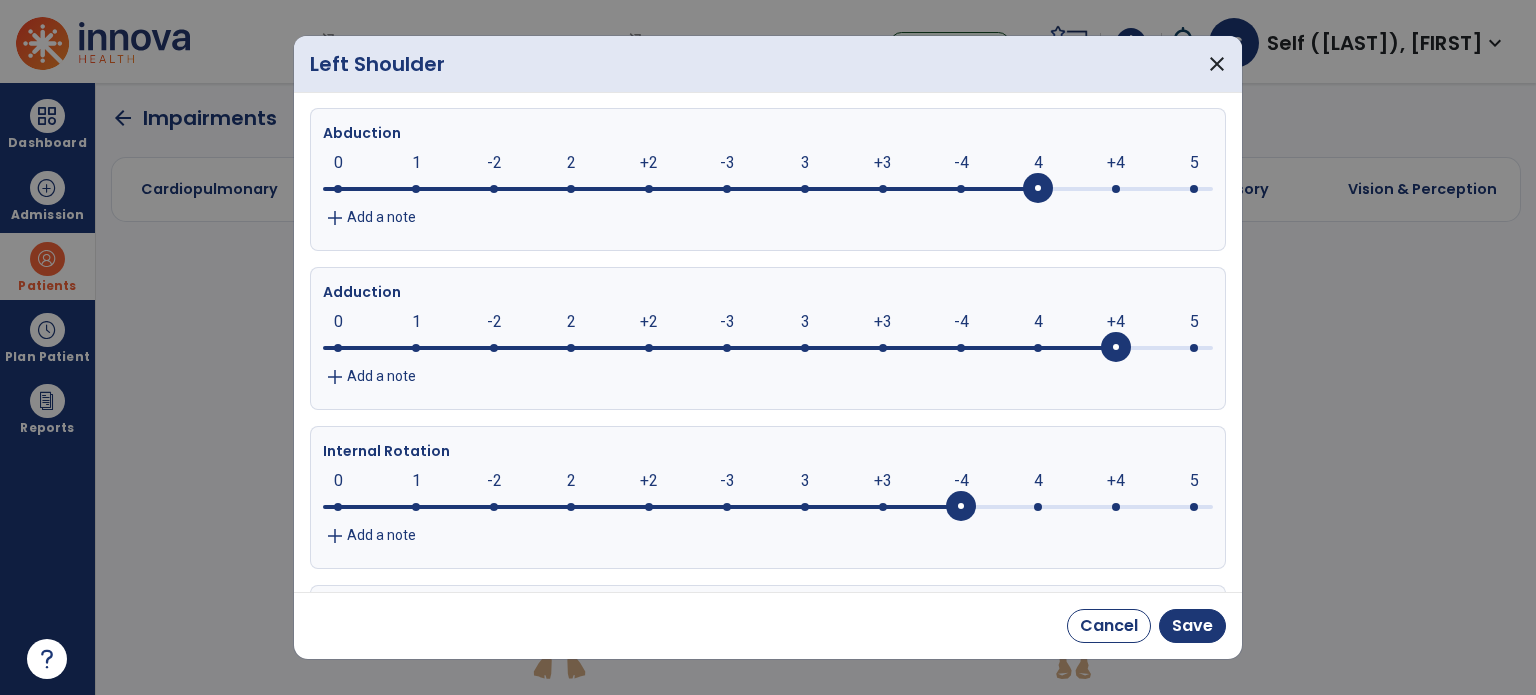 scroll, scrollTop: 554, scrollLeft: 0, axis: vertical 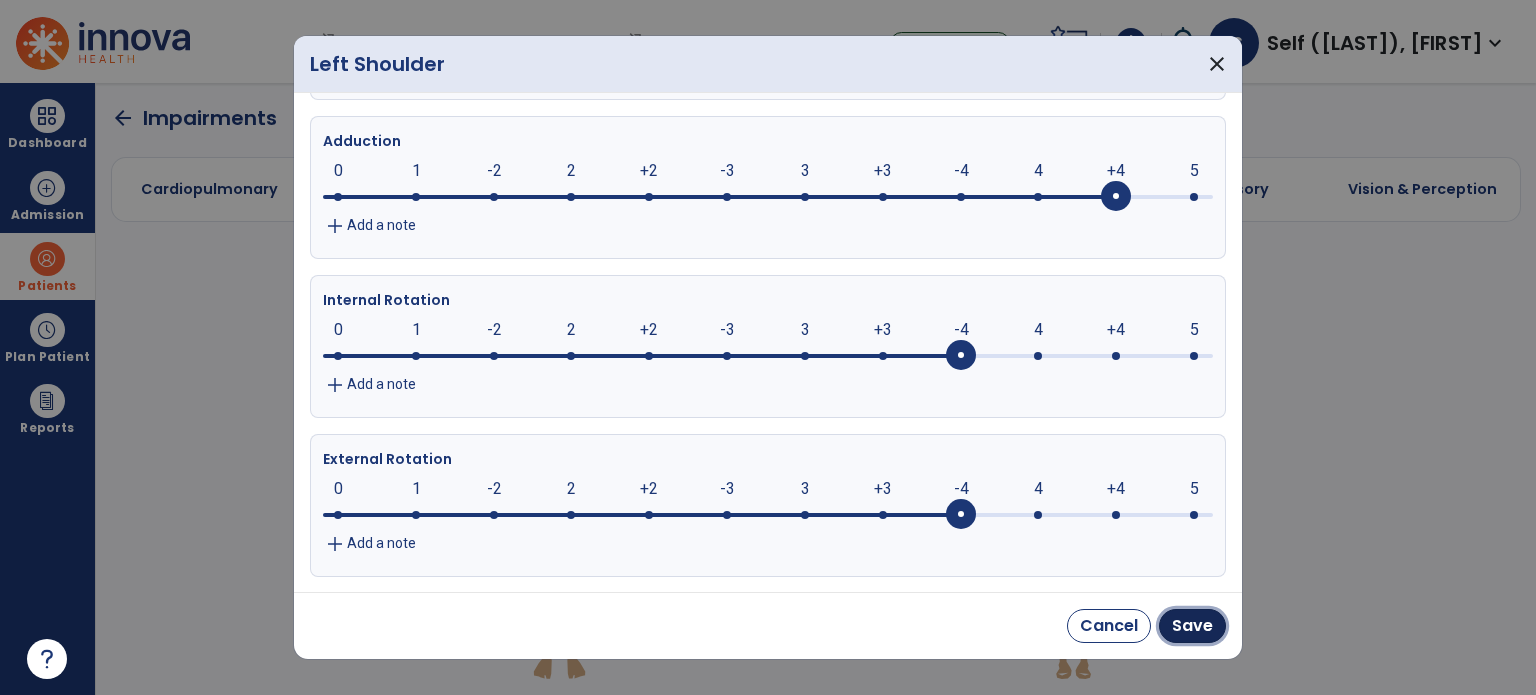 click on "Save" at bounding box center [1192, 626] 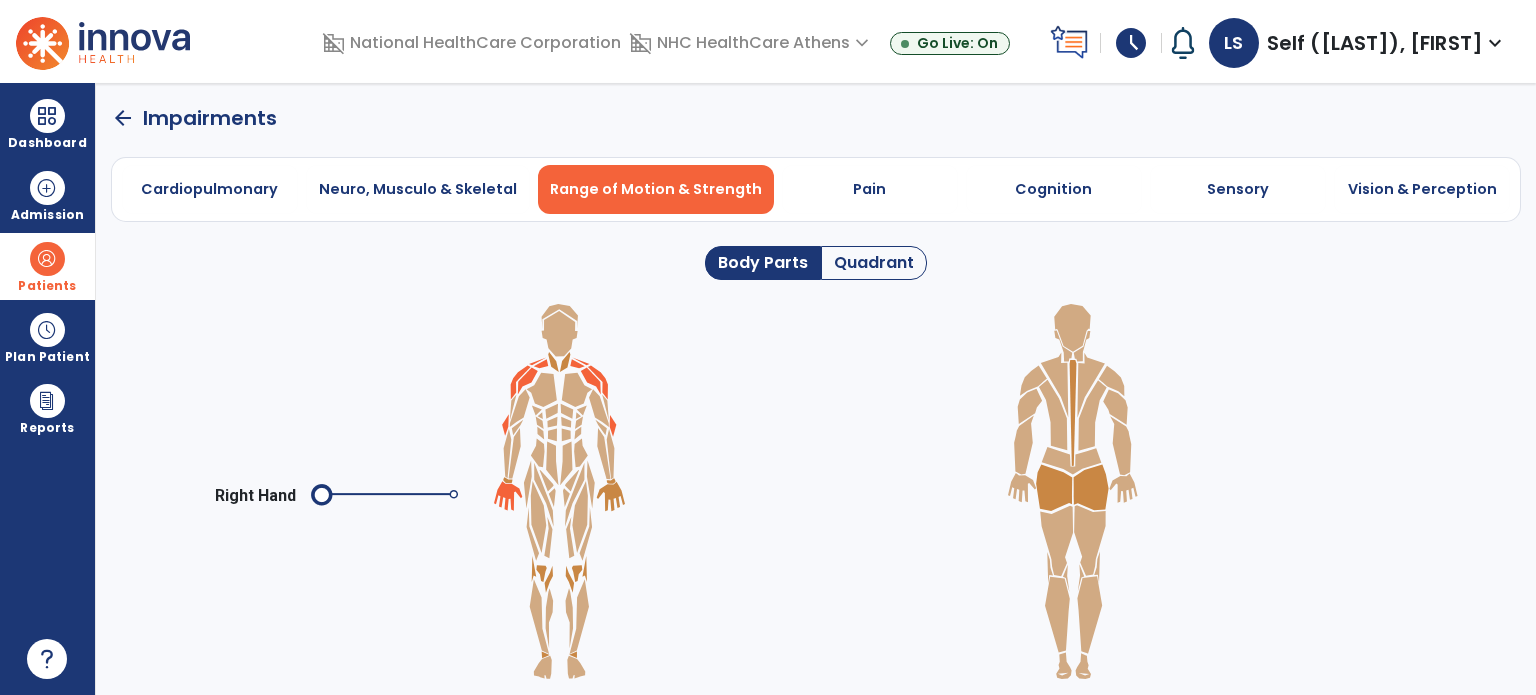 click 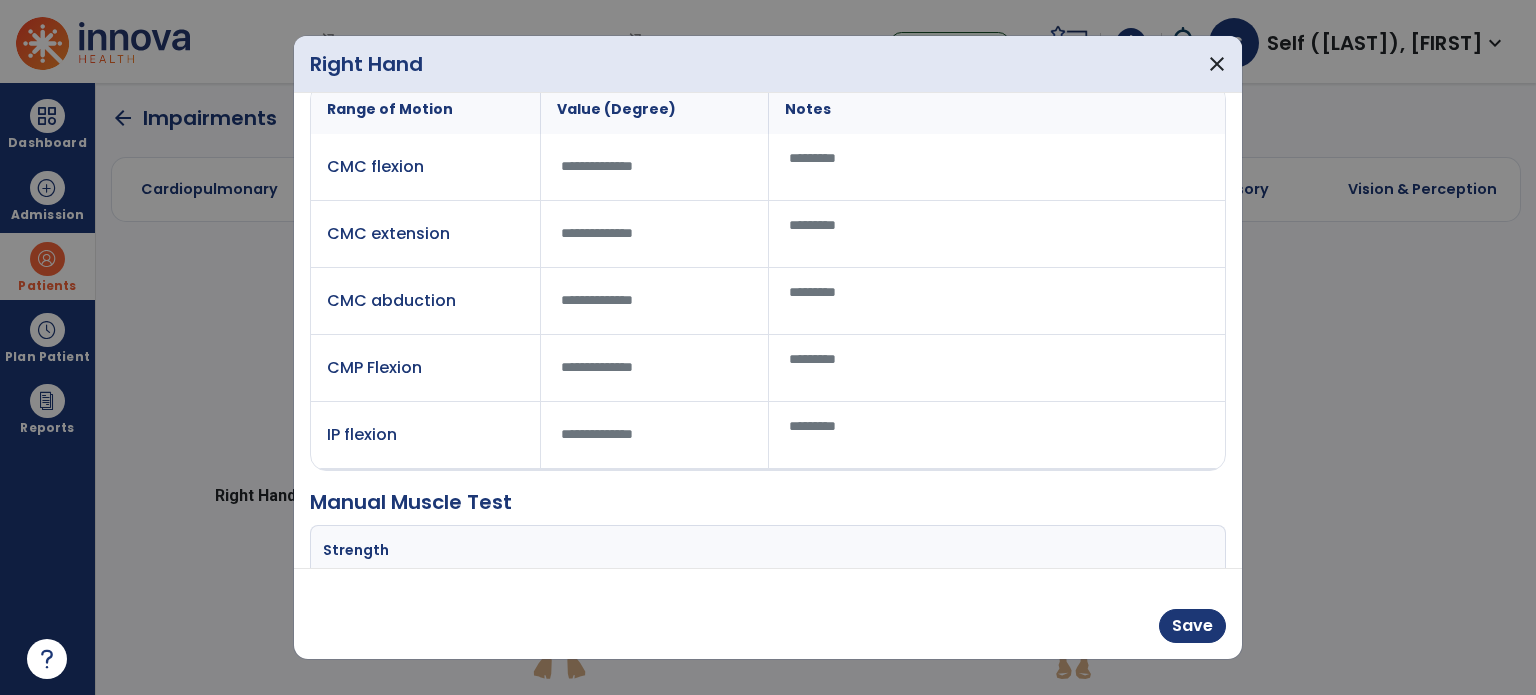 scroll, scrollTop: 188, scrollLeft: 0, axis: vertical 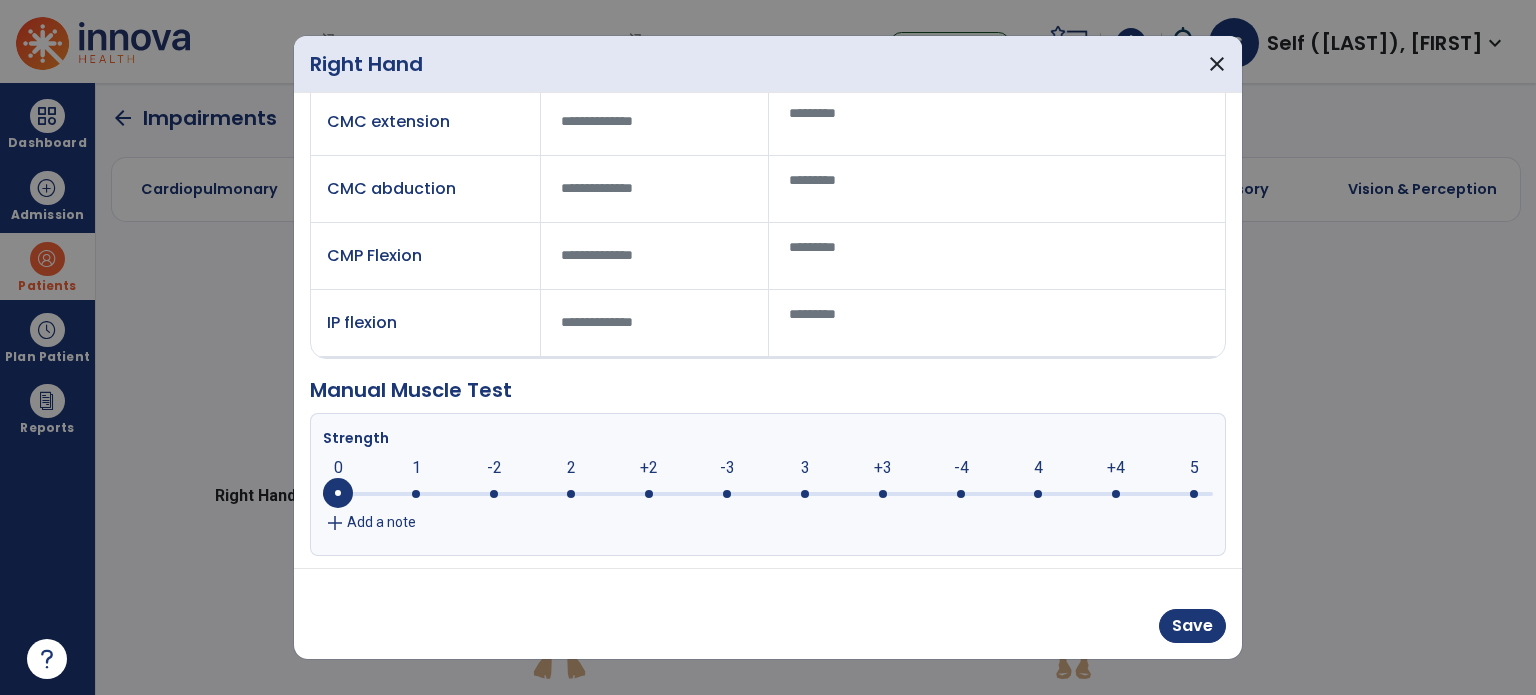 click on "Add a note" at bounding box center [381, 522] 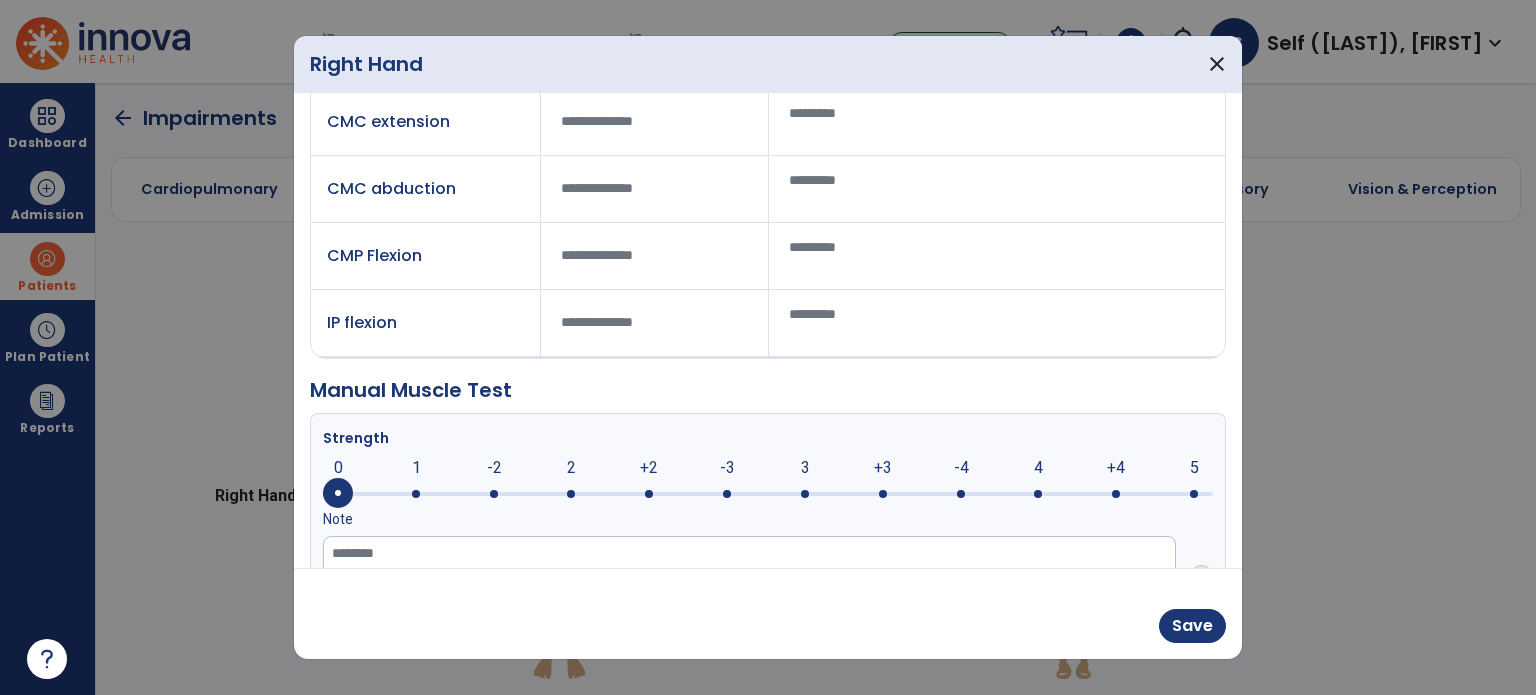 click on "Note close" at bounding box center (768, 564) 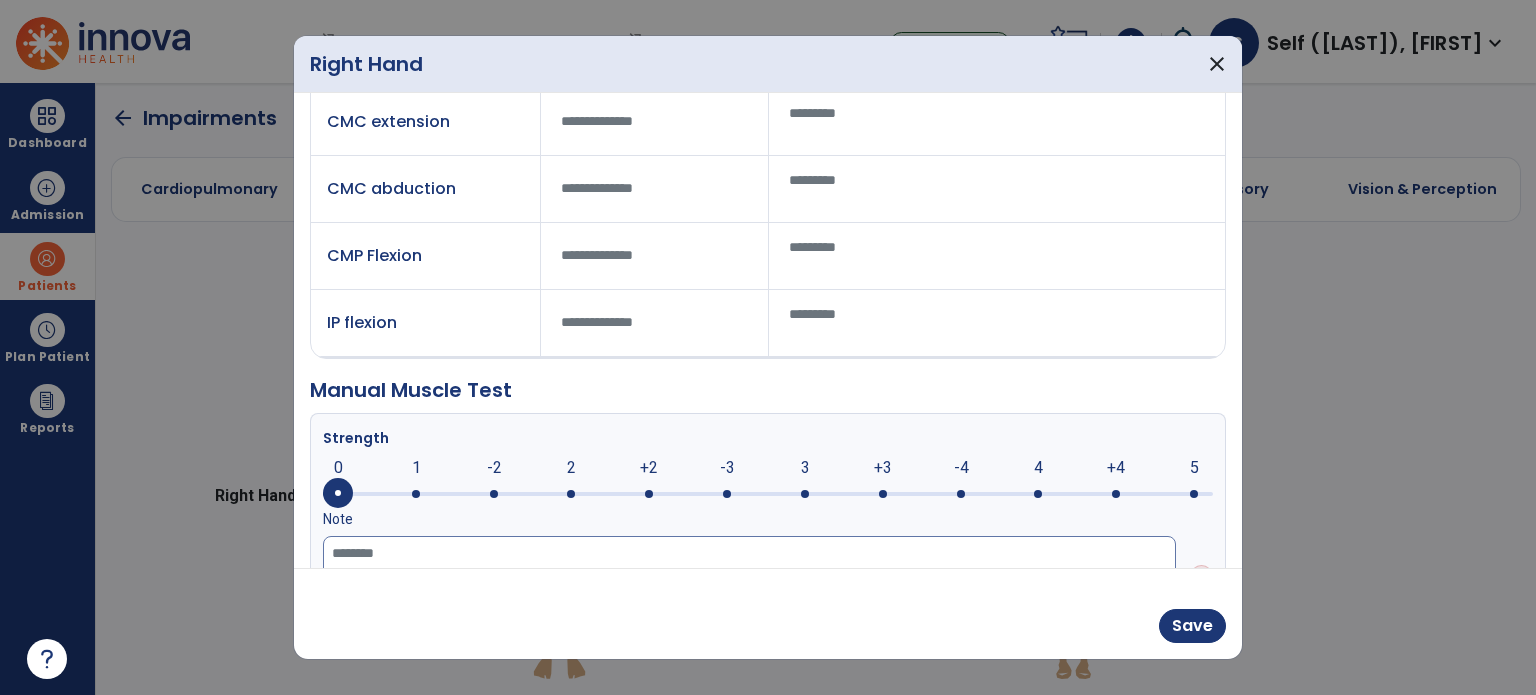 click at bounding box center (749, 577) 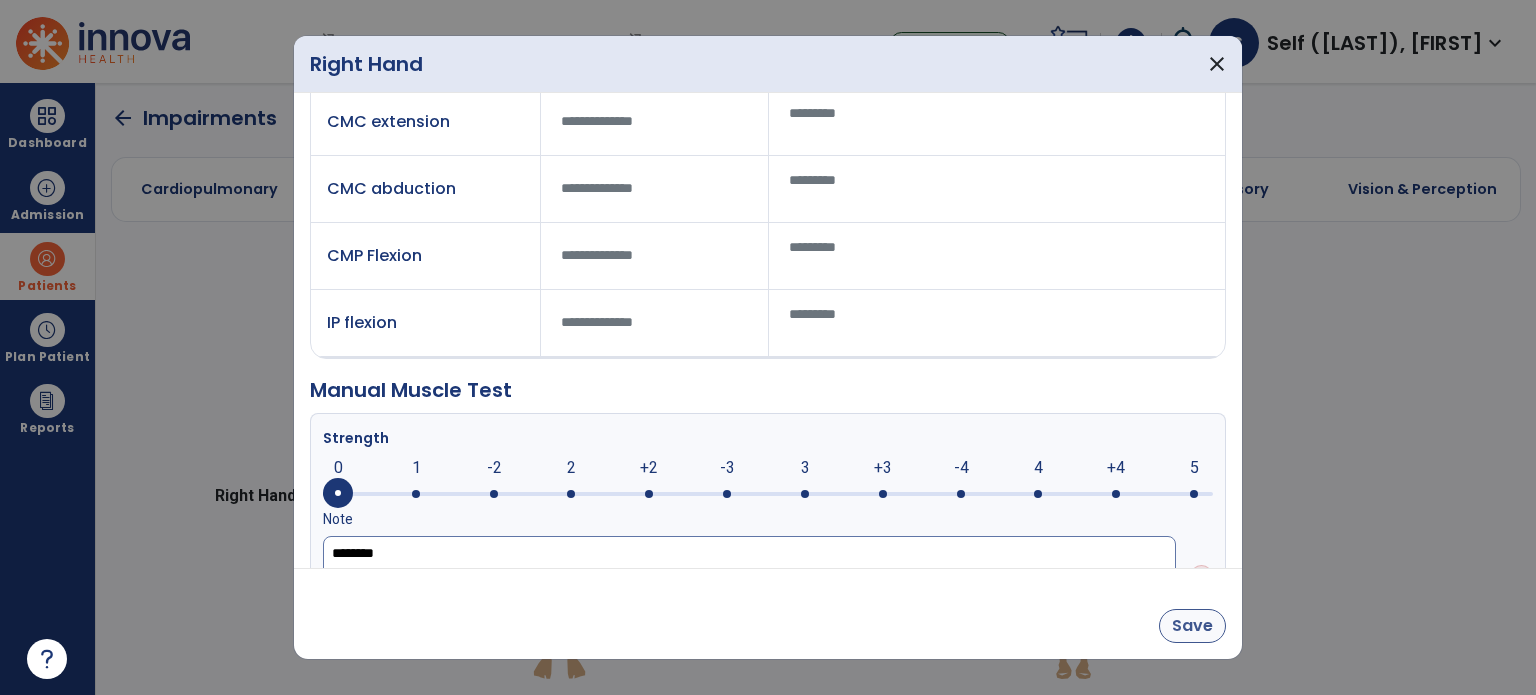 type on "********" 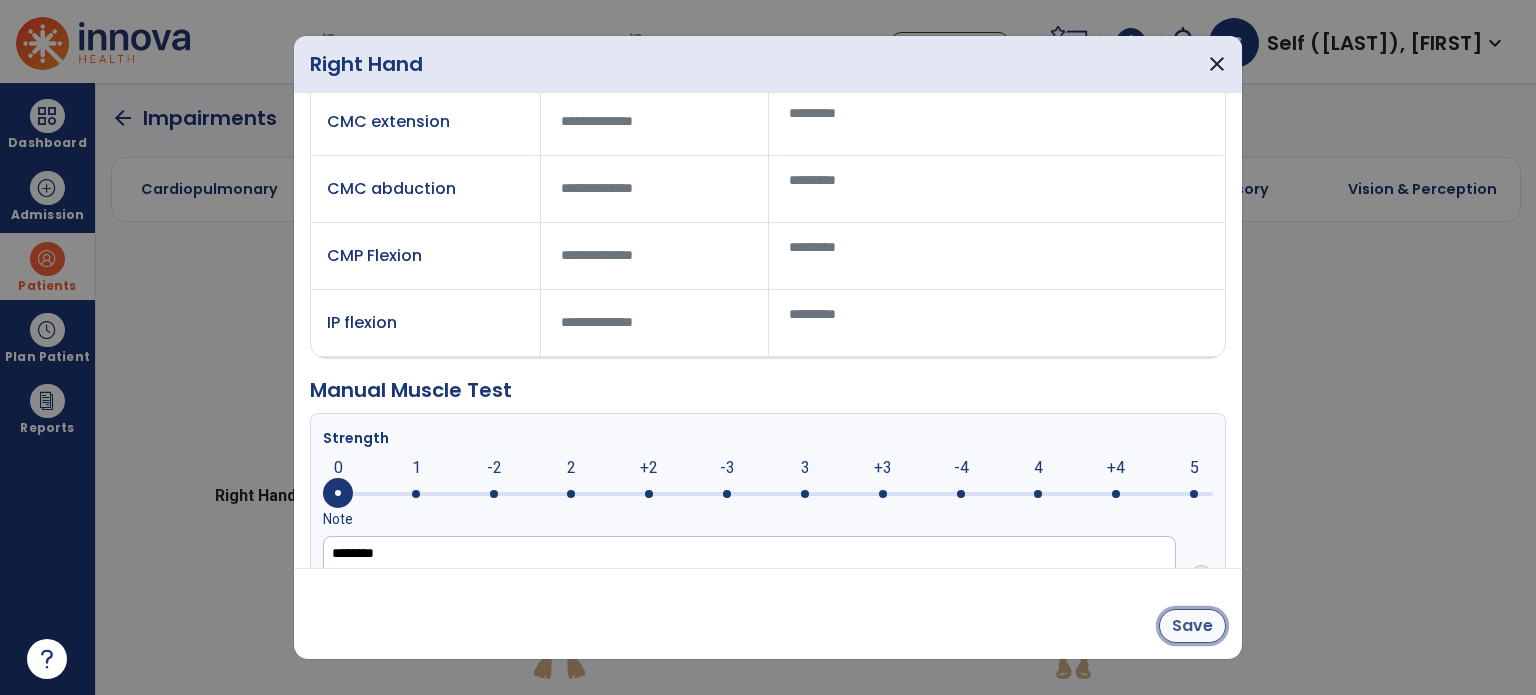click on "Save" at bounding box center (1192, 626) 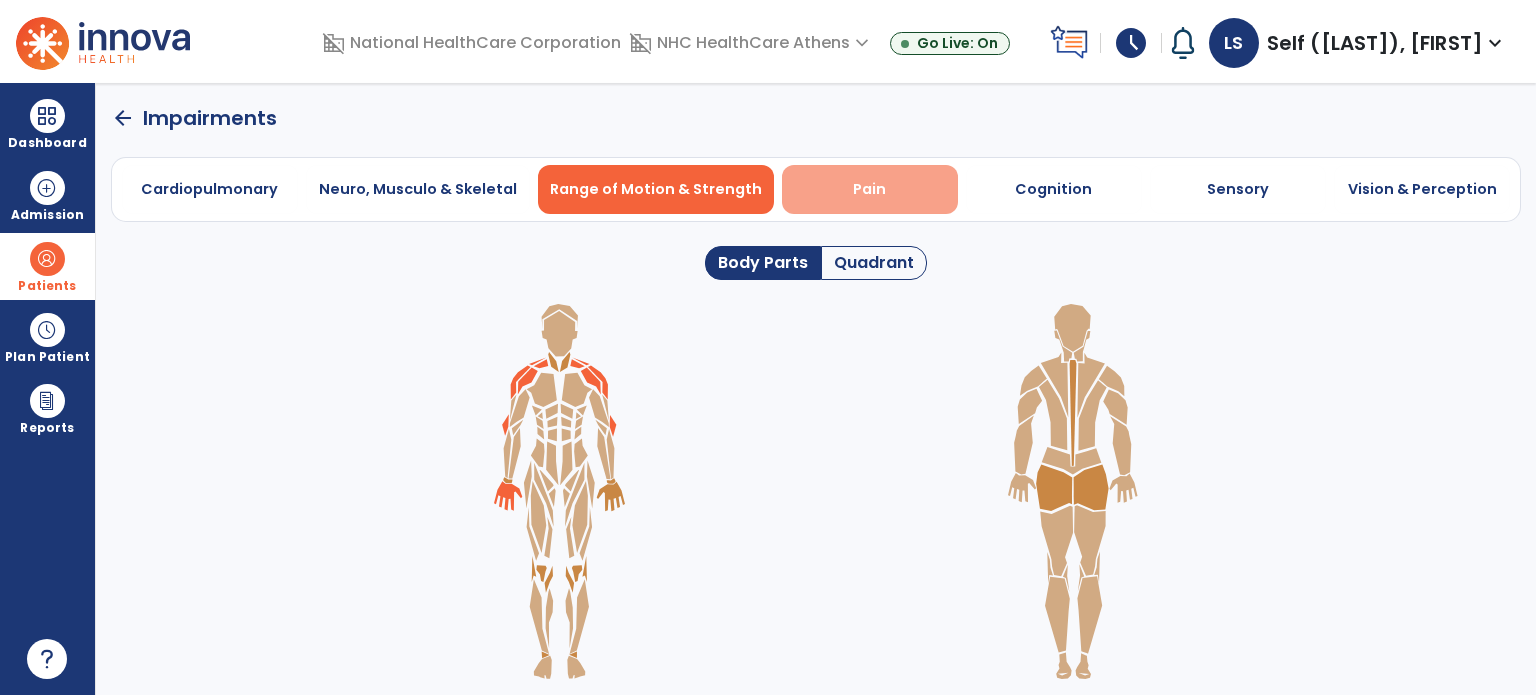 click on "Pain" at bounding box center [870, 189] 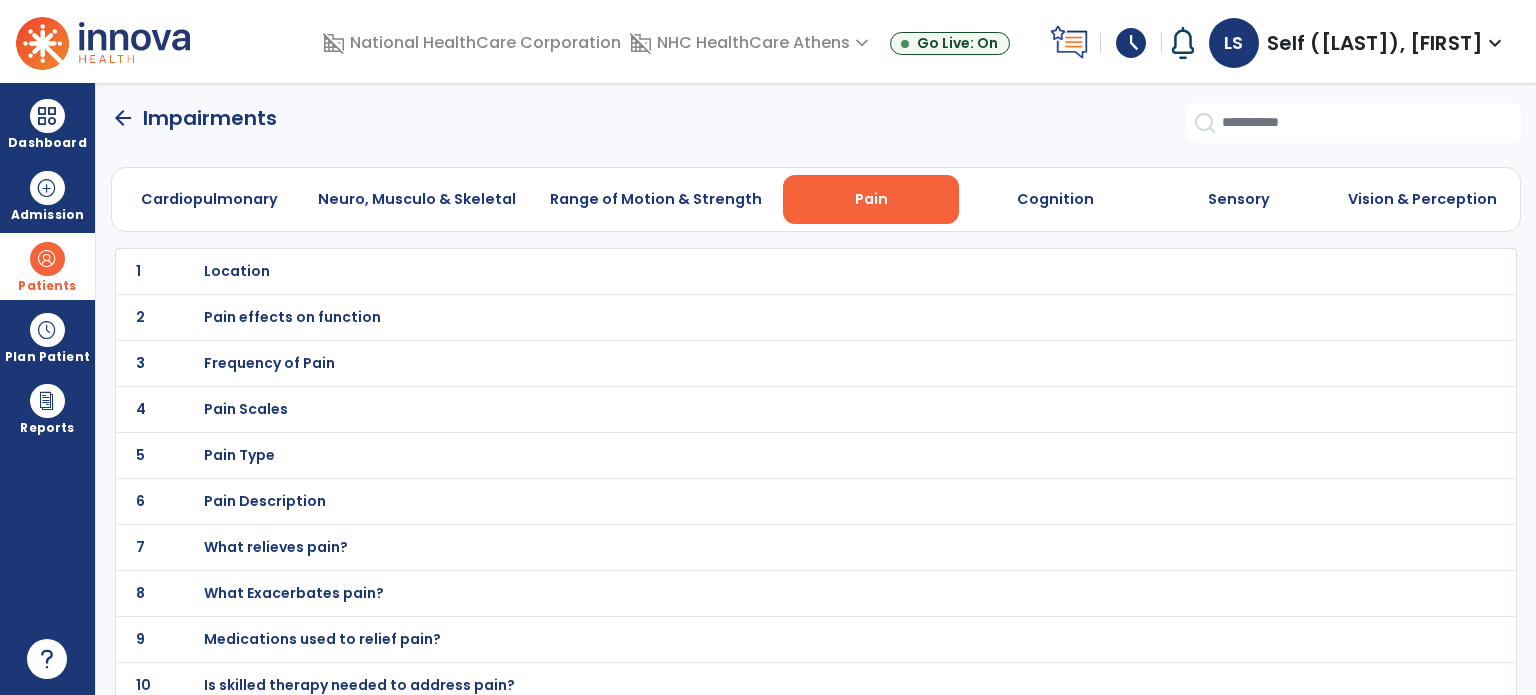 click on "Location" at bounding box center [237, 271] 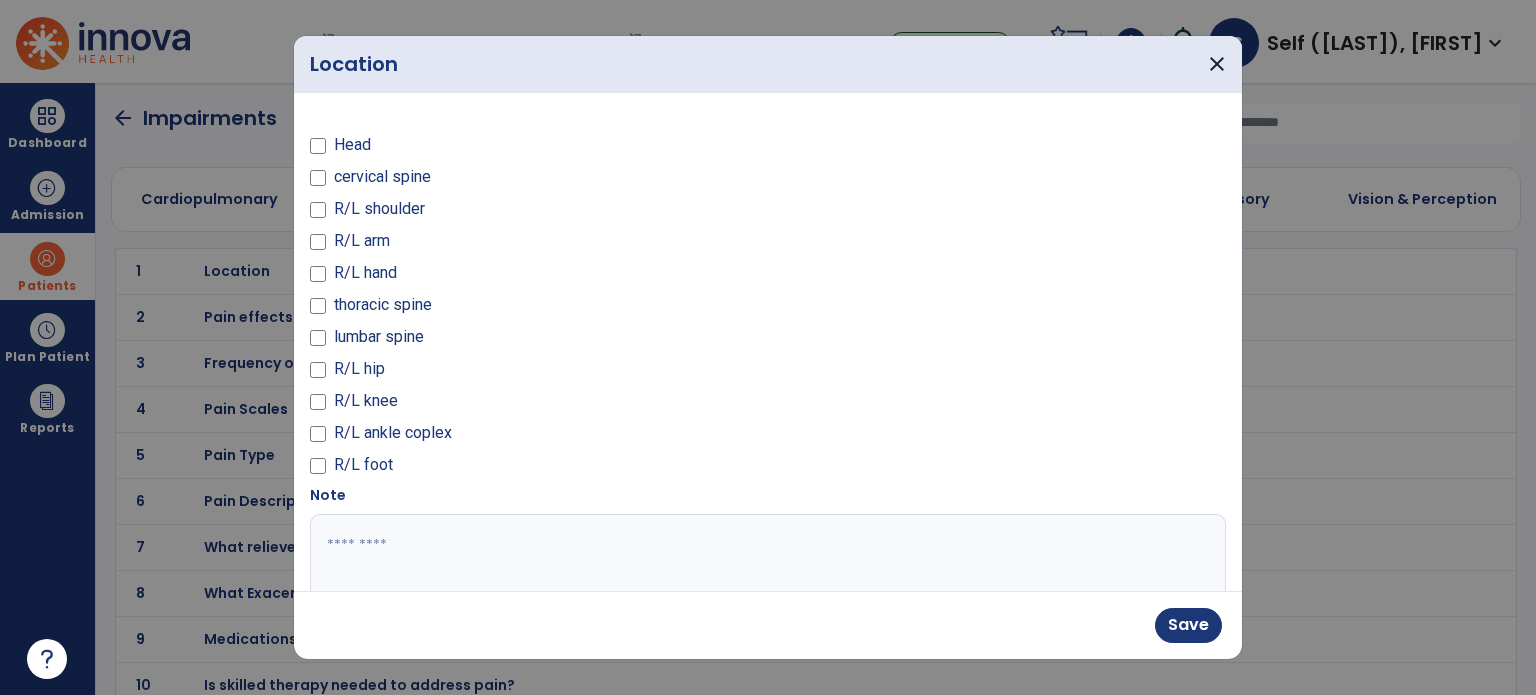 click at bounding box center (766, 589) 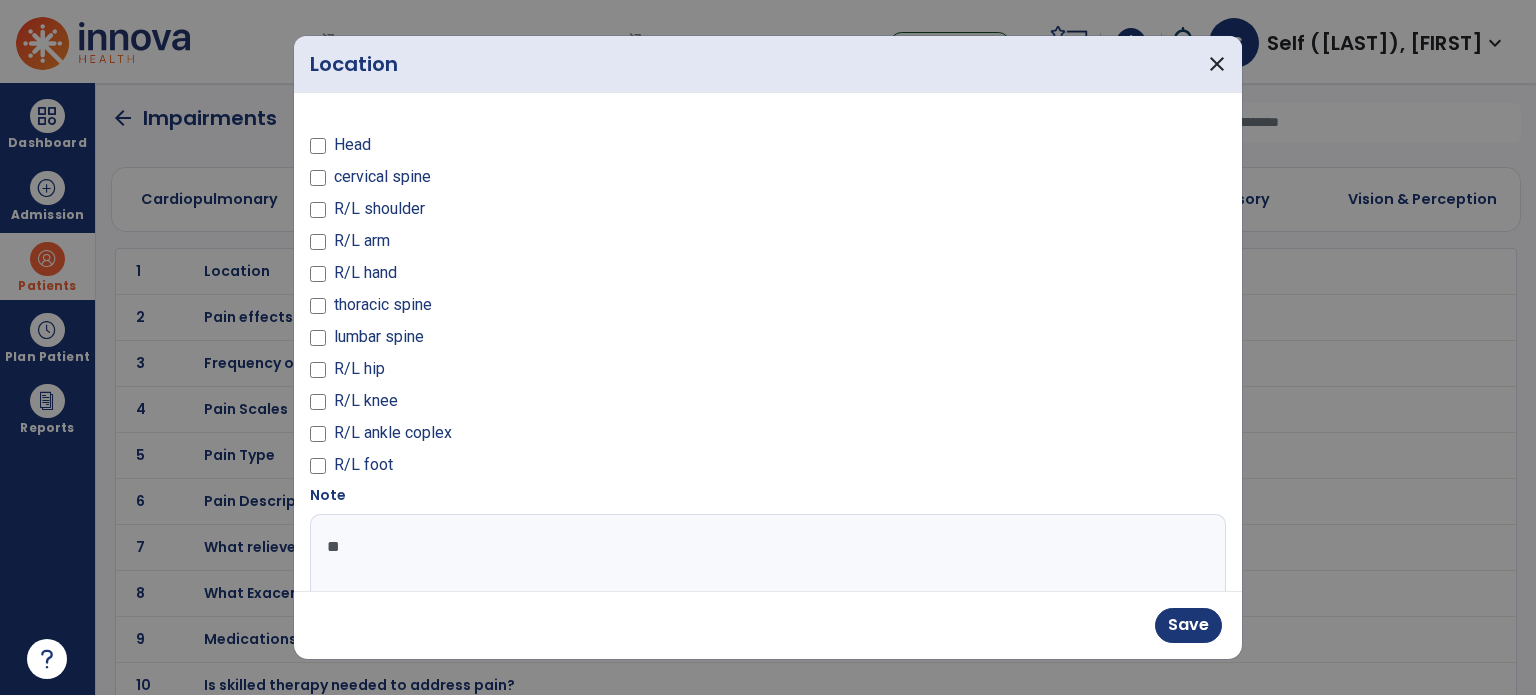 type on "***" 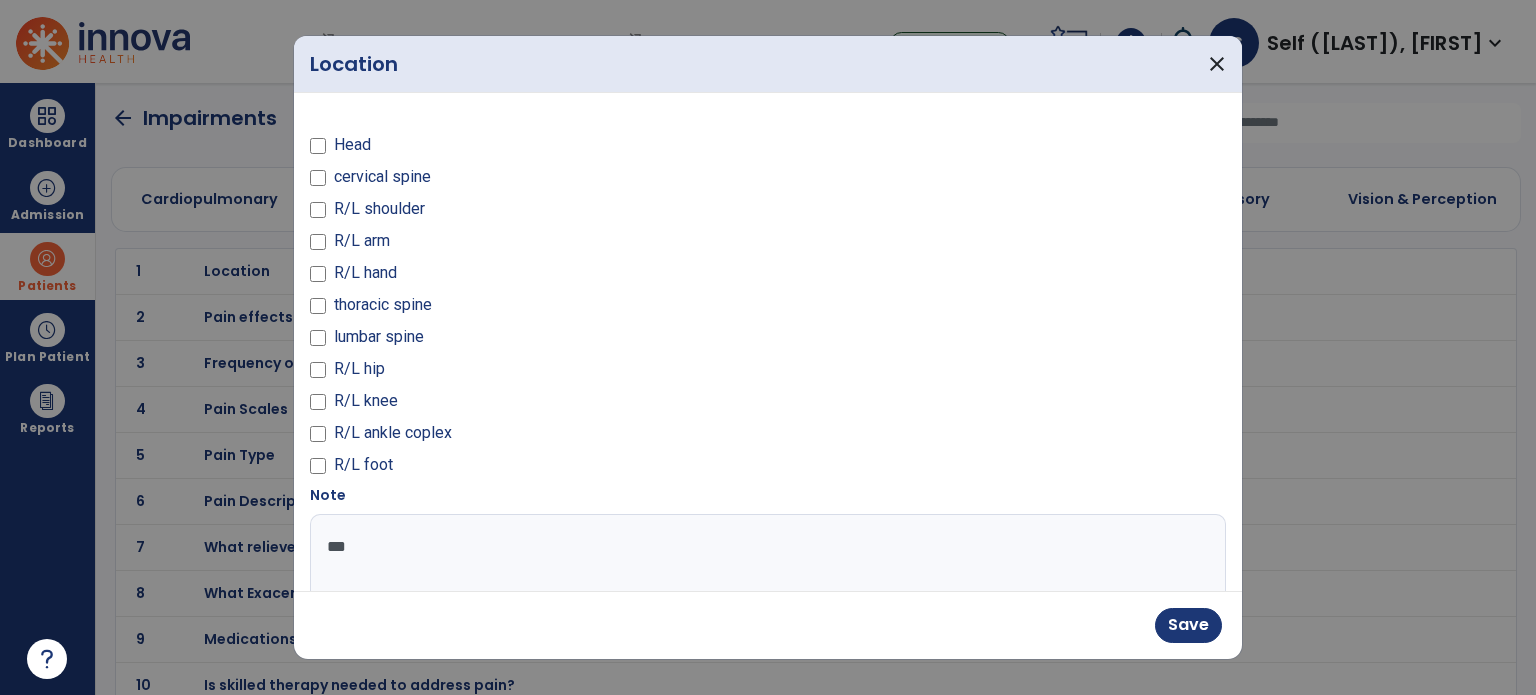 drag, startPoint x: 362, startPoint y: 551, endPoint x: 247, endPoint y: 523, distance: 118.35962 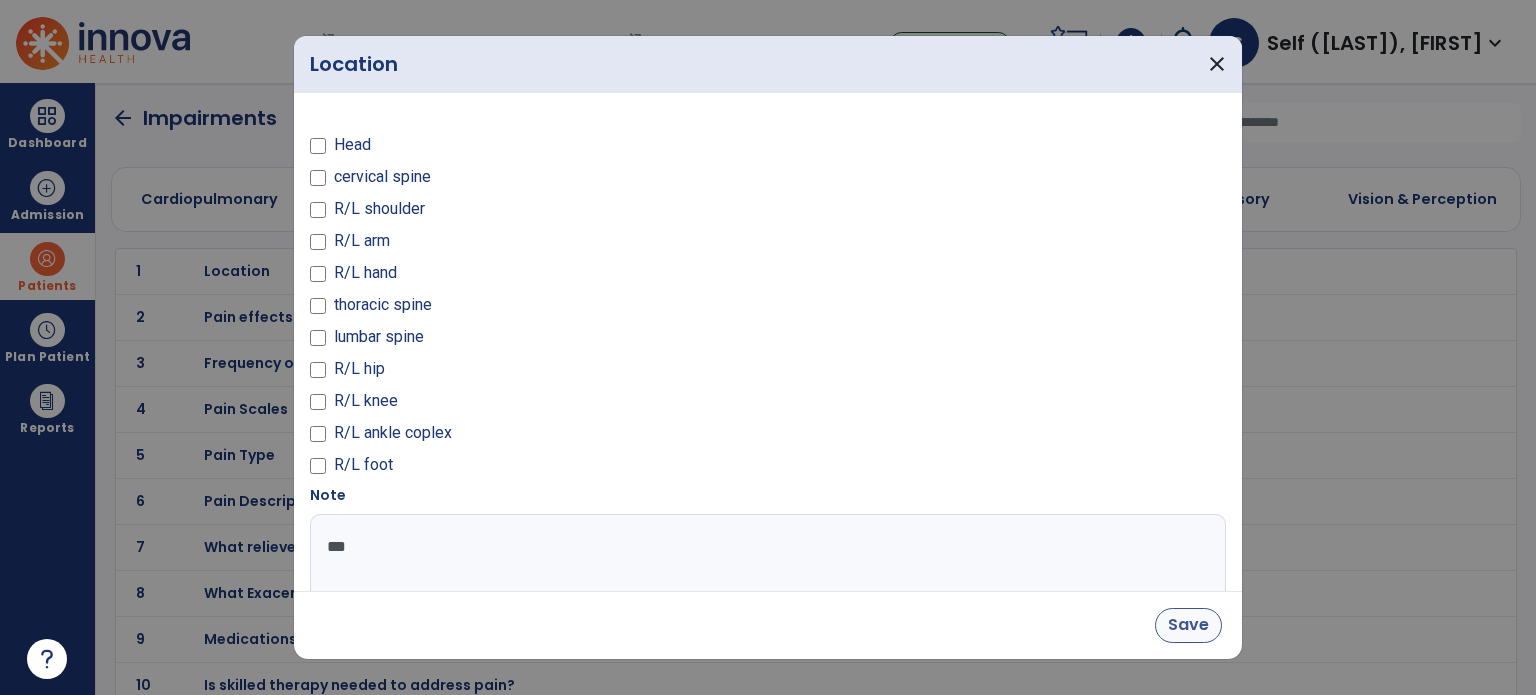 type on "***" 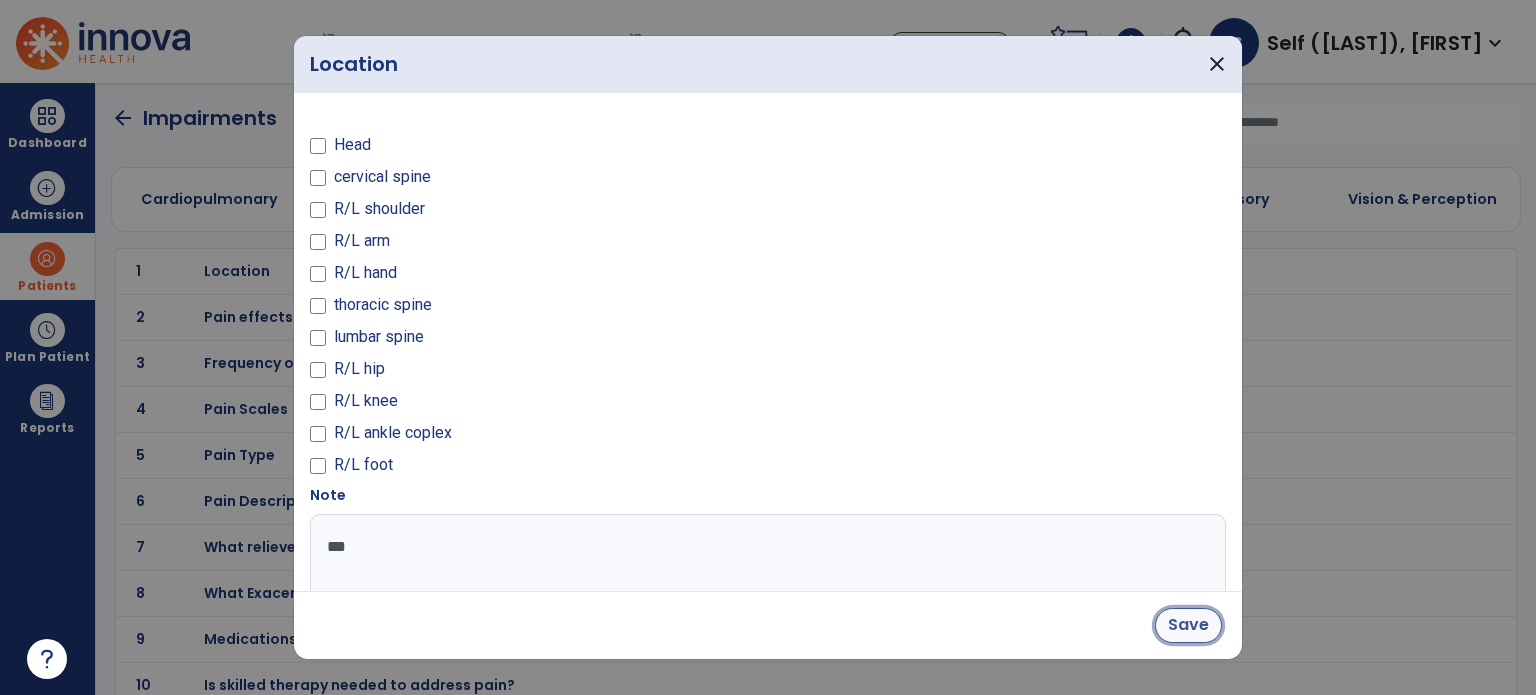 click on "Save" at bounding box center (1188, 625) 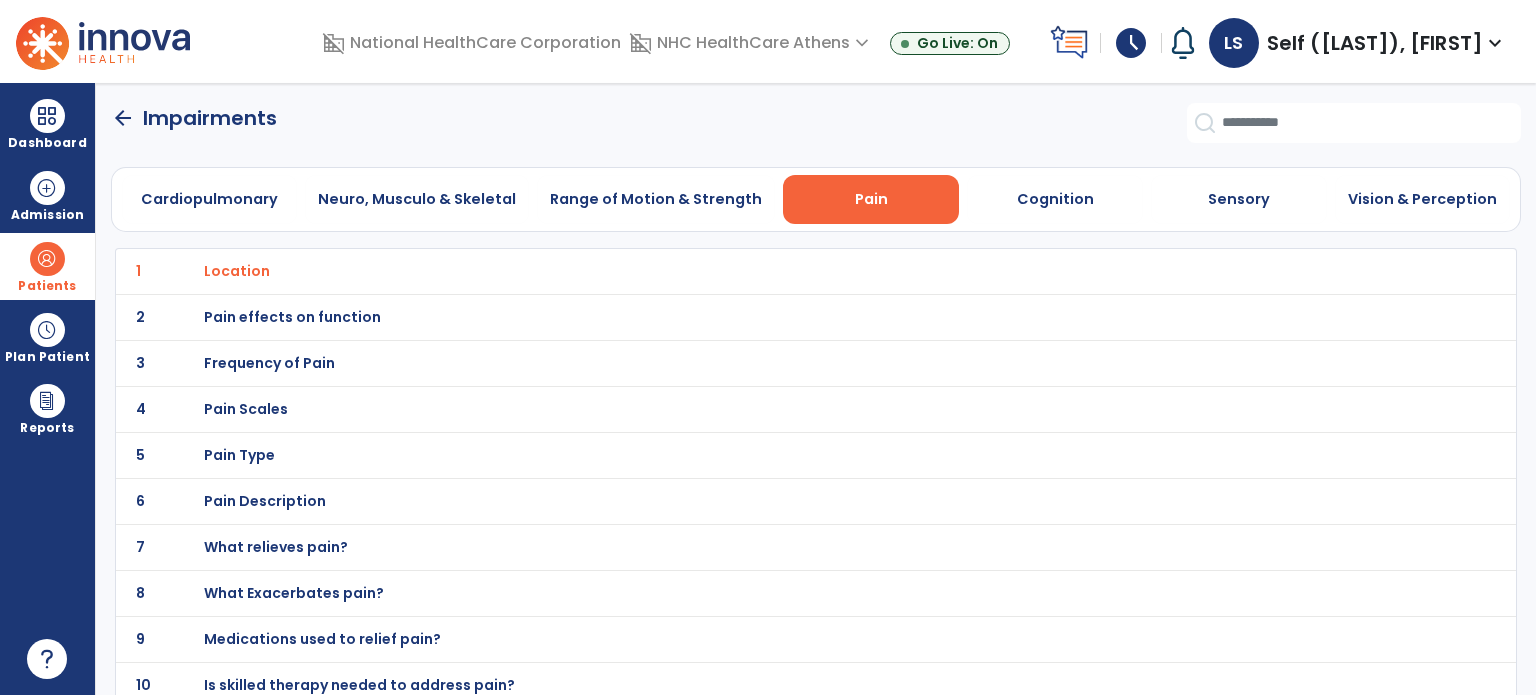 click on "Pain effects on function" at bounding box center (237, 271) 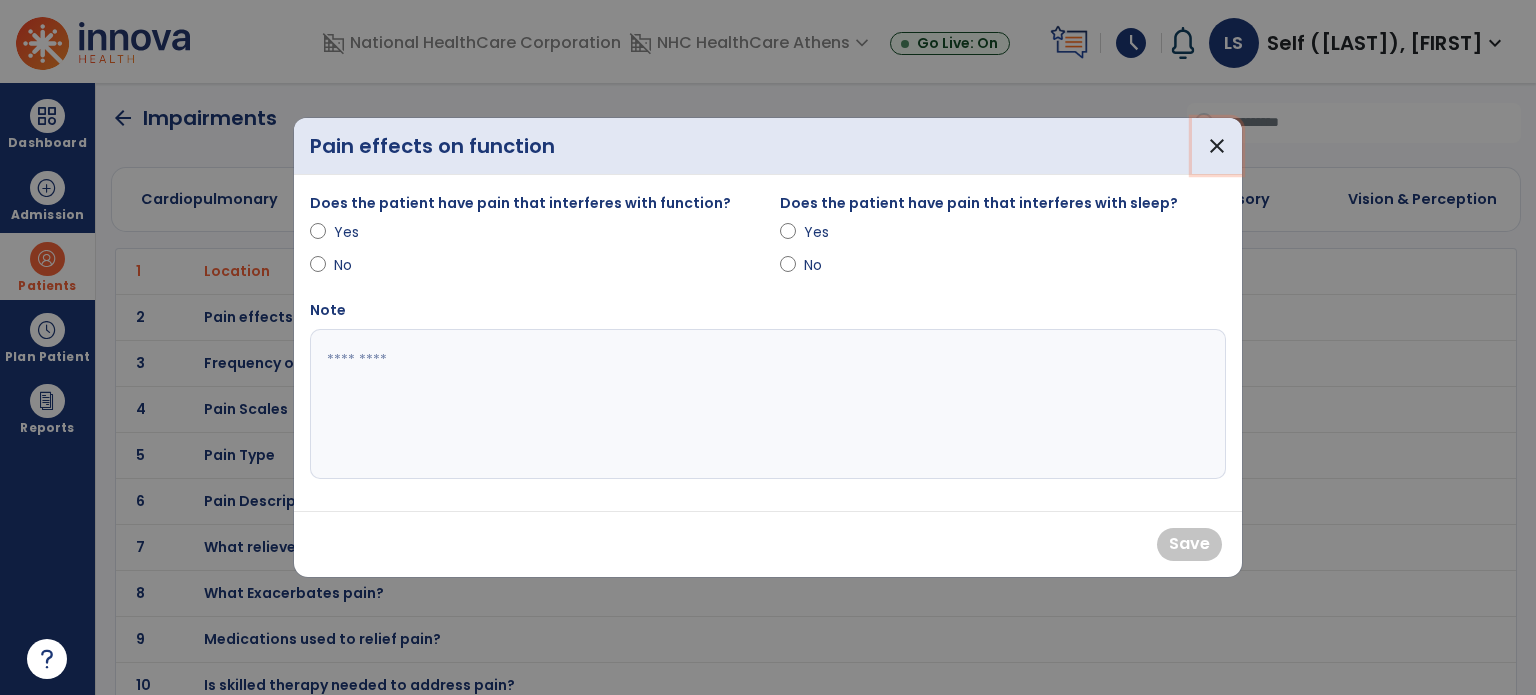 drag, startPoint x: 1212, startPoint y: 127, endPoint x: 1183, endPoint y: 142, distance: 32.649654 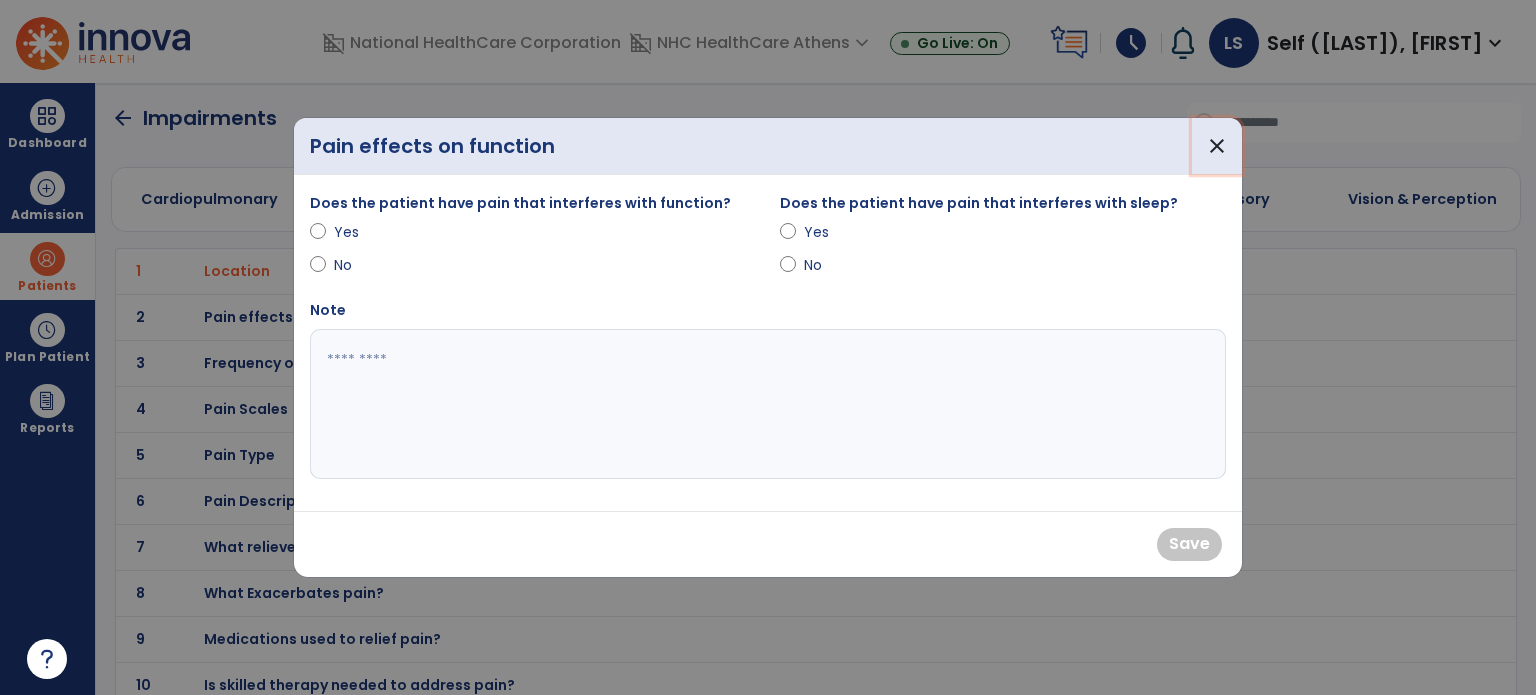 click on "close" at bounding box center [1217, 146] 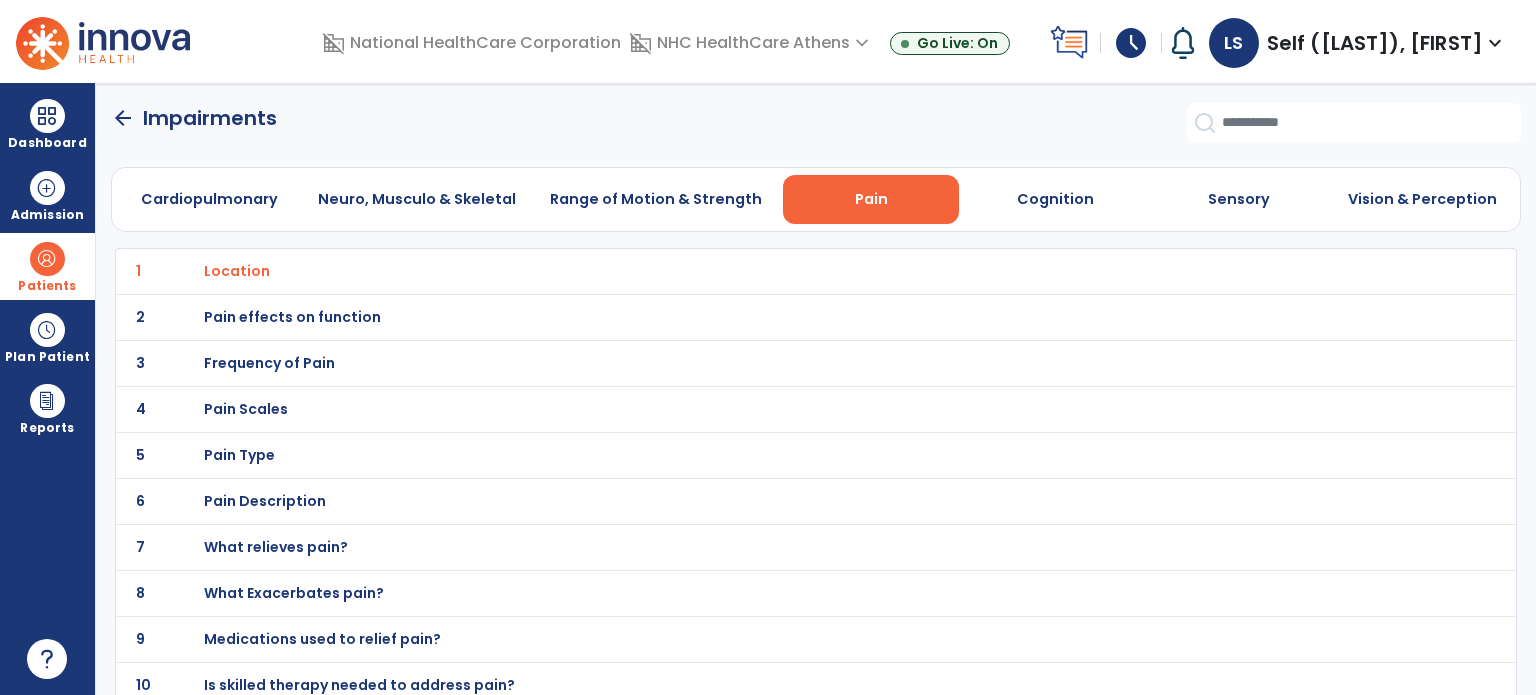 click on "Frequency of Pain" at bounding box center [237, 271] 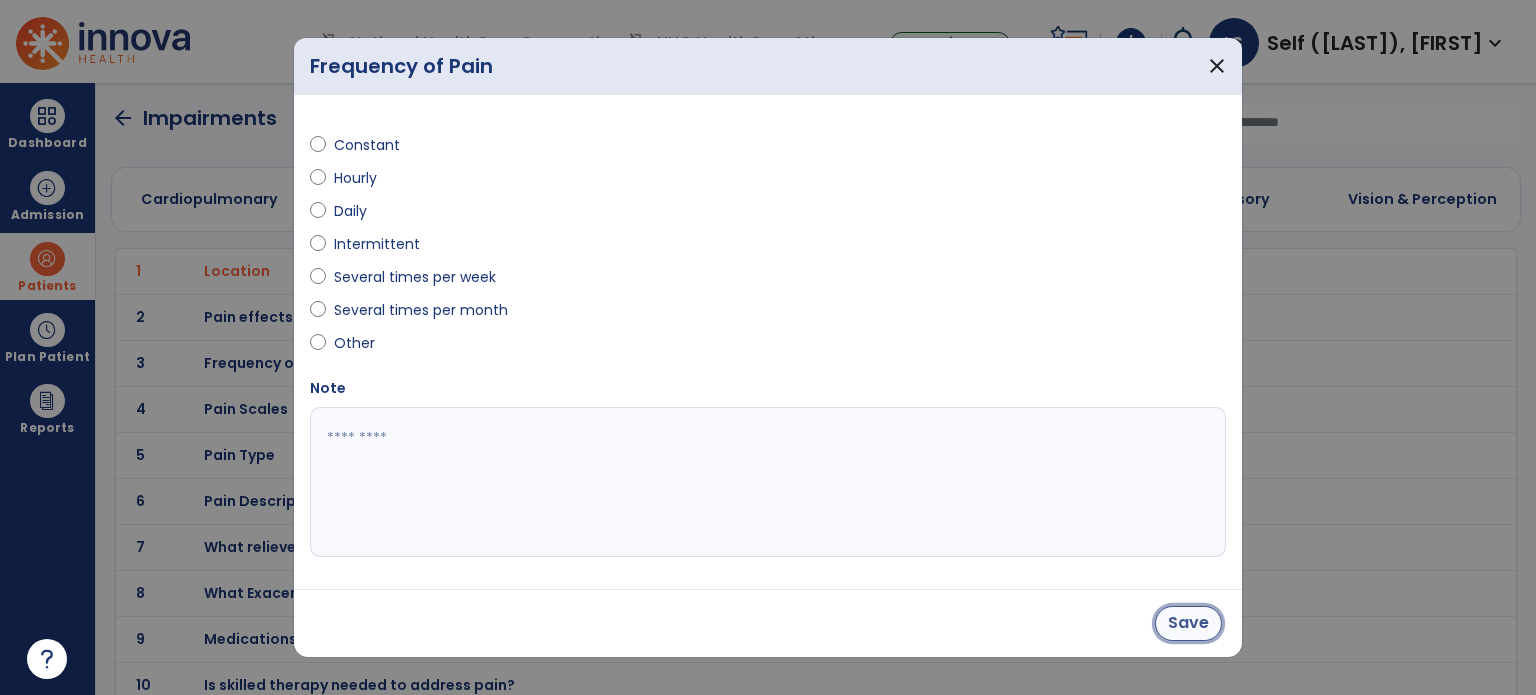 click on "Save" at bounding box center (1188, 623) 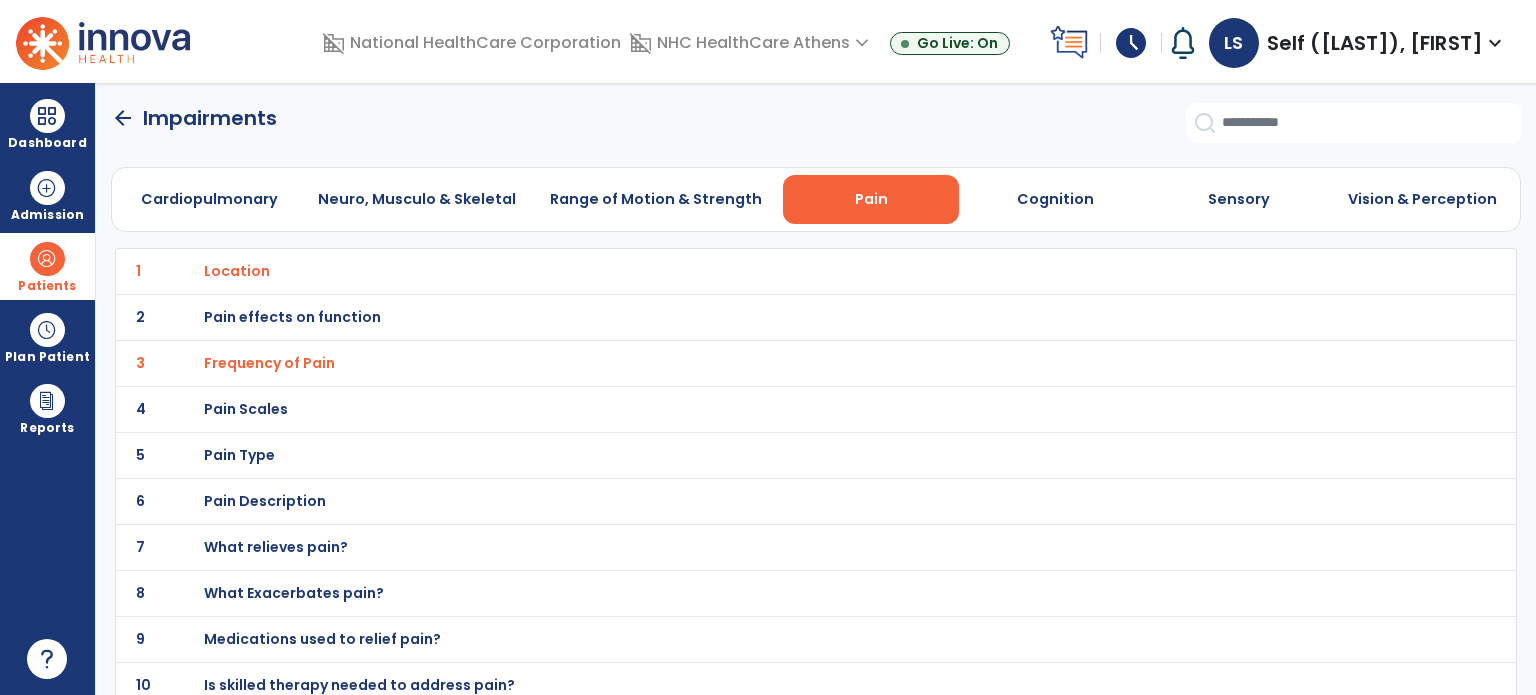 click on "Pain Scales" at bounding box center [237, 271] 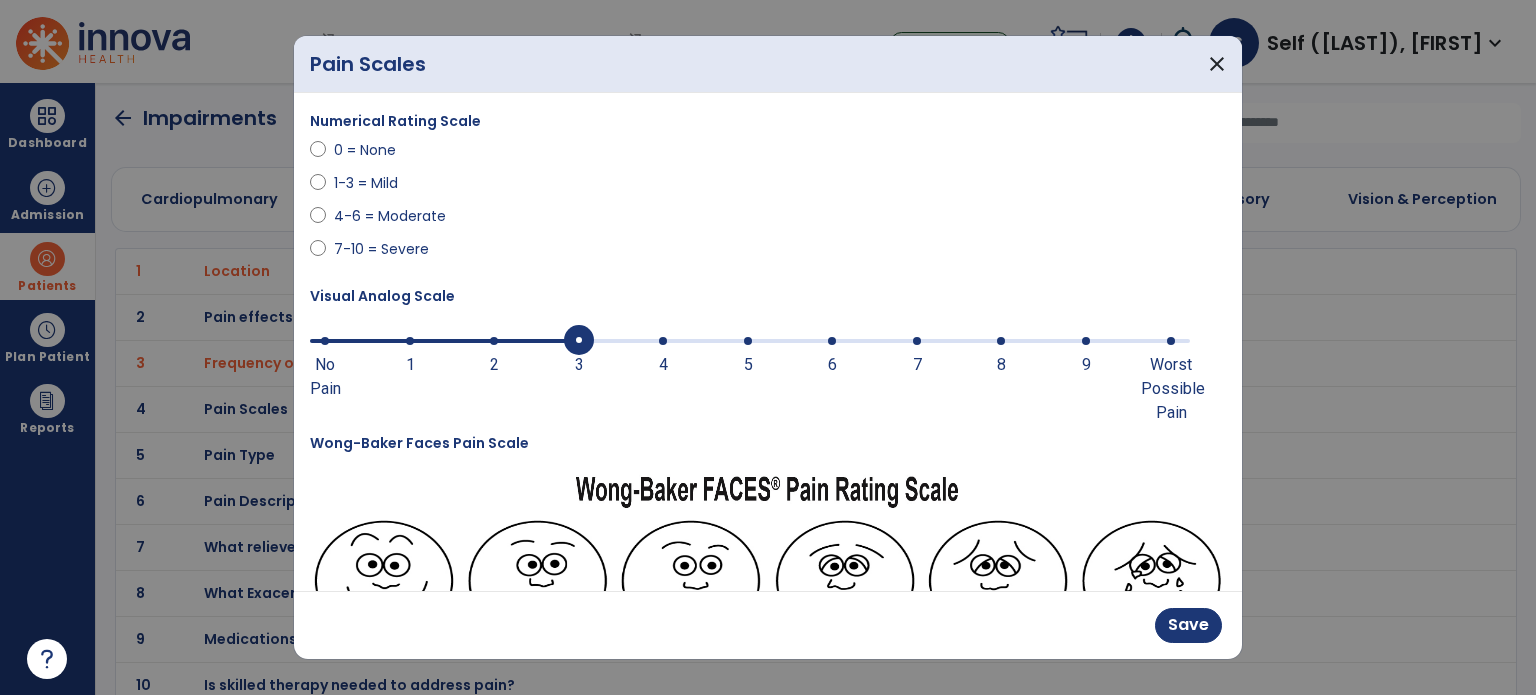 click at bounding box center (750, 341) 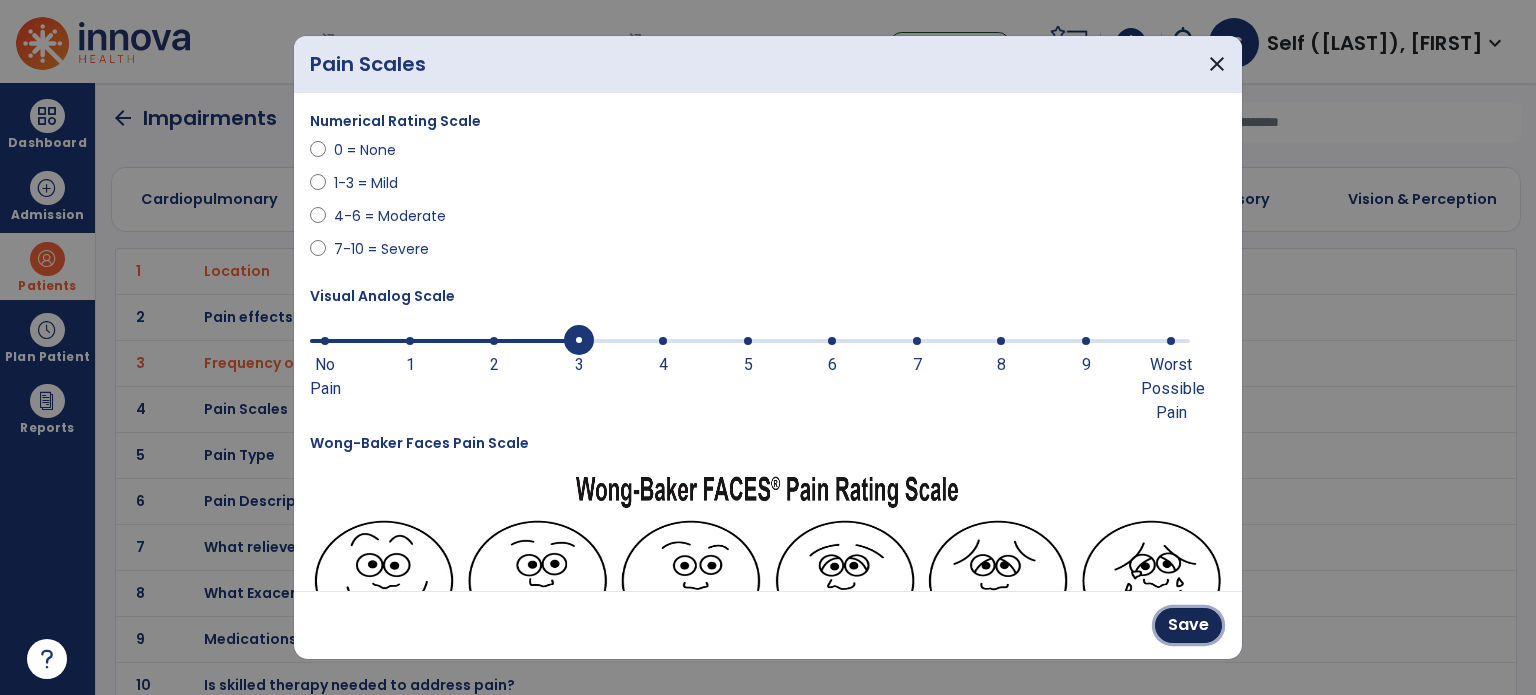 click on "Save" at bounding box center [1188, 625] 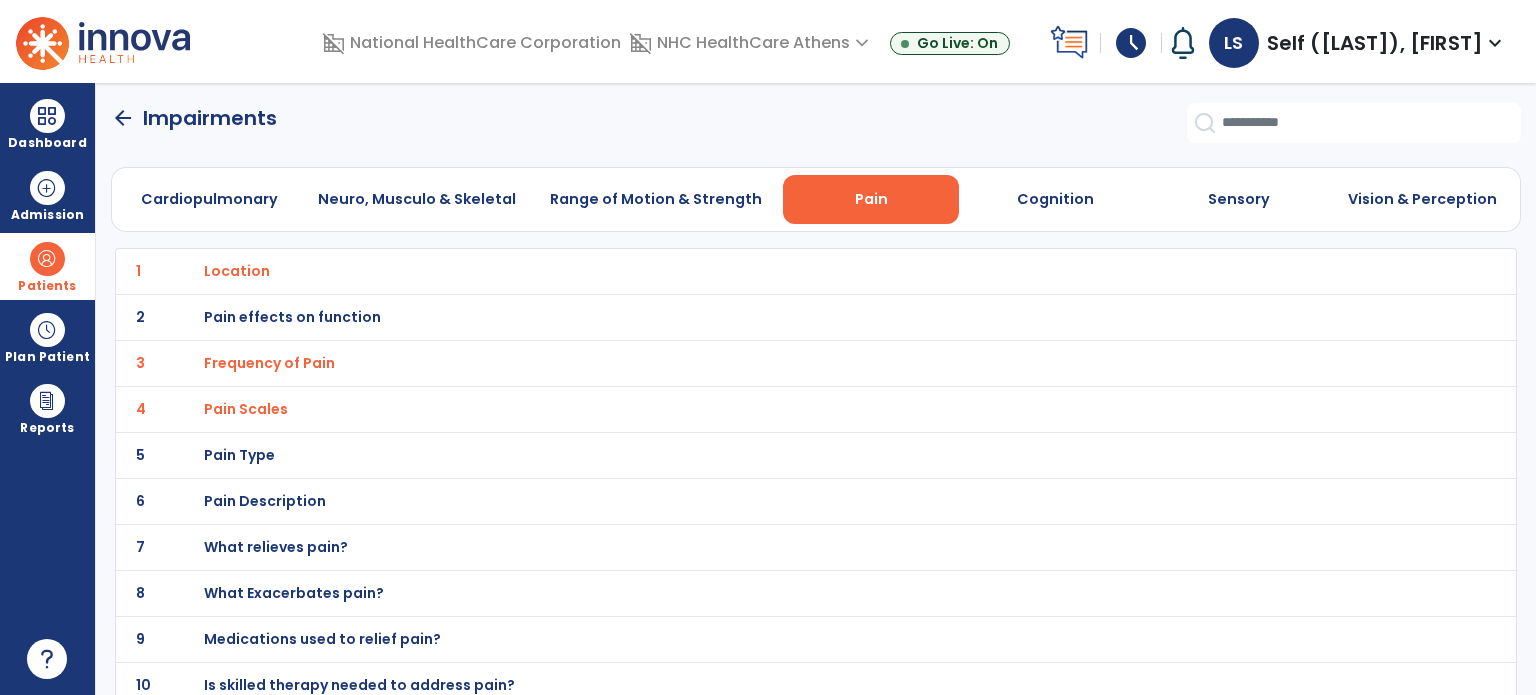 click on "Pain Type" at bounding box center (237, 271) 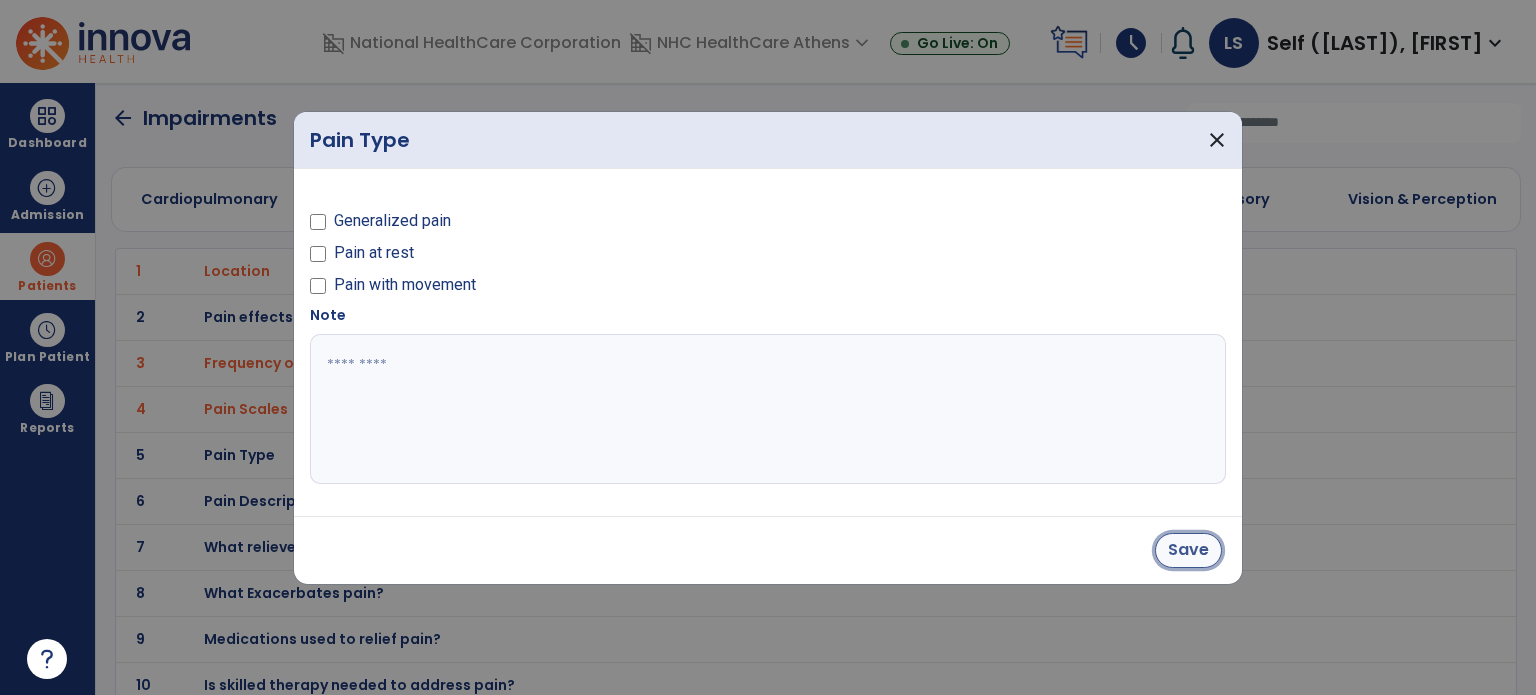 click on "Save" at bounding box center (1188, 550) 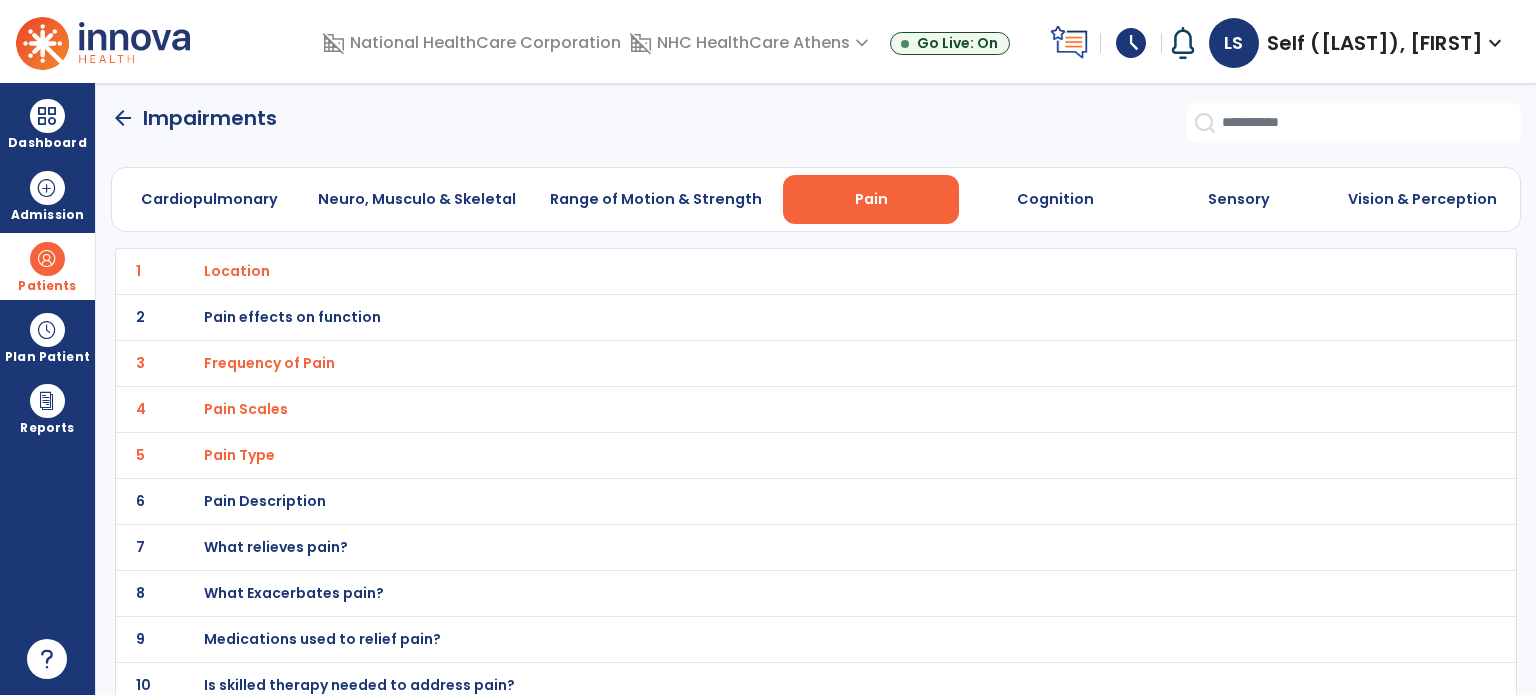 scroll, scrollTop: 11, scrollLeft: 0, axis: vertical 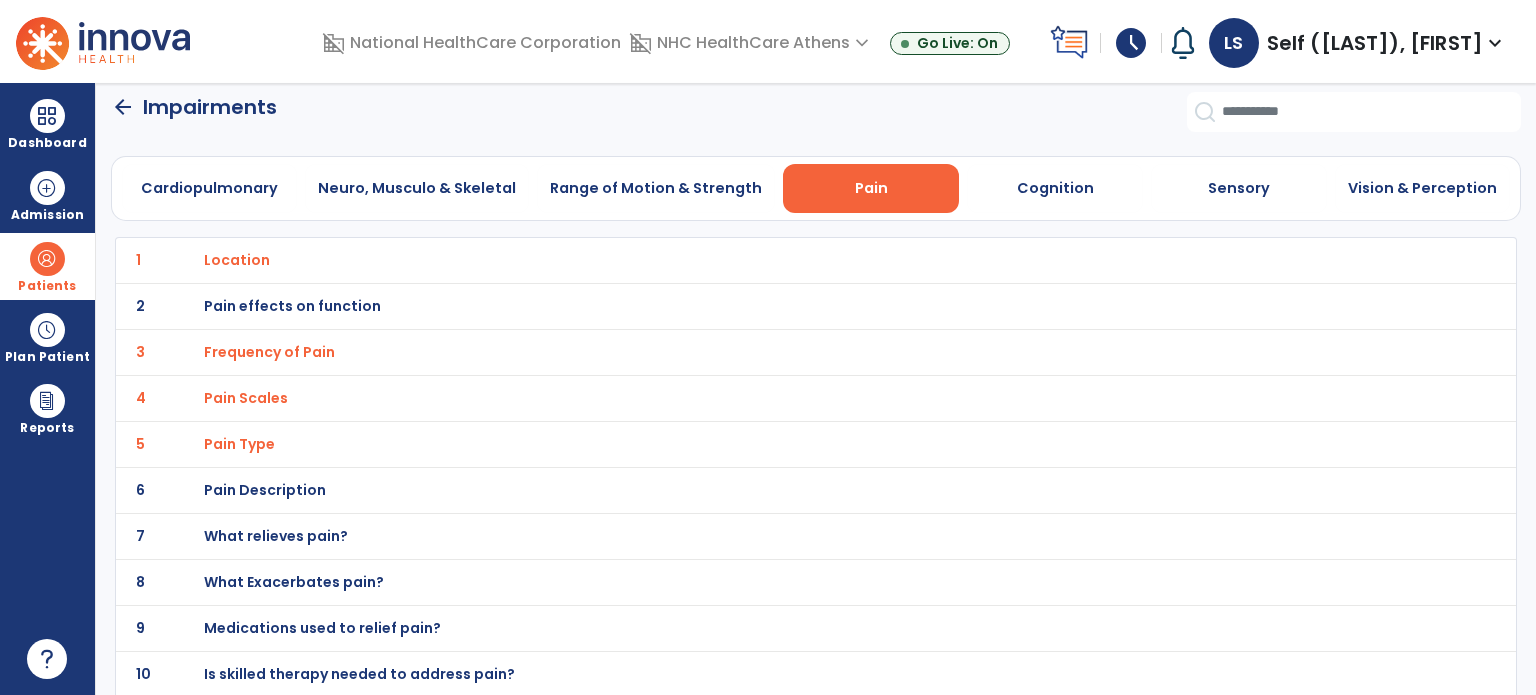 click on "What Exacerbates pain?" at bounding box center [237, 260] 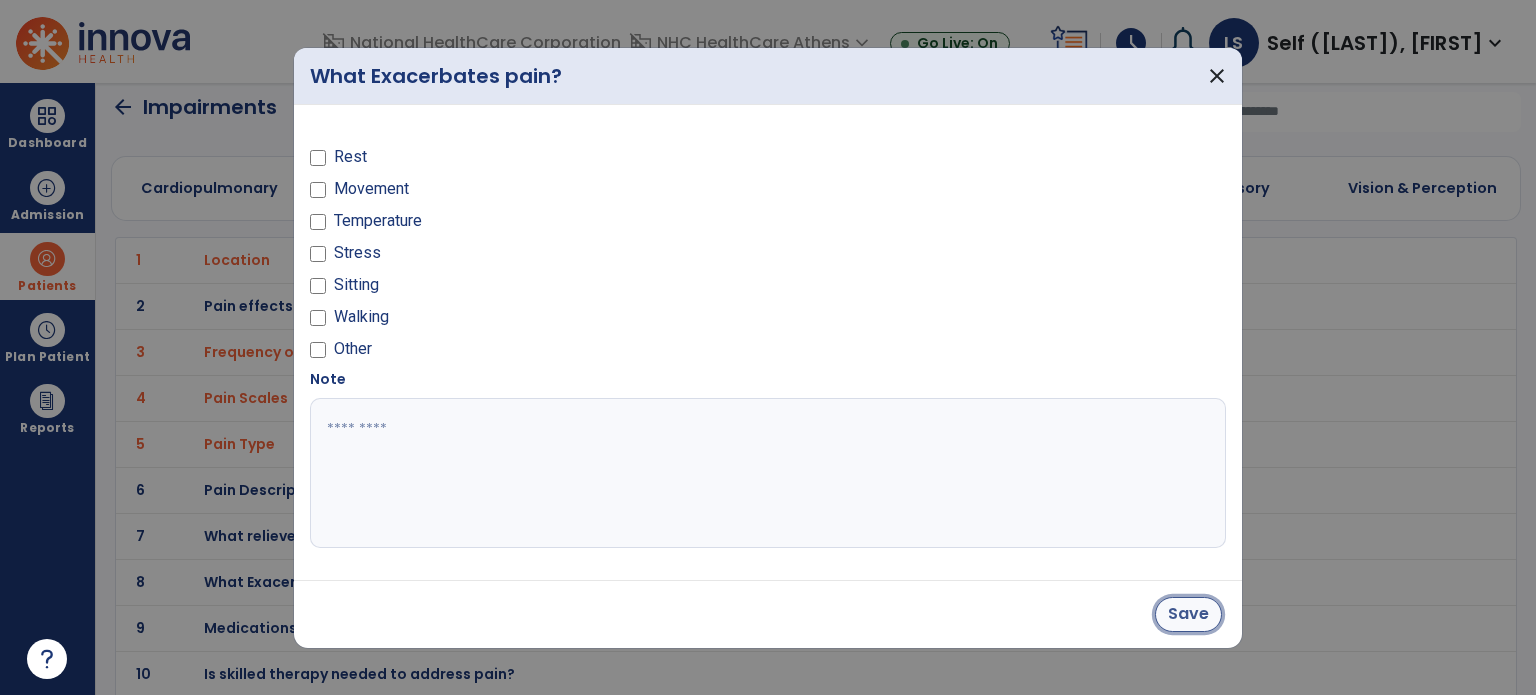 click on "Save" at bounding box center (1188, 614) 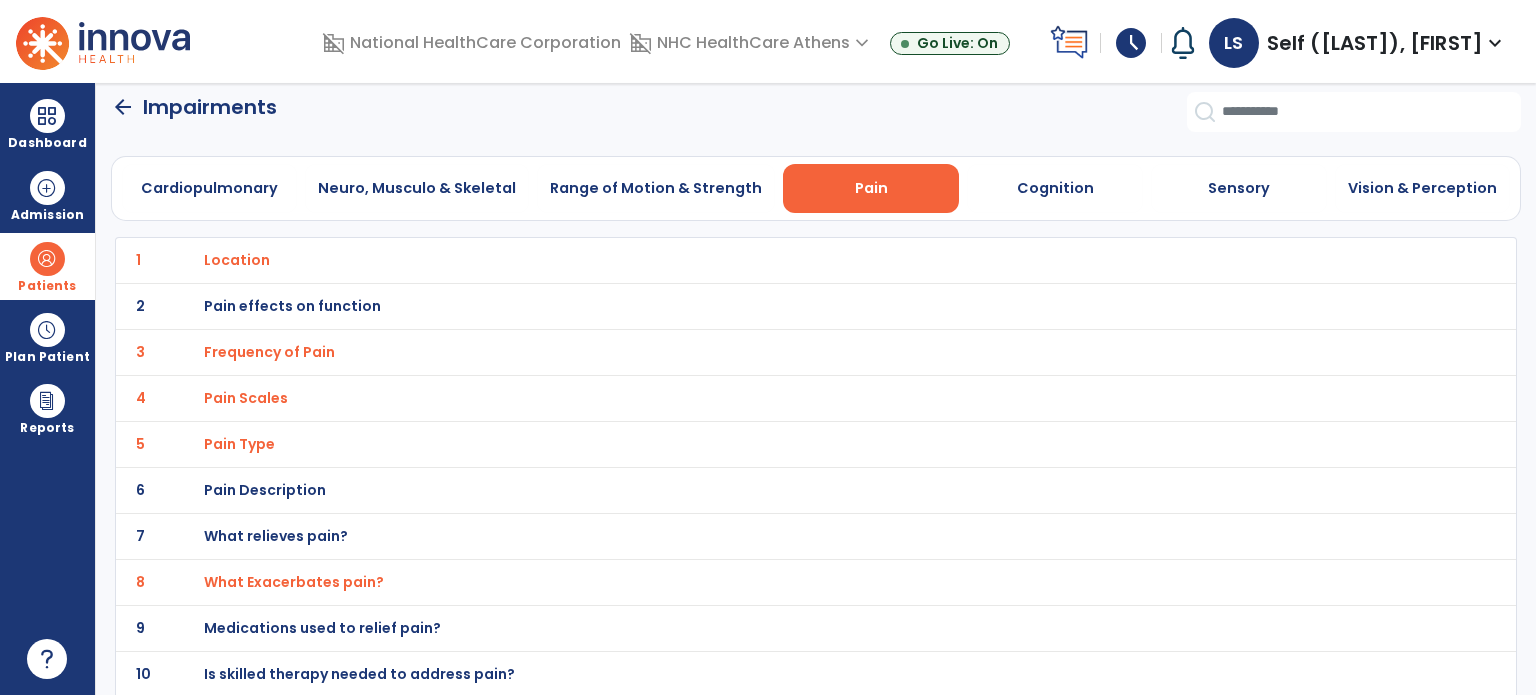 click on "Pain Description" at bounding box center [237, 260] 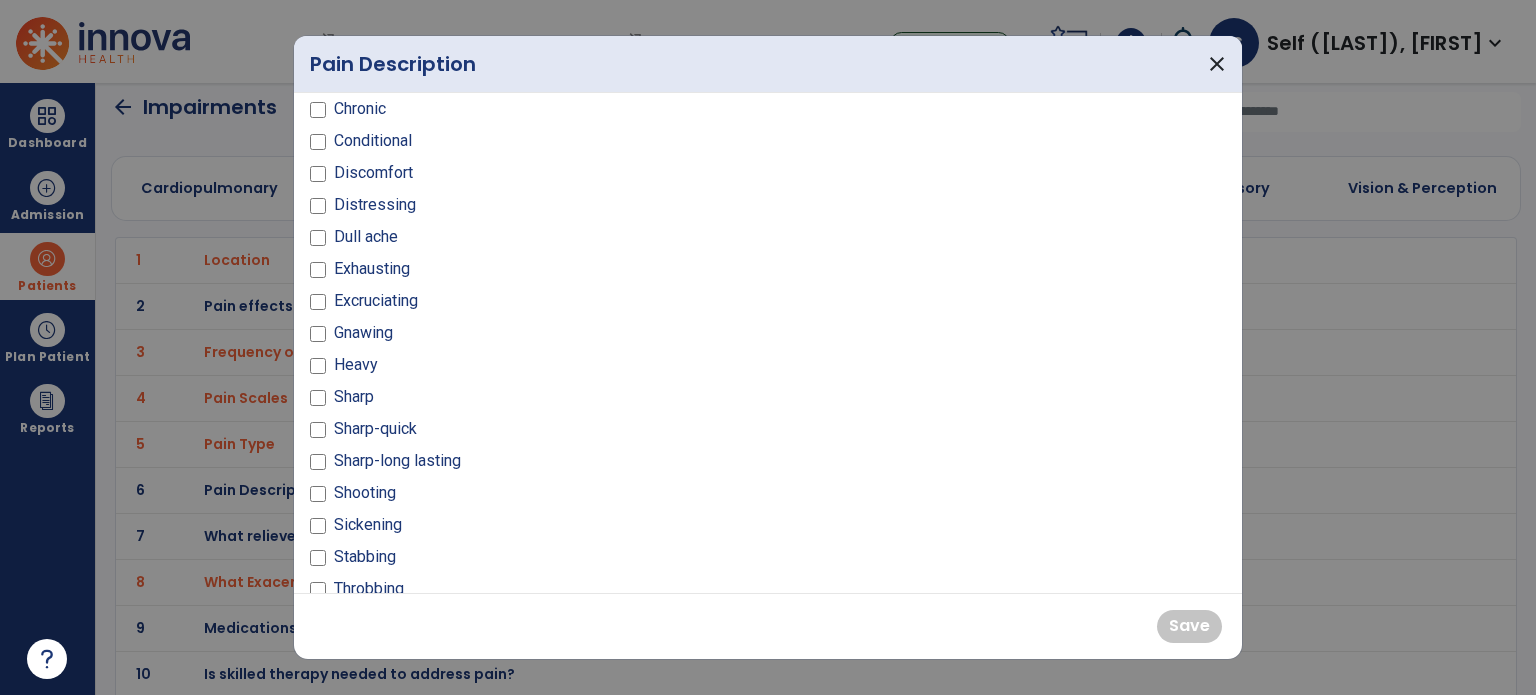 scroll, scrollTop: 200, scrollLeft: 0, axis: vertical 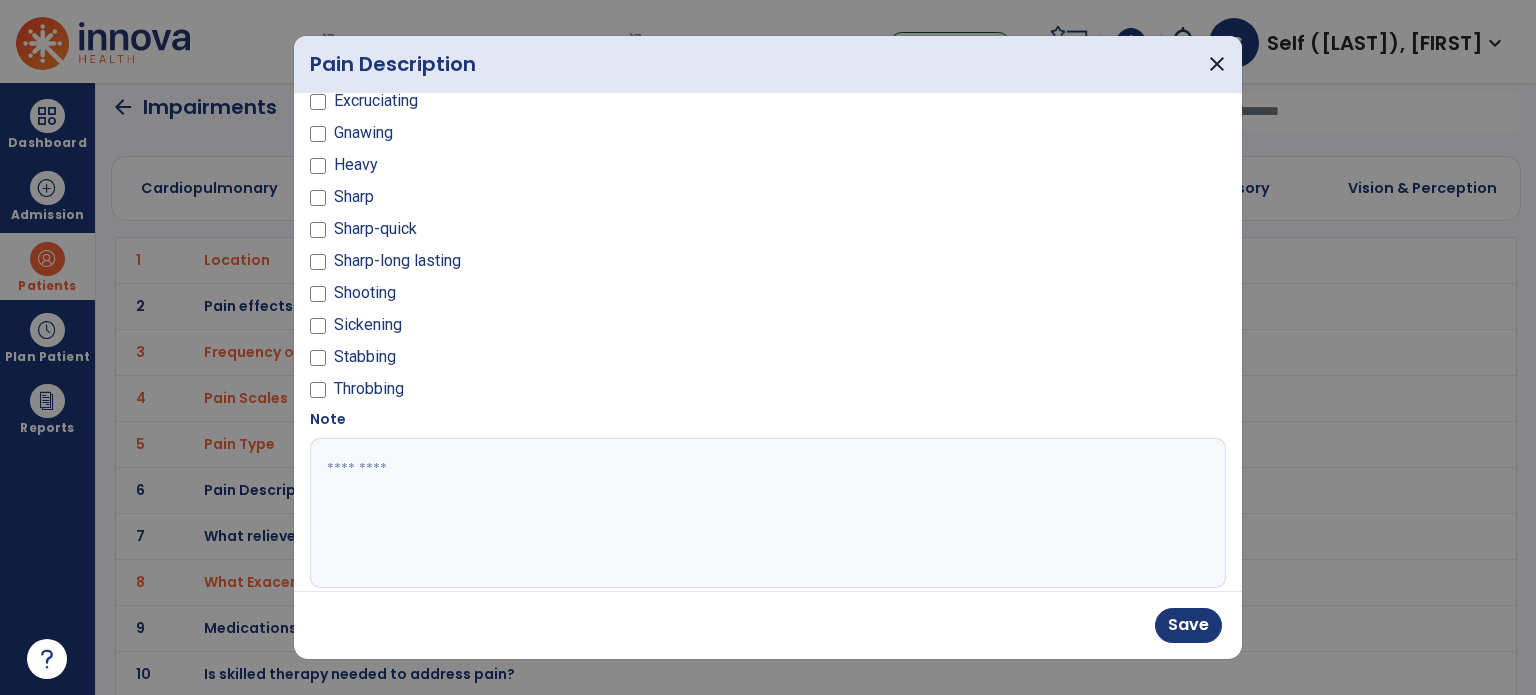 click at bounding box center (766, 513) 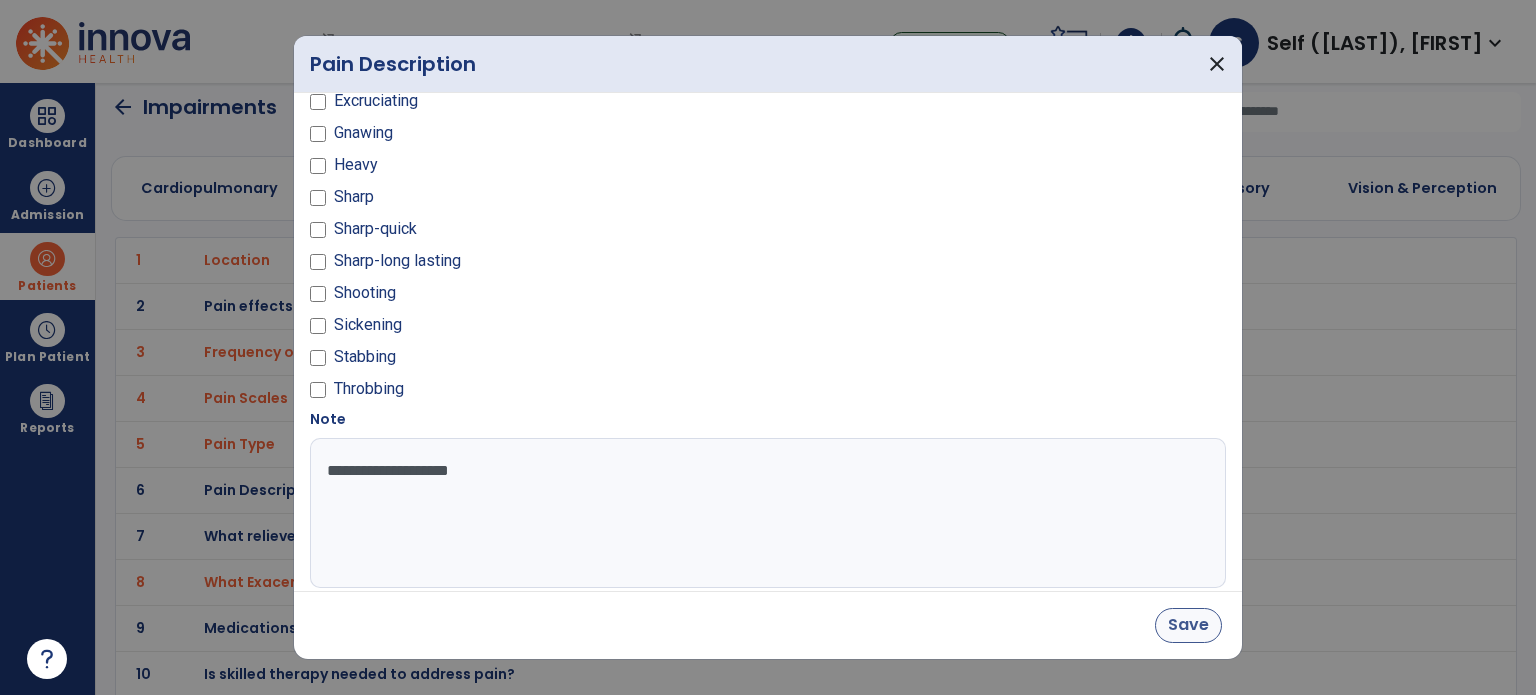 type on "**********" 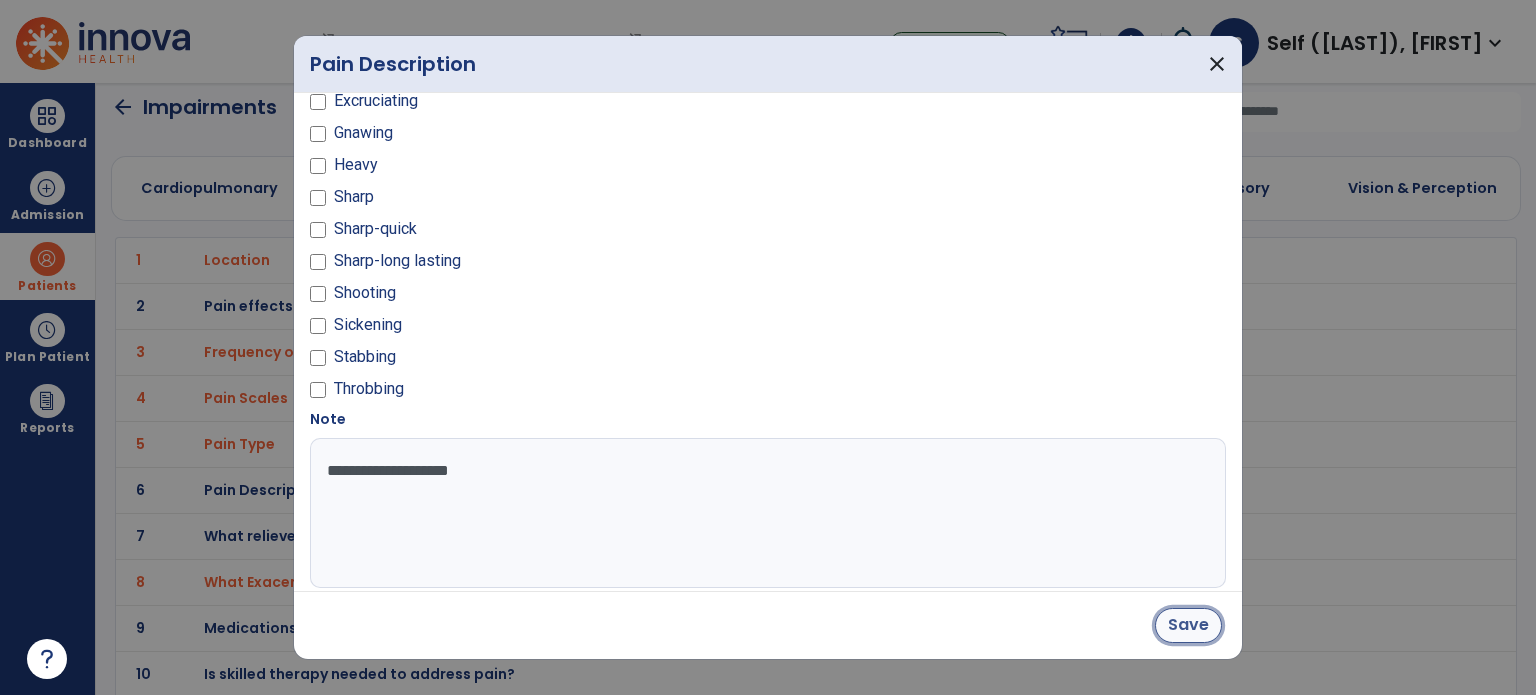 click on "Save" at bounding box center [1188, 625] 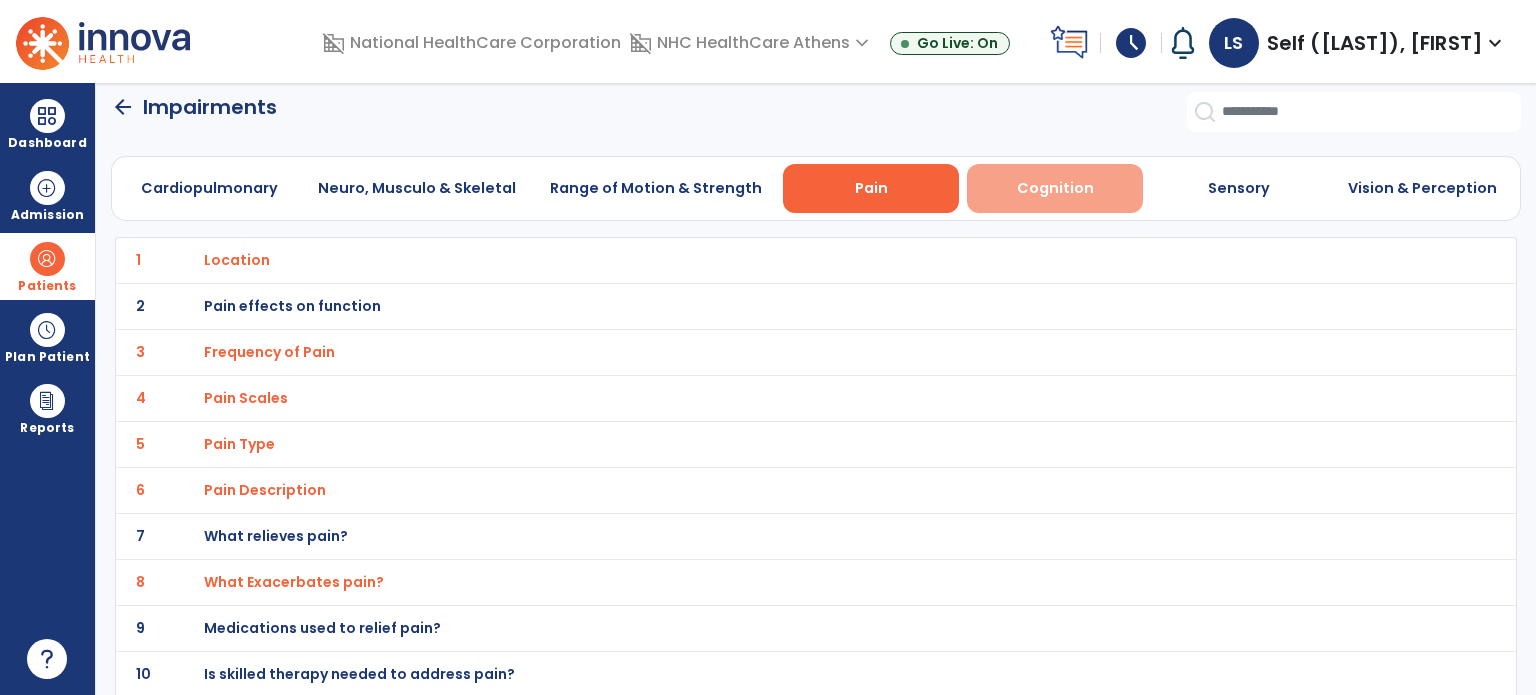 click on "Cognition" at bounding box center [1055, 188] 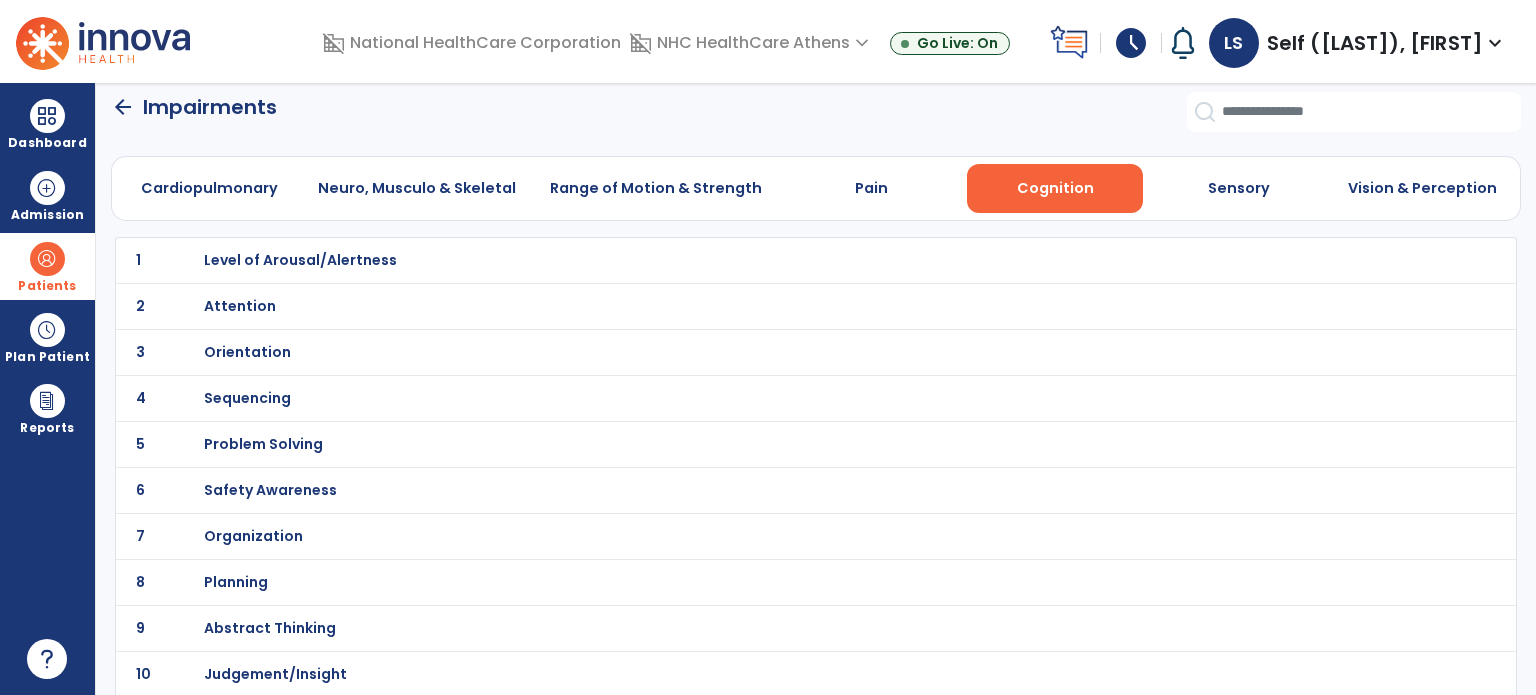 click on "Orientation" at bounding box center [300, 260] 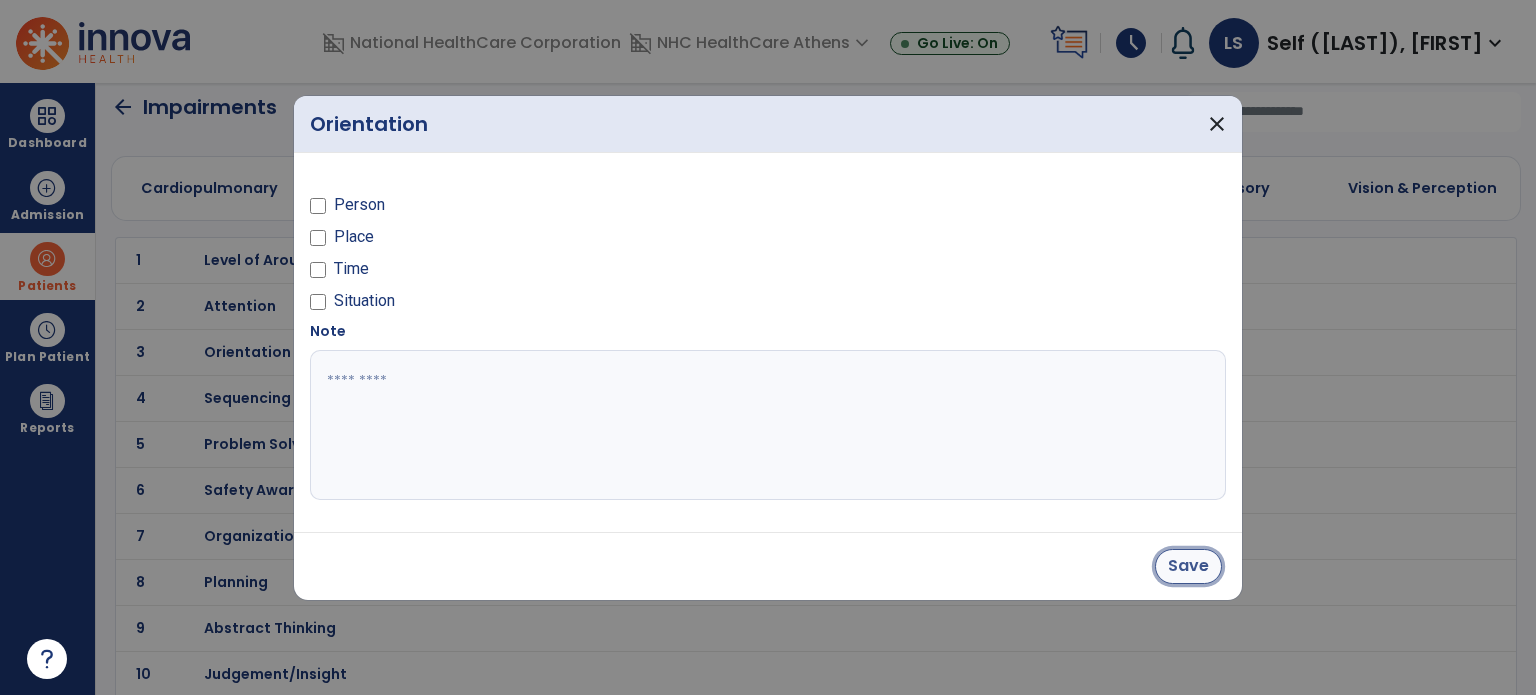 click on "Save" at bounding box center [1188, 566] 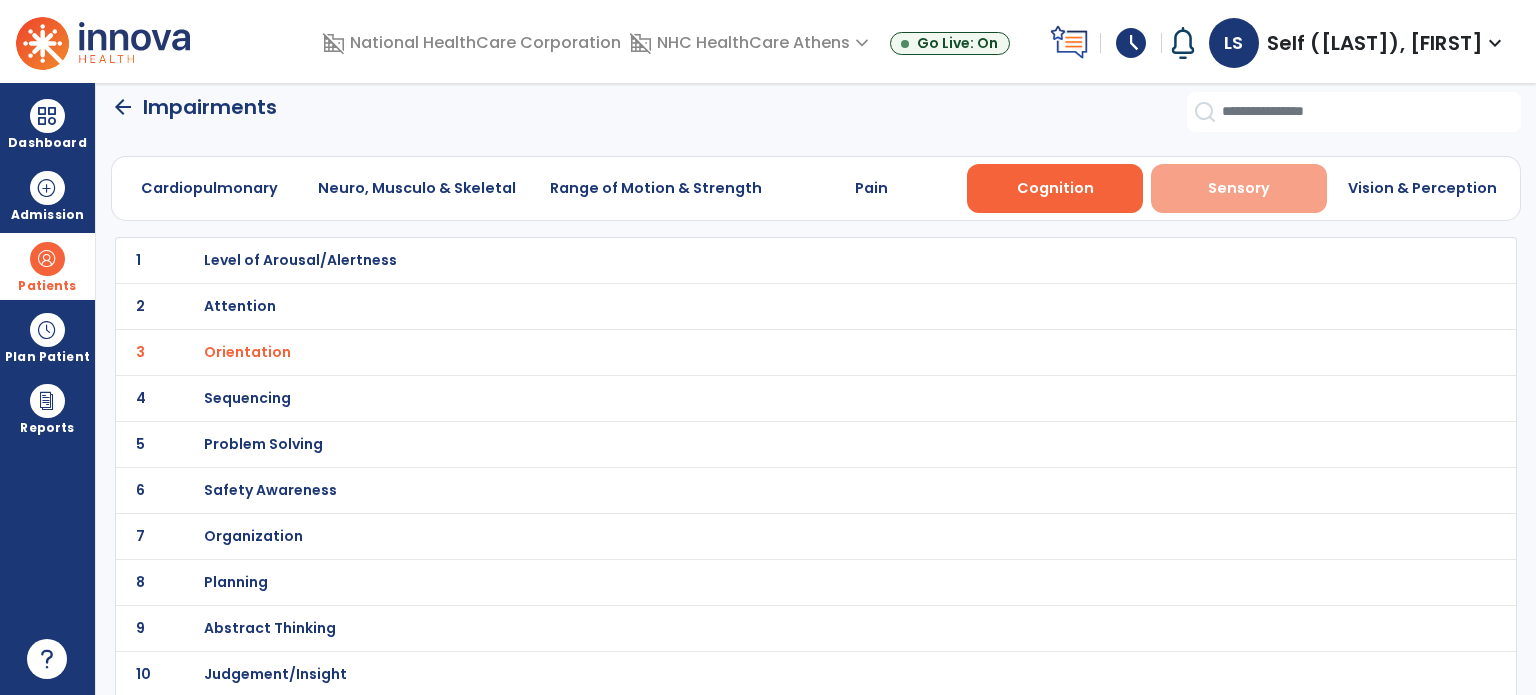 click on "Sensory" at bounding box center [1239, 188] 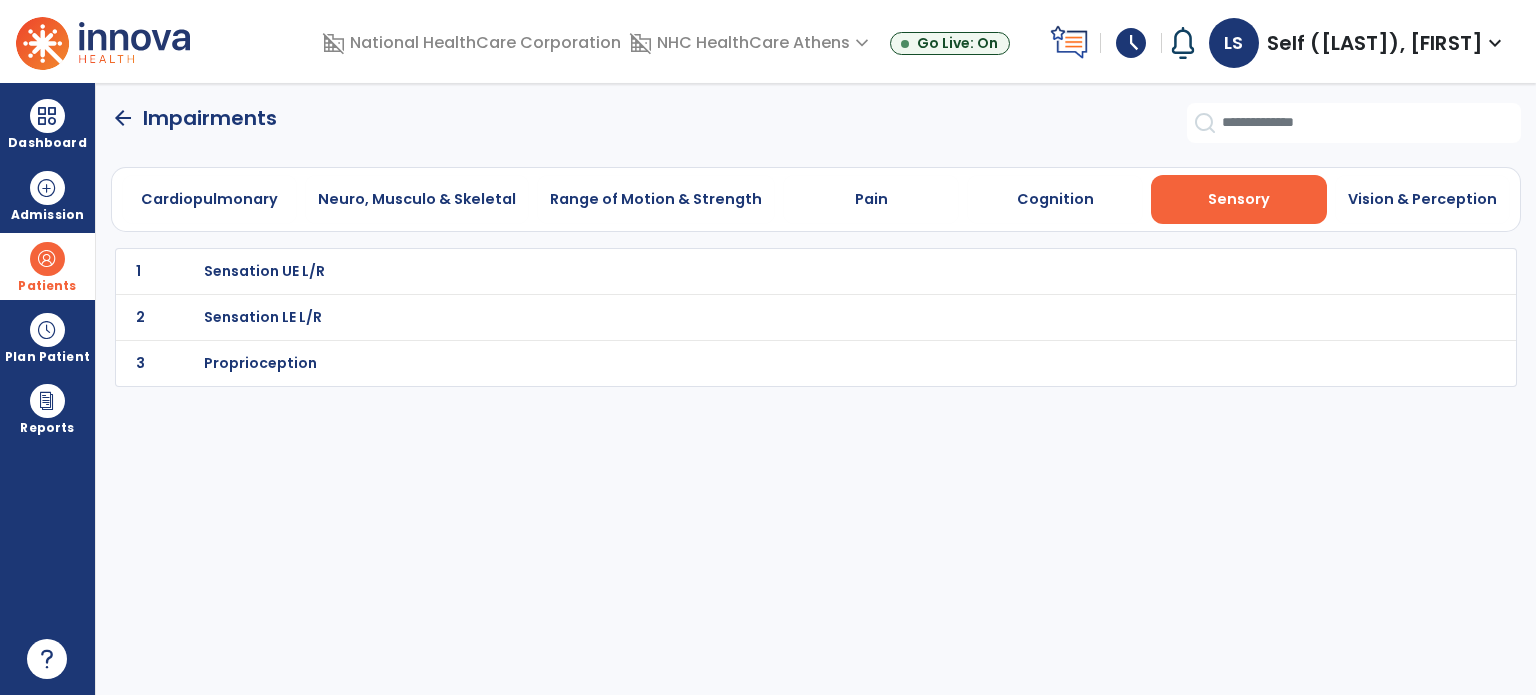 scroll, scrollTop: 0, scrollLeft: 0, axis: both 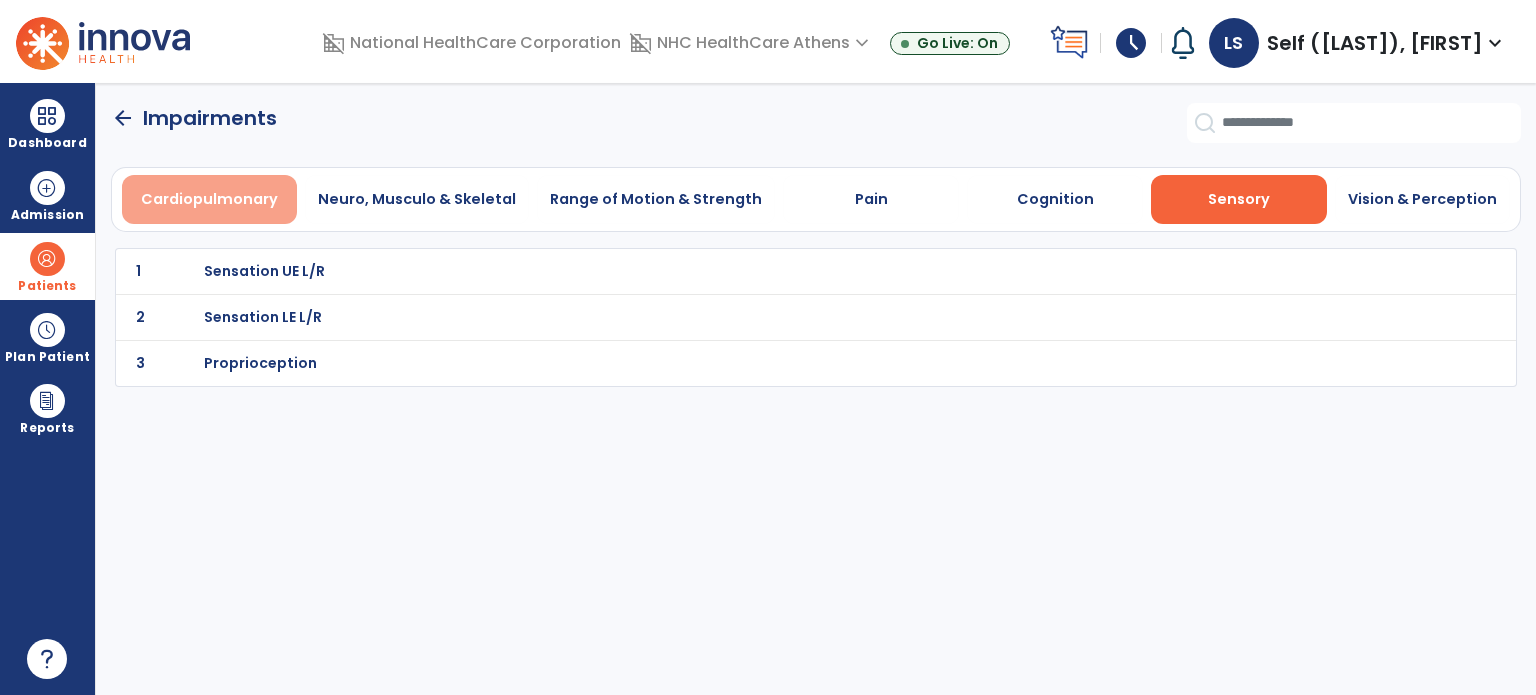 click on "Cardiopulmonary" at bounding box center [209, 199] 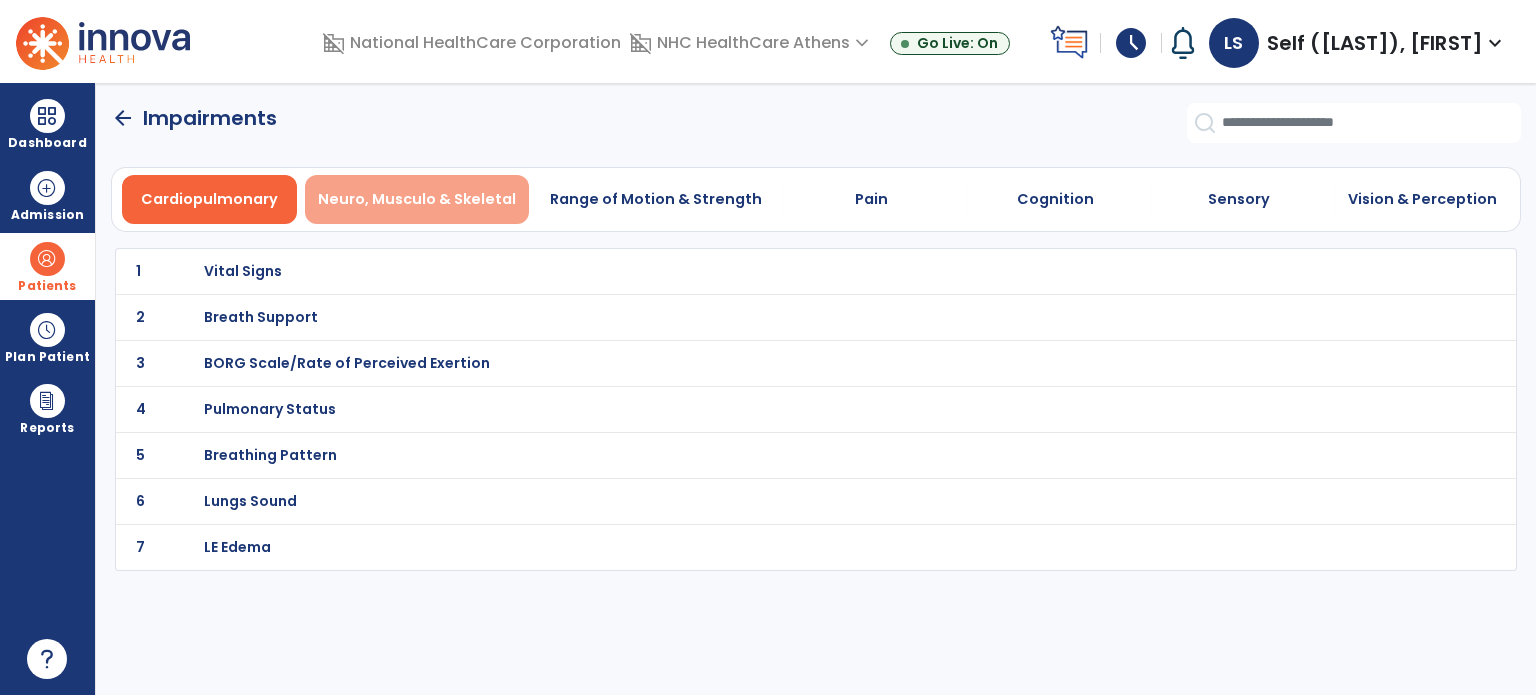 click on "Neuro, Musculo & Skeletal" at bounding box center [417, 199] 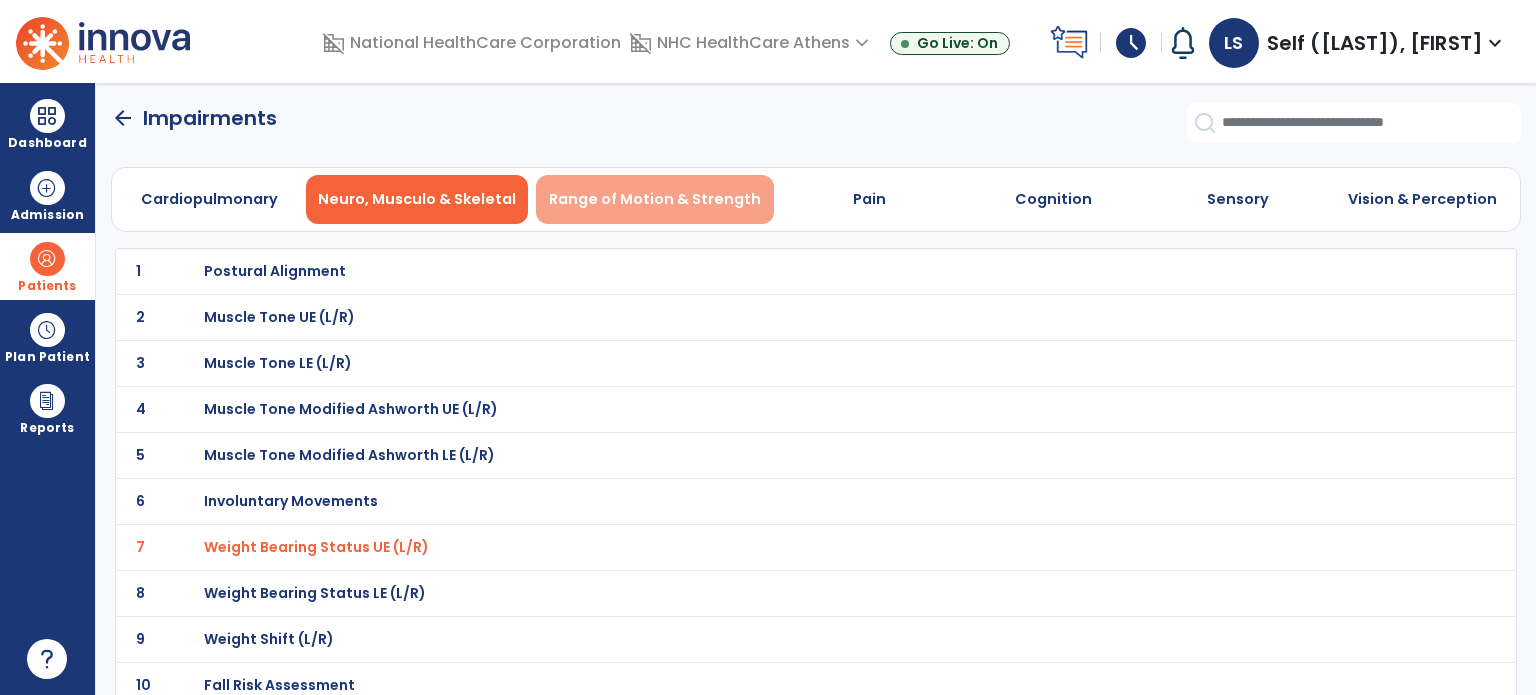 click on "Range of Motion & Strength" at bounding box center (655, 199) 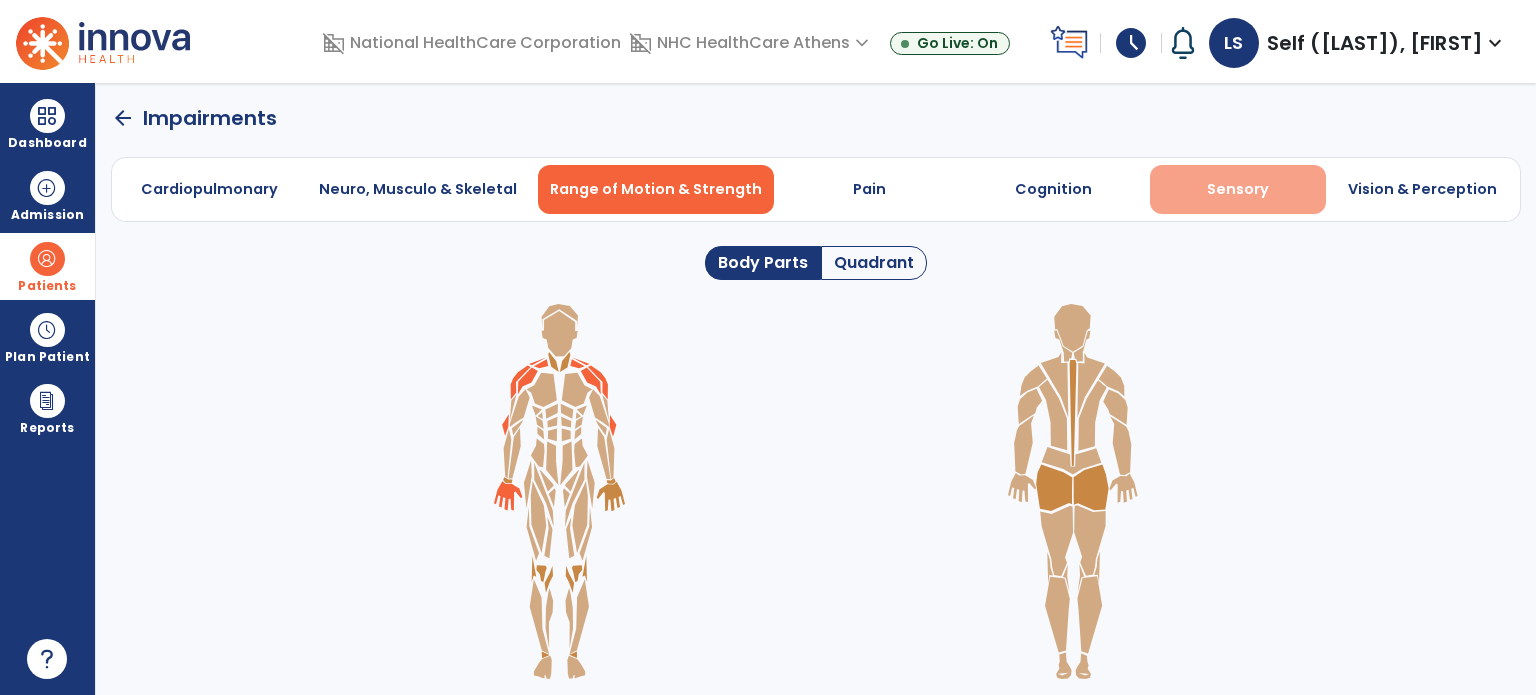 click on "Sensory" at bounding box center [1238, 189] 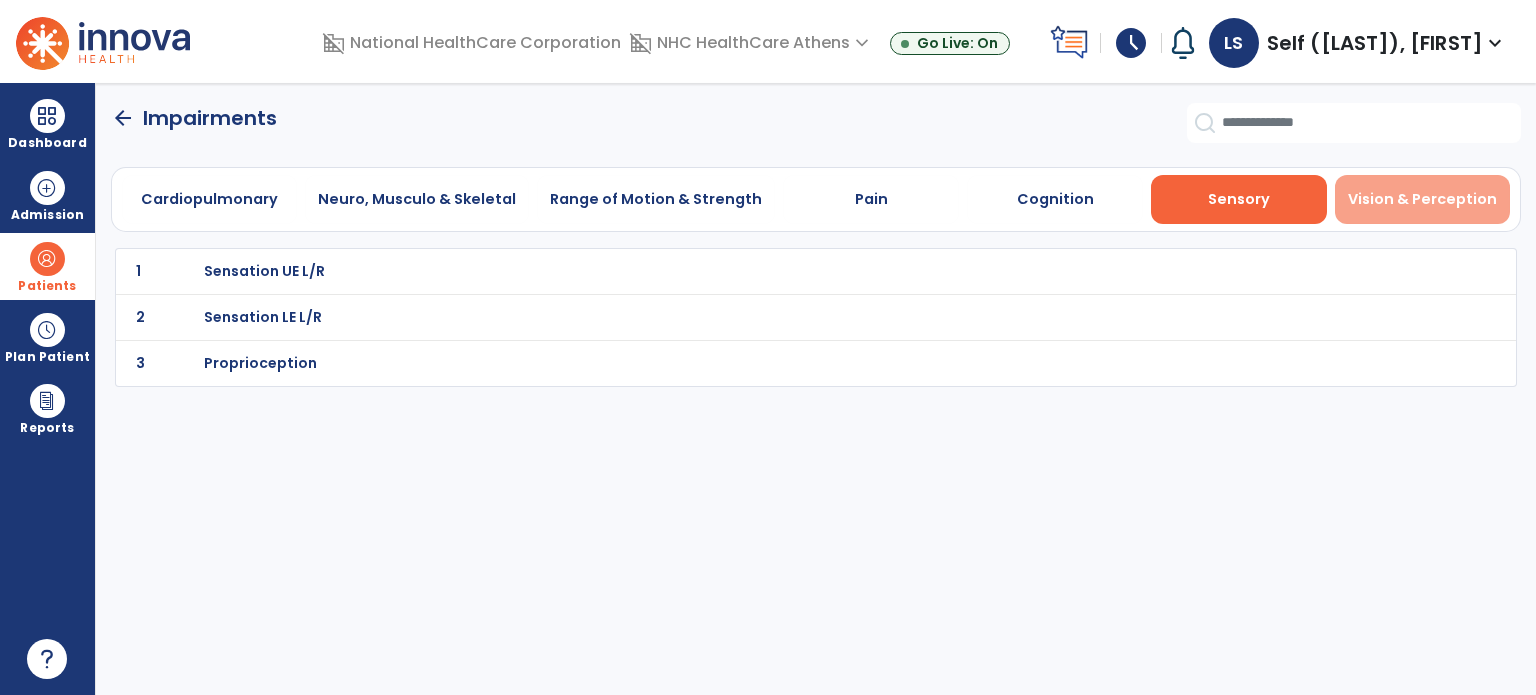 click on "Vision & Perception" at bounding box center (1423, 199) 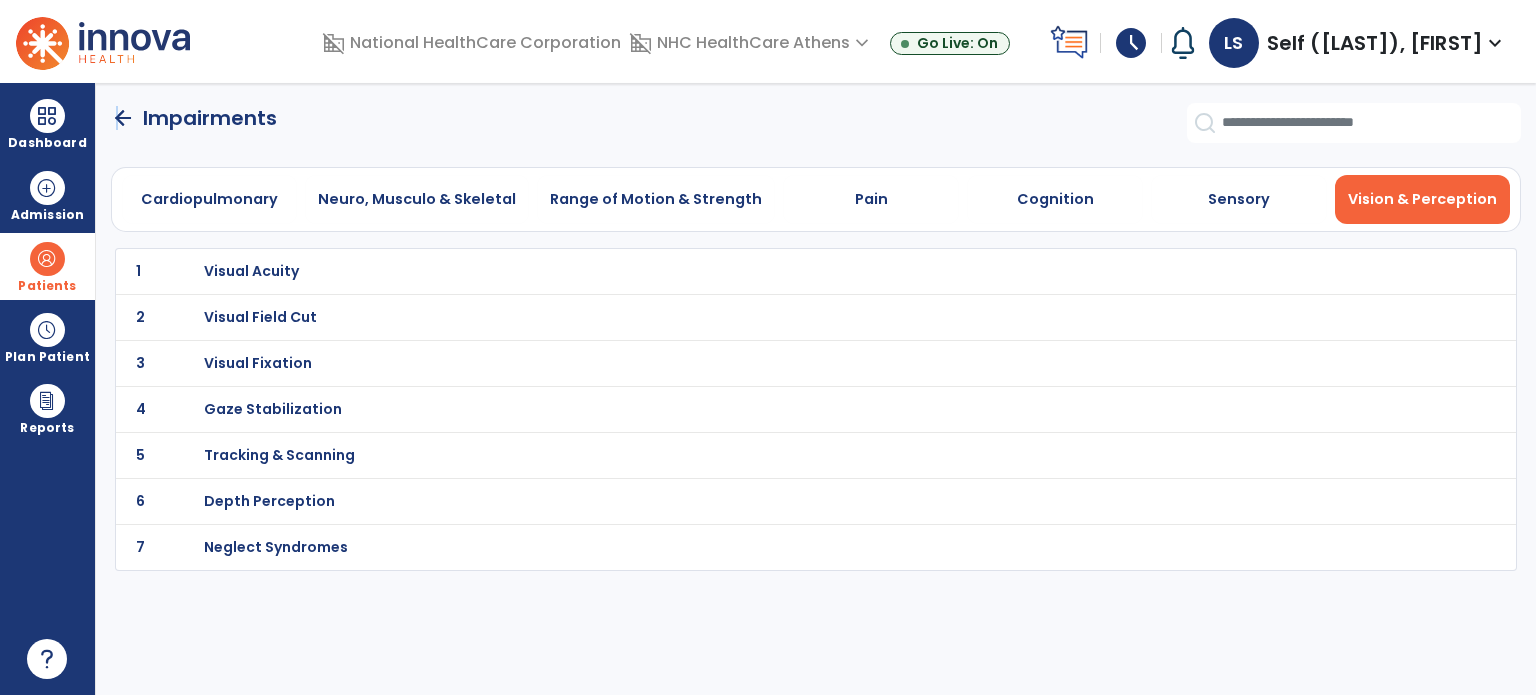 click on "arrow_back" 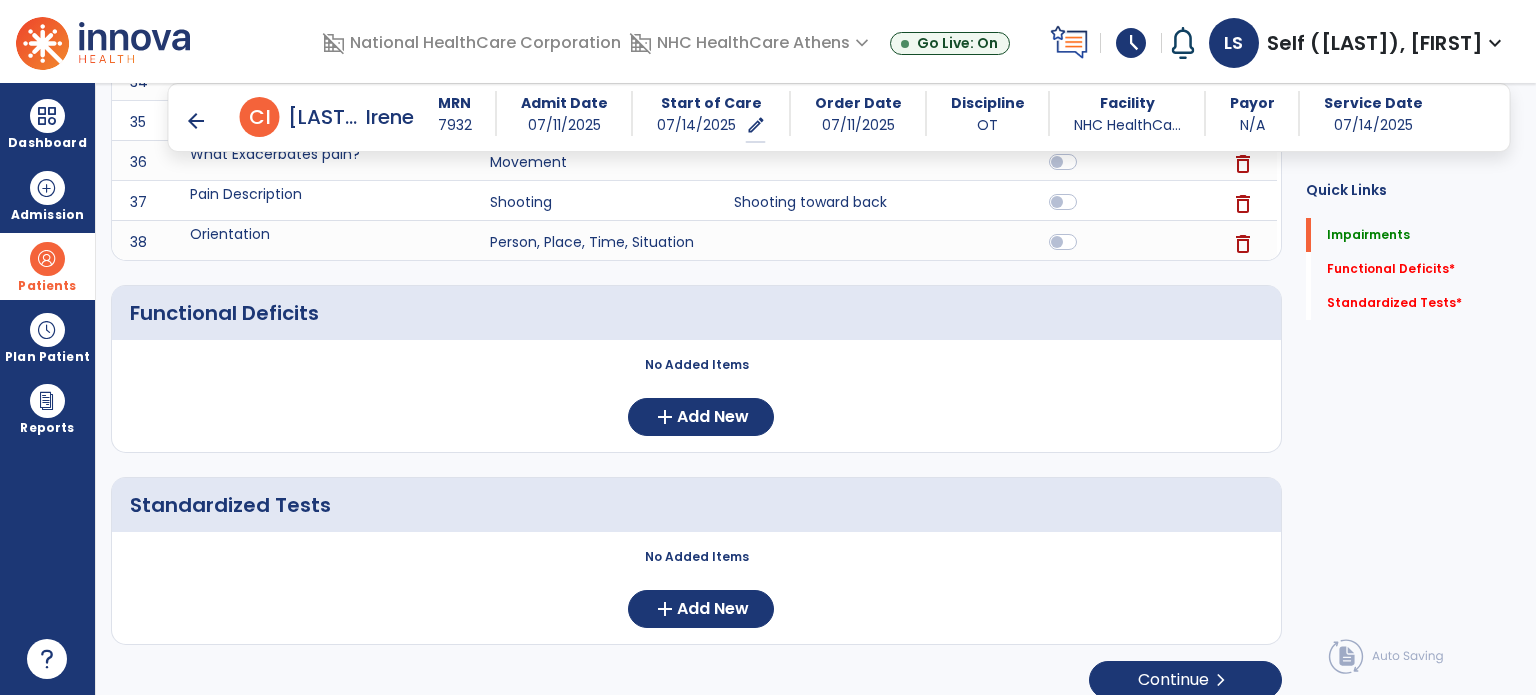 scroll, scrollTop: 1736, scrollLeft: 0, axis: vertical 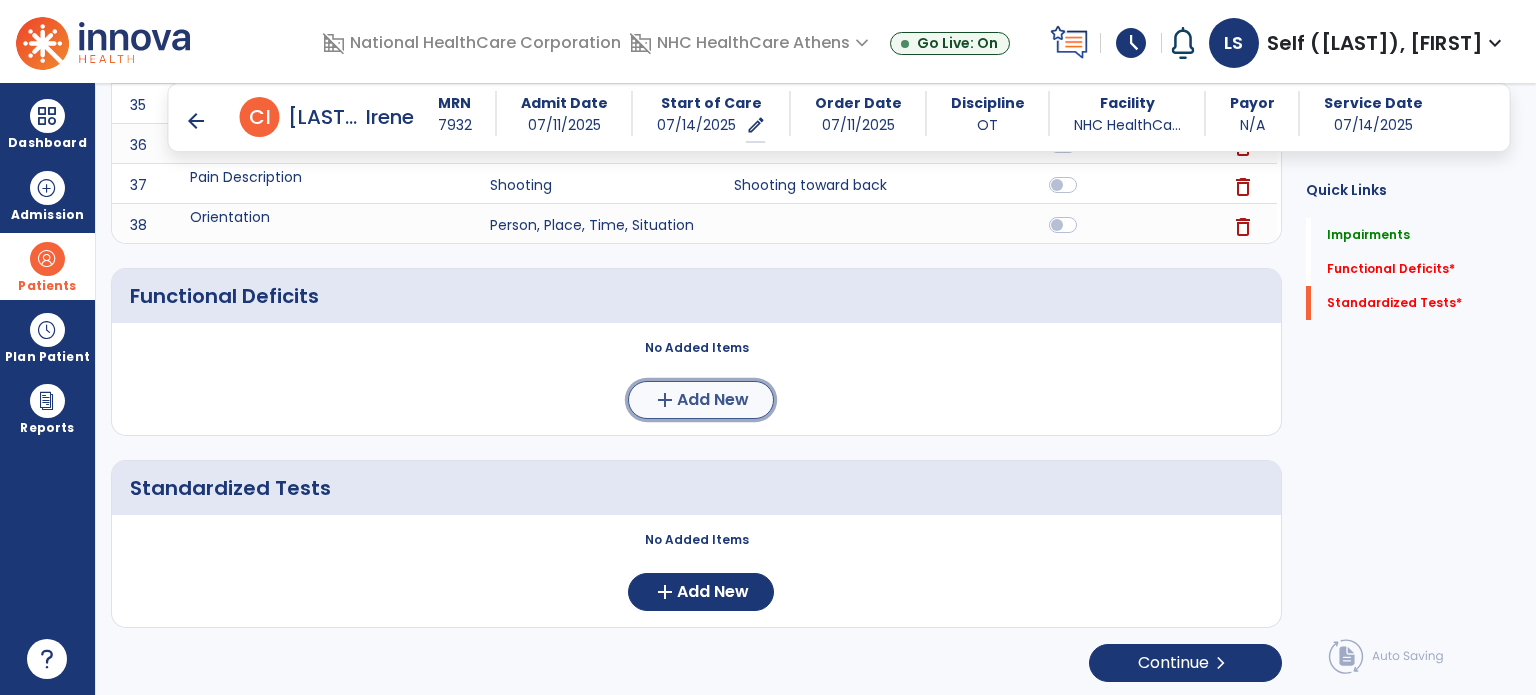 click on "Add New" 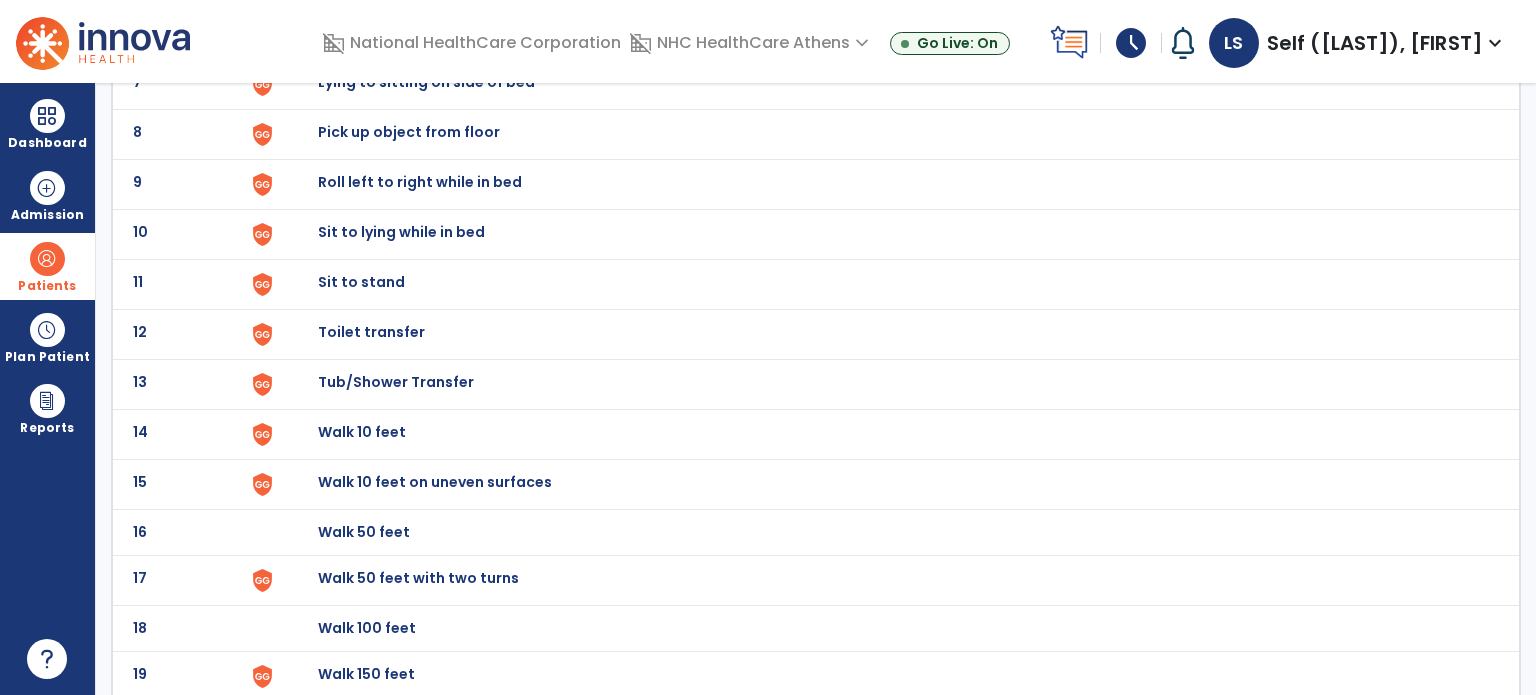 scroll, scrollTop: 500, scrollLeft: 0, axis: vertical 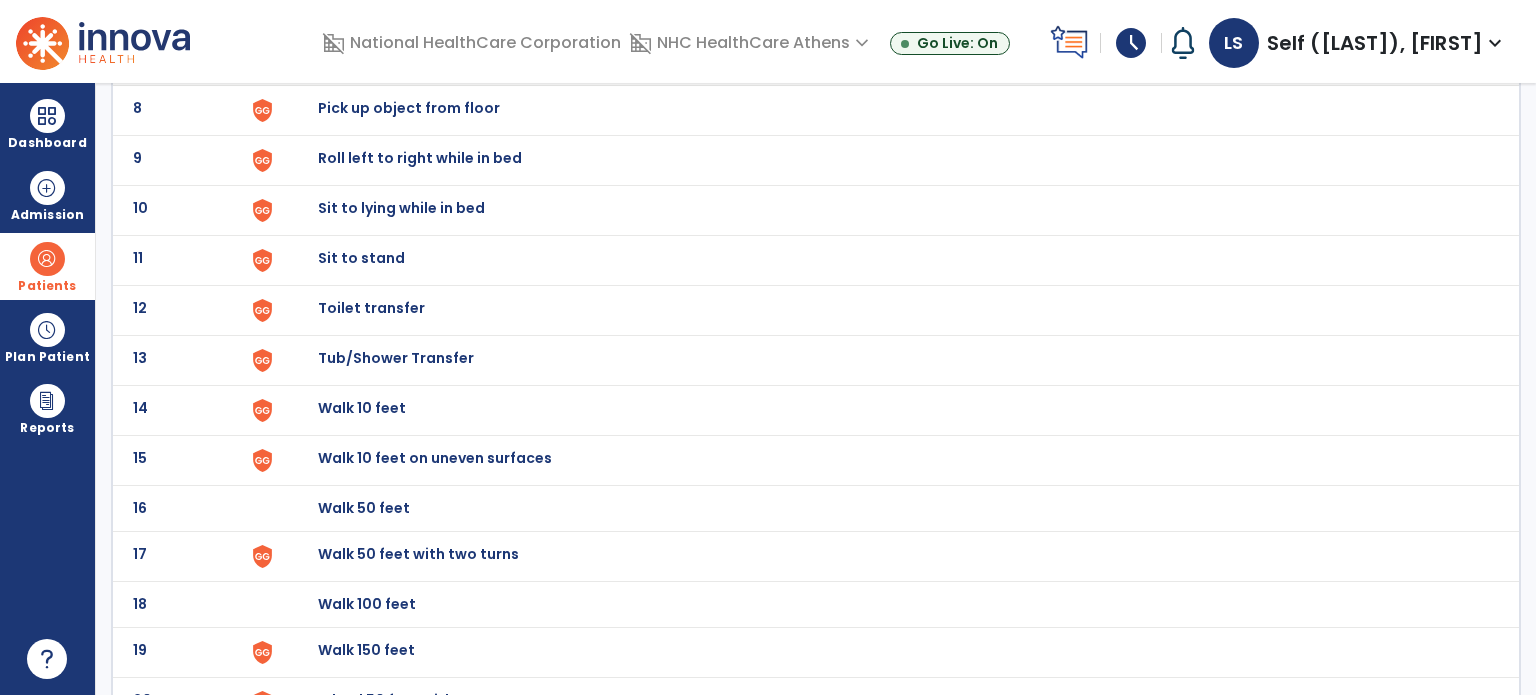 click on "Toilet transfer" at bounding box center [364, -238] 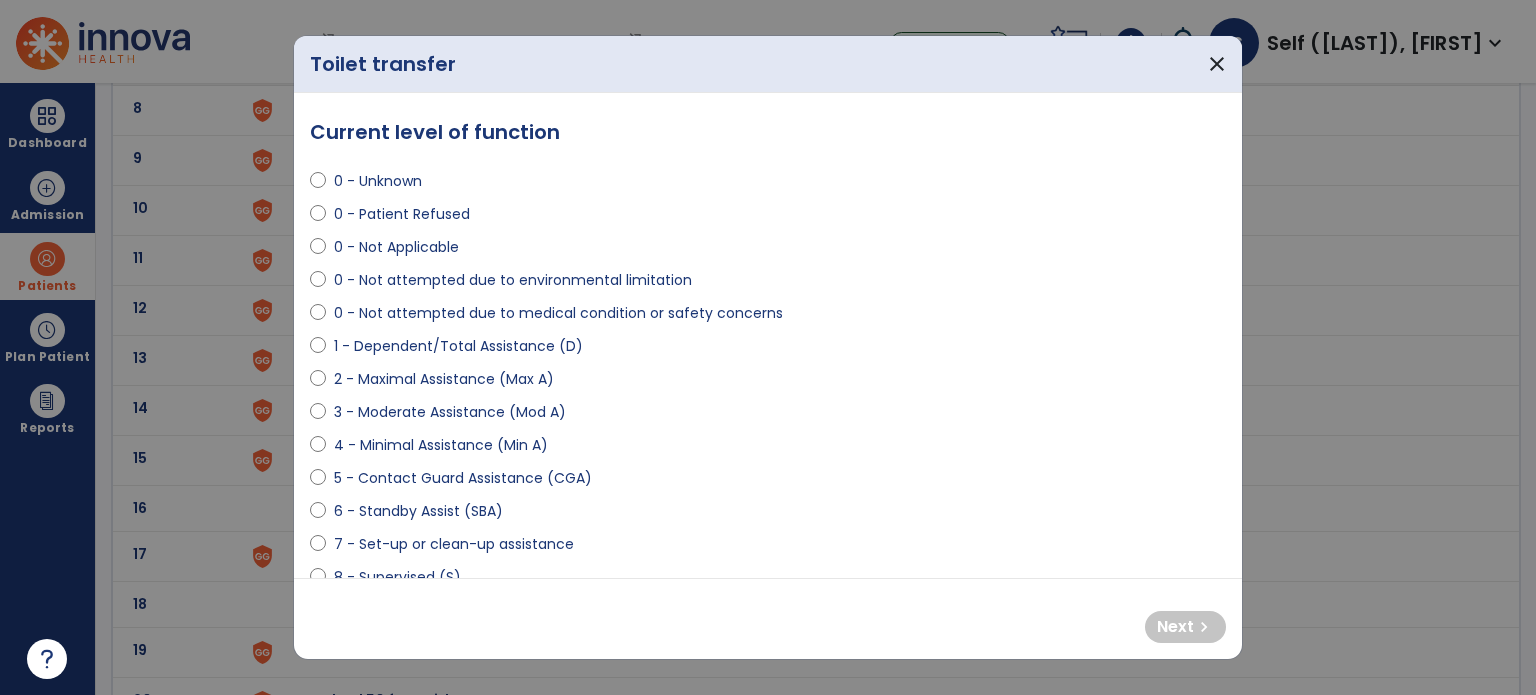 select on "**********" 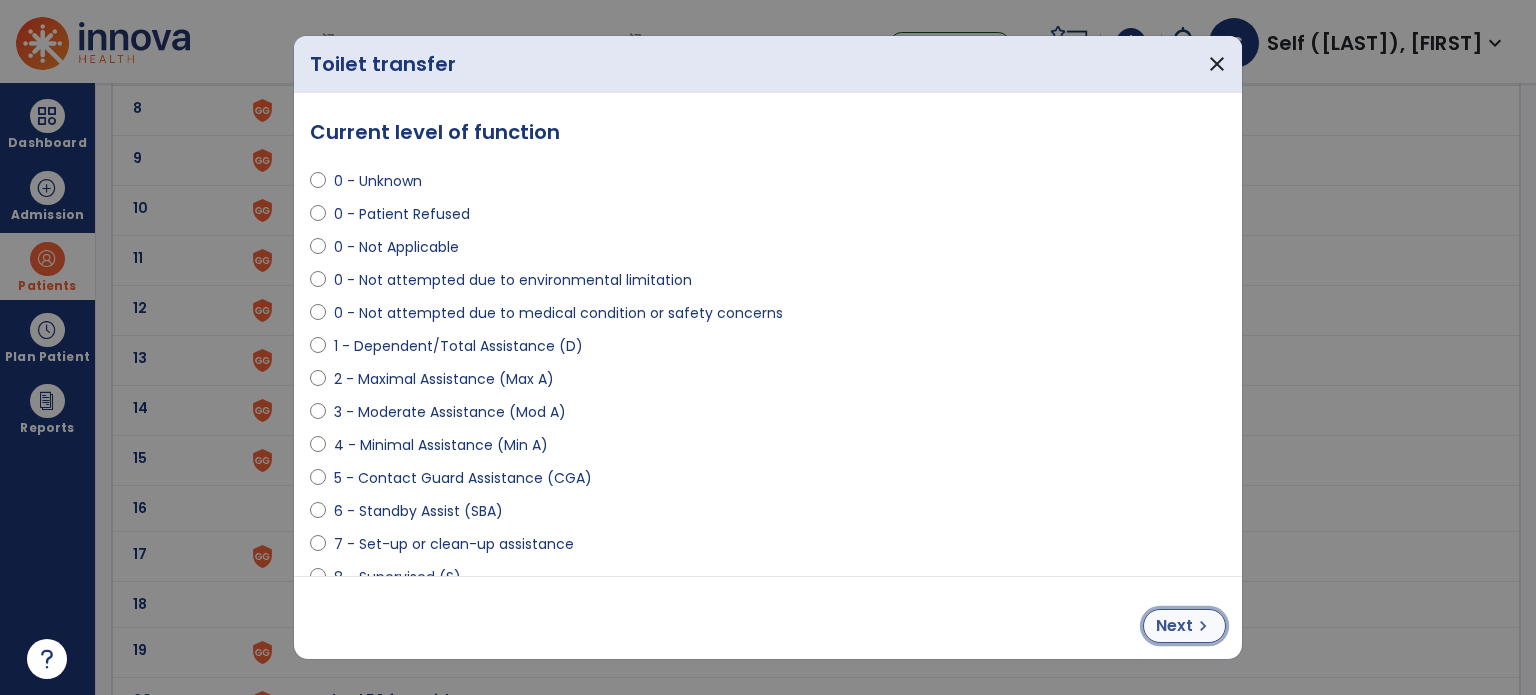 click on "Next" at bounding box center [1174, 626] 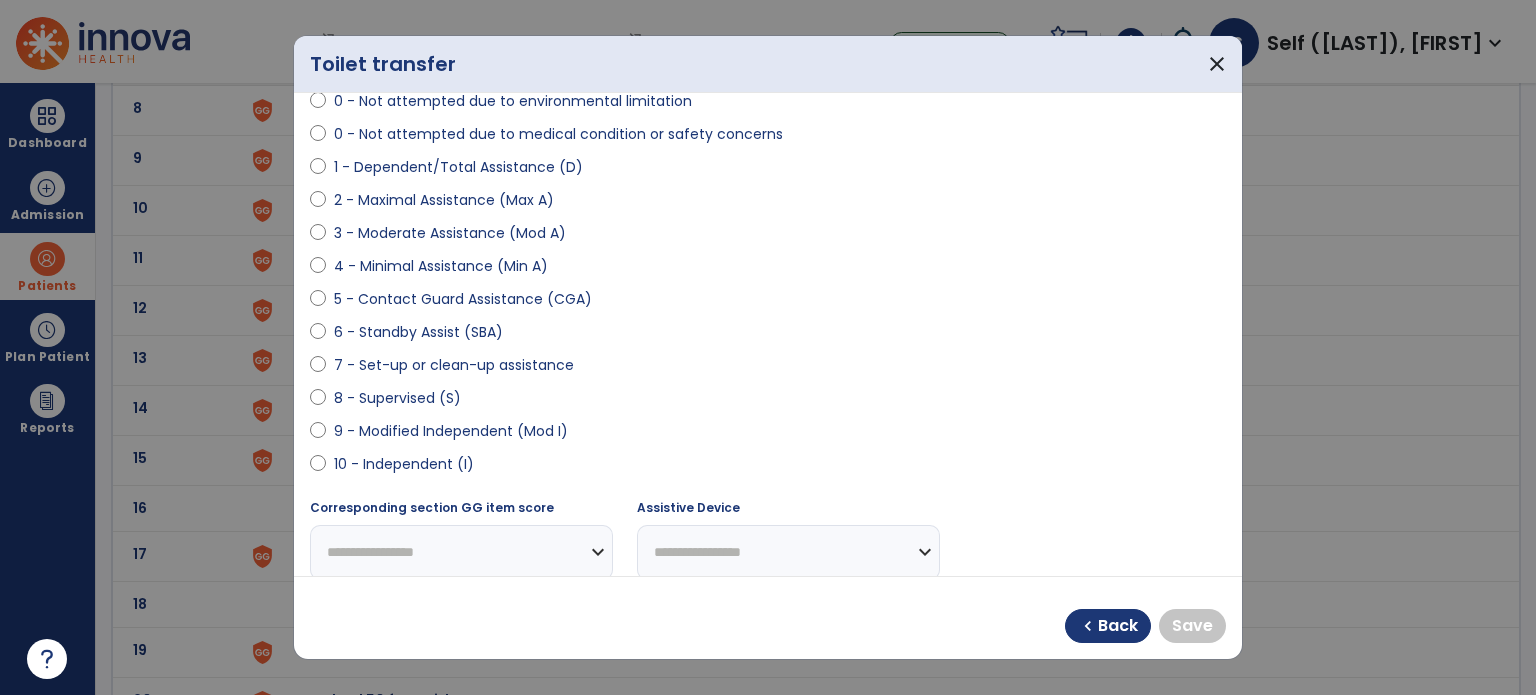 scroll, scrollTop: 200, scrollLeft: 0, axis: vertical 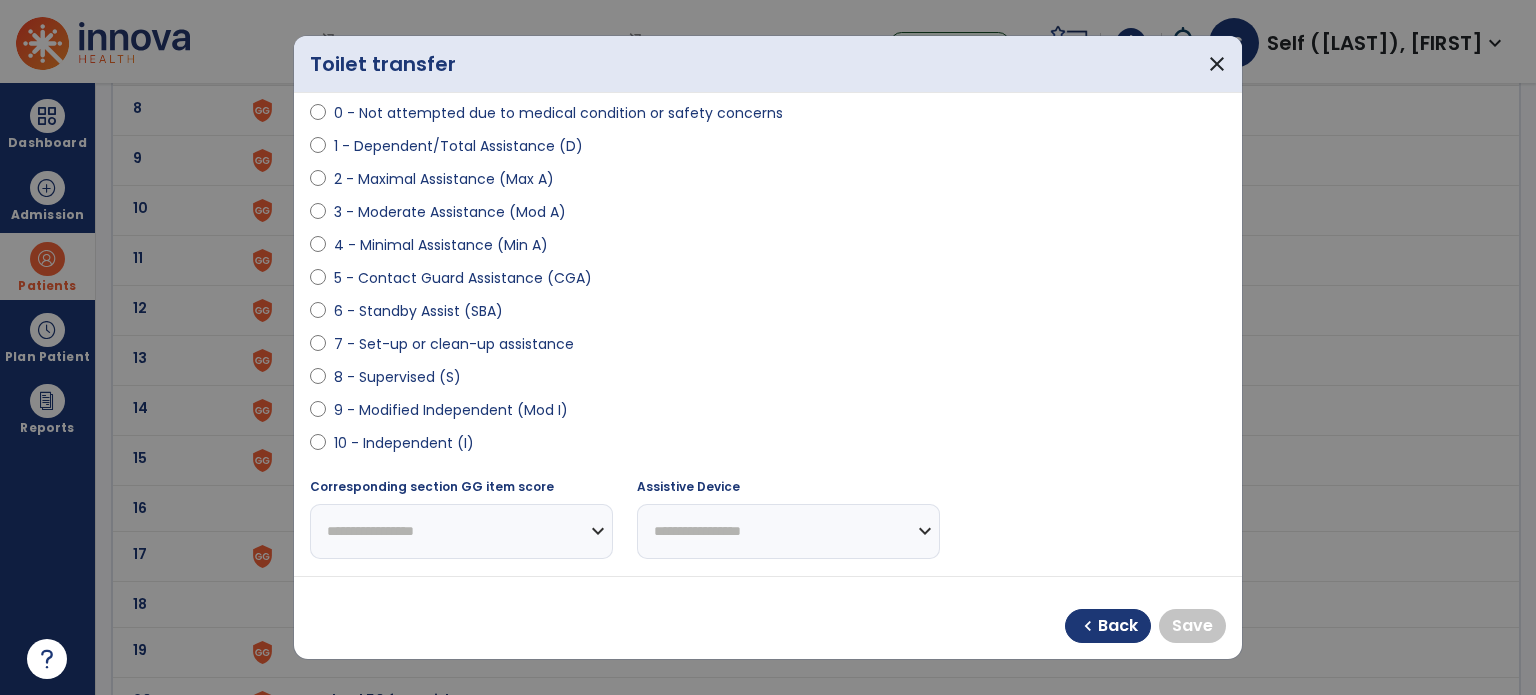 select on "**********" 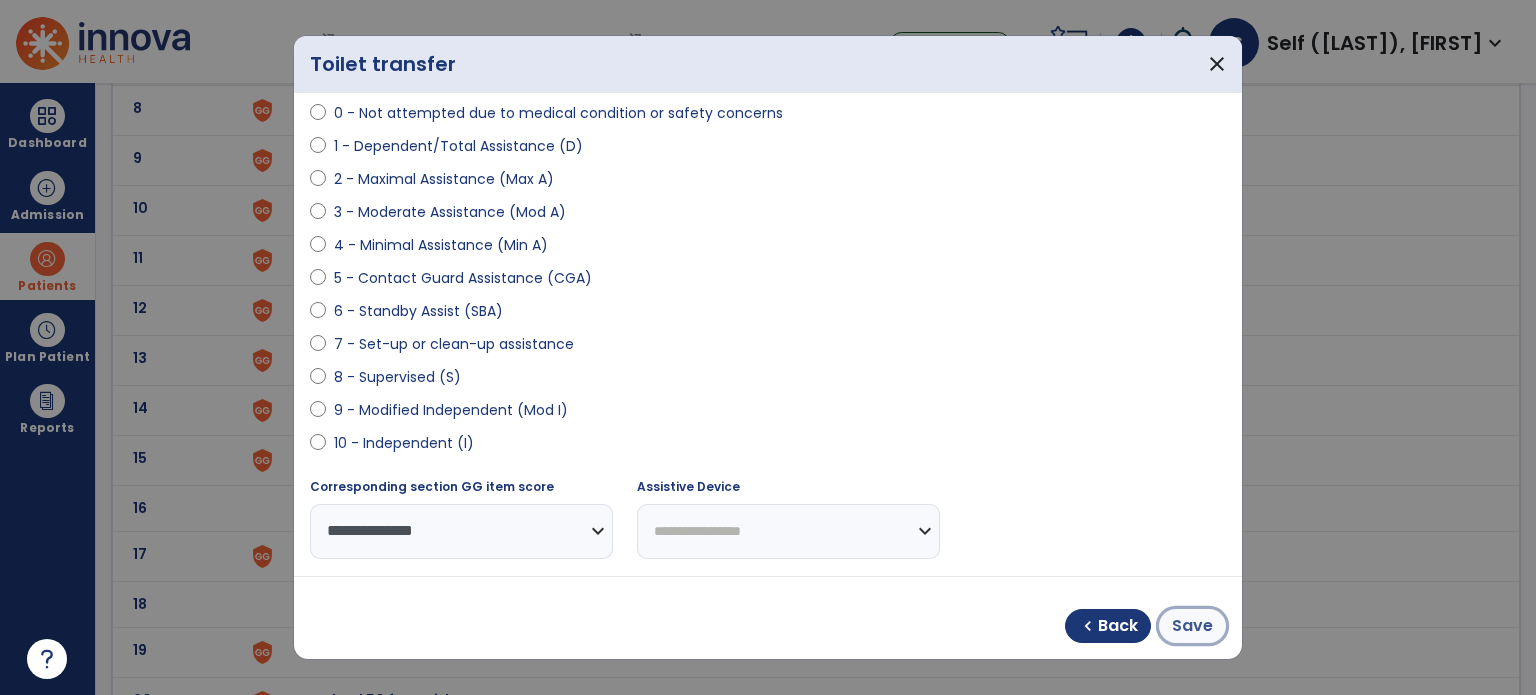 click on "Save" at bounding box center (1192, 626) 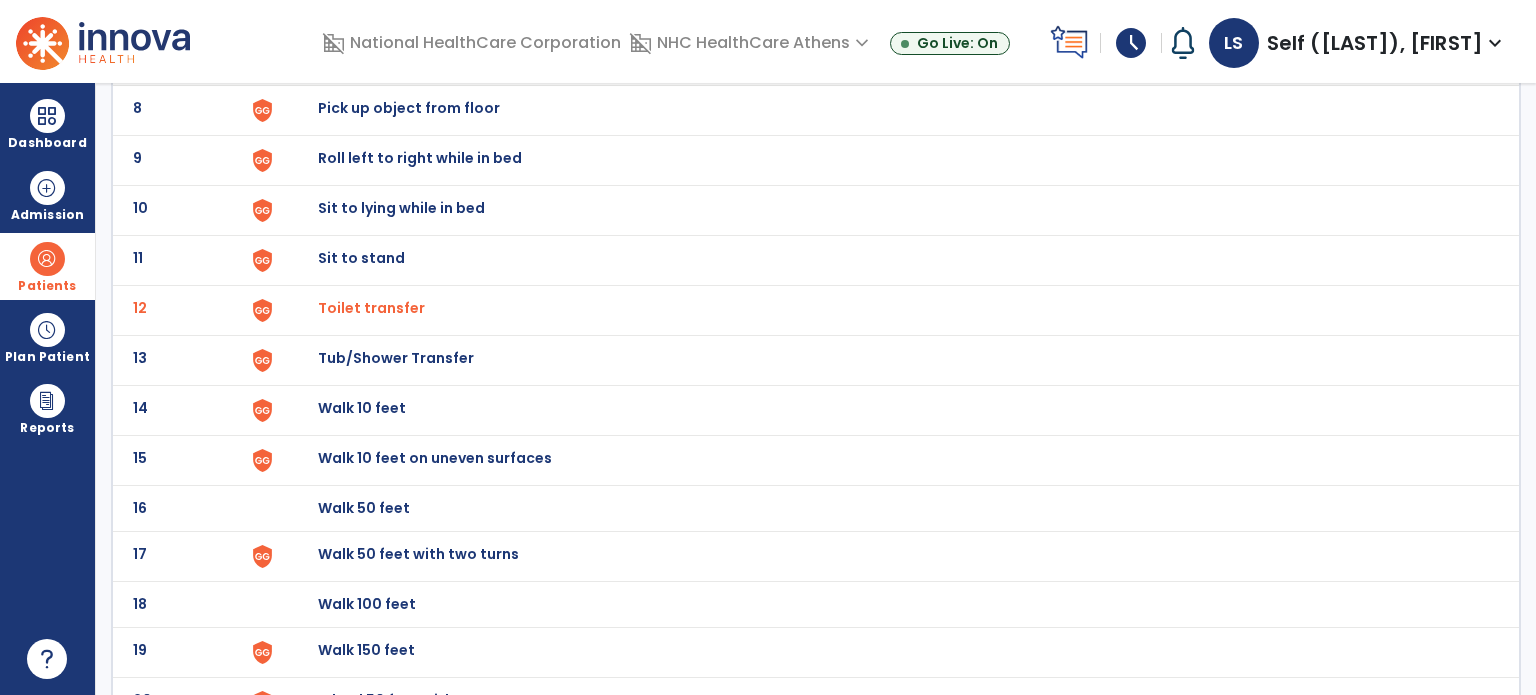 click on "Toilet transfer" at bounding box center [371, 308] 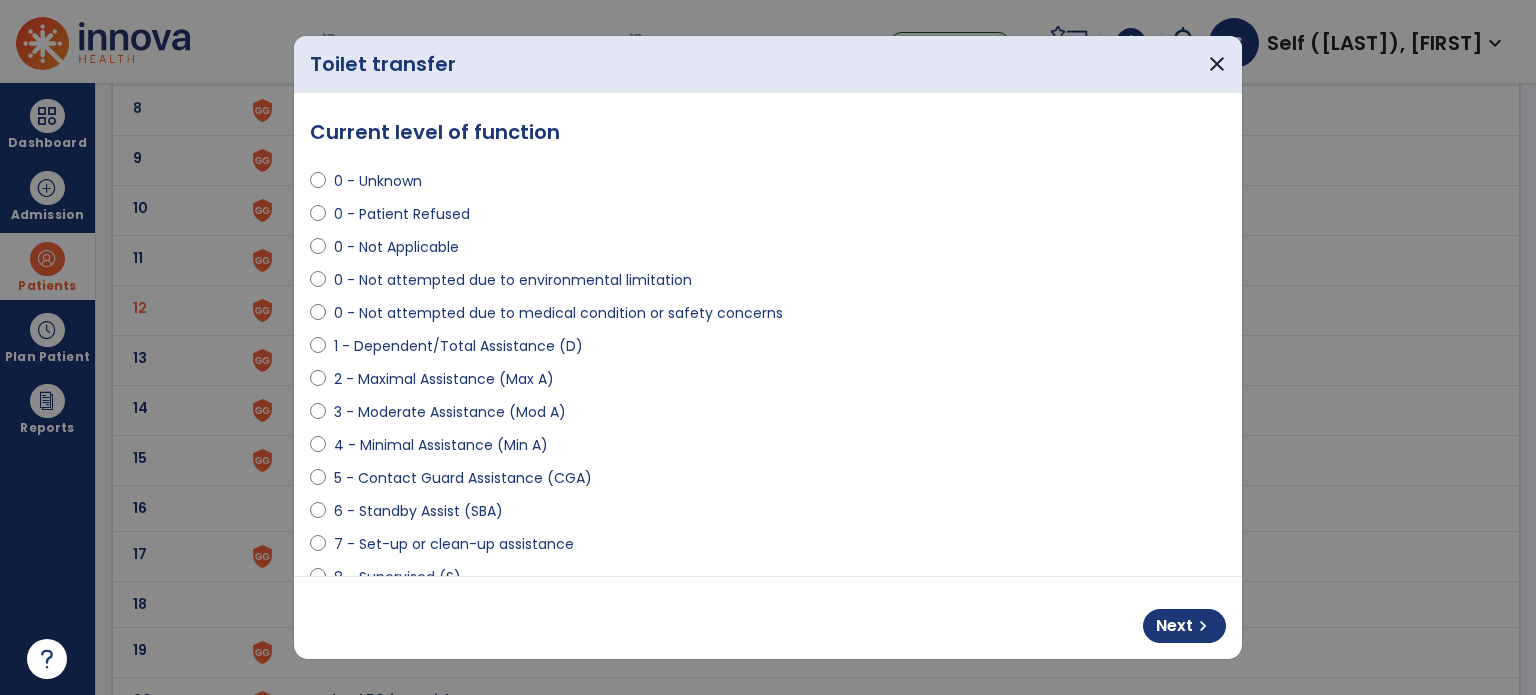 select on "**********" 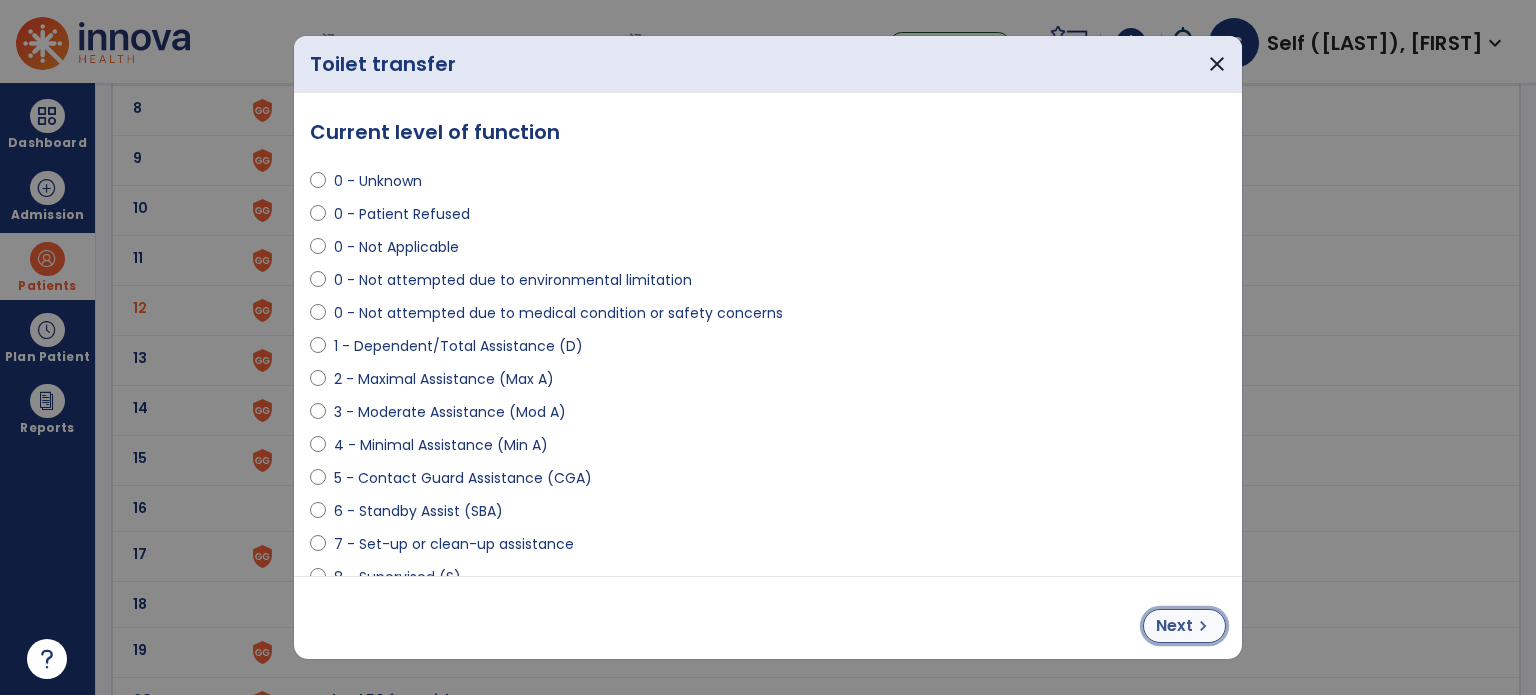 click on "Next" at bounding box center (1174, 626) 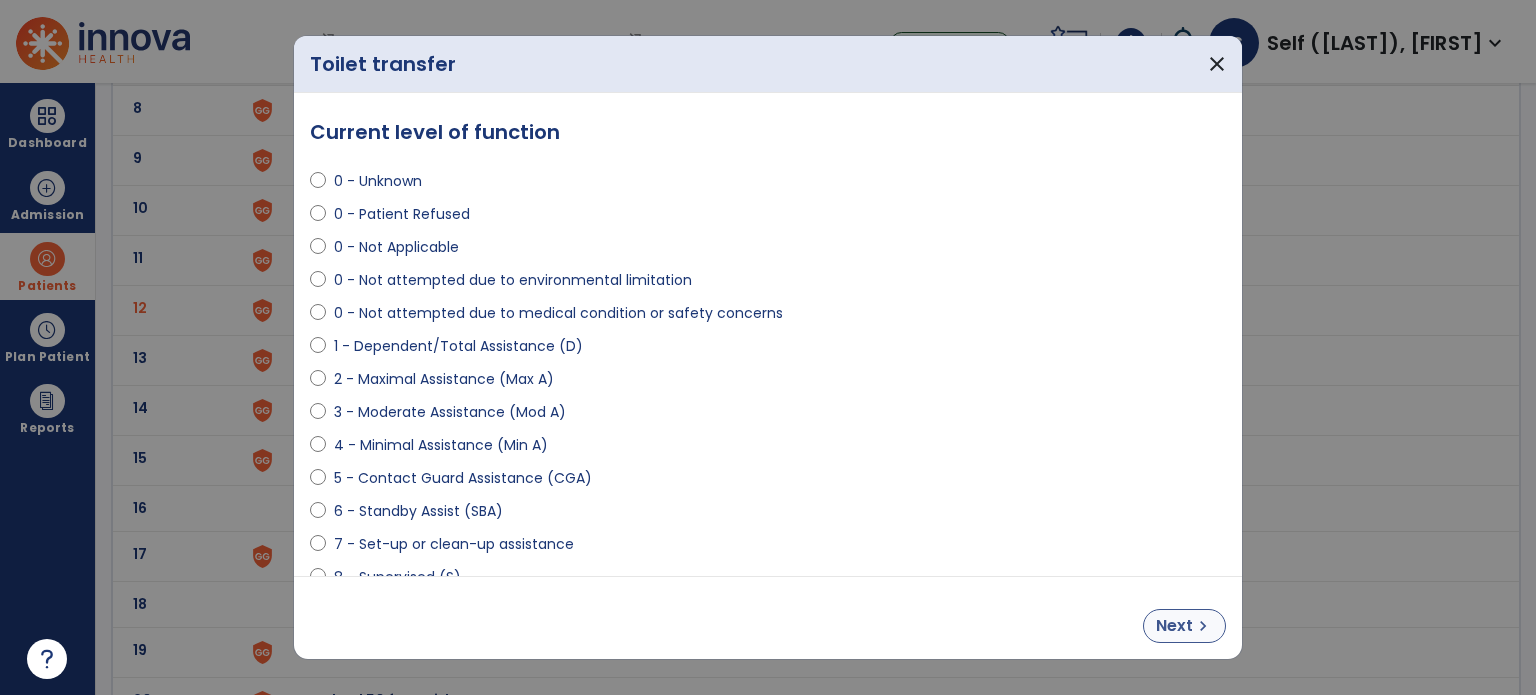 select on "**********" 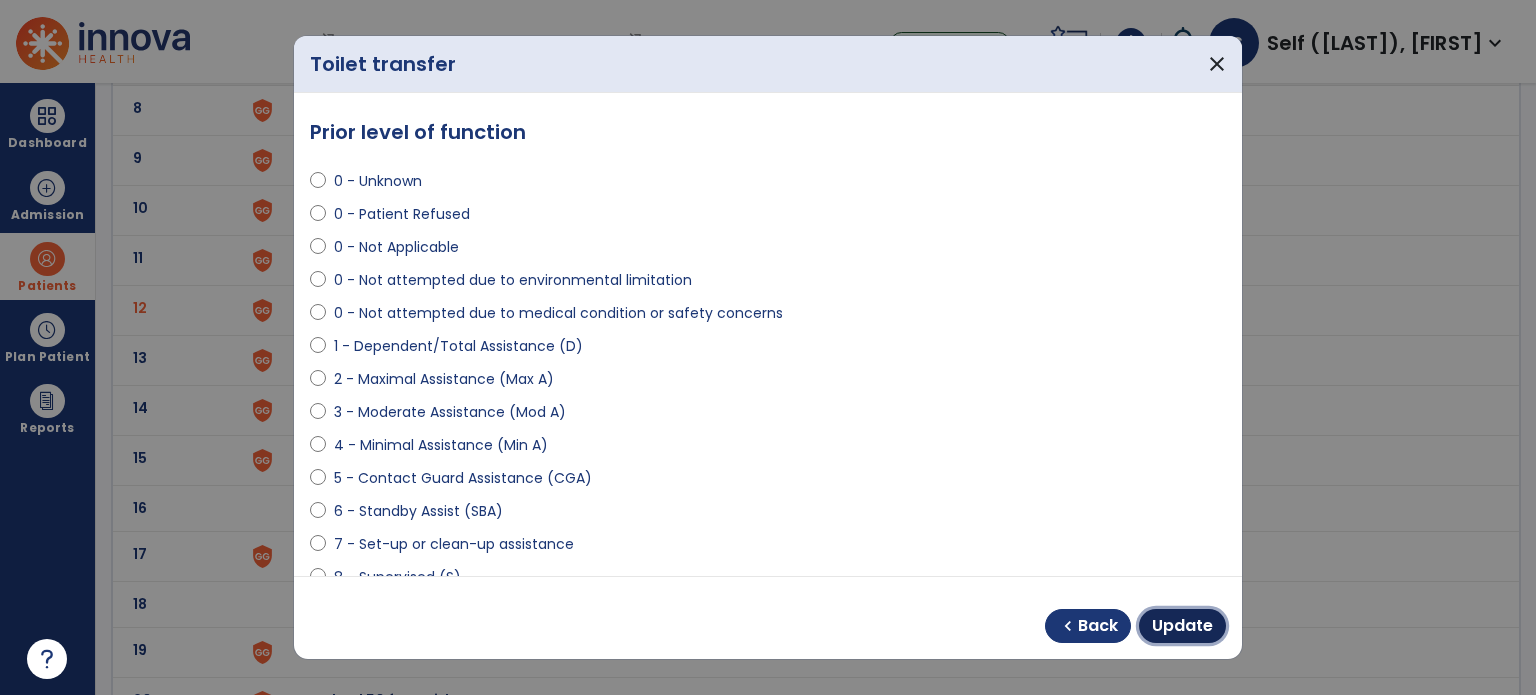 click on "Update" at bounding box center [1182, 626] 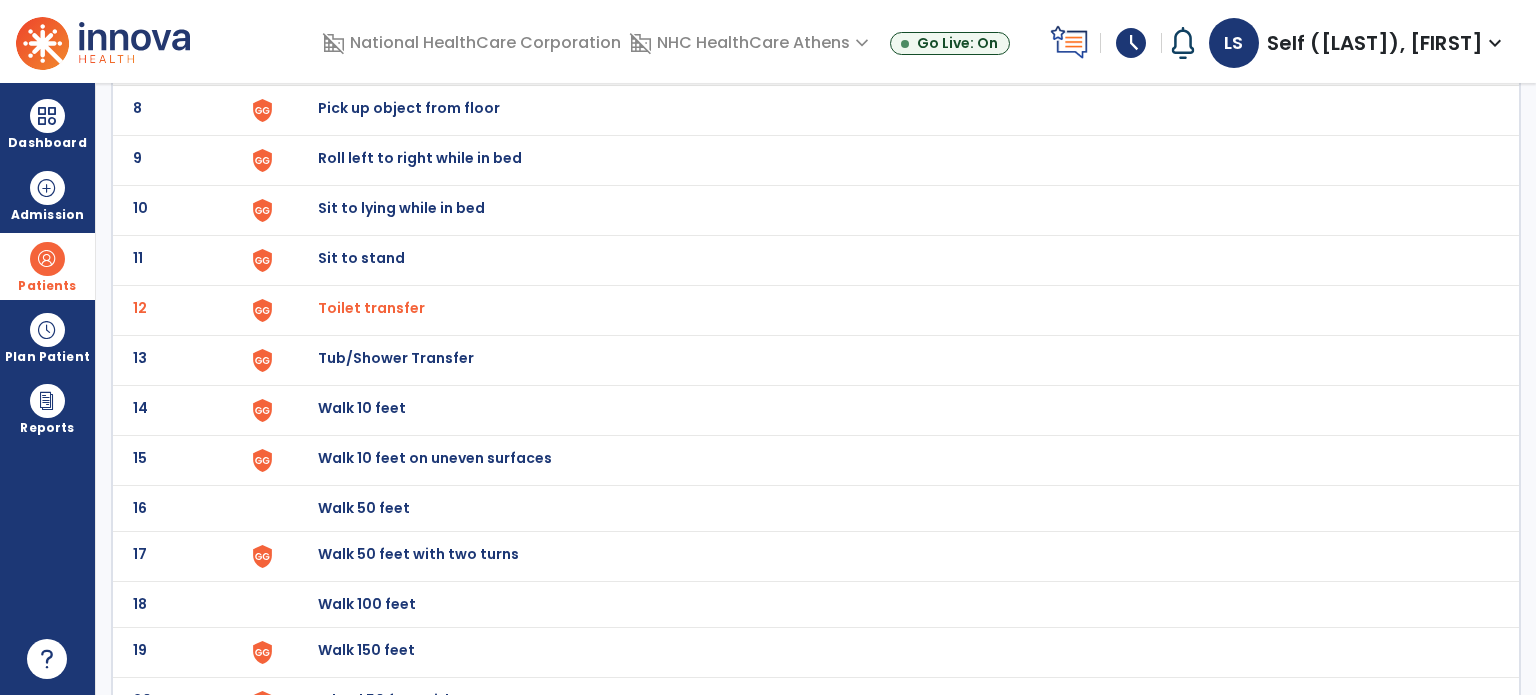 click on "Tub/Shower Transfer" at bounding box center [364, -238] 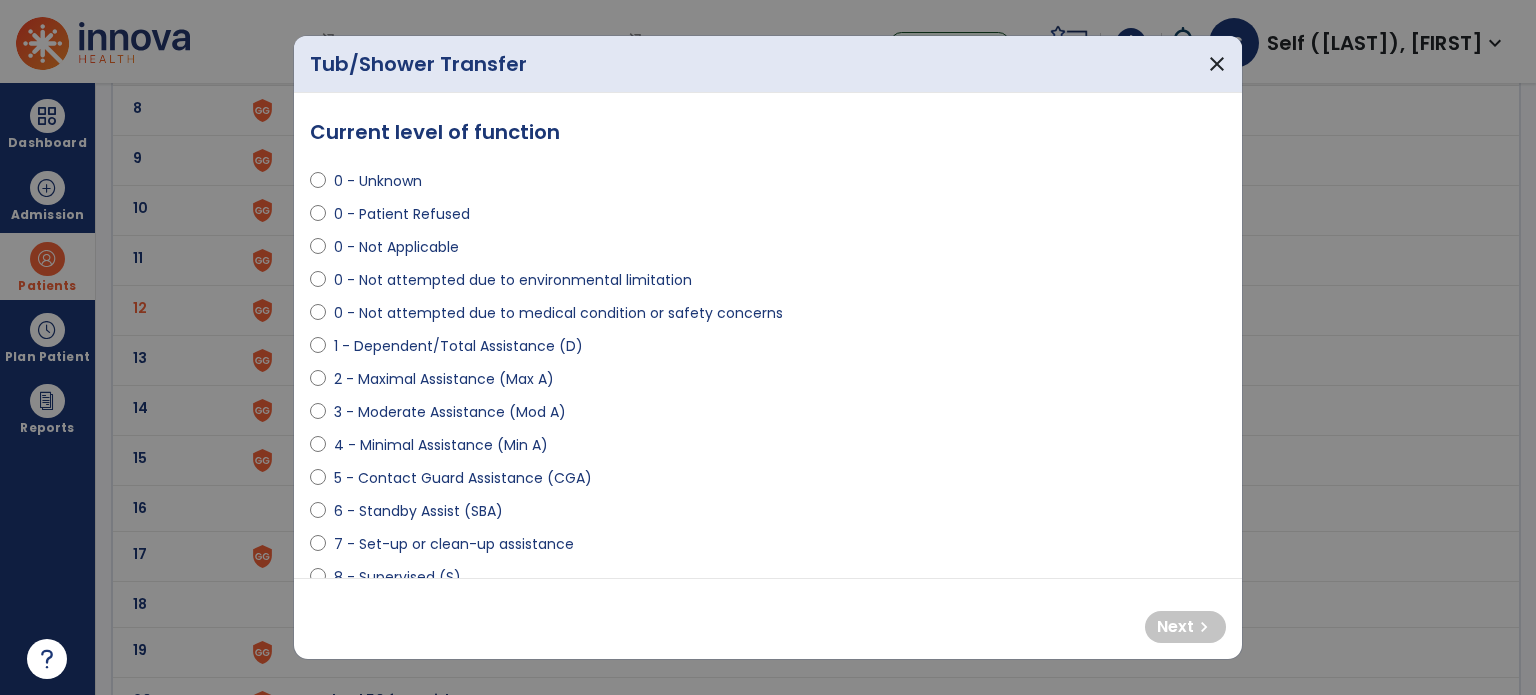 scroll, scrollTop: 100, scrollLeft: 0, axis: vertical 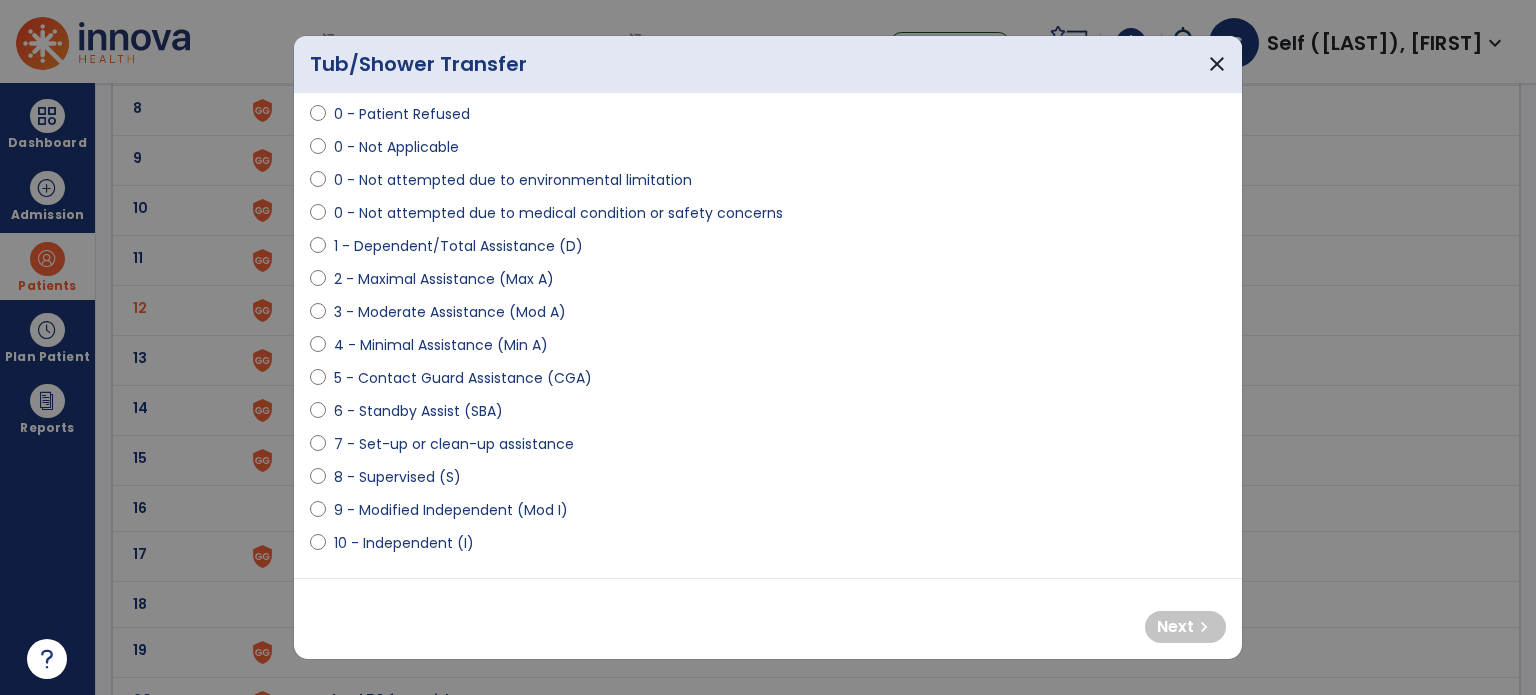 select on "**********" 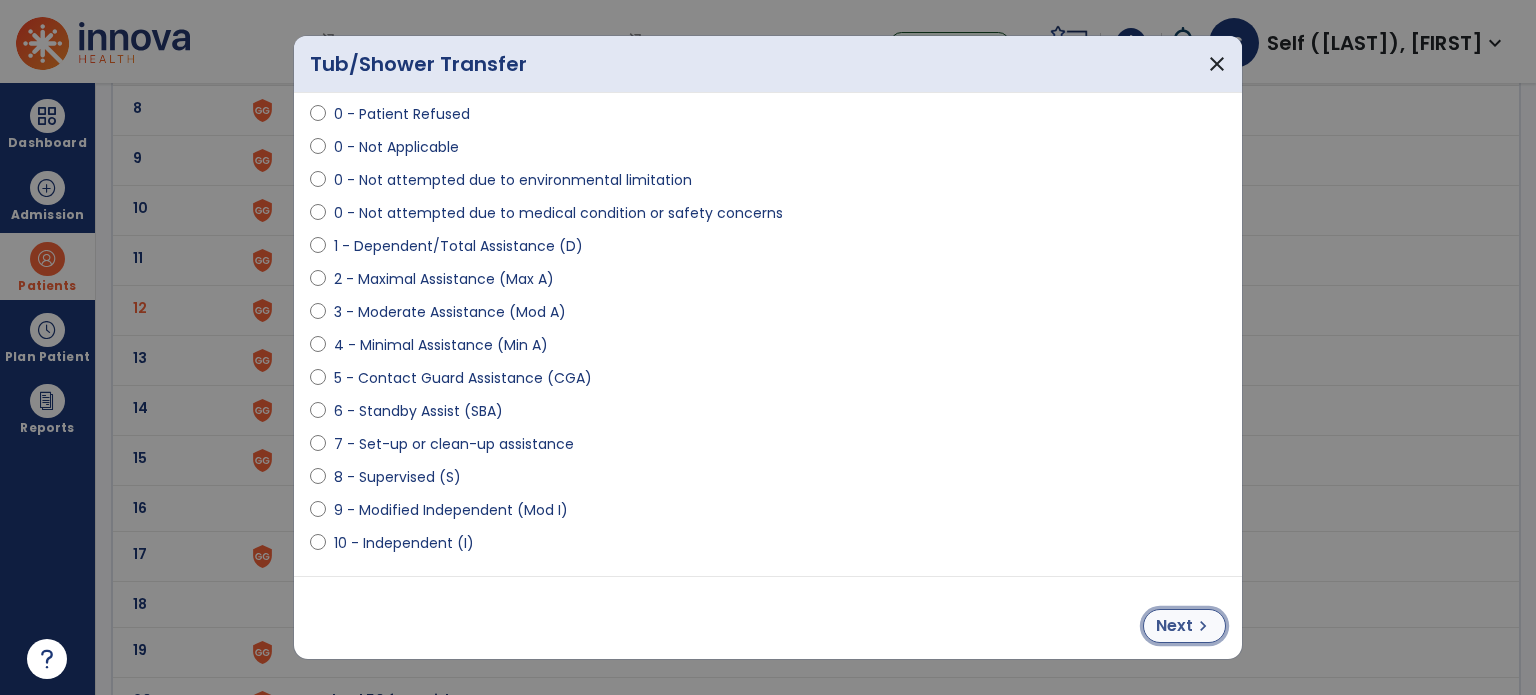click on "chevron_right" at bounding box center [1203, 626] 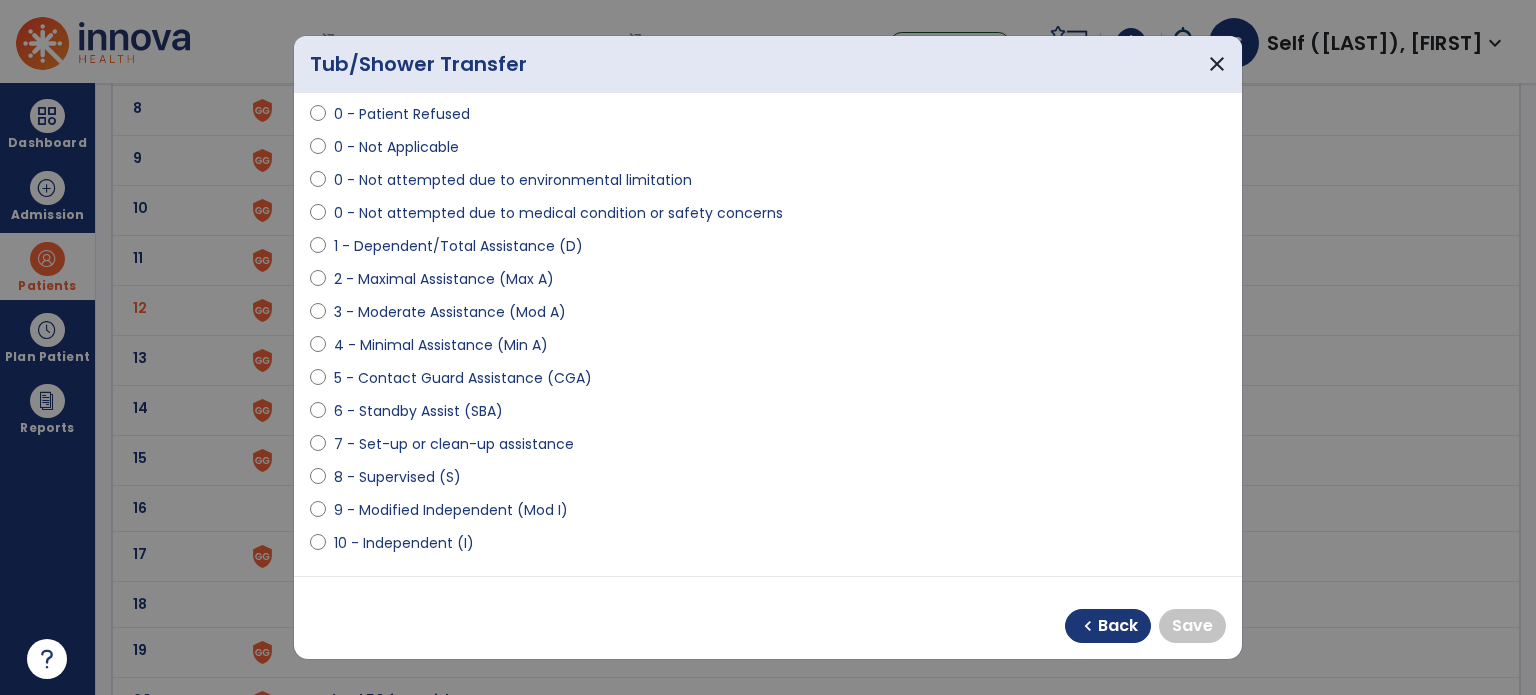 click at bounding box center (318, 514) 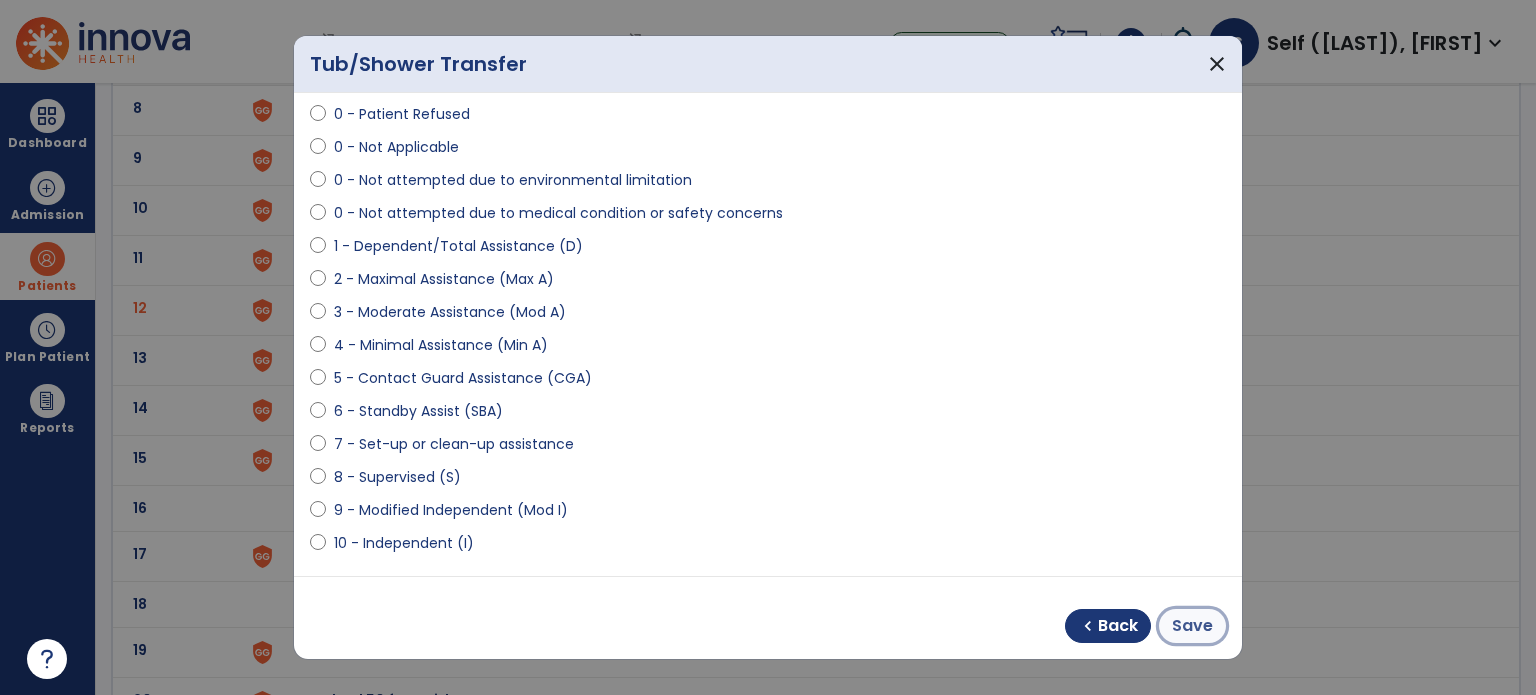 click on "Save" at bounding box center [1192, 626] 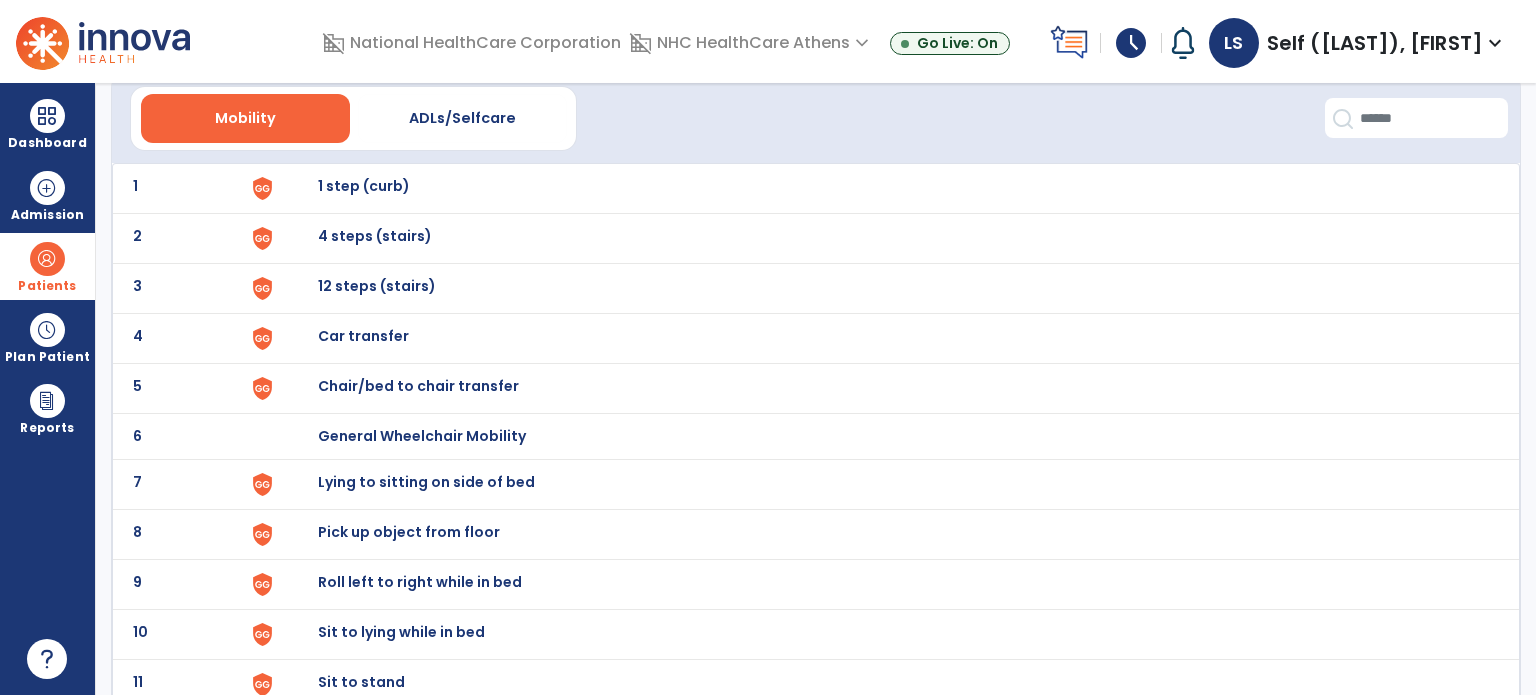 scroll, scrollTop: 0, scrollLeft: 0, axis: both 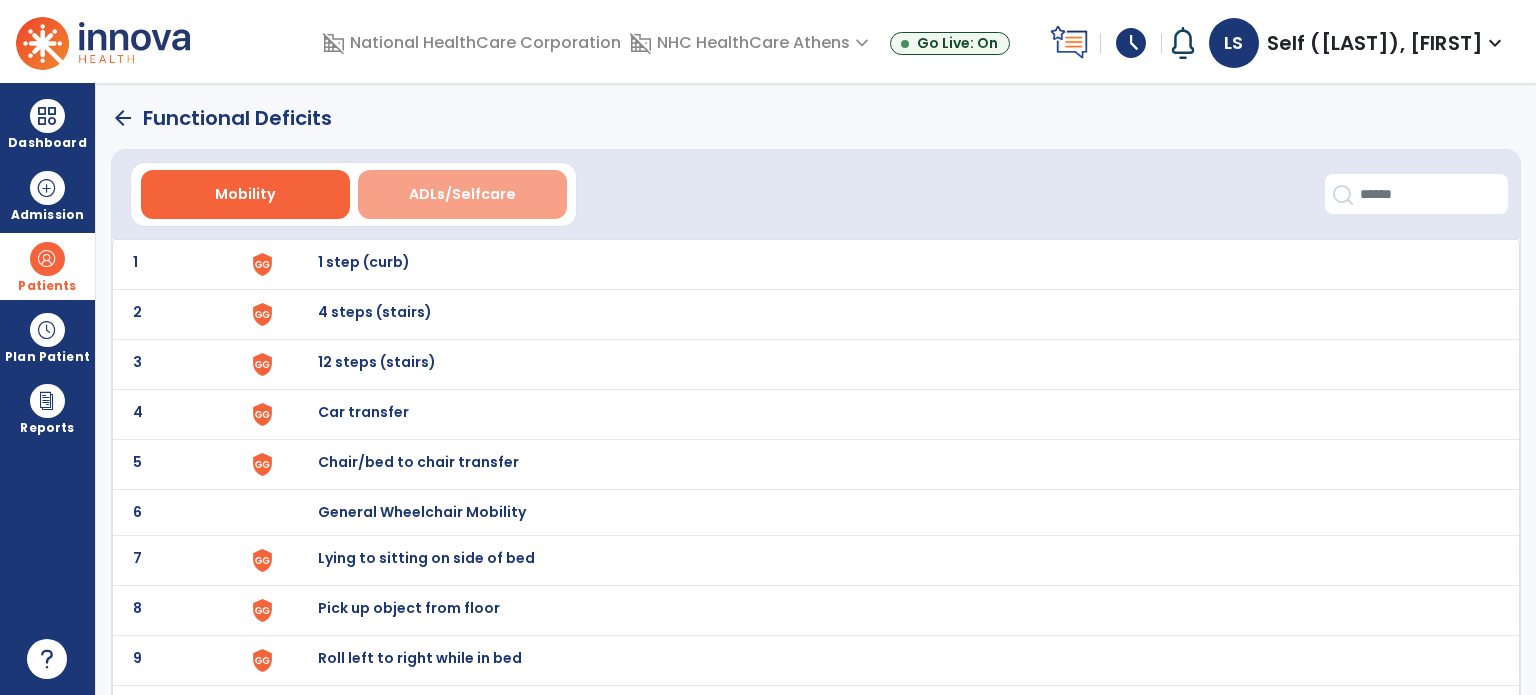 click on "ADLs/Selfcare" at bounding box center (462, 194) 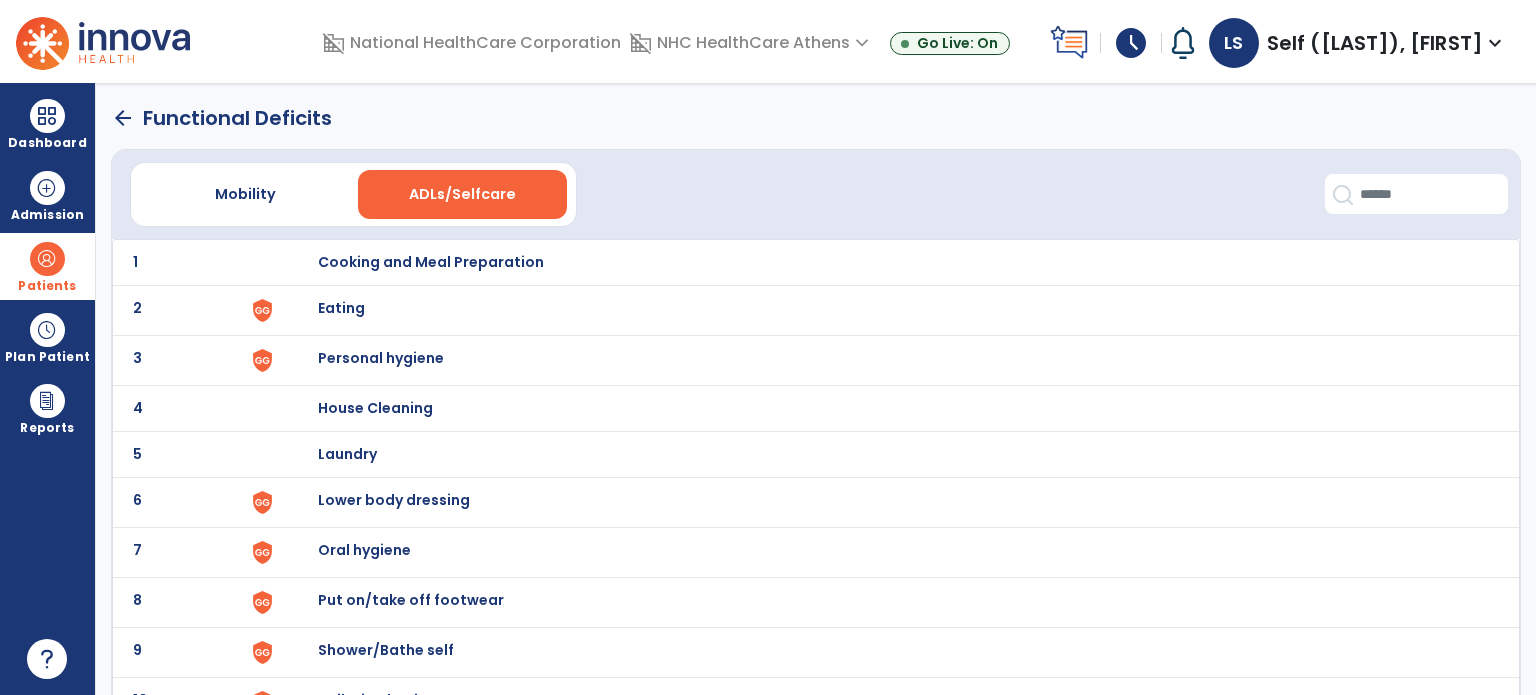 click on "Eating" at bounding box center (431, 262) 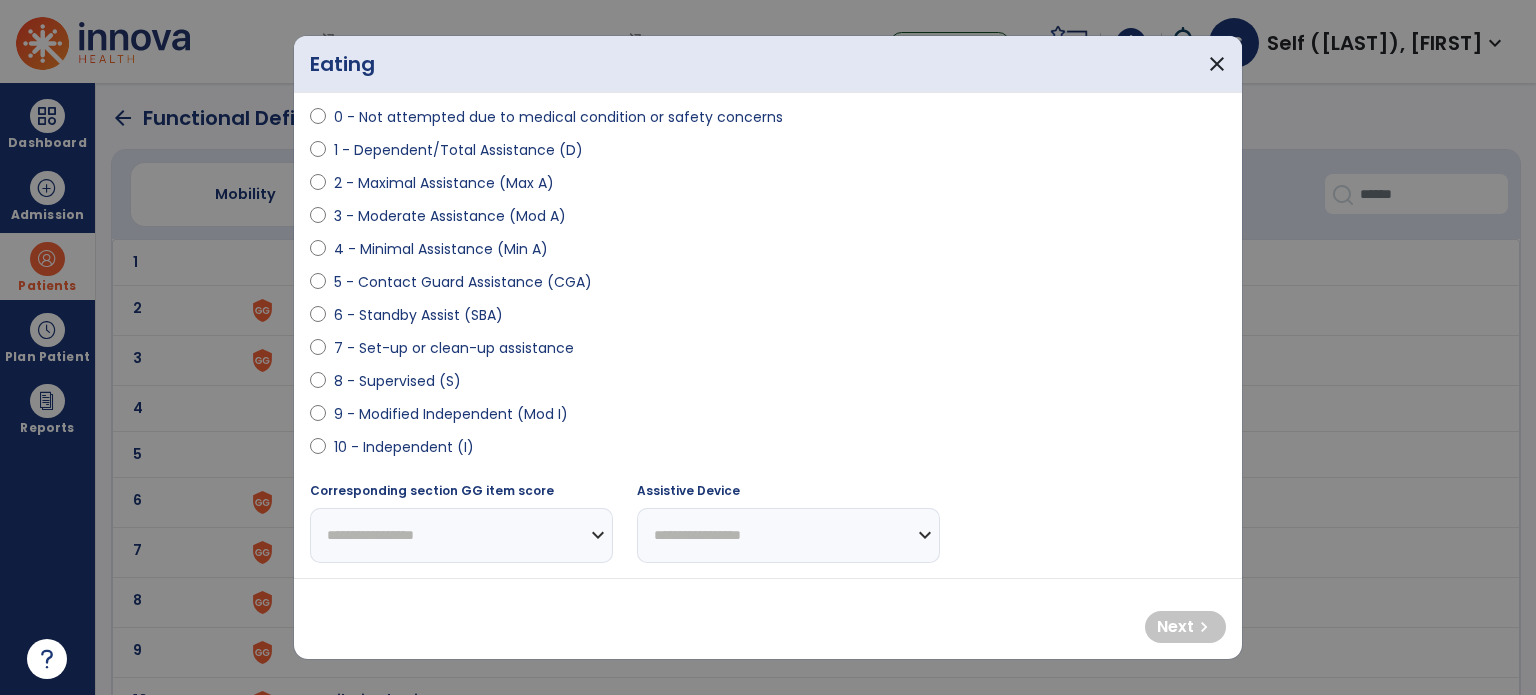 scroll, scrollTop: 200, scrollLeft: 0, axis: vertical 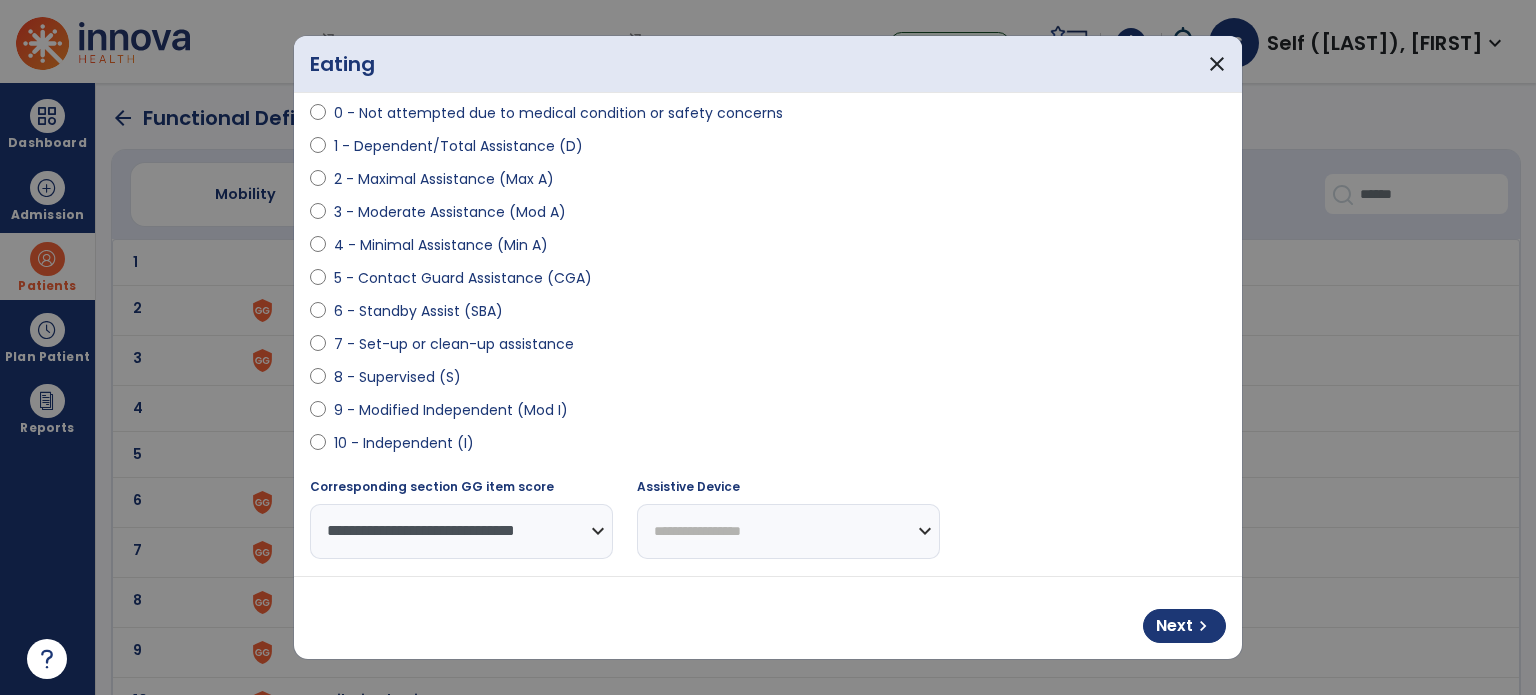 select on "**********" 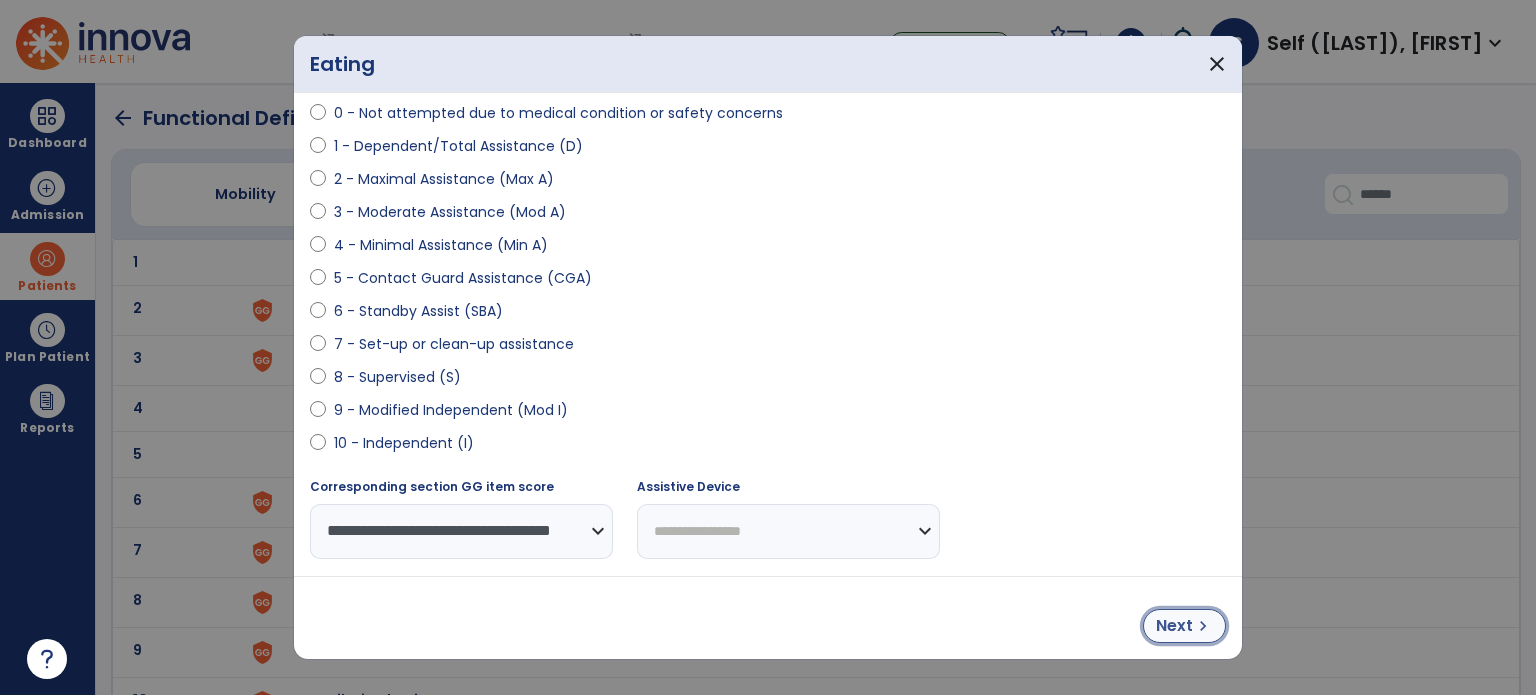 click on "Next" at bounding box center (1174, 626) 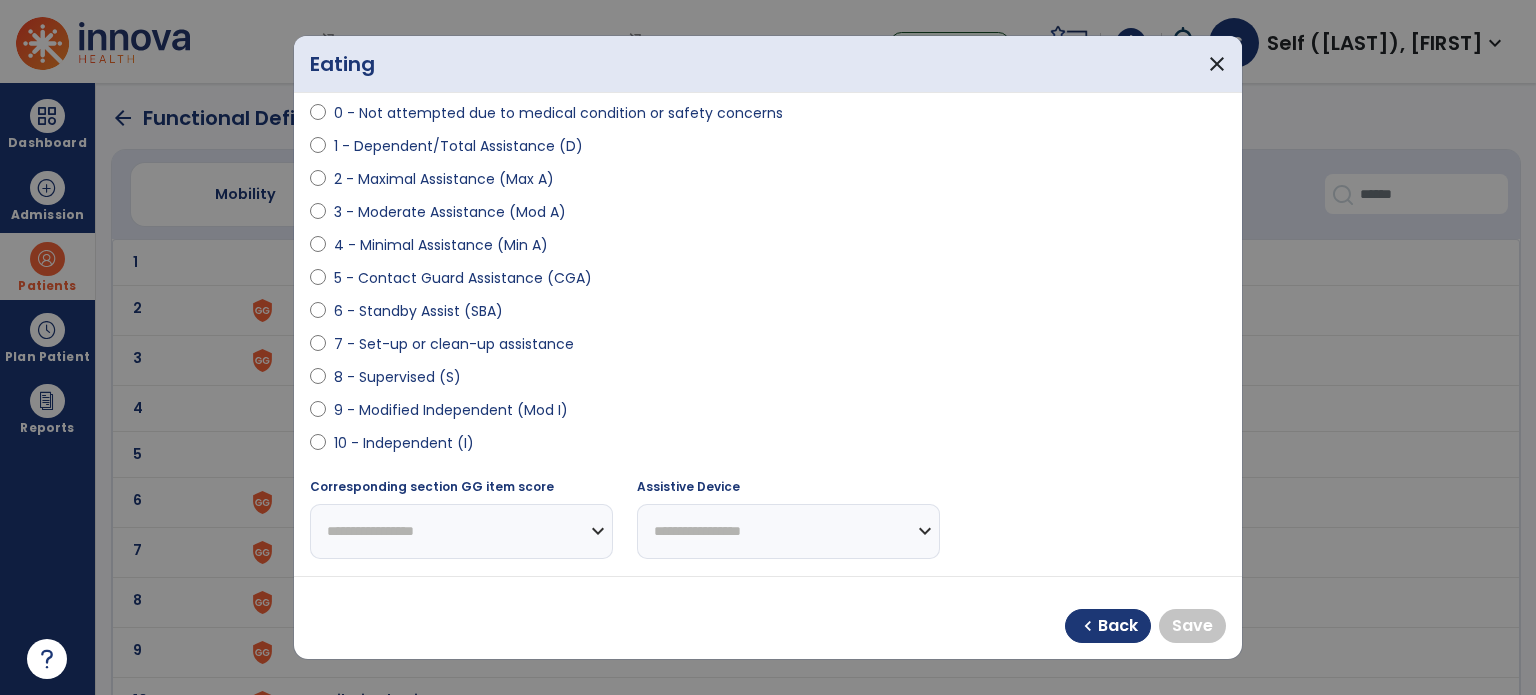 select on "**********" 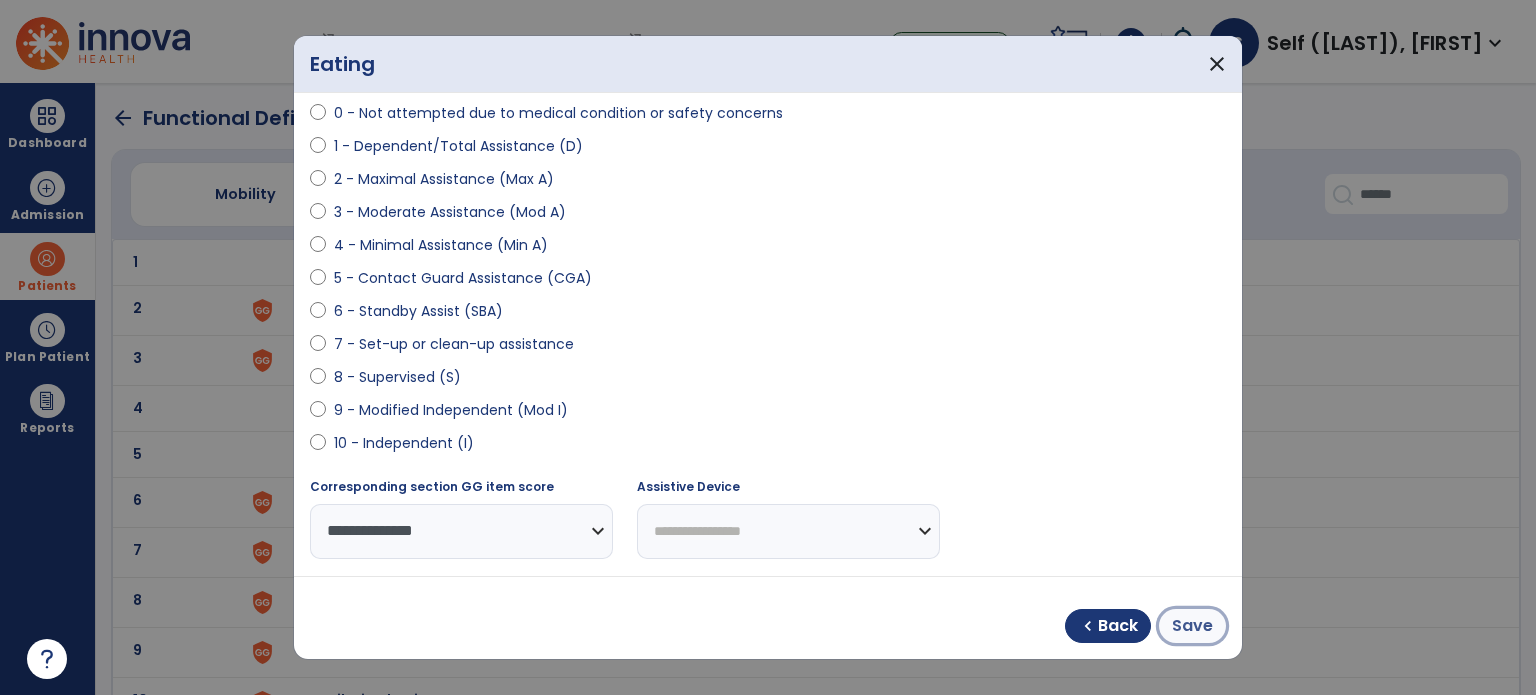 click on "Save" at bounding box center (1192, 626) 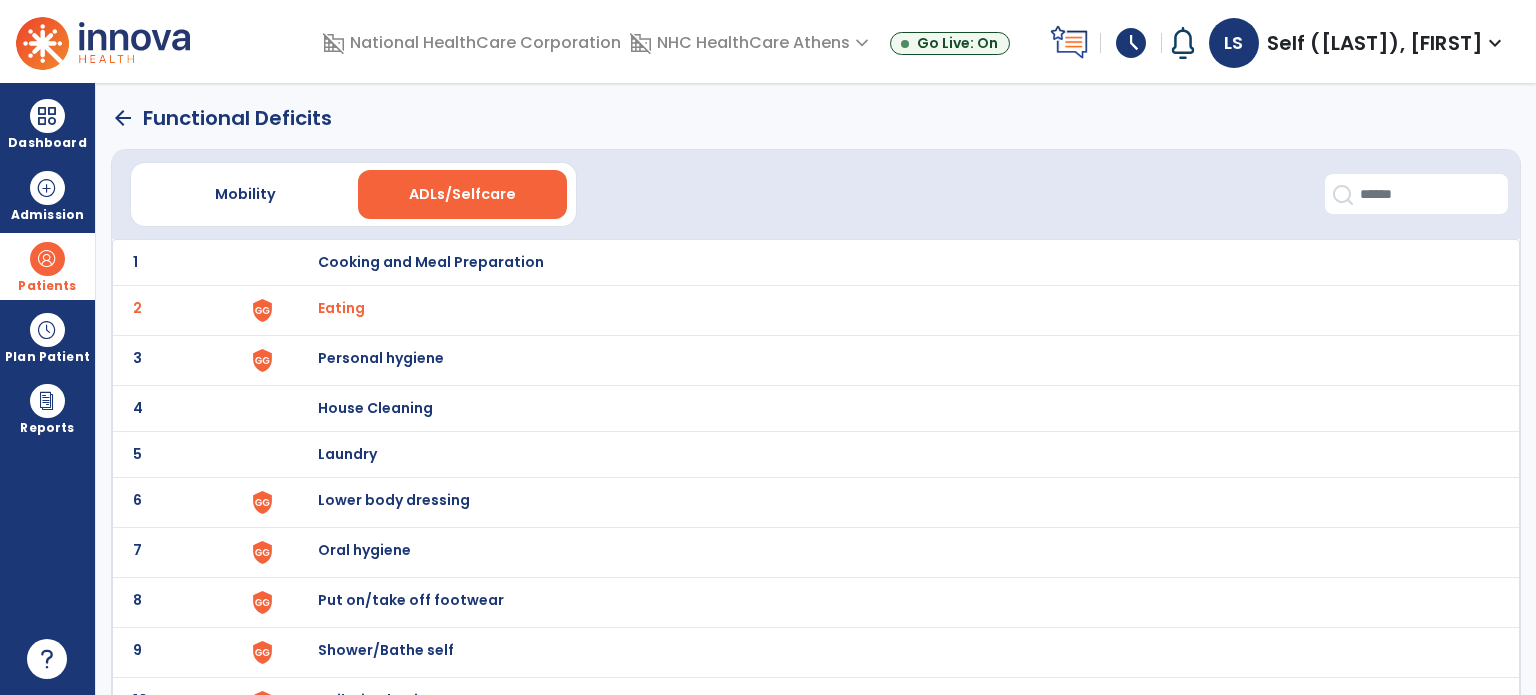 click on "Personal hygiene" at bounding box center [431, 262] 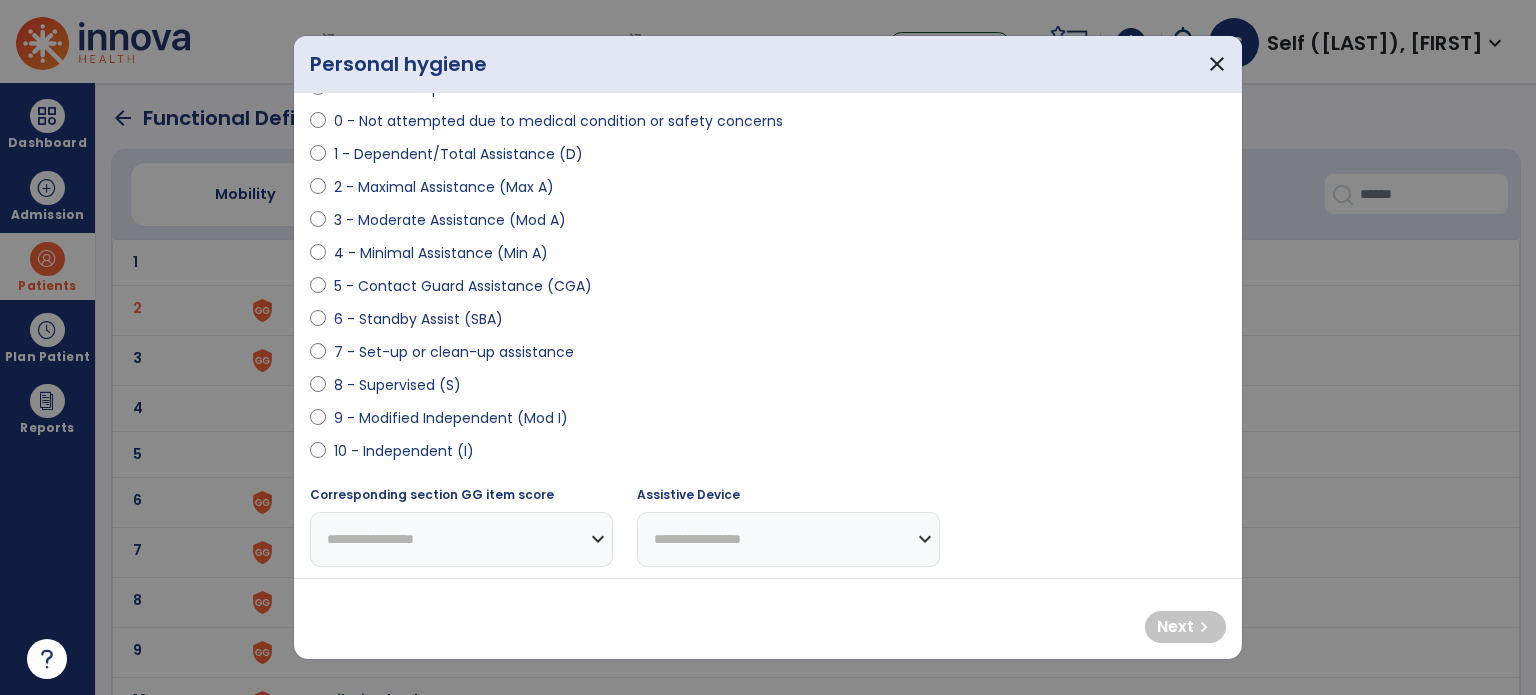 scroll, scrollTop: 200, scrollLeft: 0, axis: vertical 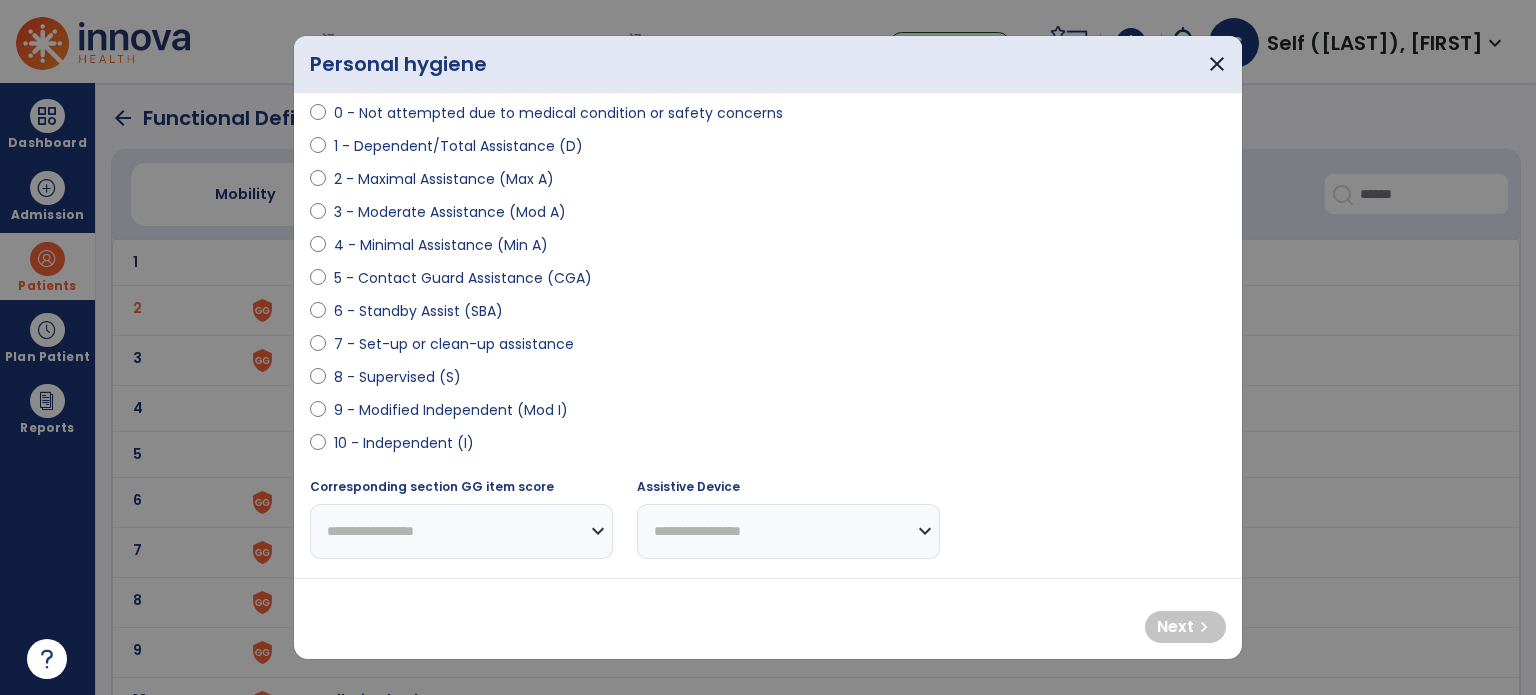 select on "**********" 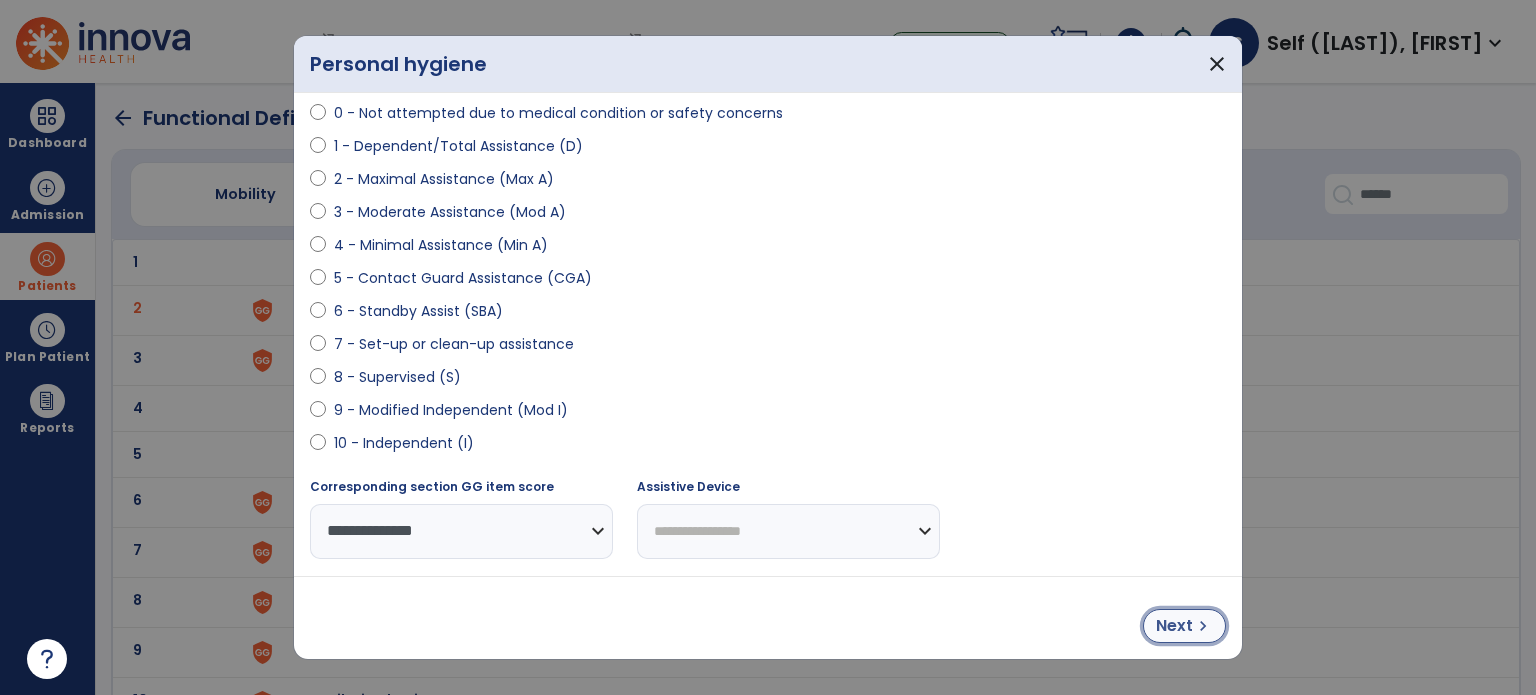 click on "Next" at bounding box center [1174, 626] 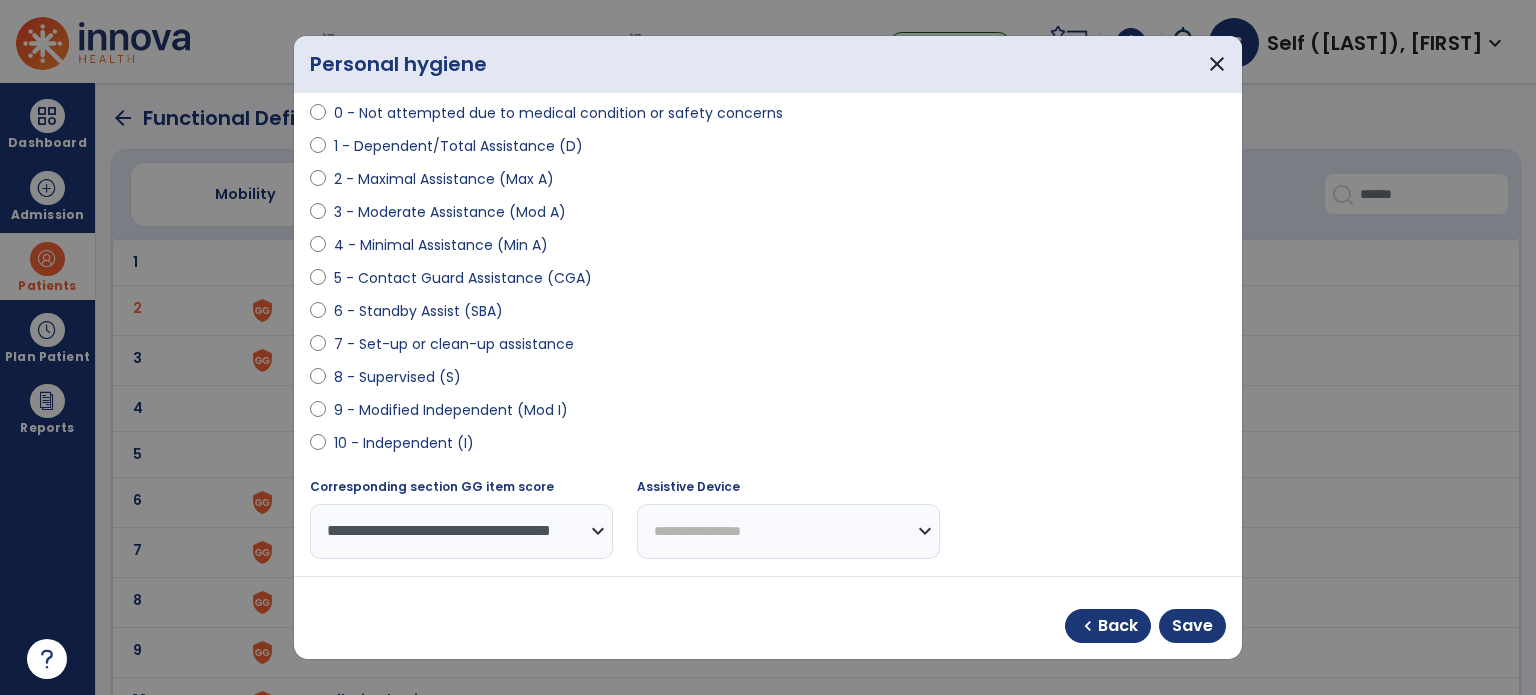 select on "**********" 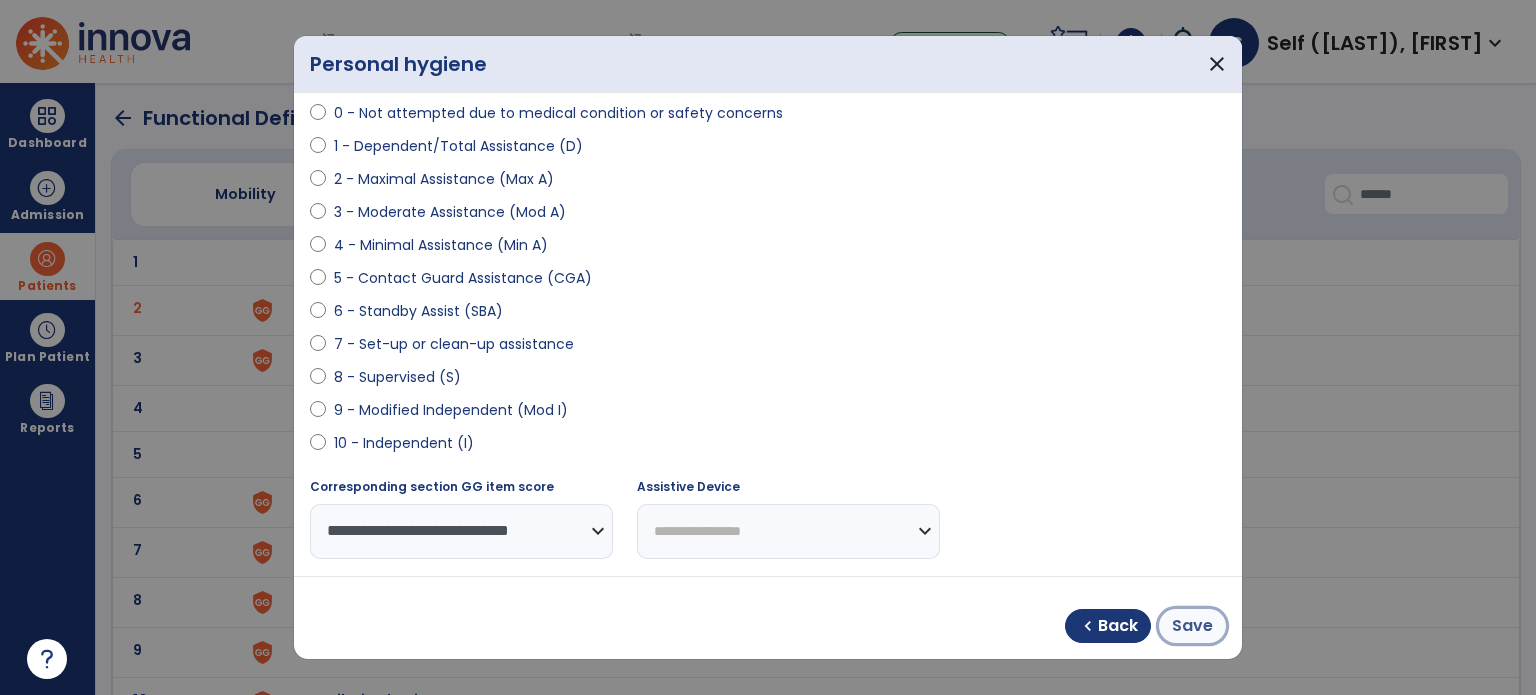 click on "Save" at bounding box center [1192, 626] 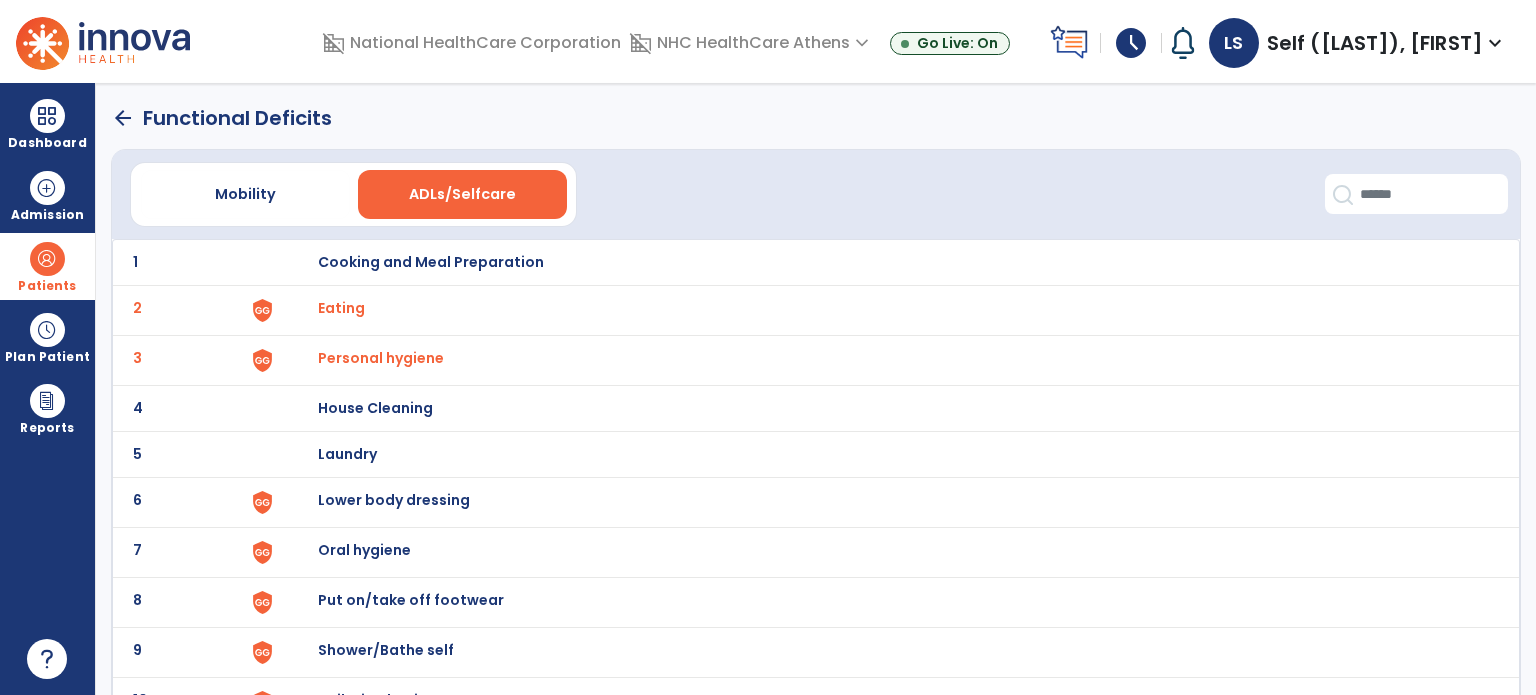 scroll, scrollTop: 100, scrollLeft: 0, axis: vertical 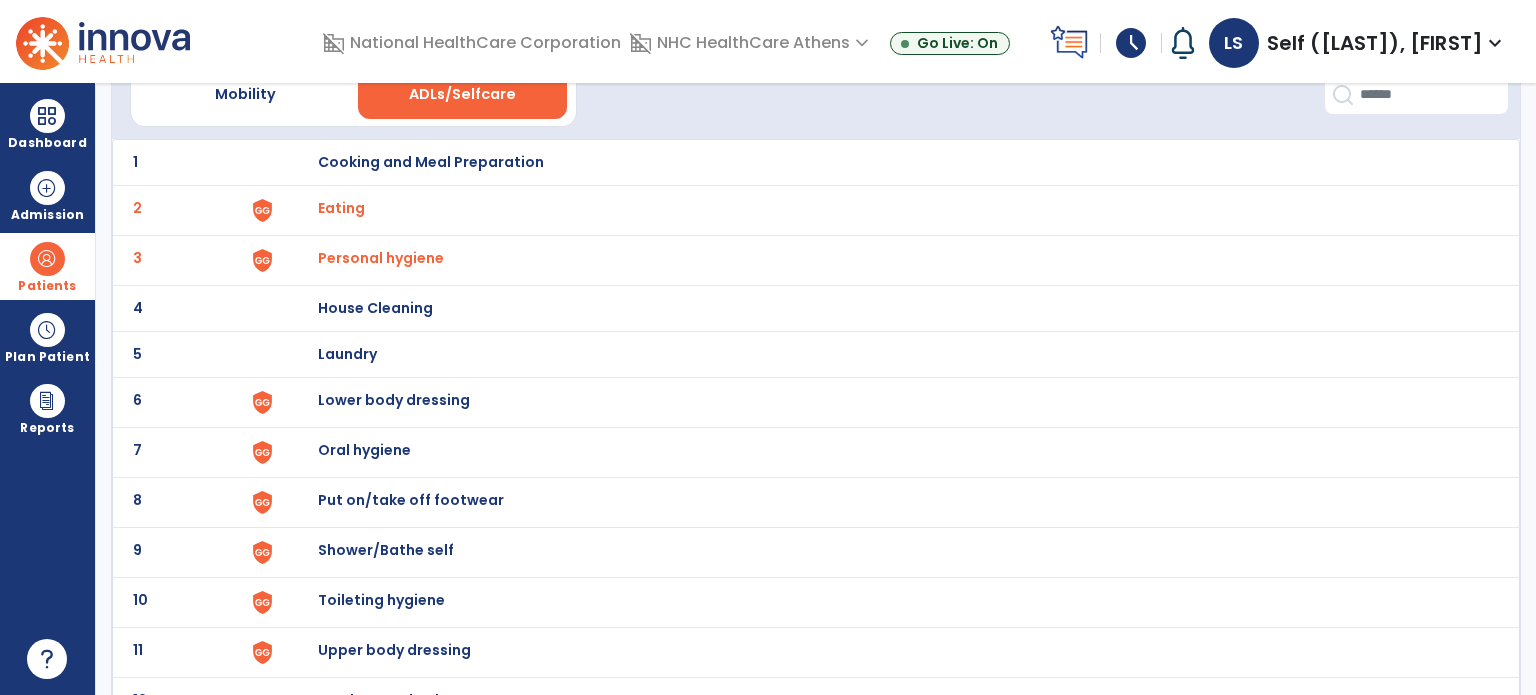 click on "Lower body dressing" at bounding box center (431, 162) 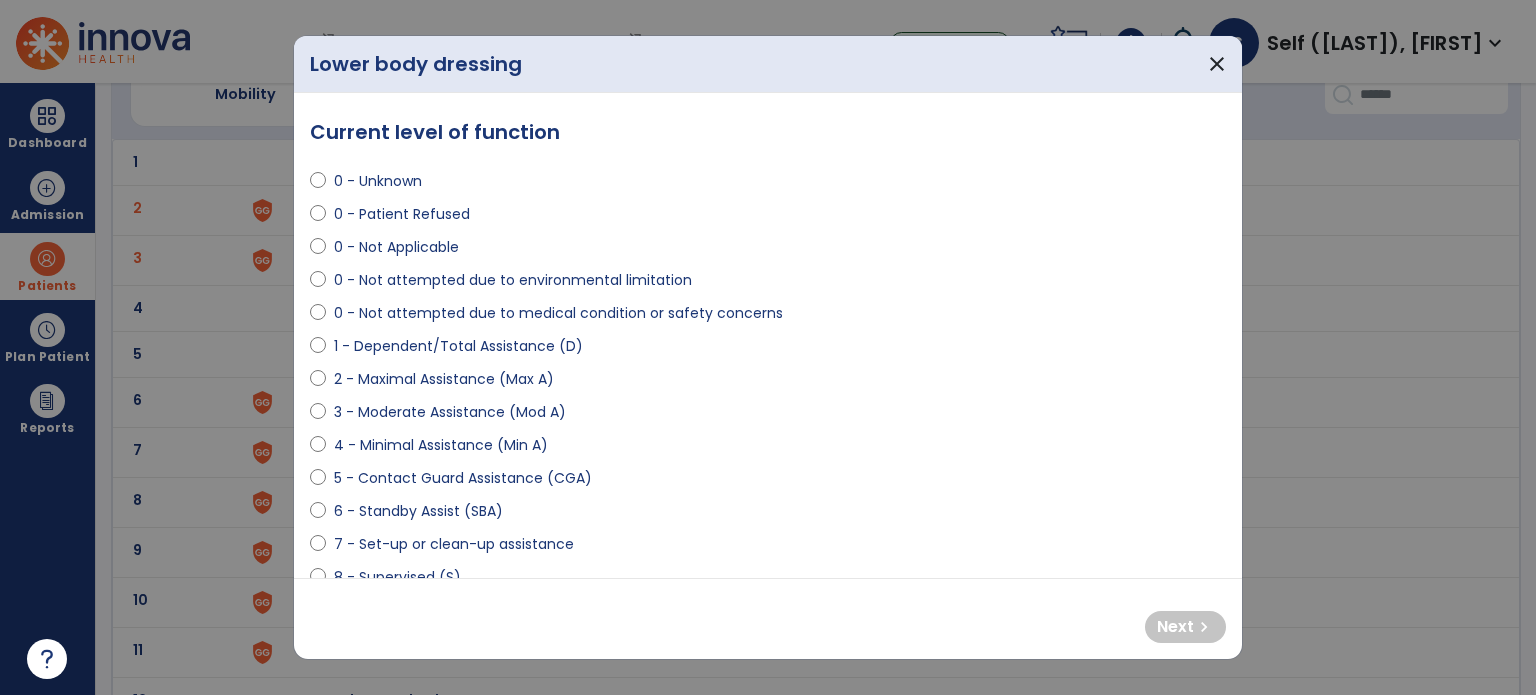 scroll, scrollTop: 100, scrollLeft: 0, axis: vertical 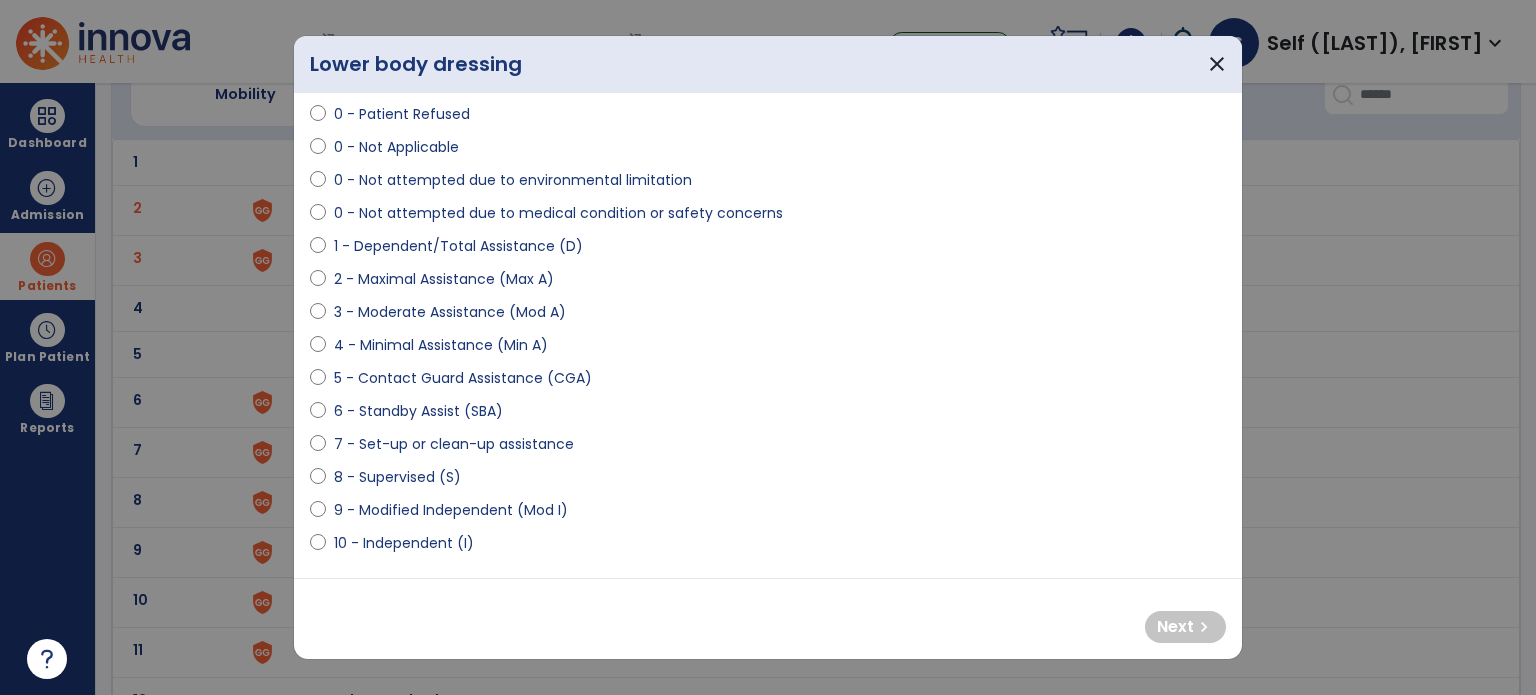 select on "**********" 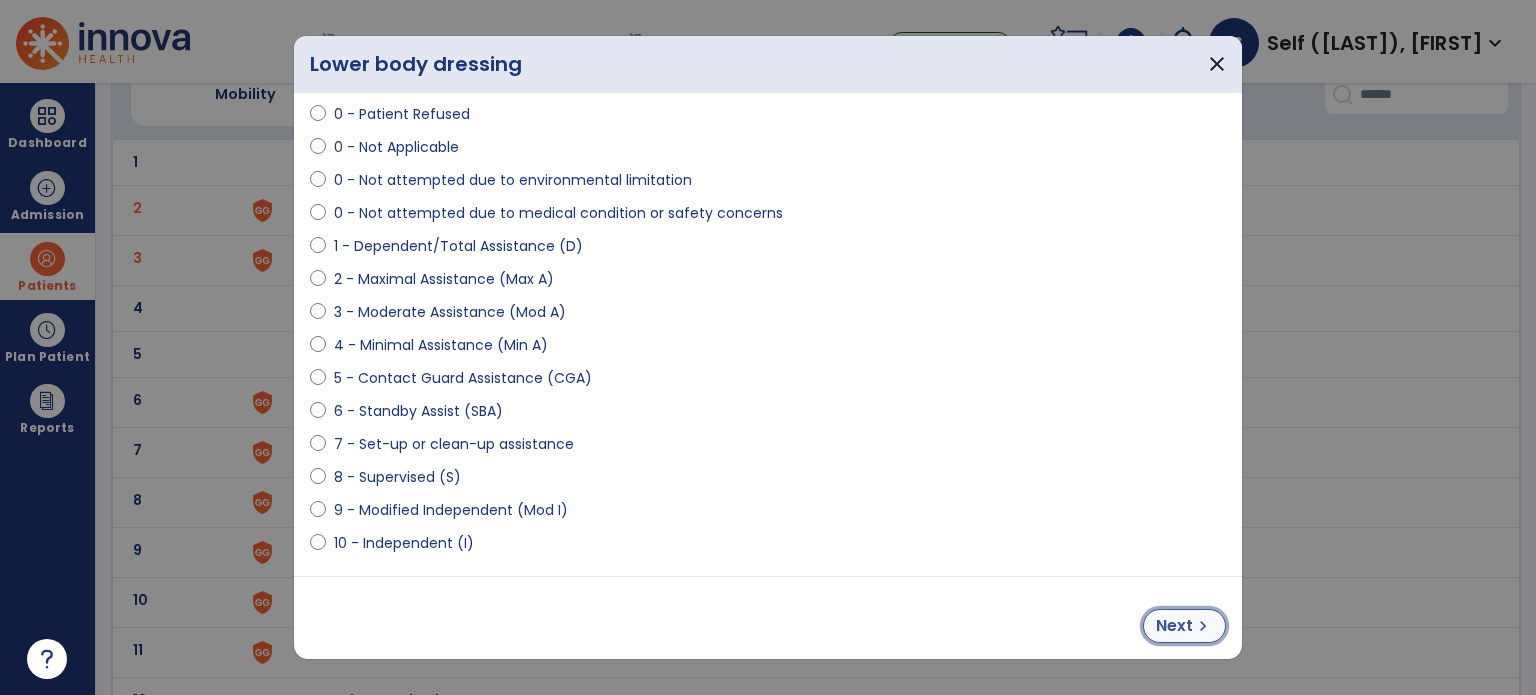 click on "Next  chevron_right" at bounding box center [1184, 626] 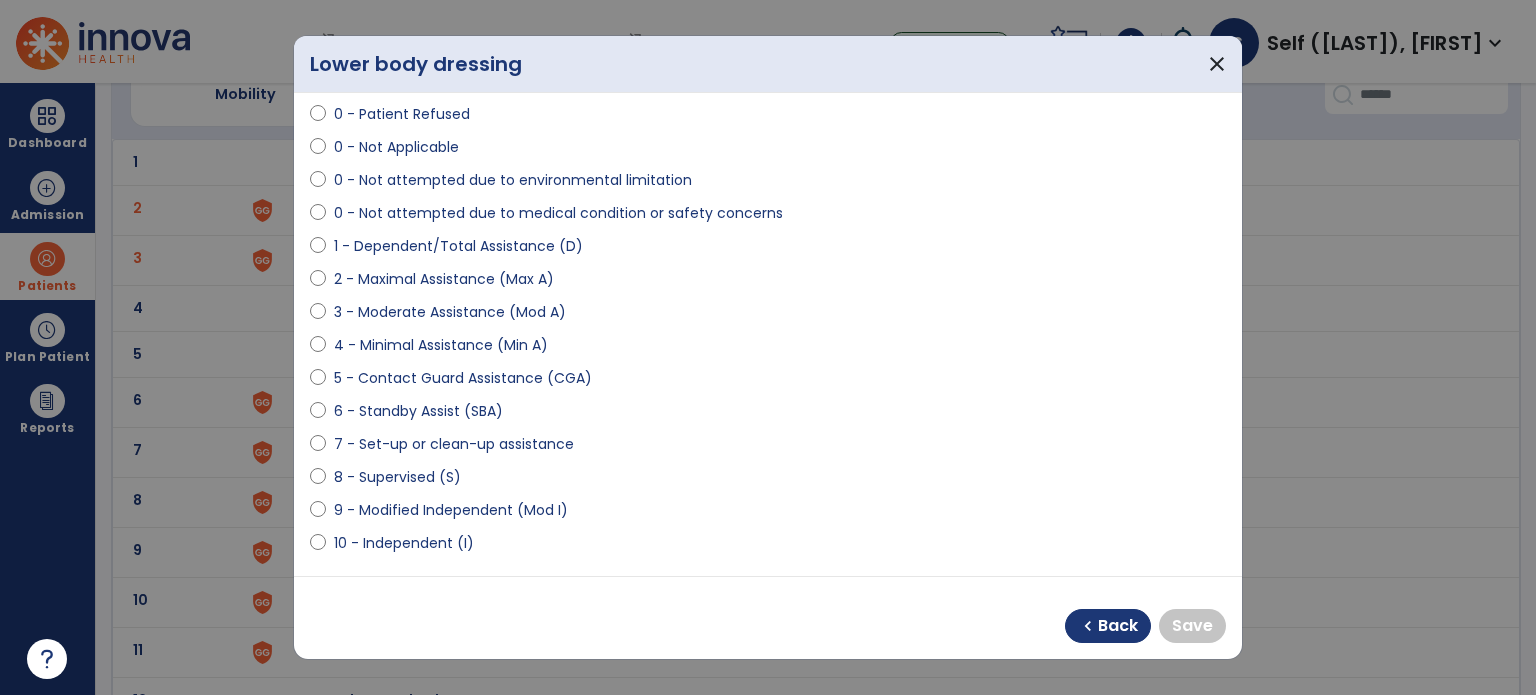 click on "9 - Modified Independent (Mod I)" at bounding box center (768, 514) 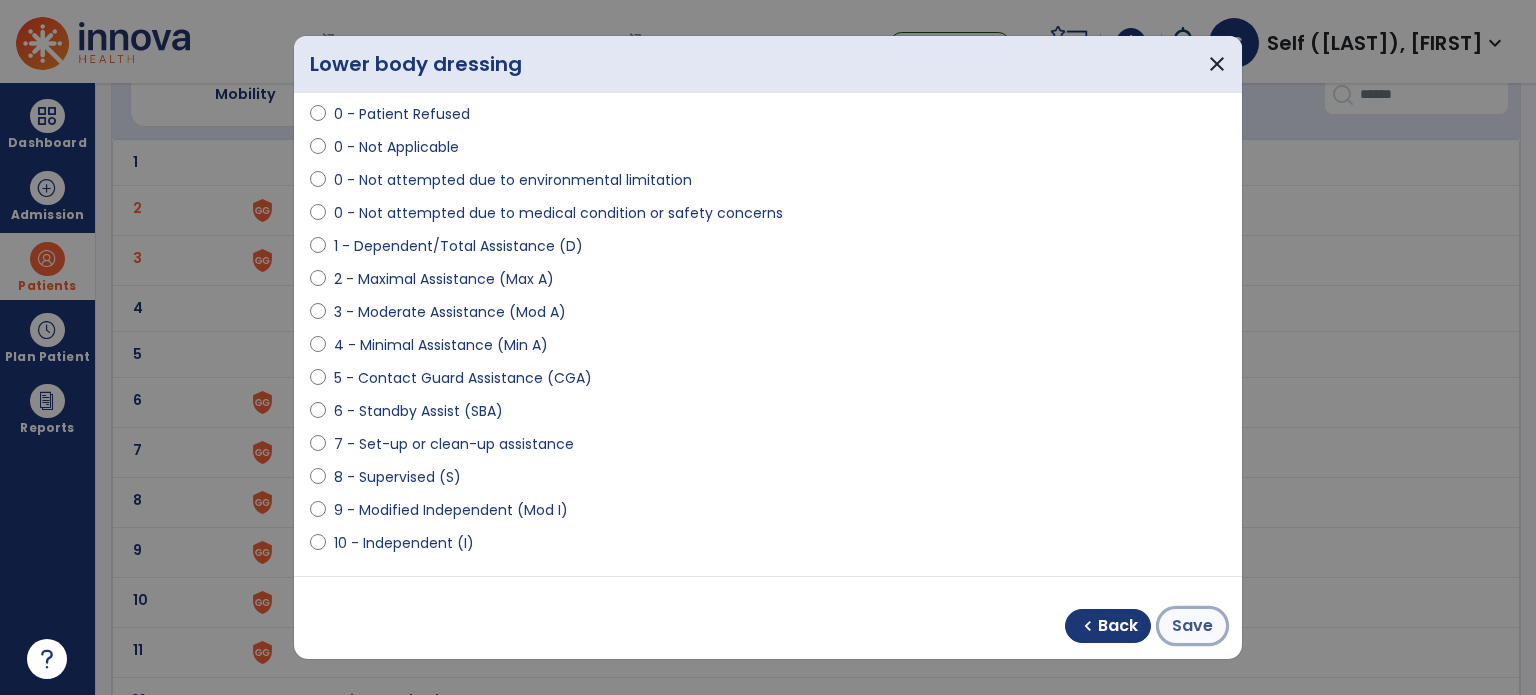 click on "Save" at bounding box center [1192, 626] 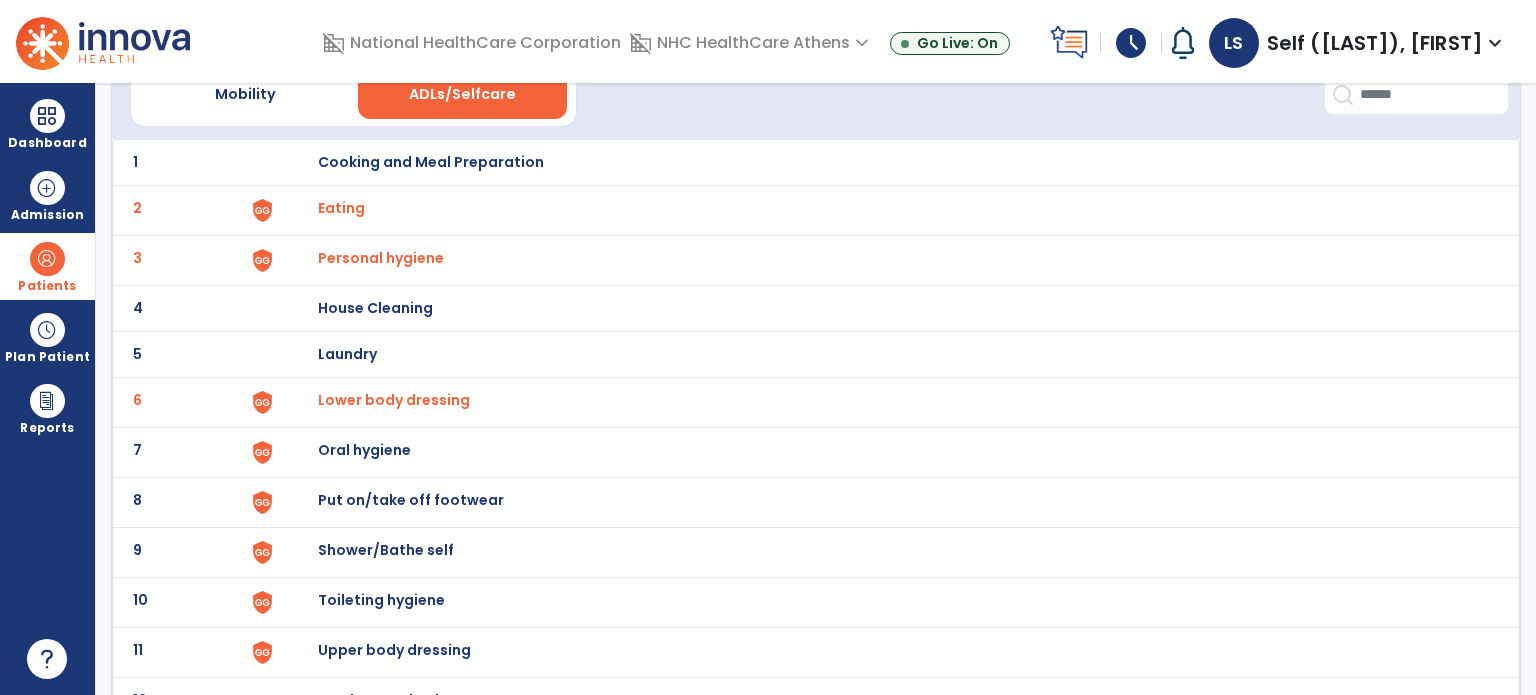 click on "Oral hygiene" at bounding box center (431, 162) 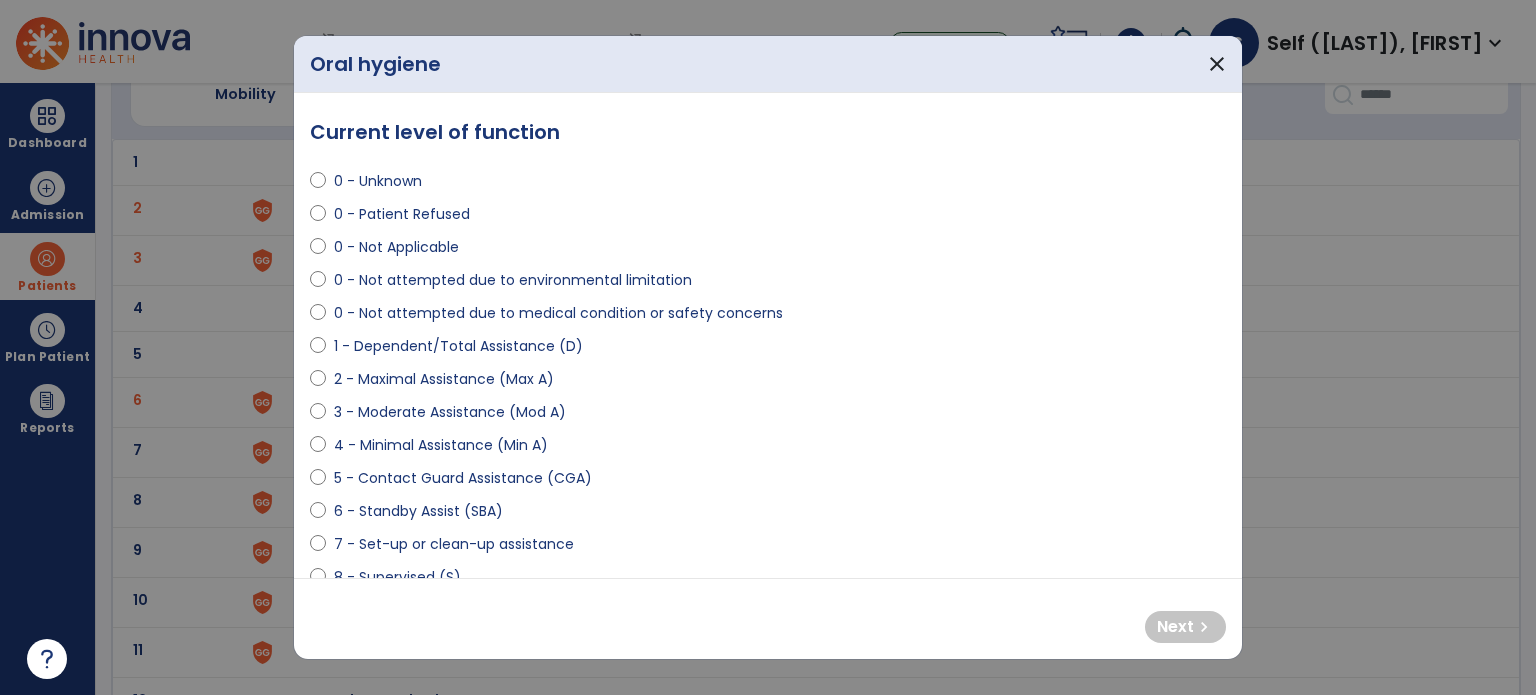 scroll, scrollTop: 100, scrollLeft: 0, axis: vertical 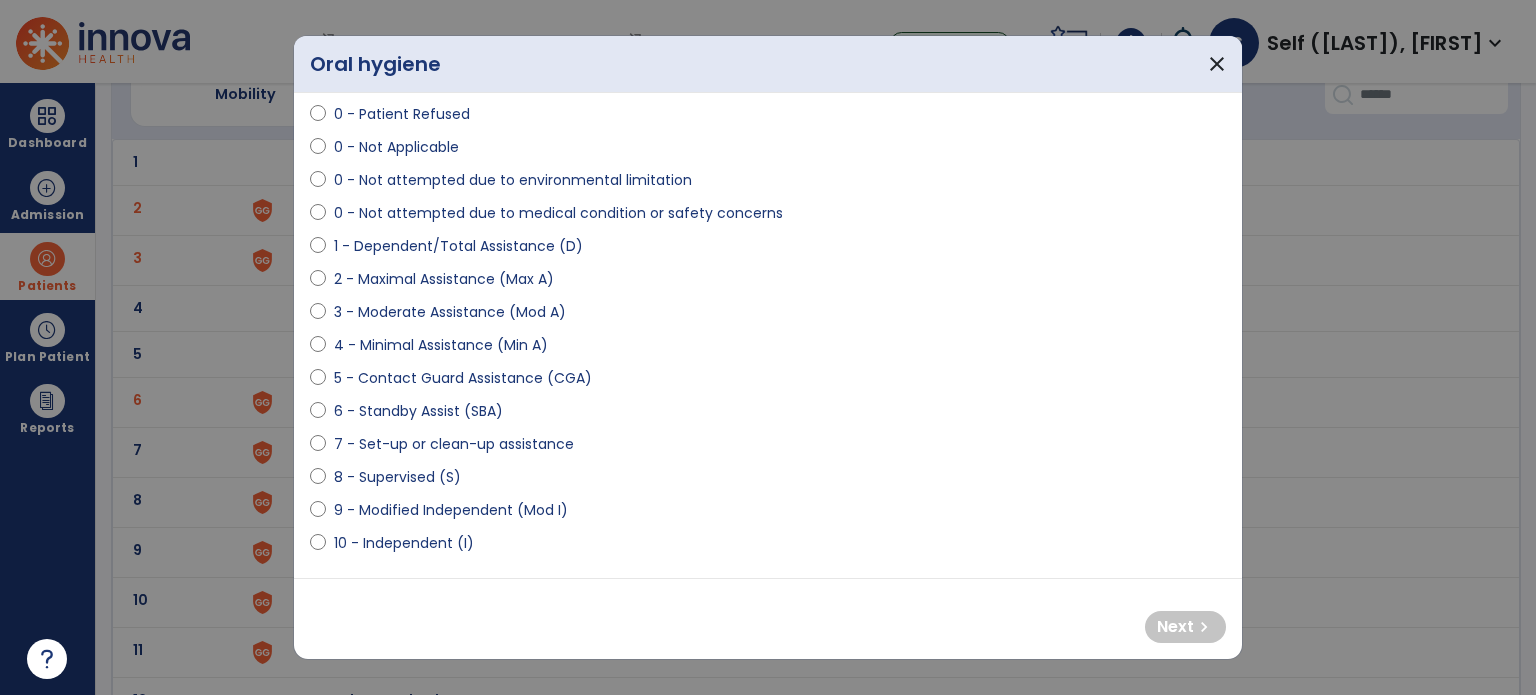 select on "**********" 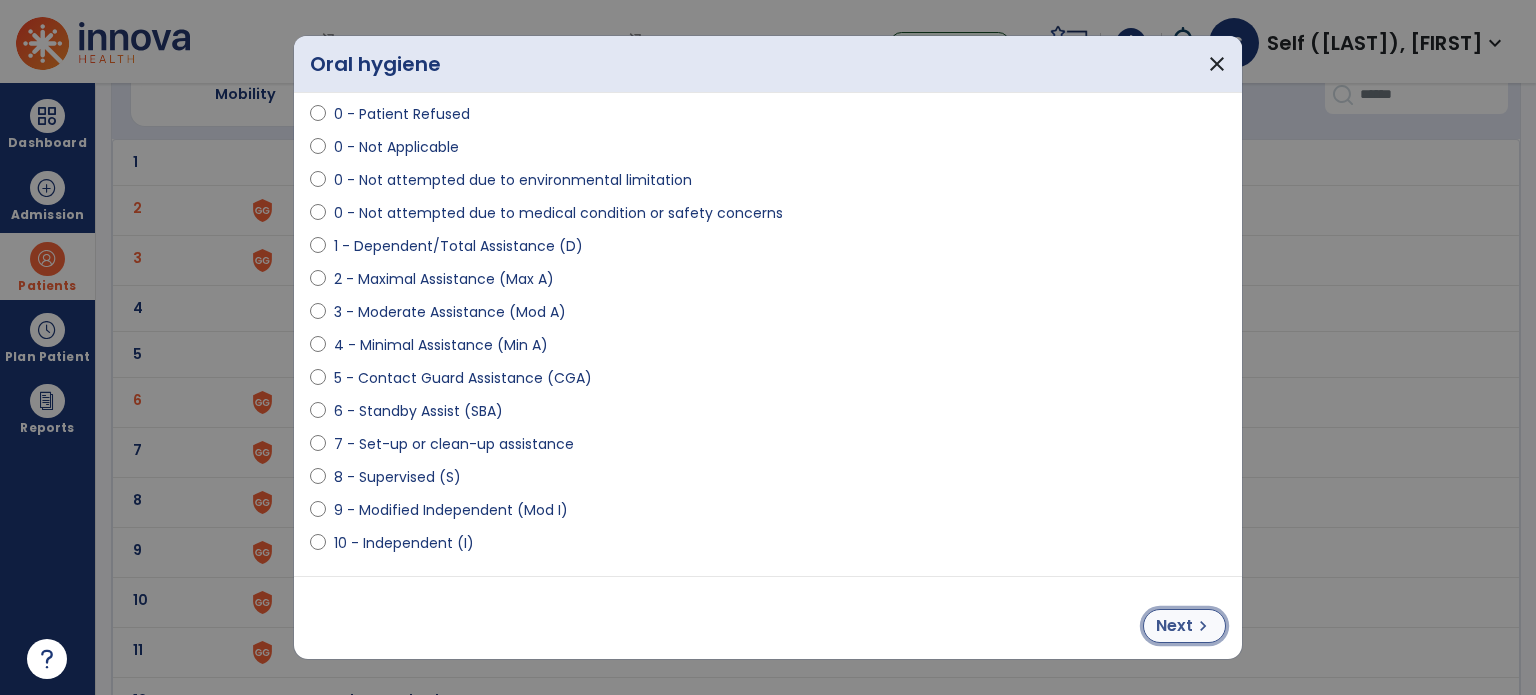 click on "chevron_right" at bounding box center [1203, 626] 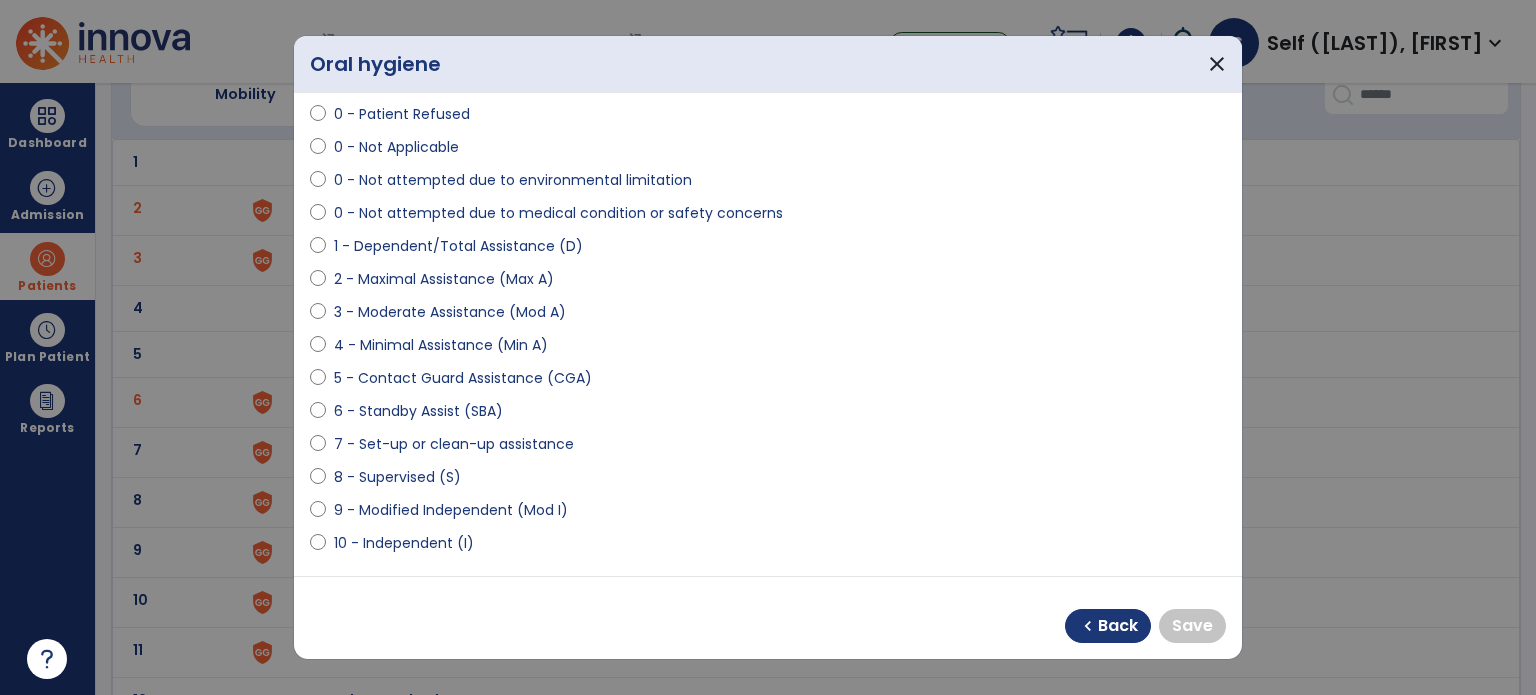 select on "**********" 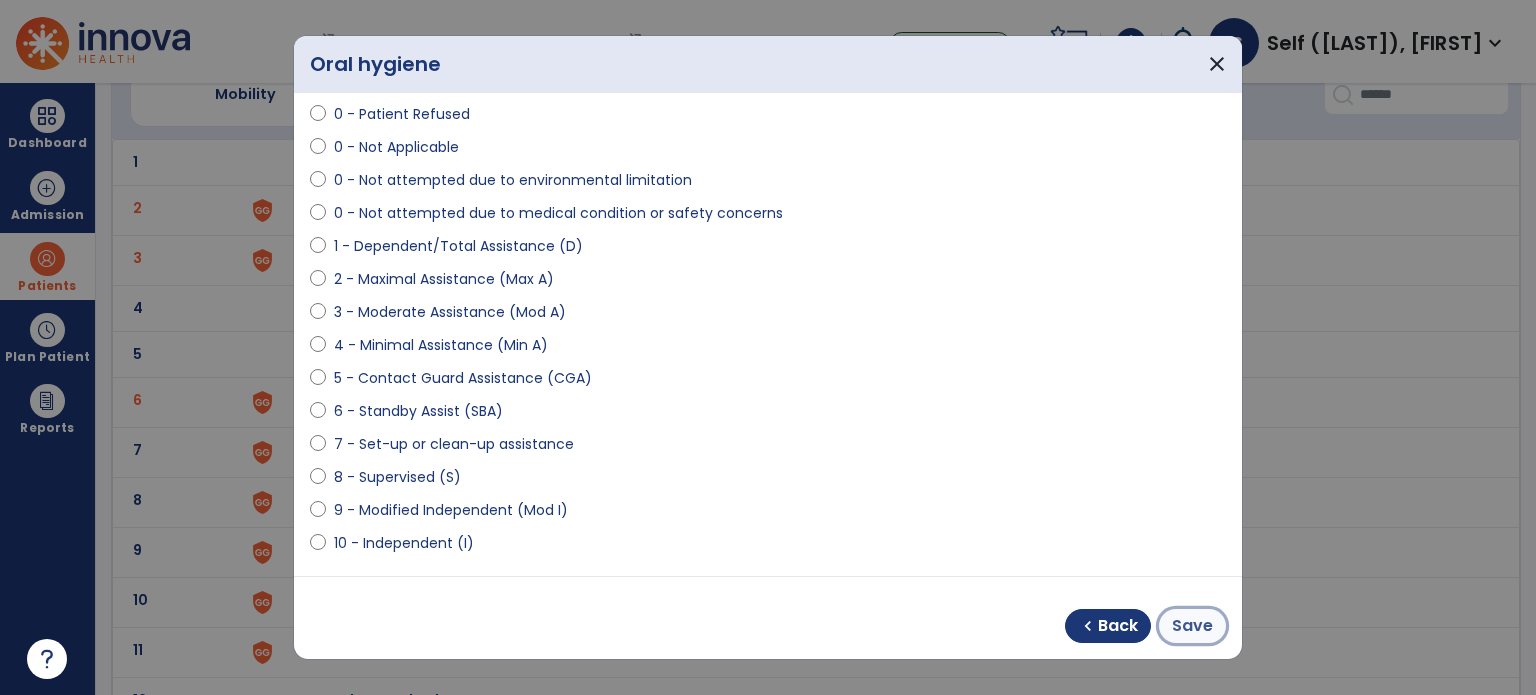 click on "Save" at bounding box center (1192, 626) 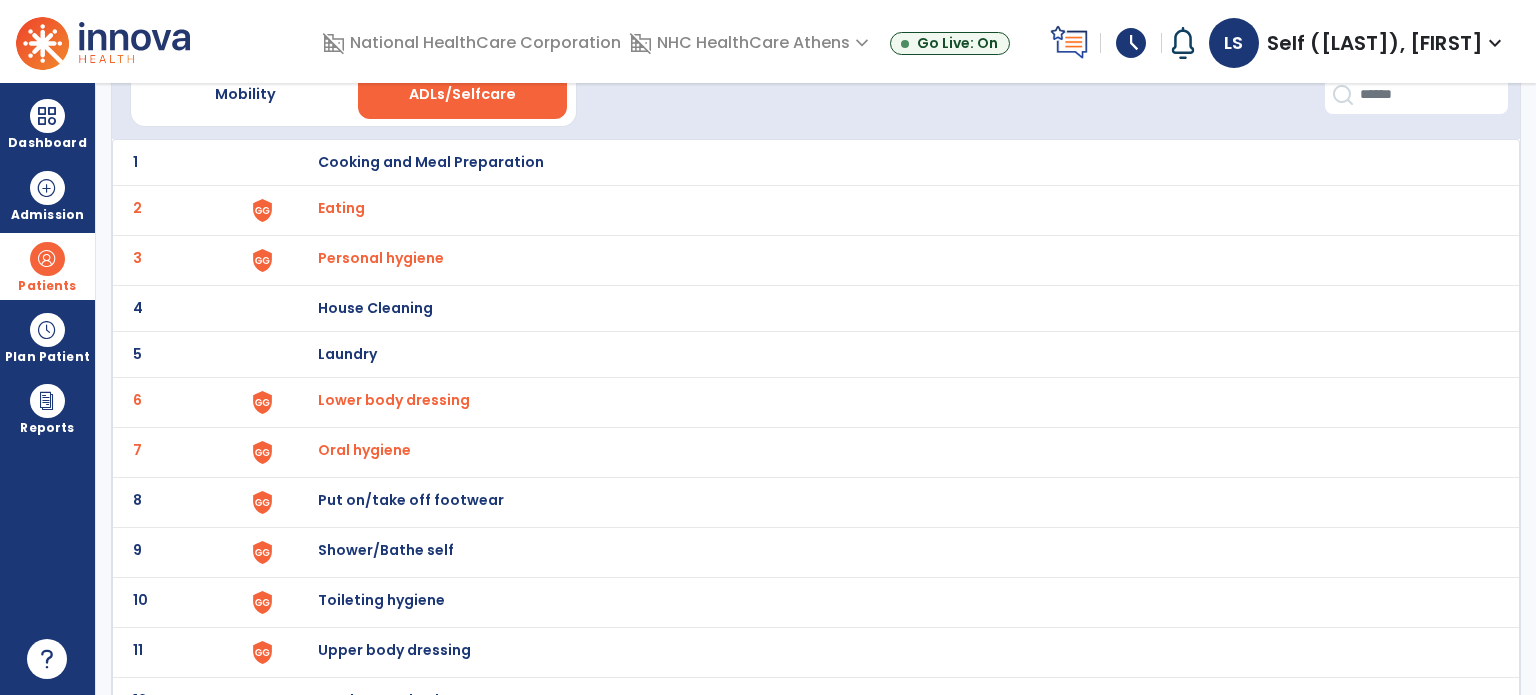 click on "Put on/take off footwear" at bounding box center [431, 162] 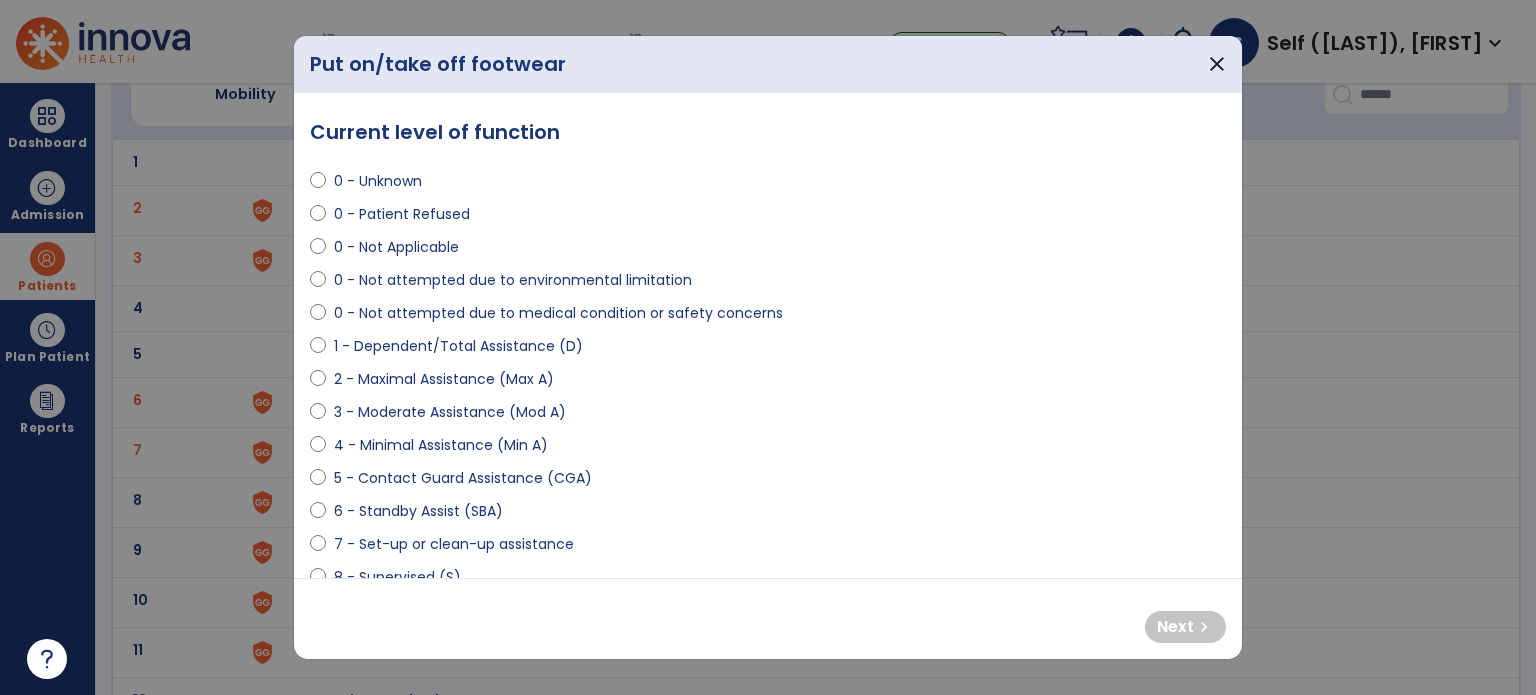 scroll, scrollTop: 100, scrollLeft: 0, axis: vertical 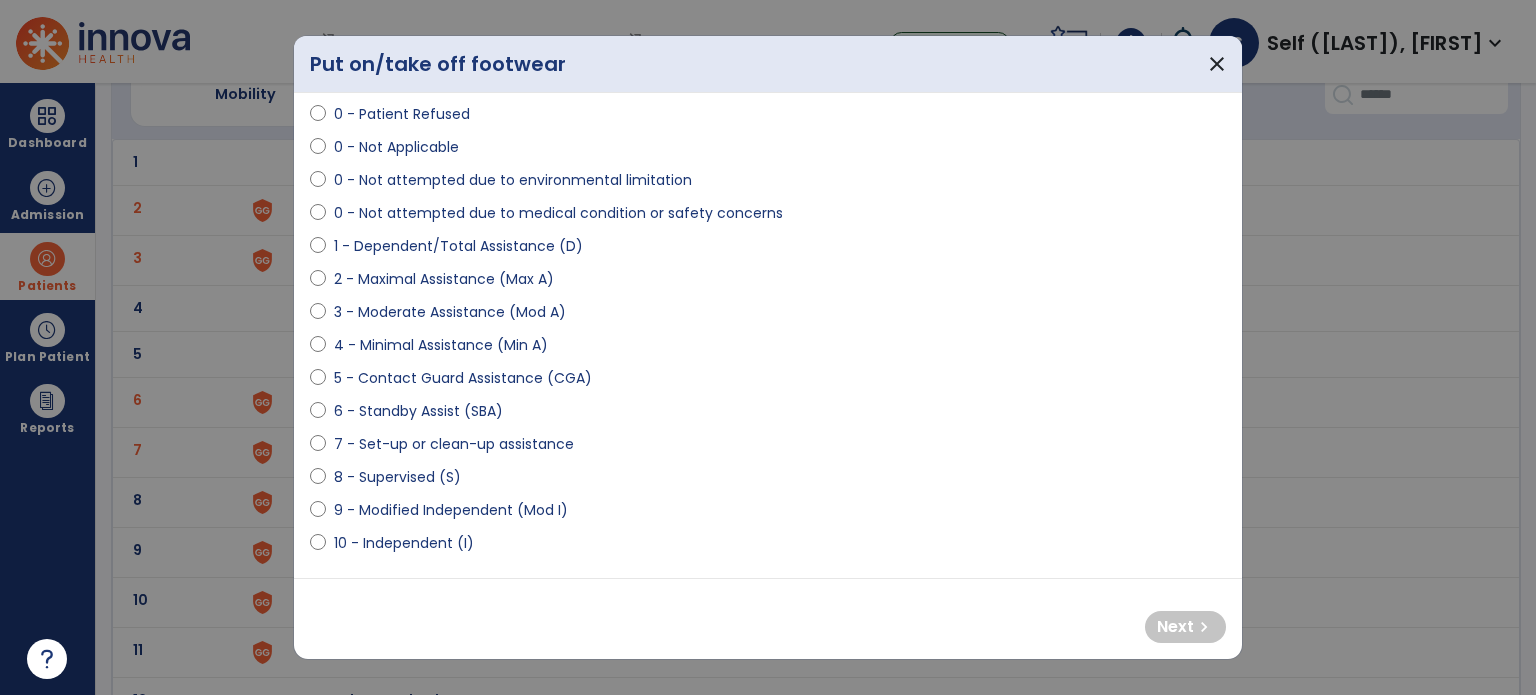 select on "**********" 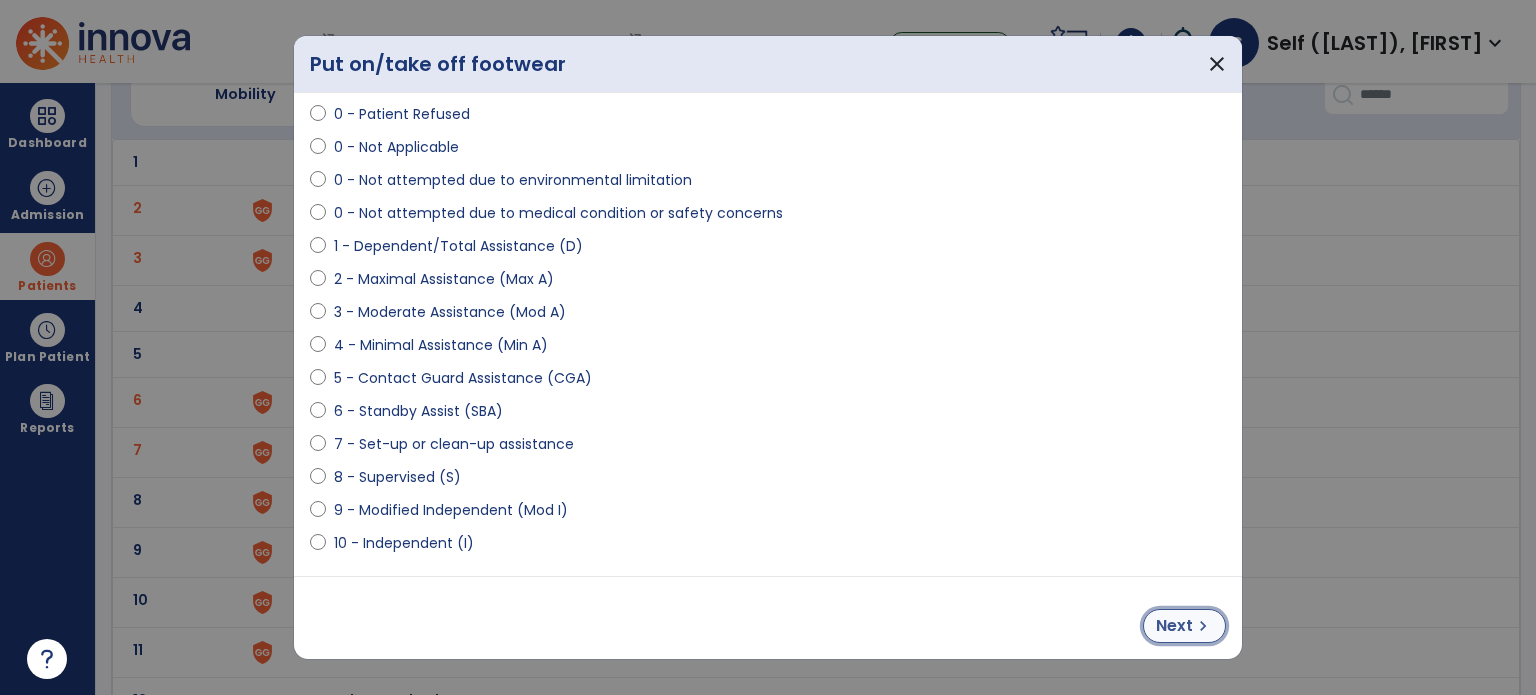 click on "Next" at bounding box center [1174, 626] 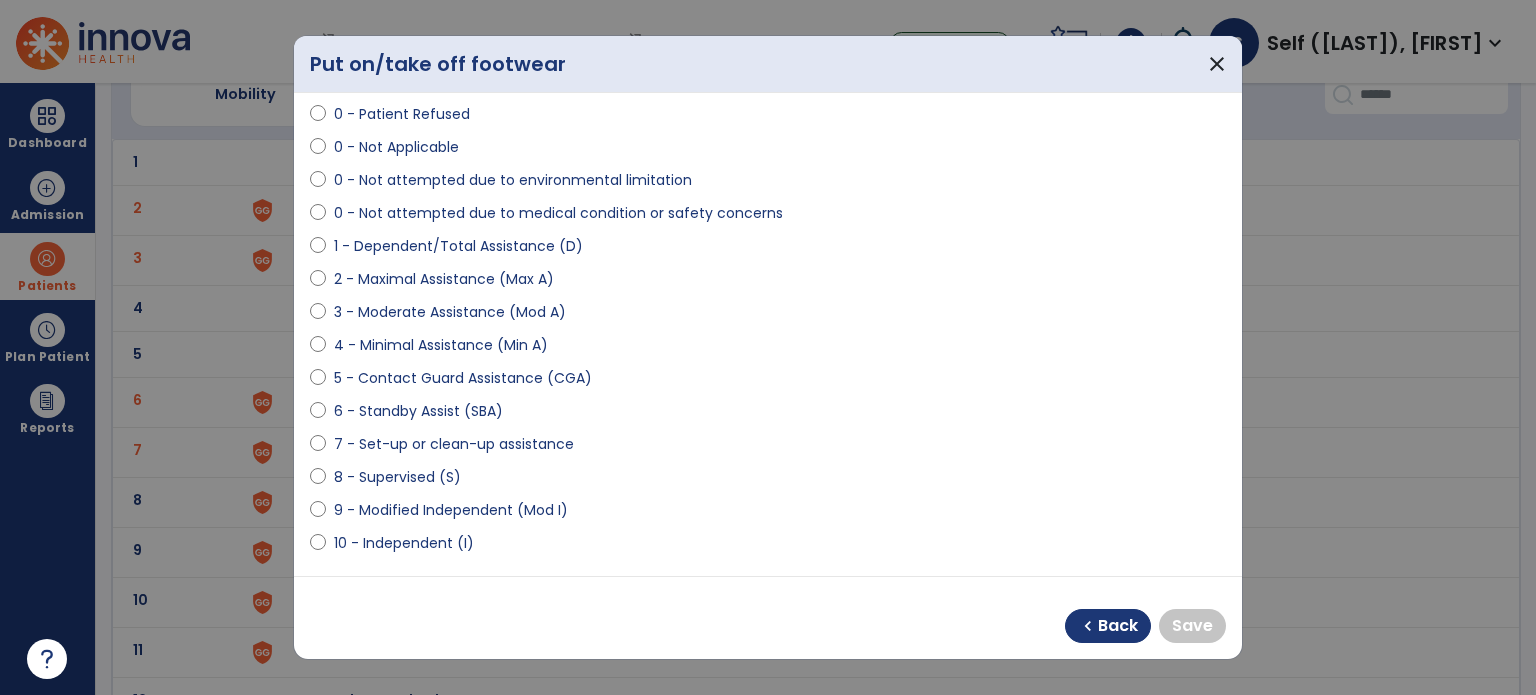 select on "**********" 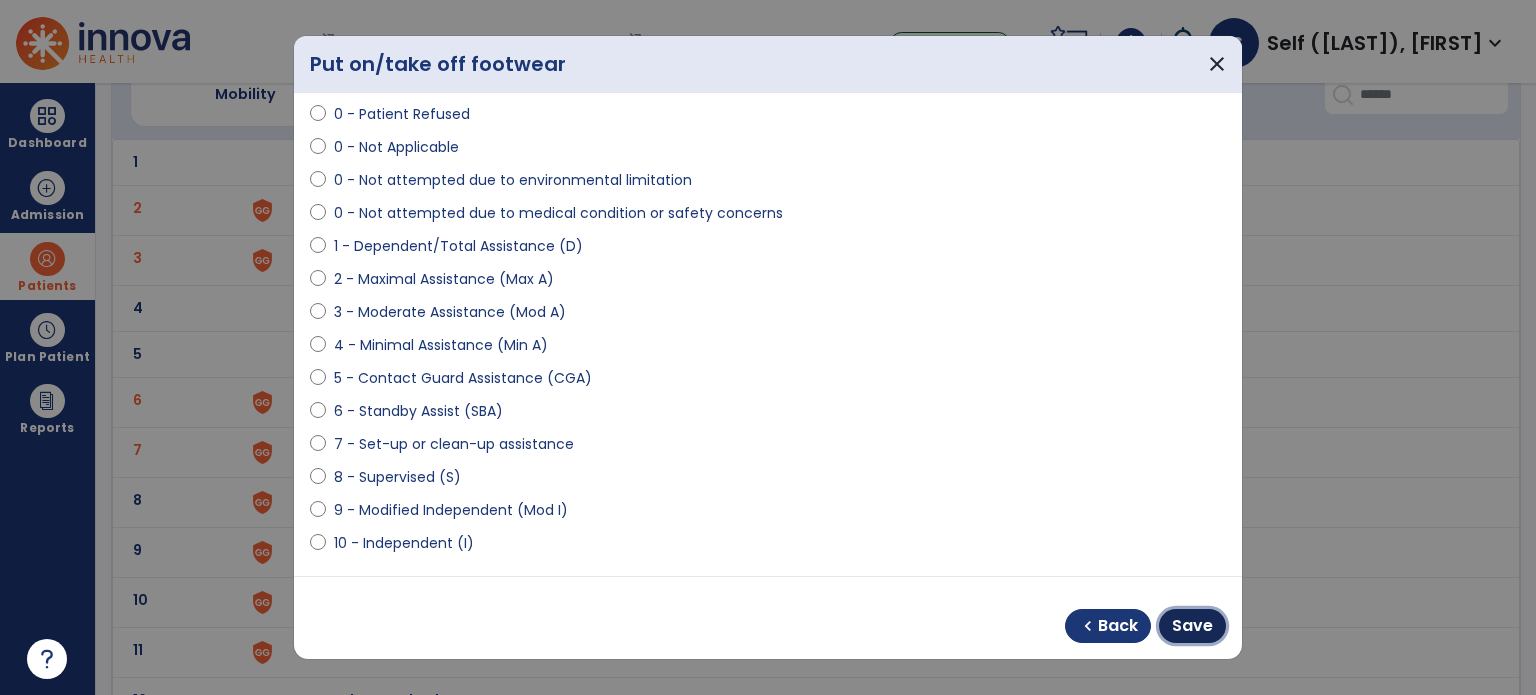 click on "Save" at bounding box center (1192, 626) 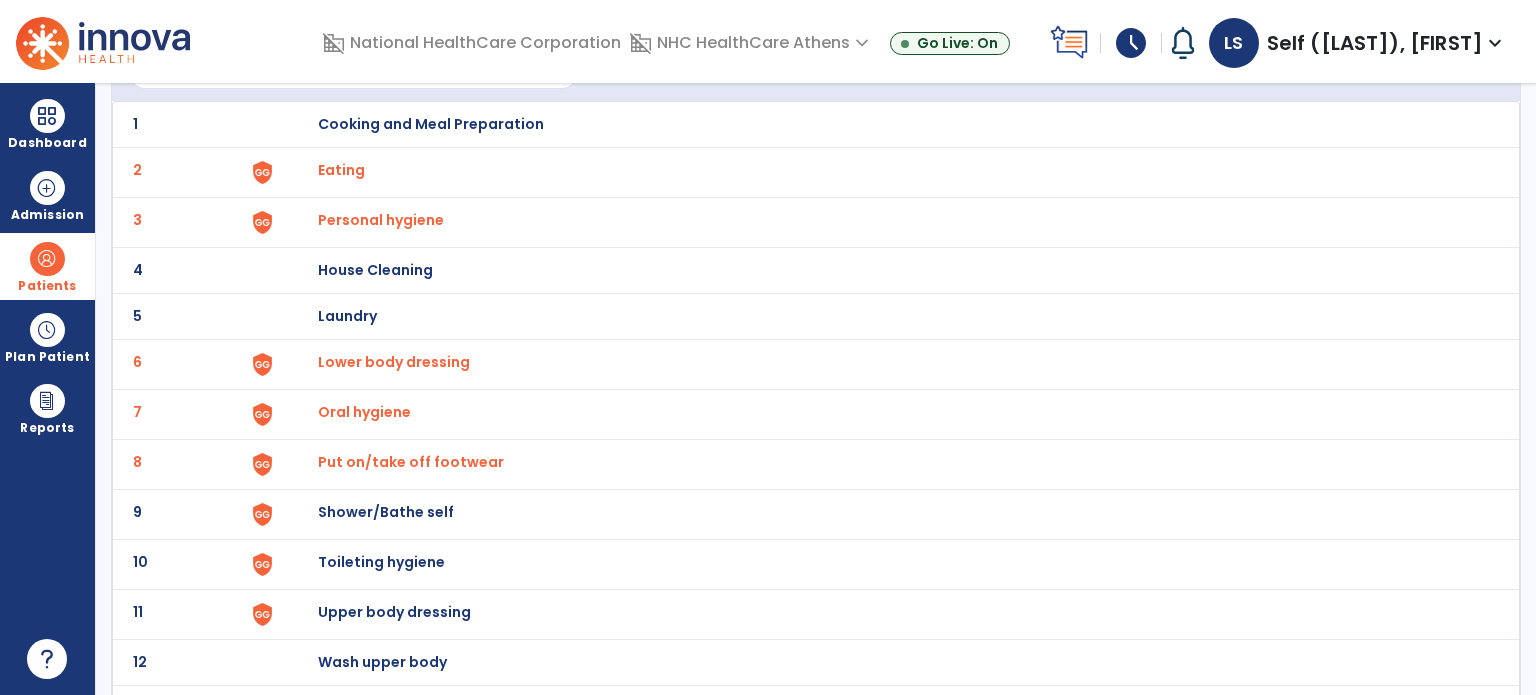 scroll, scrollTop: 172, scrollLeft: 0, axis: vertical 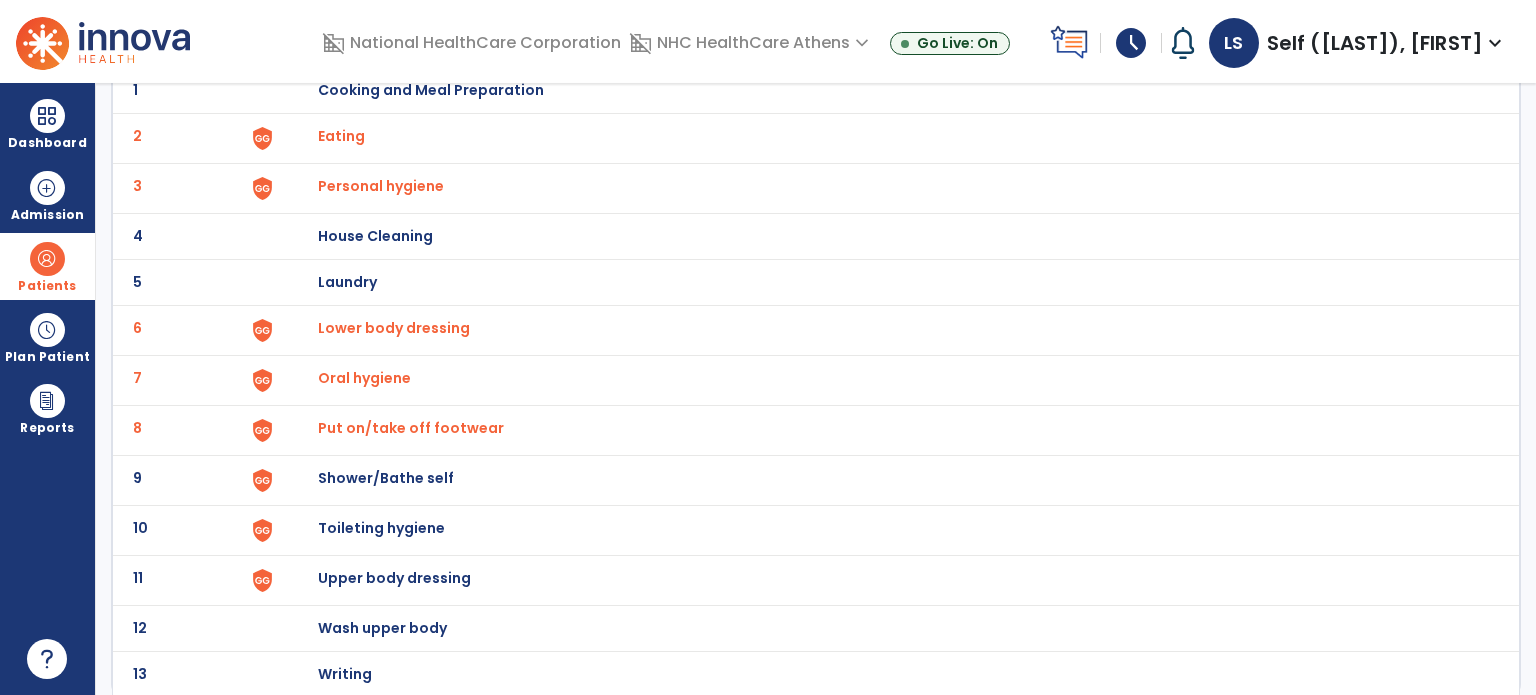 click on "Shower/Bathe self" at bounding box center [431, 90] 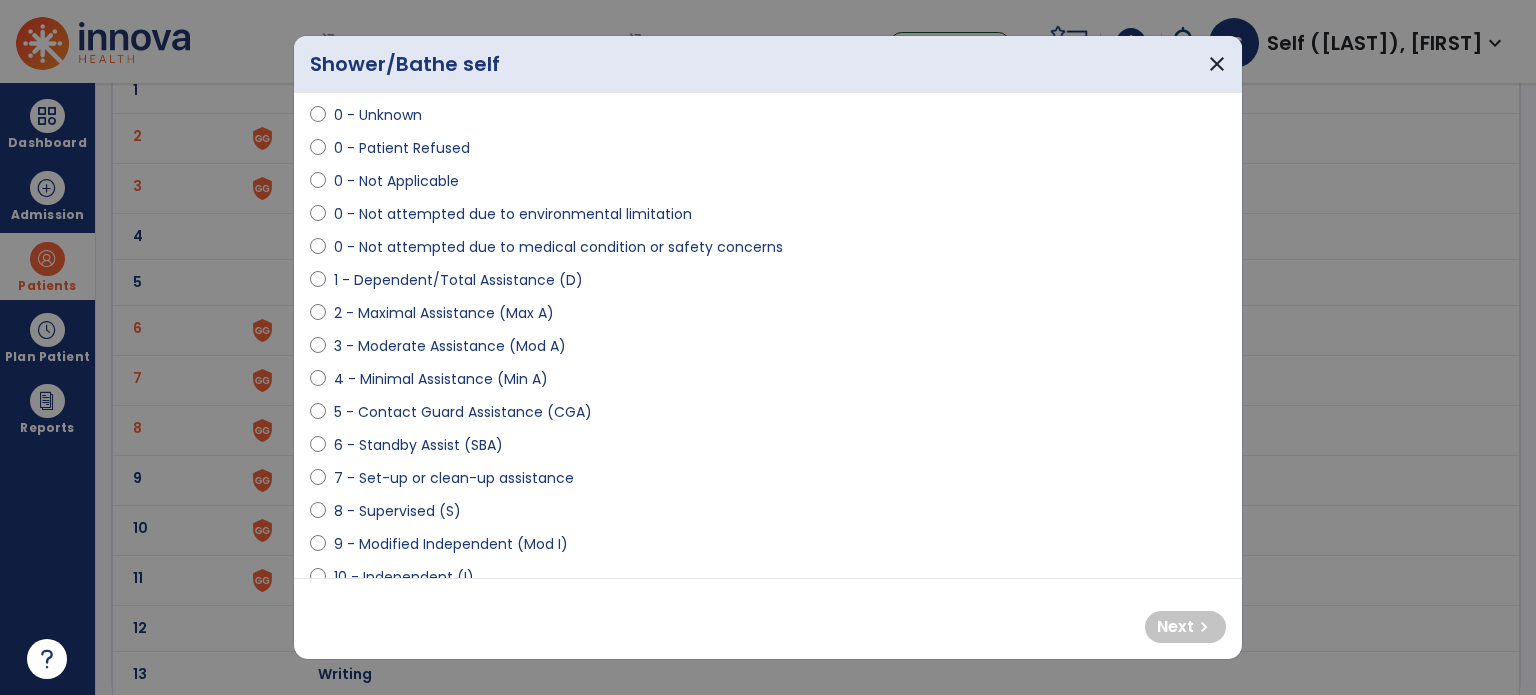 scroll, scrollTop: 100, scrollLeft: 0, axis: vertical 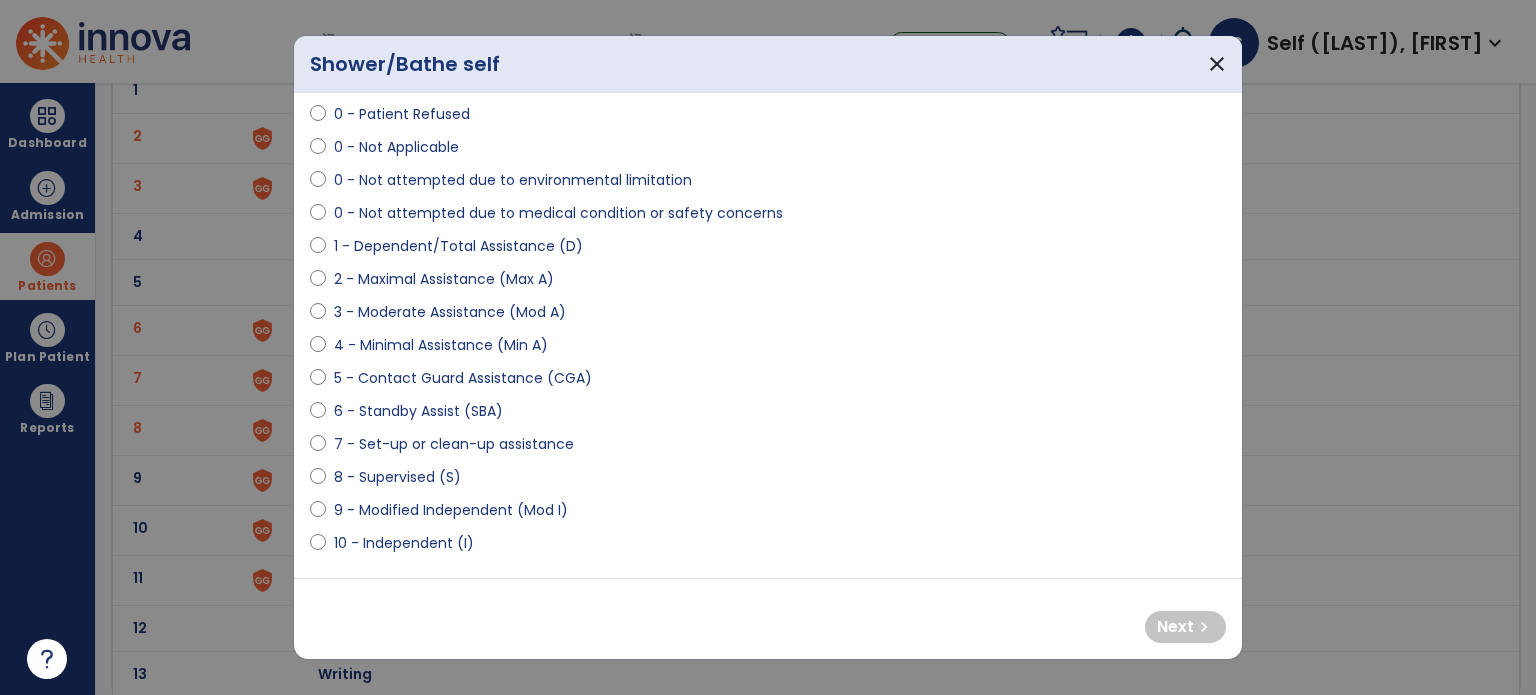 select on "**********" 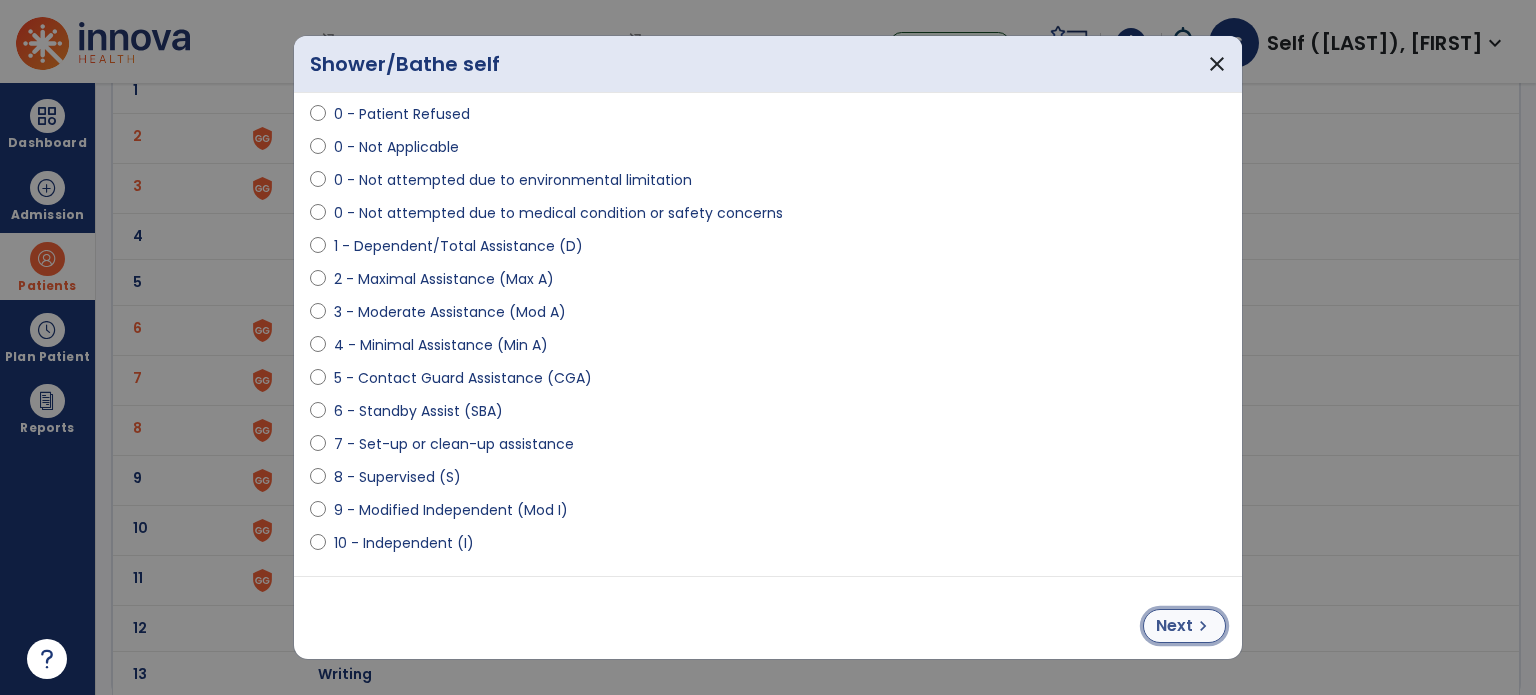 click on "chevron_right" at bounding box center [1203, 626] 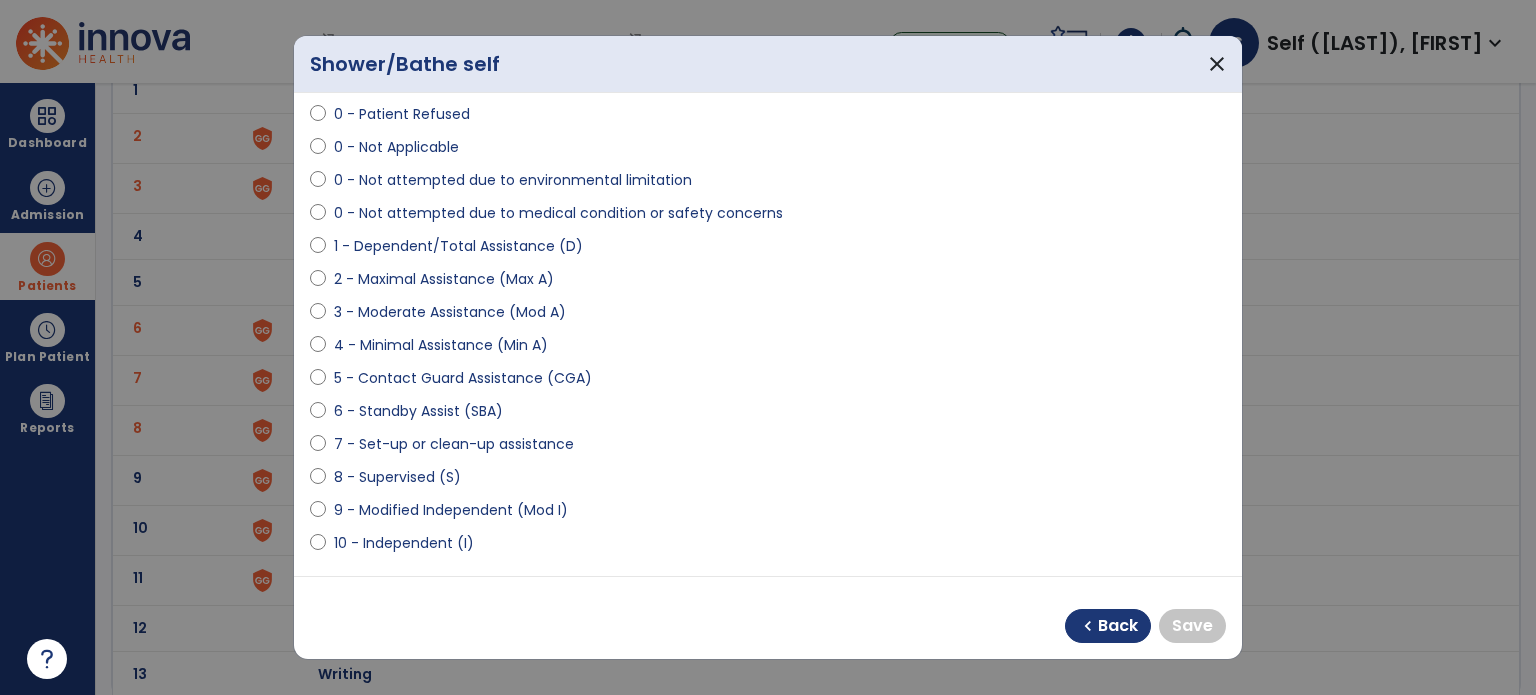 select on "**********" 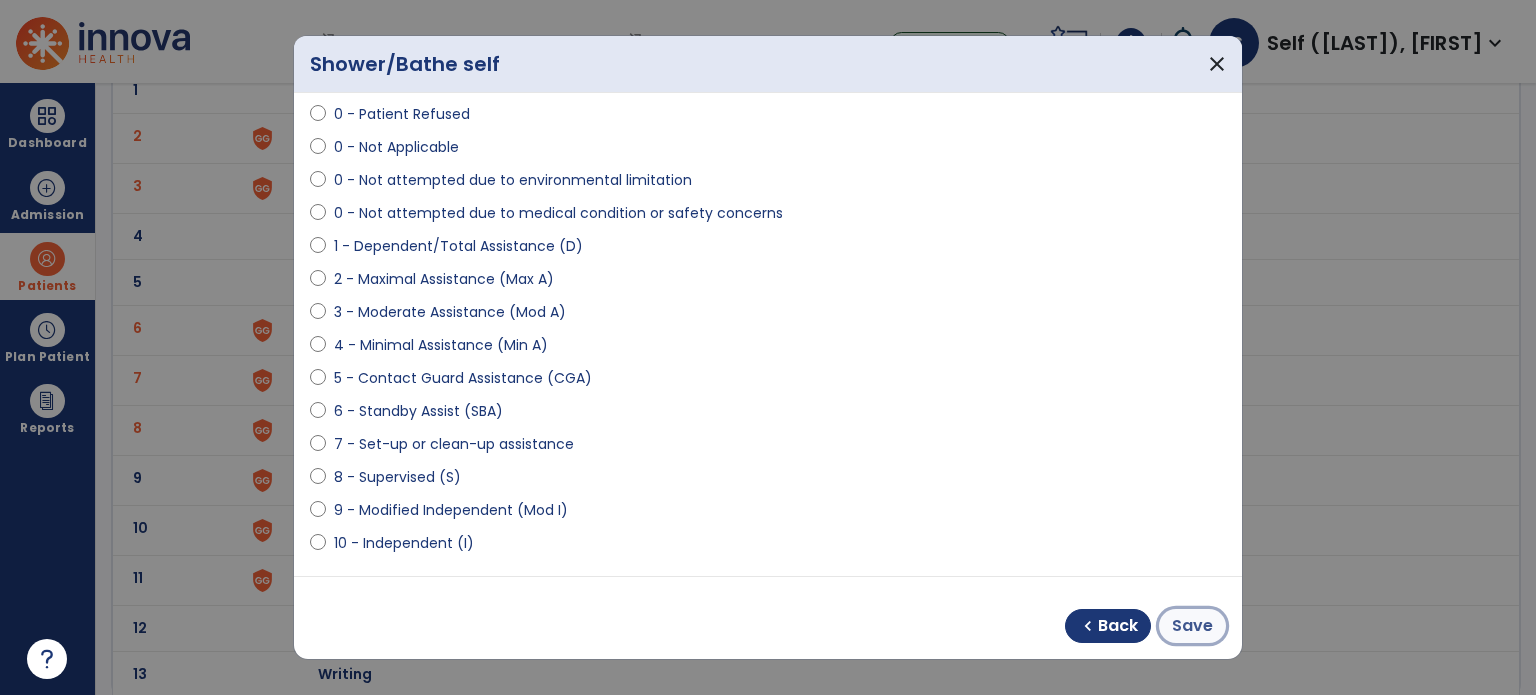 click on "Save" at bounding box center [1192, 626] 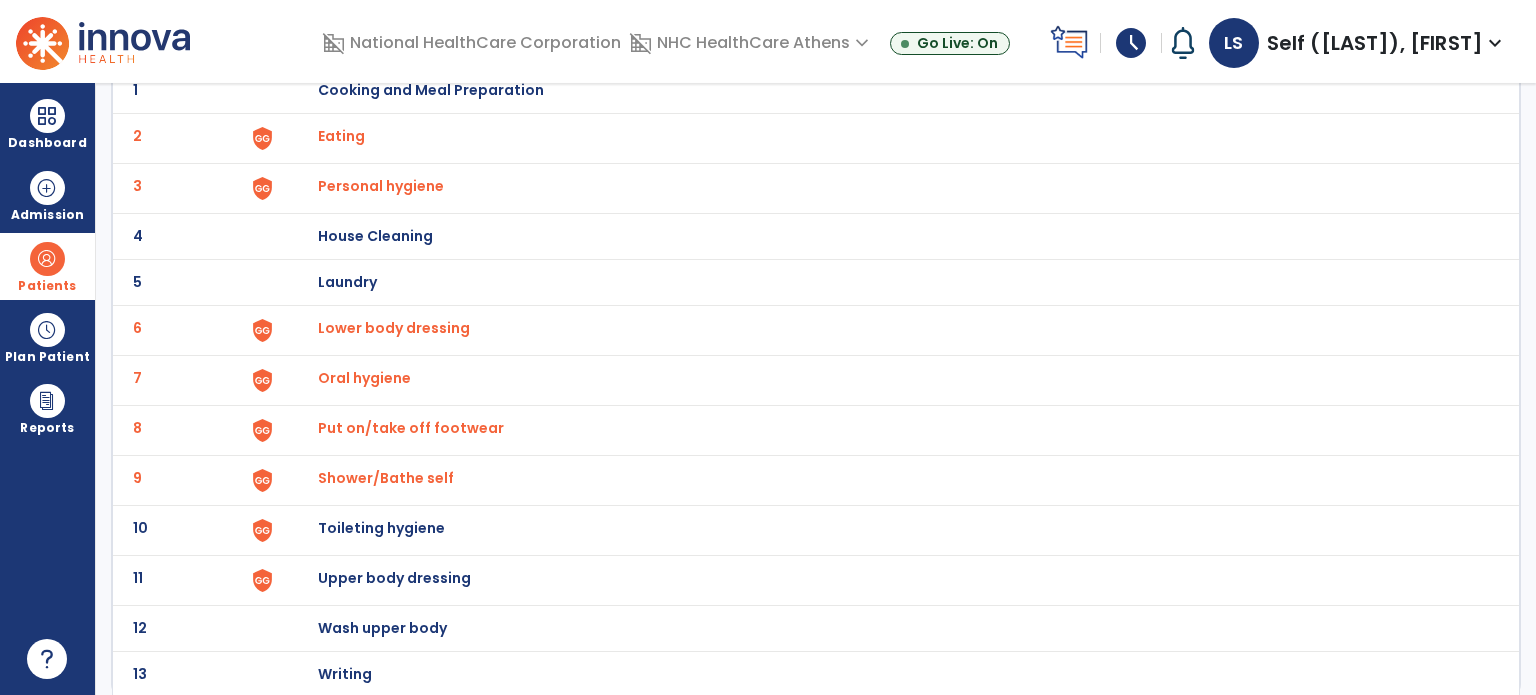 click on "Toileting hygiene" at bounding box center [431, 90] 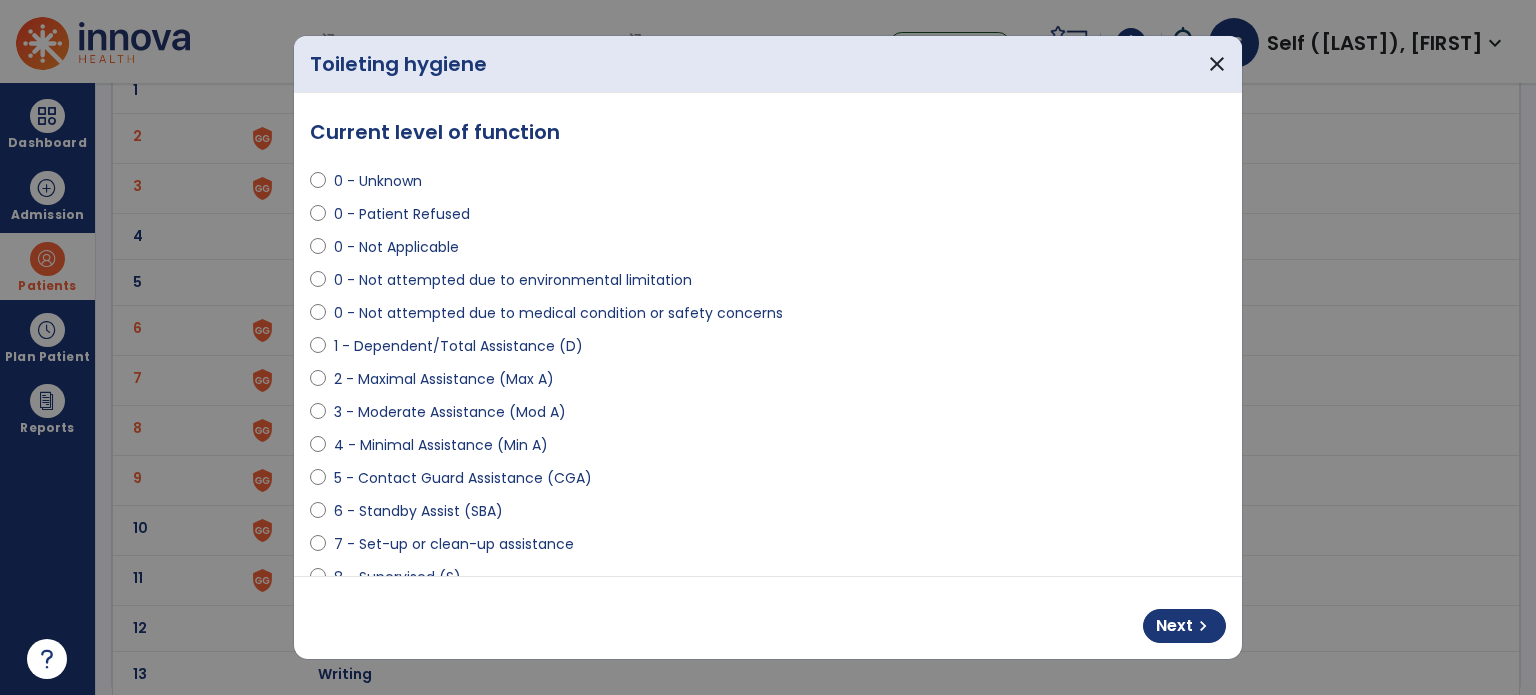 click on "**********" at bounding box center [768, 334] 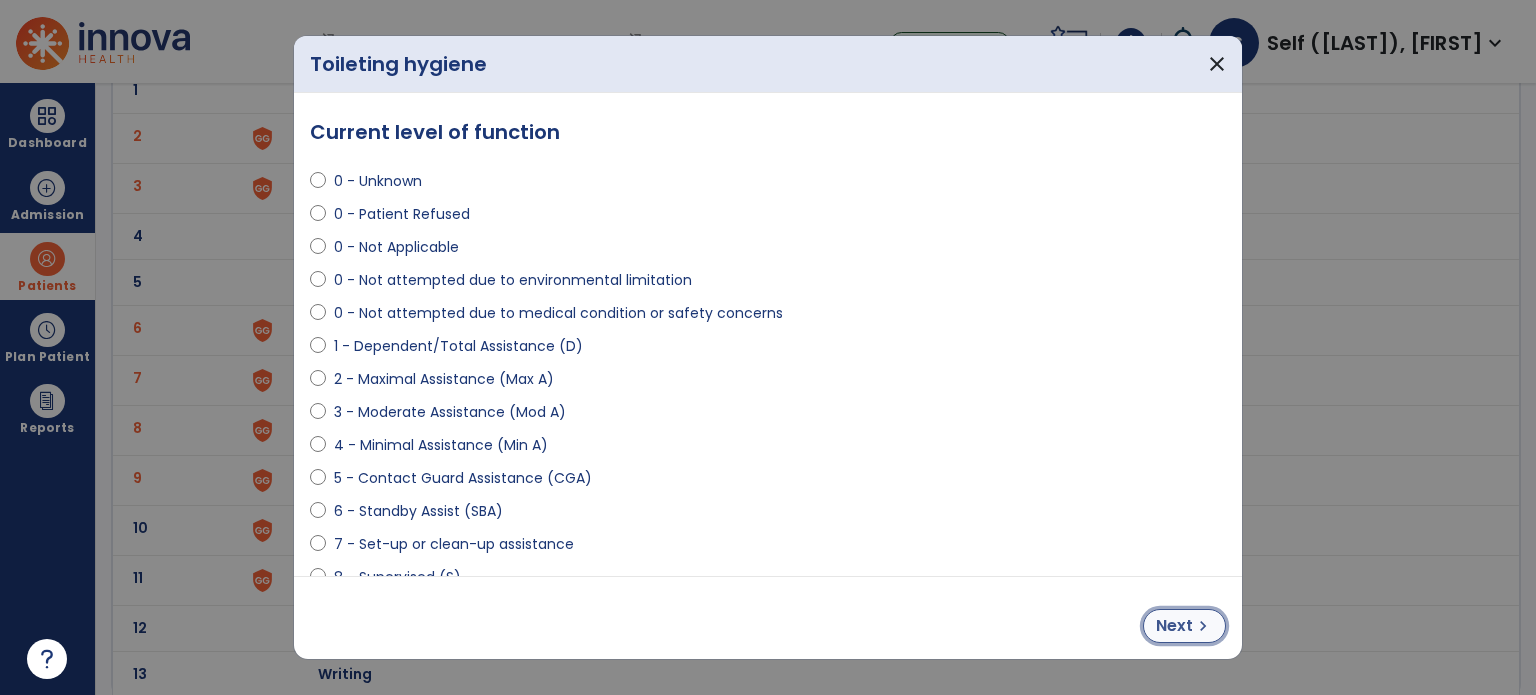 click on "Next" at bounding box center (1174, 626) 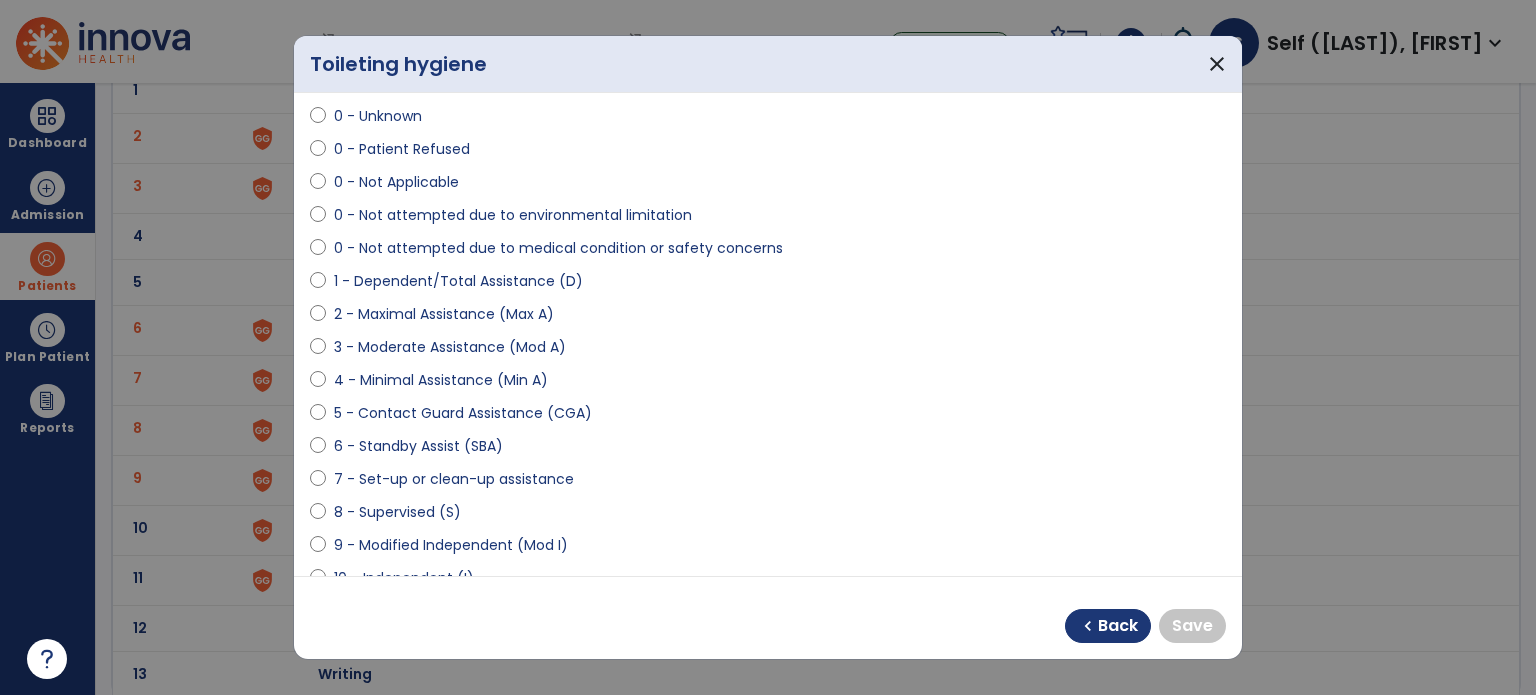 scroll, scrollTop: 100, scrollLeft: 0, axis: vertical 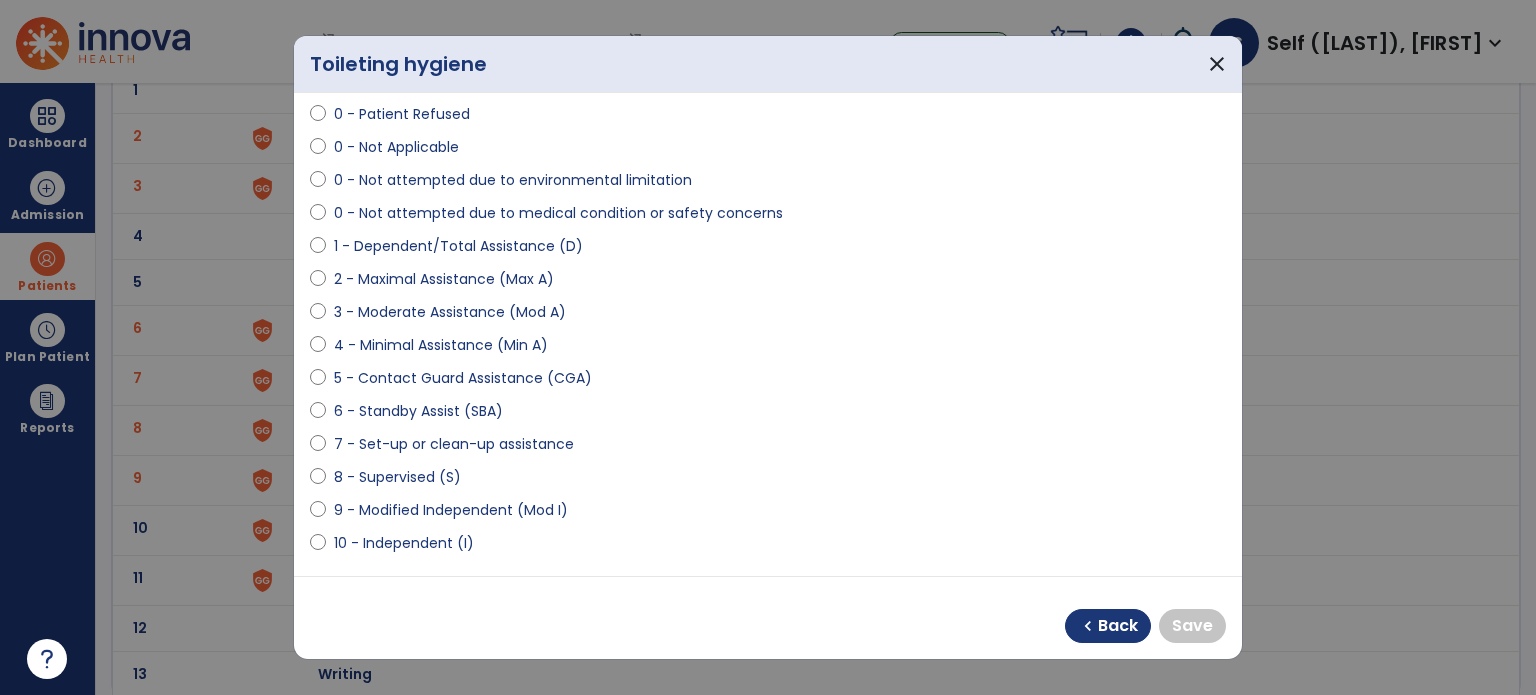 select on "**********" 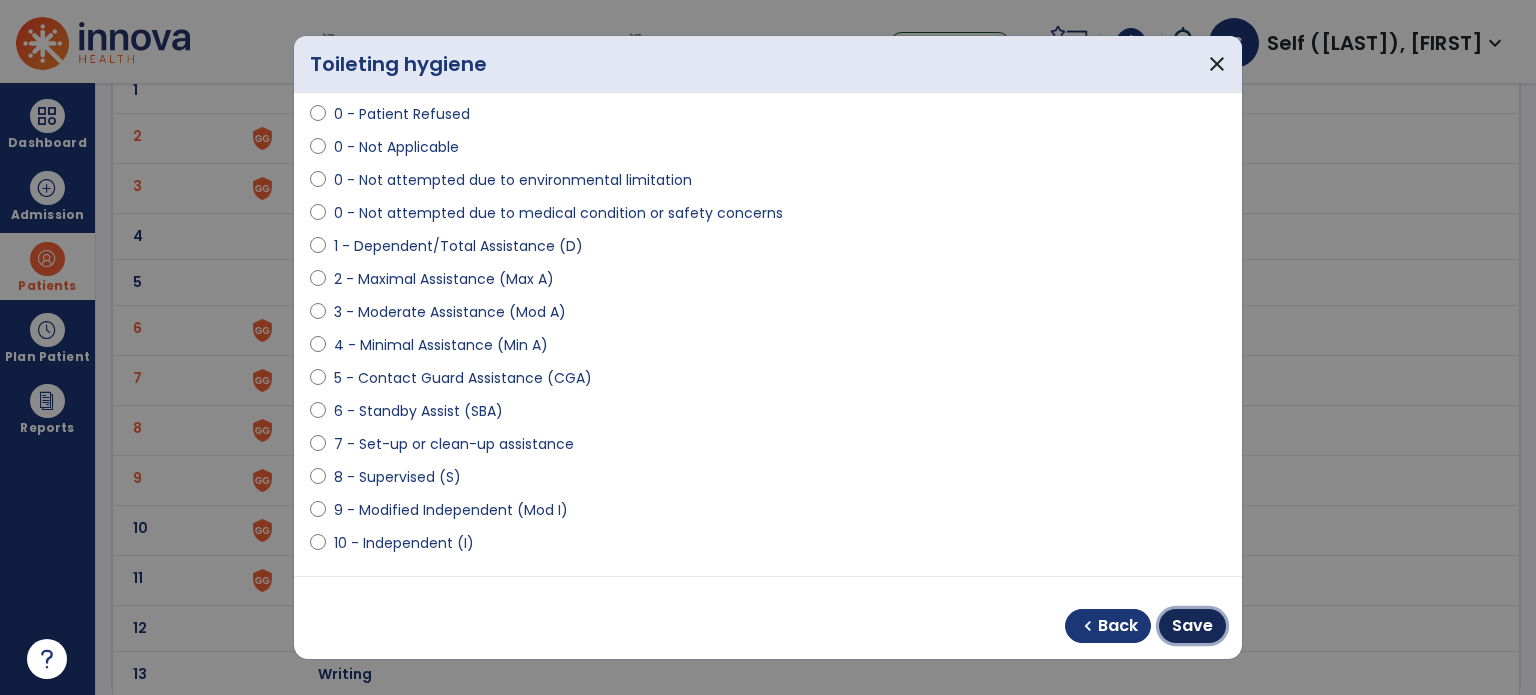 drag, startPoint x: 1172, startPoint y: 623, endPoint x: 997, endPoint y: 593, distance: 177.55281 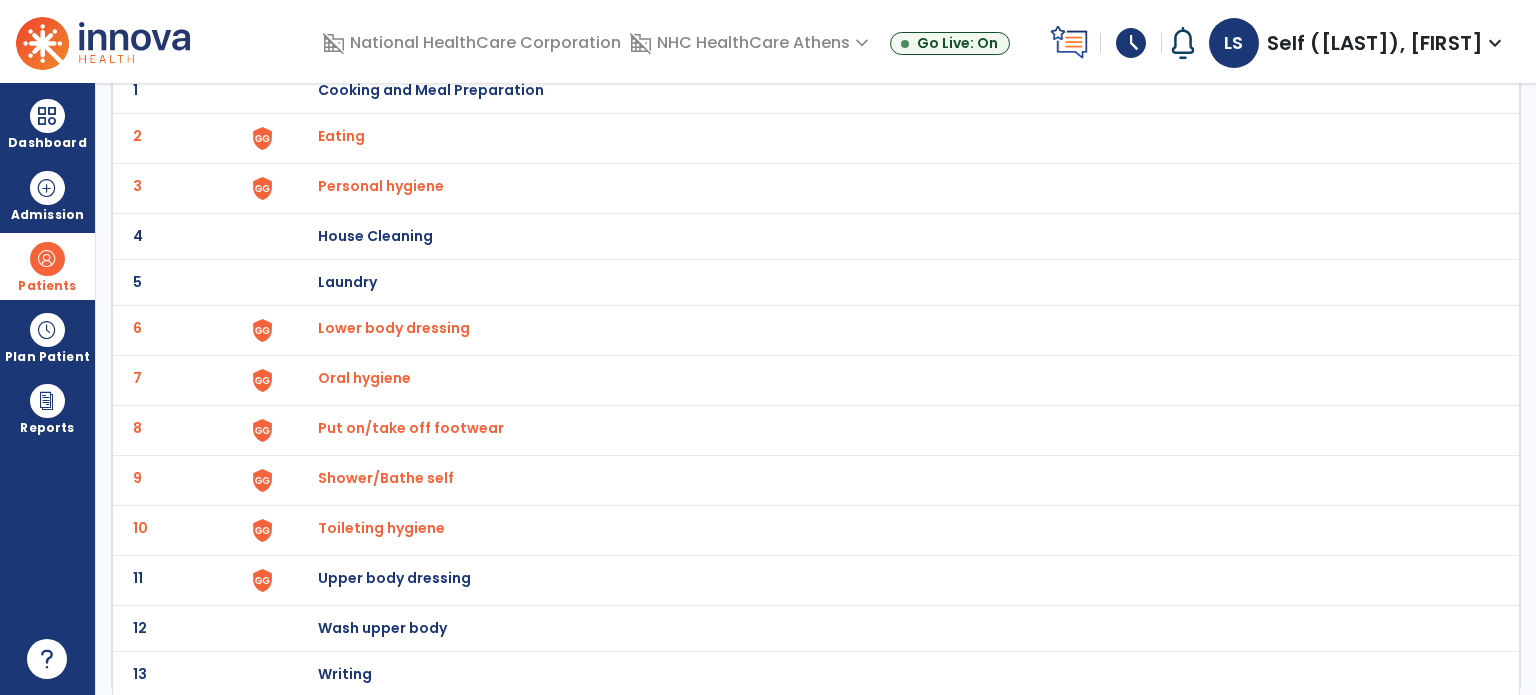 click on "Upper body dressing" at bounding box center (431, 90) 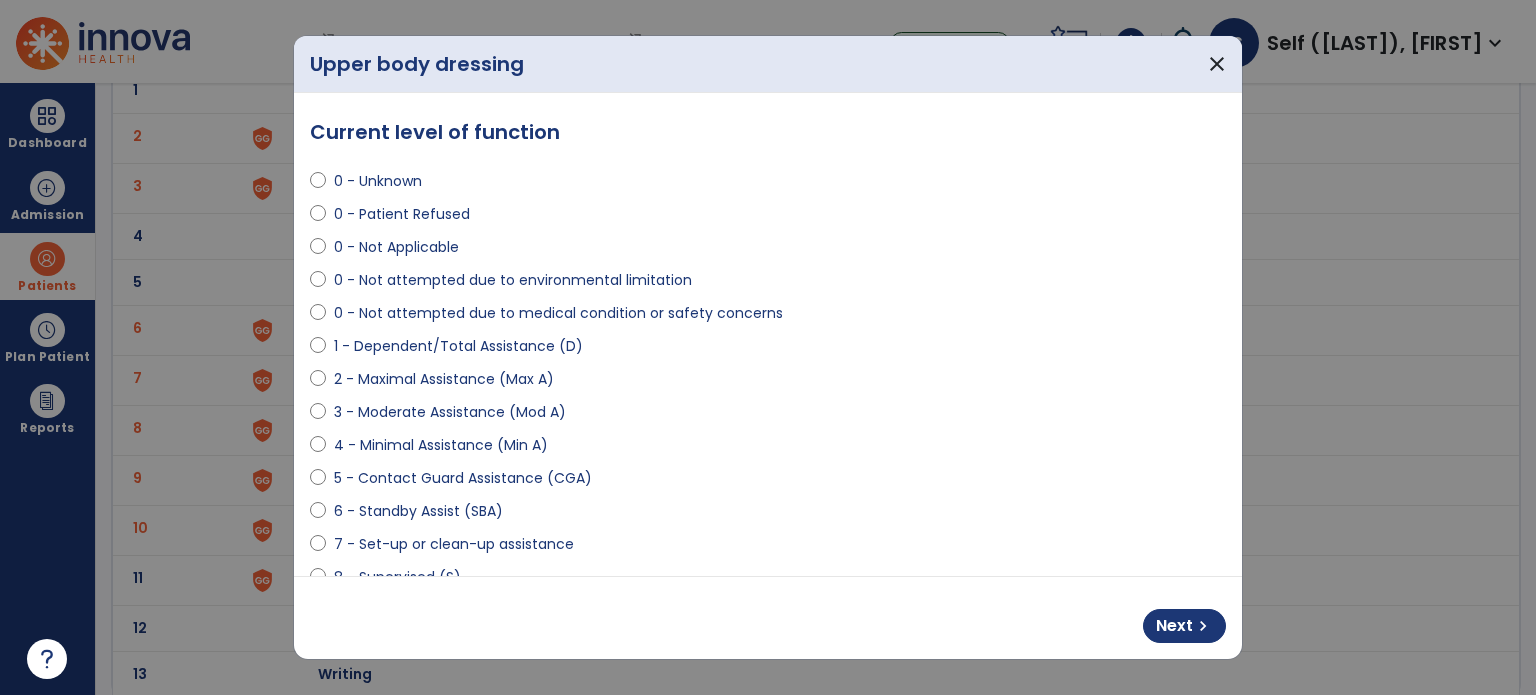 select on "**********" 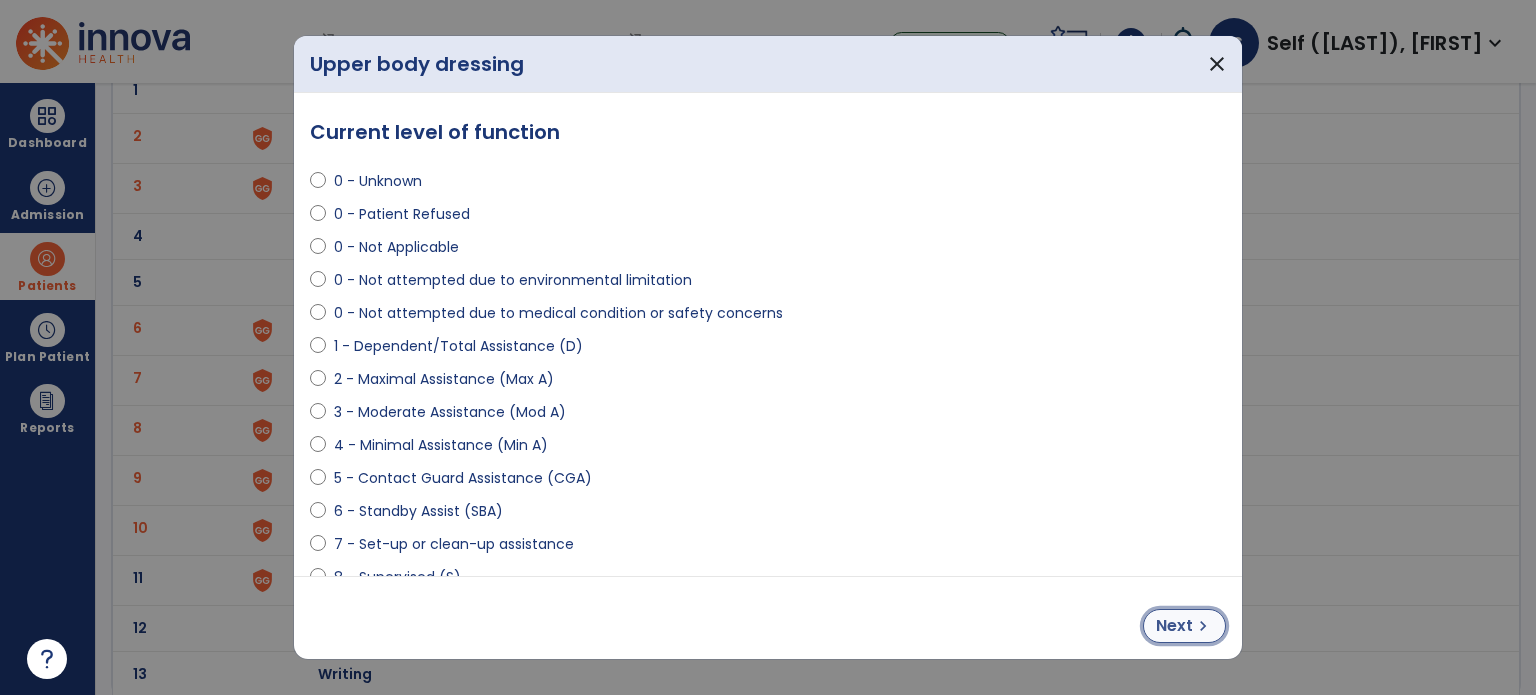 click on "Next  chevron_right" at bounding box center [1184, 626] 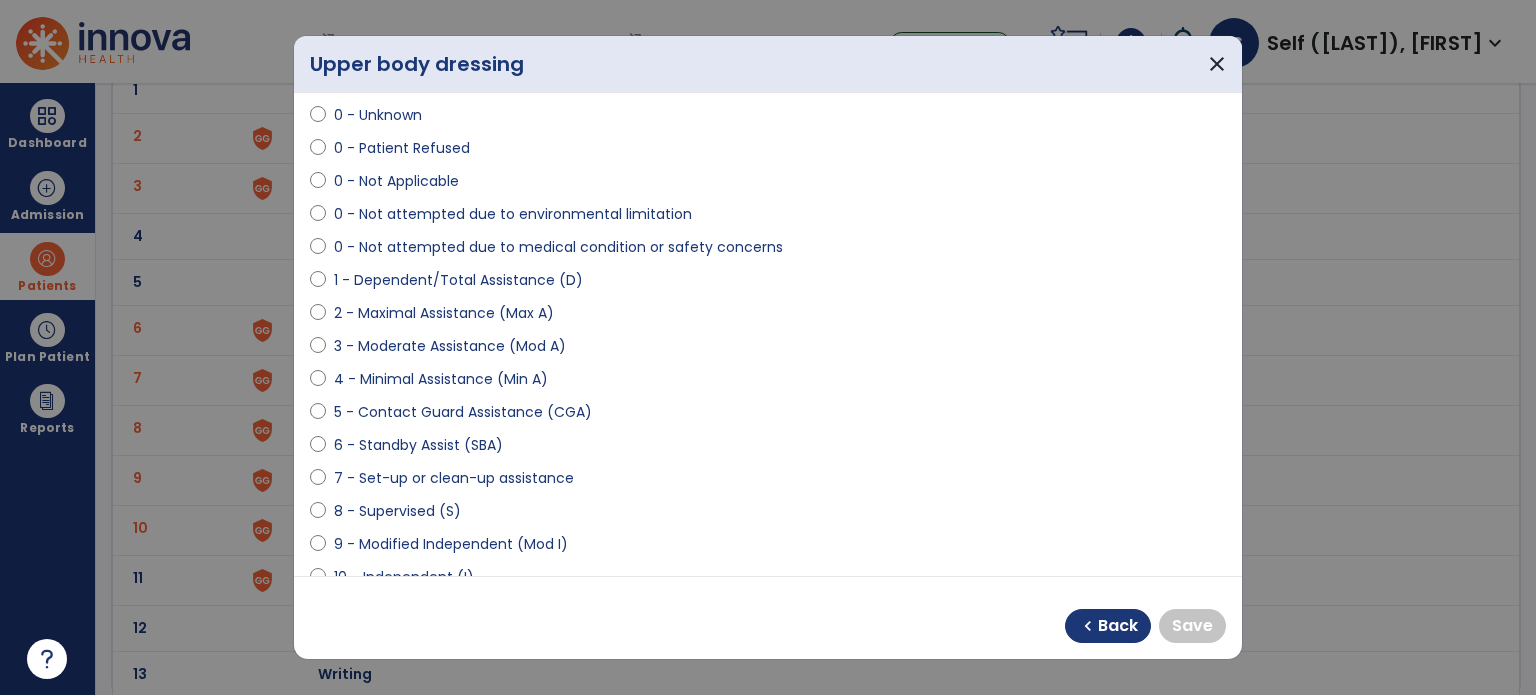 scroll, scrollTop: 100, scrollLeft: 0, axis: vertical 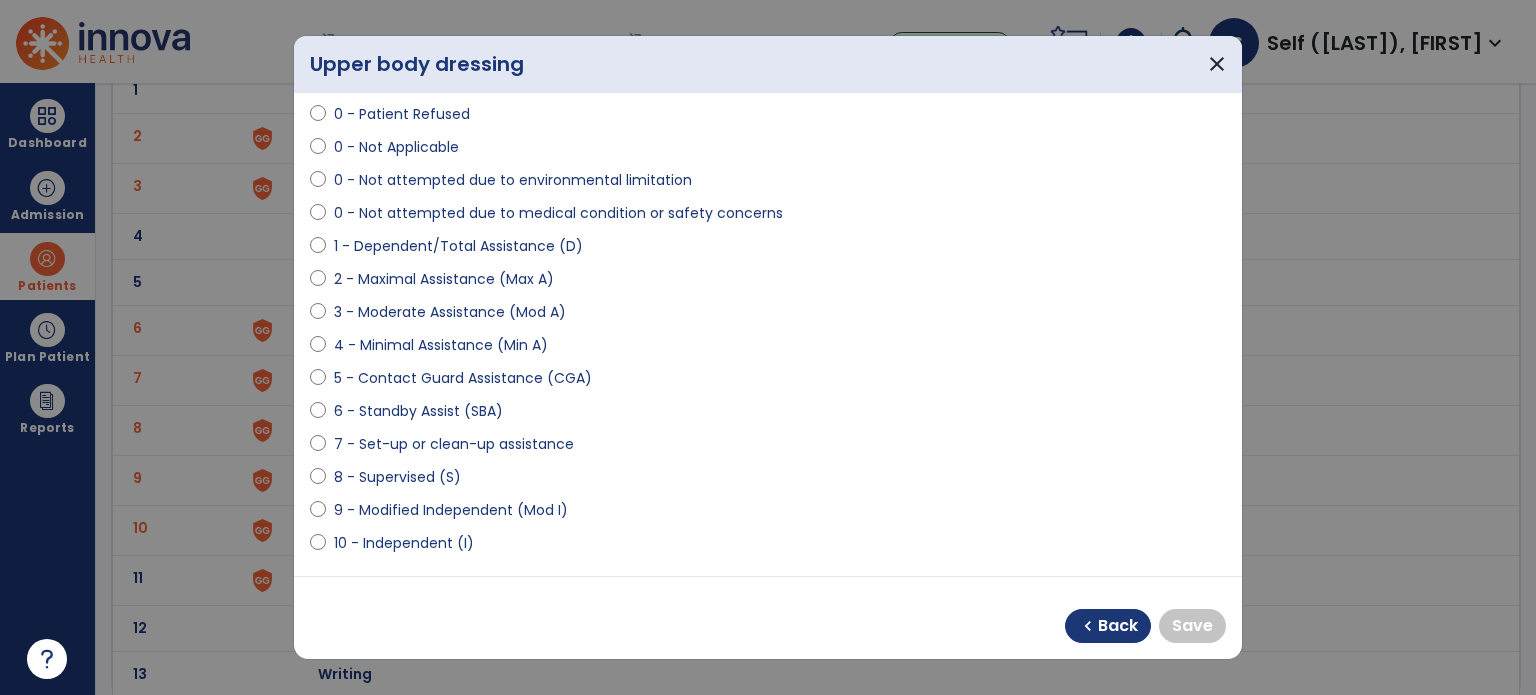 select on "**********" 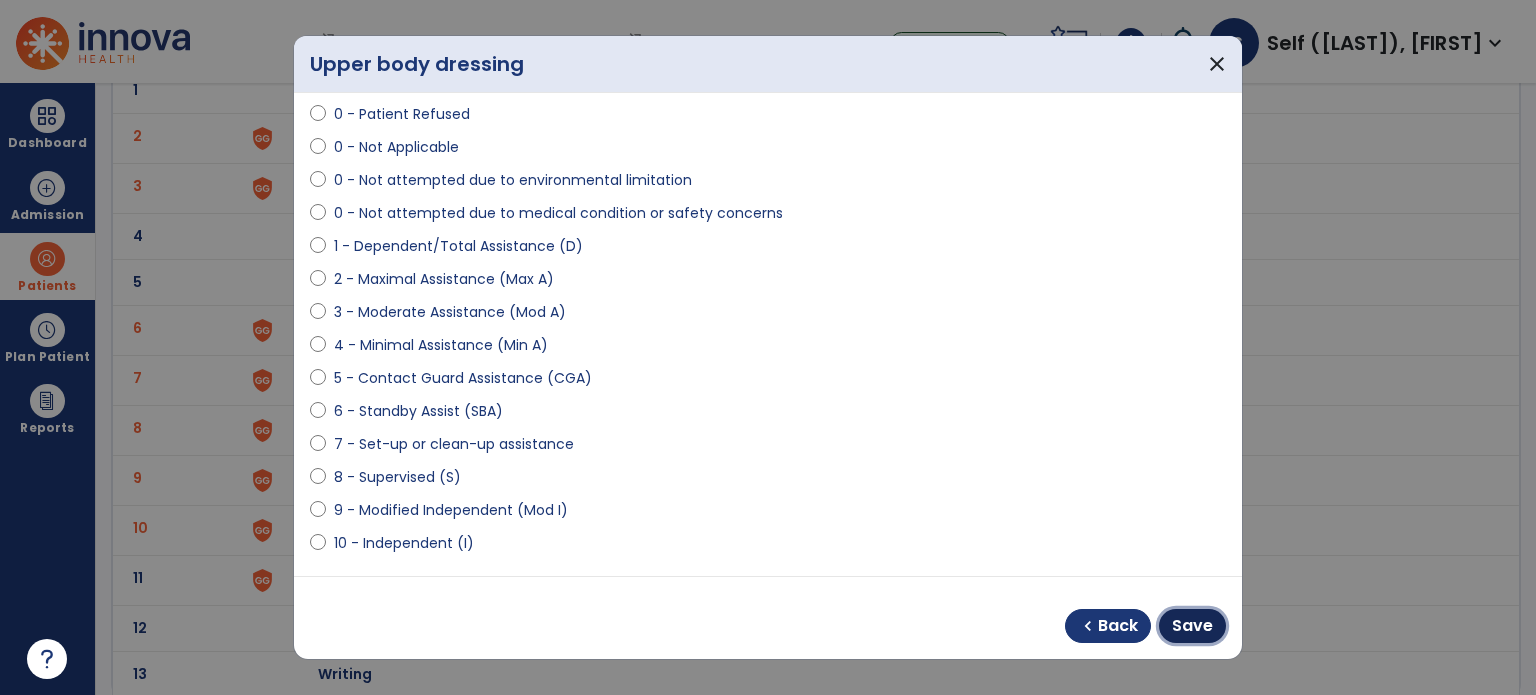 drag, startPoint x: 1209, startPoint y: 620, endPoint x: 1193, endPoint y: 619, distance: 16.03122 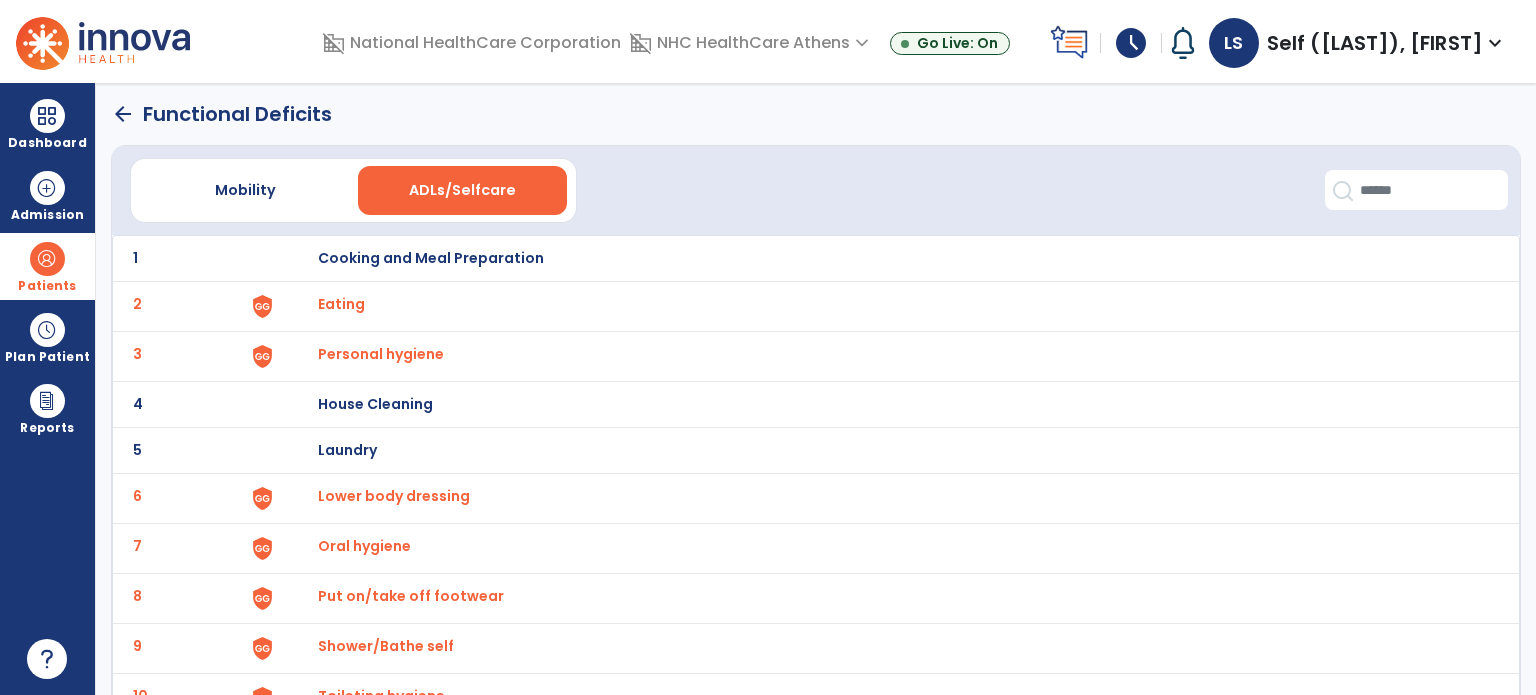 scroll, scrollTop: 0, scrollLeft: 0, axis: both 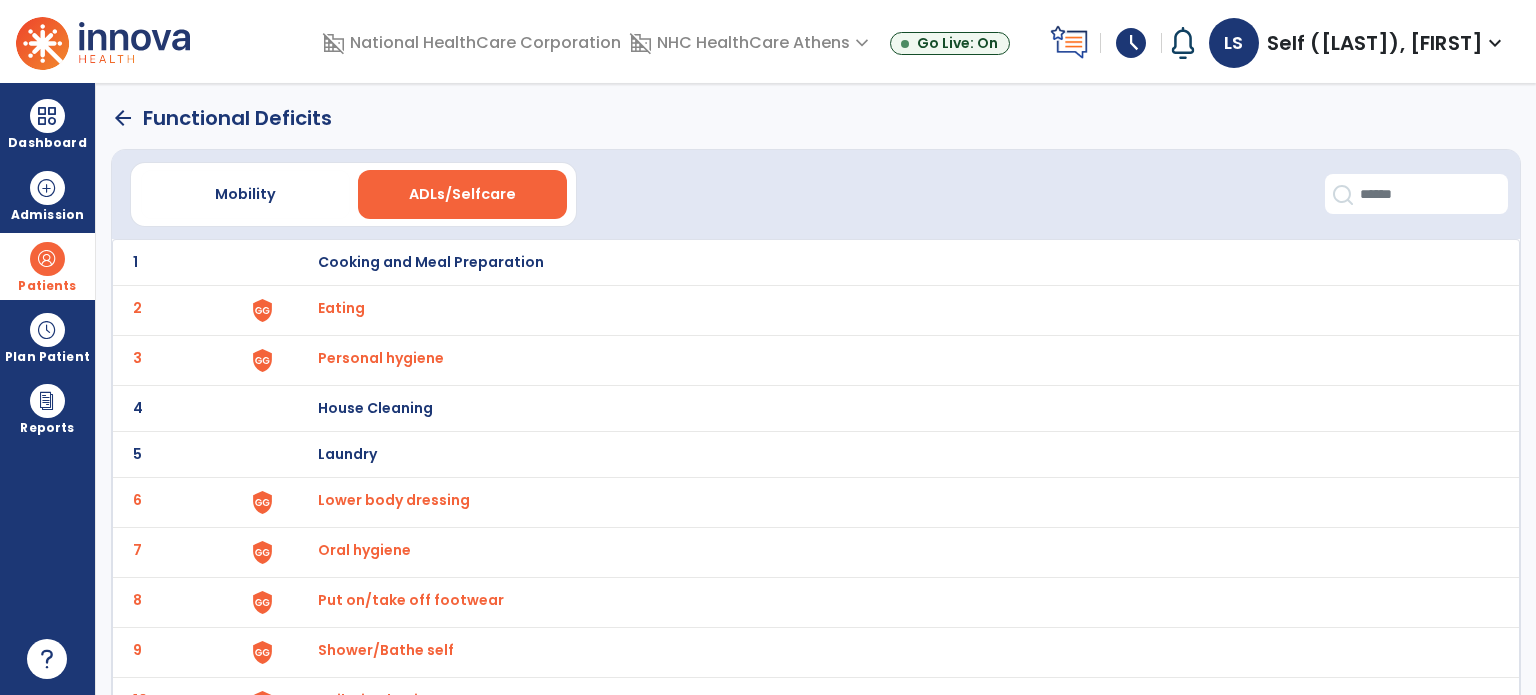 click on "arrow_back" 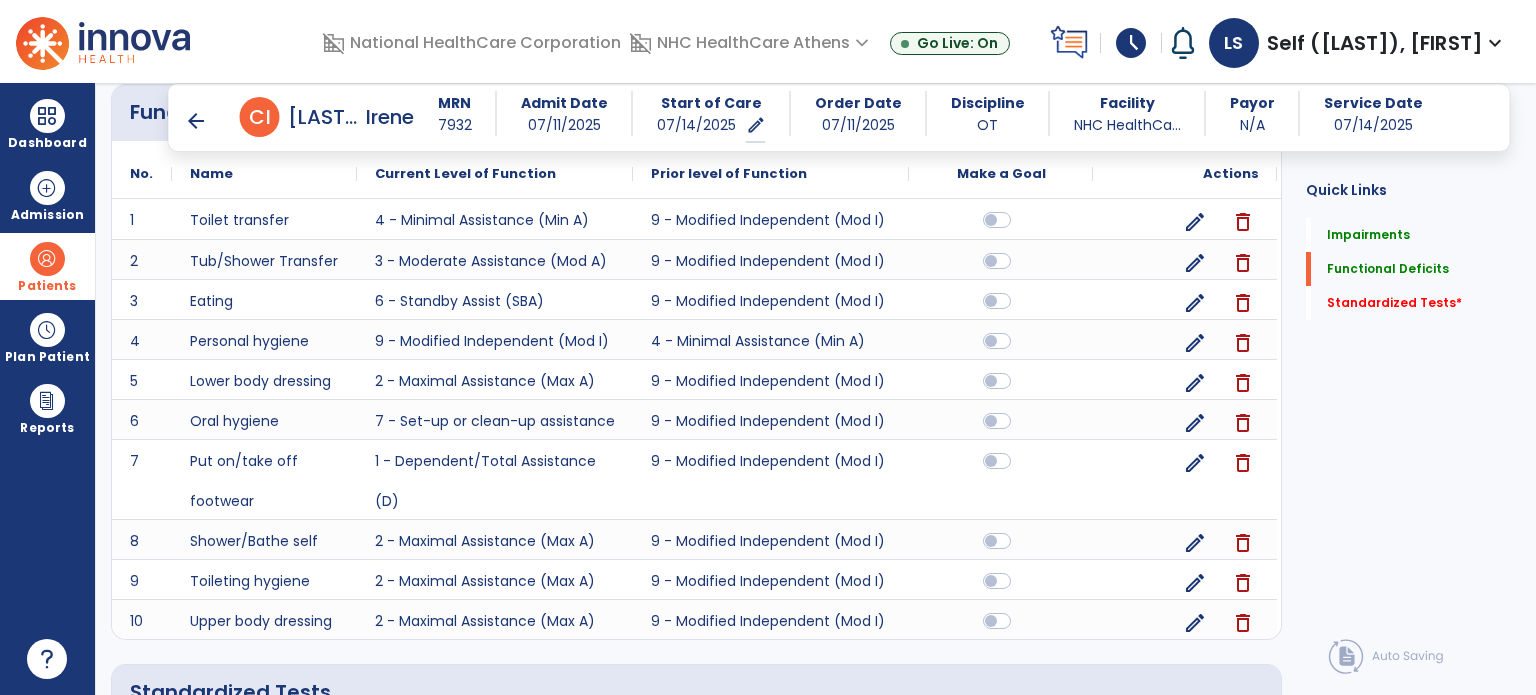 scroll, scrollTop: 2124, scrollLeft: 0, axis: vertical 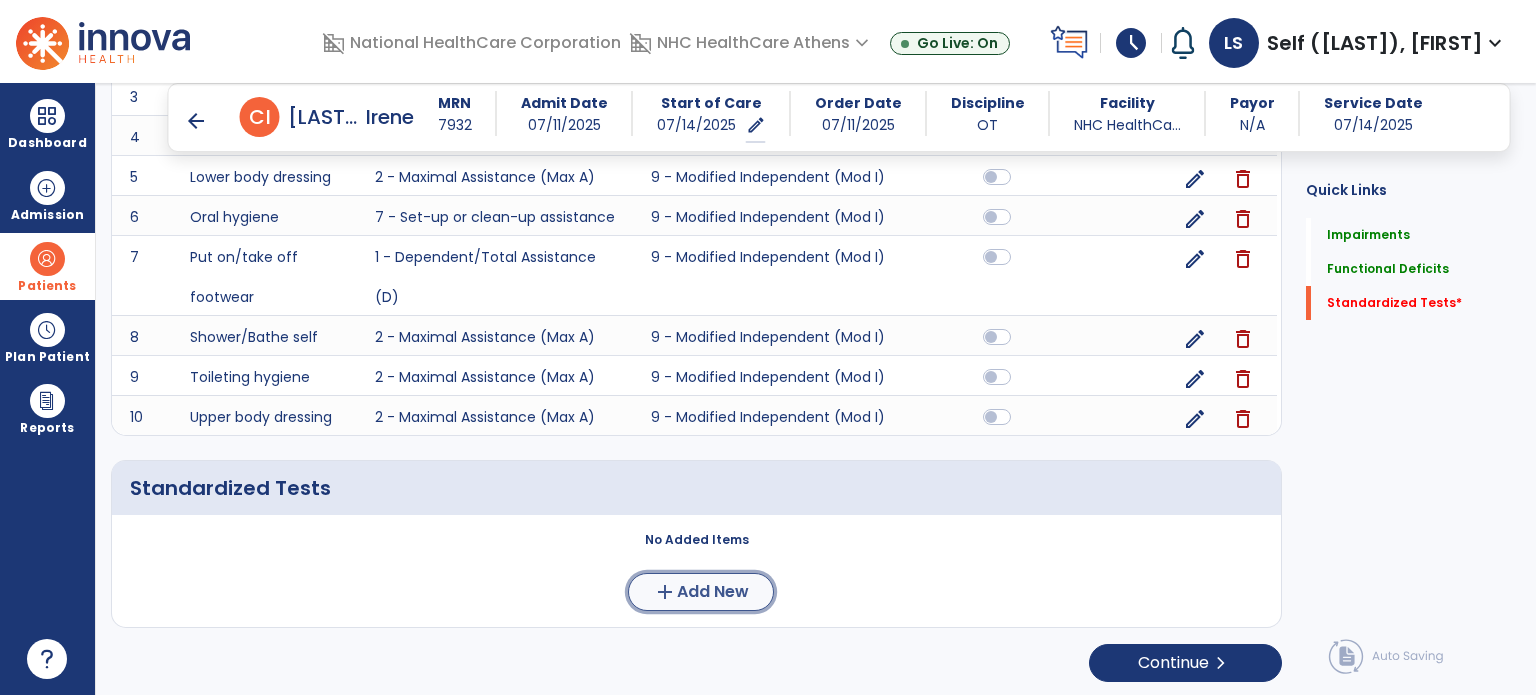 click on "Add New" 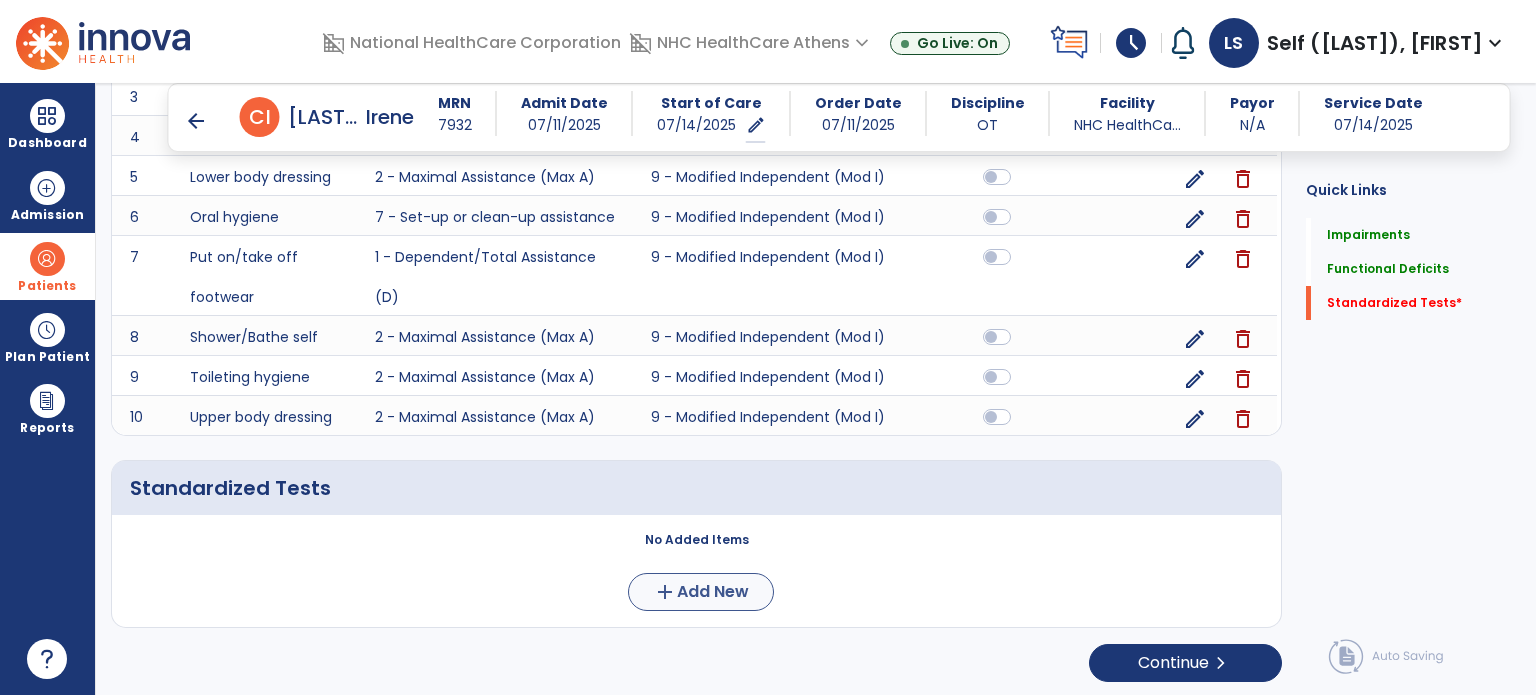 scroll, scrollTop: 0, scrollLeft: 0, axis: both 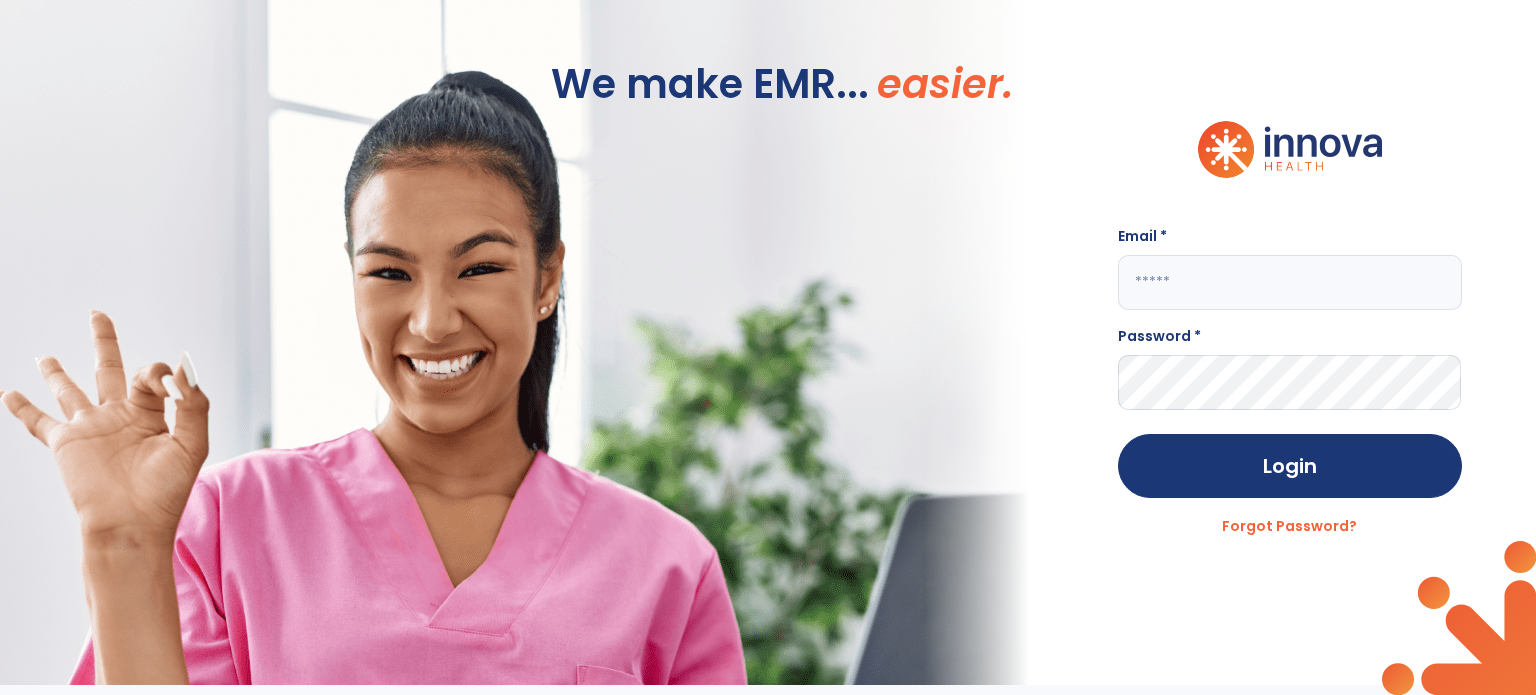 click 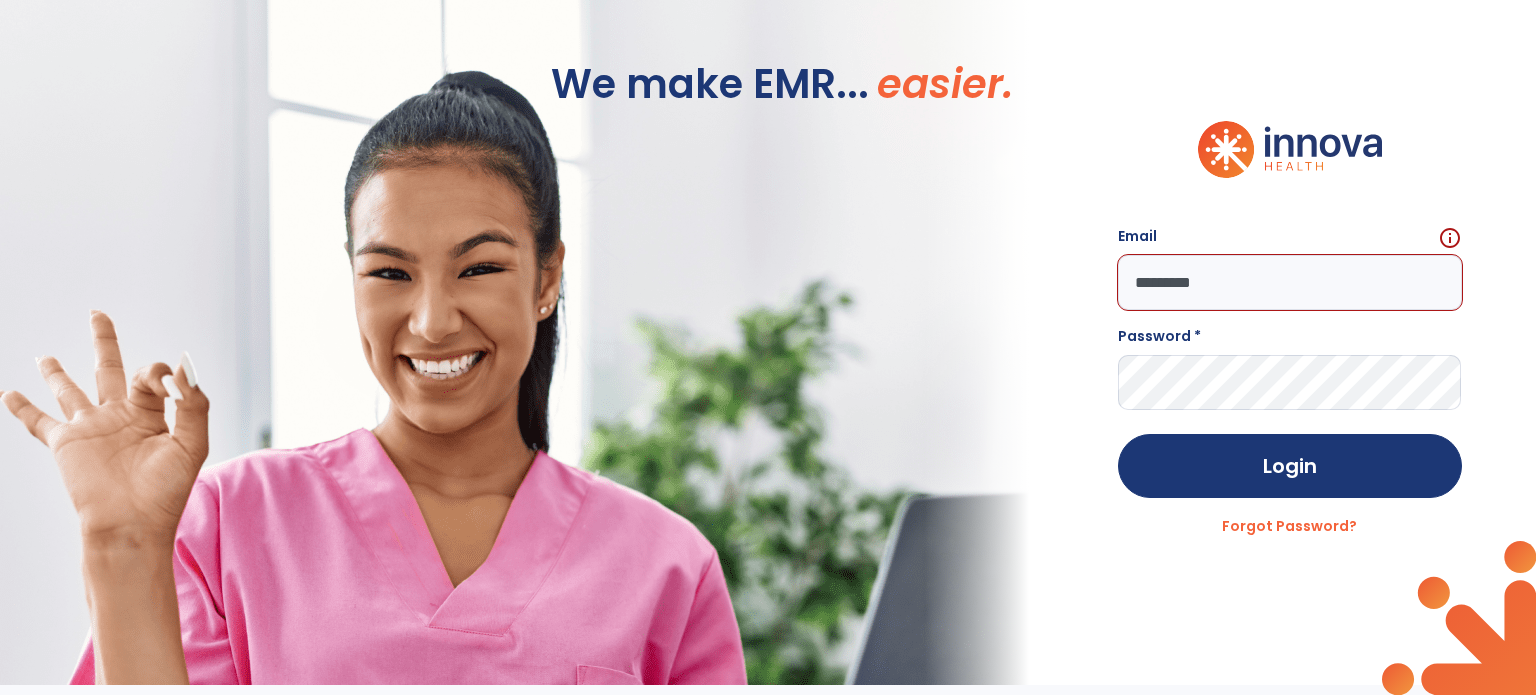 type on "*********" 